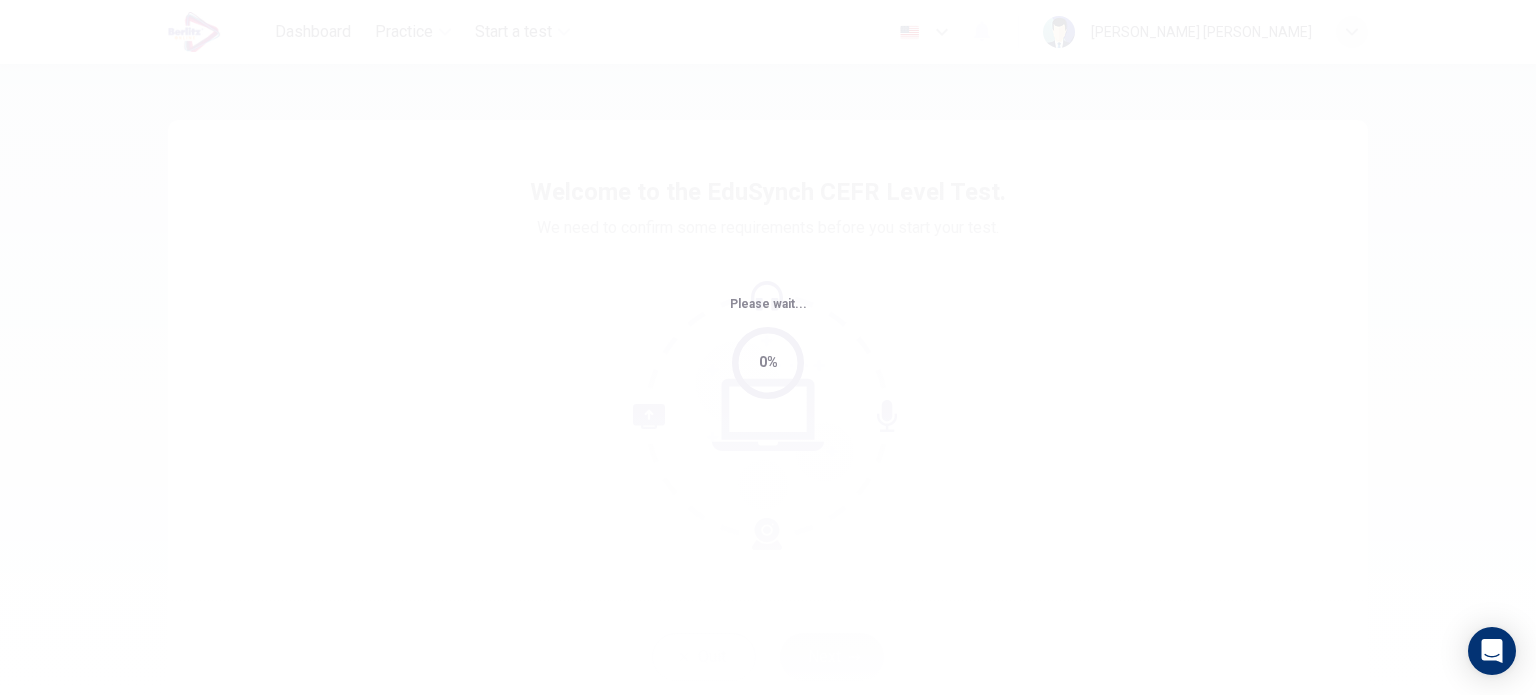 scroll, scrollTop: 0, scrollLeft: 0, axis: both 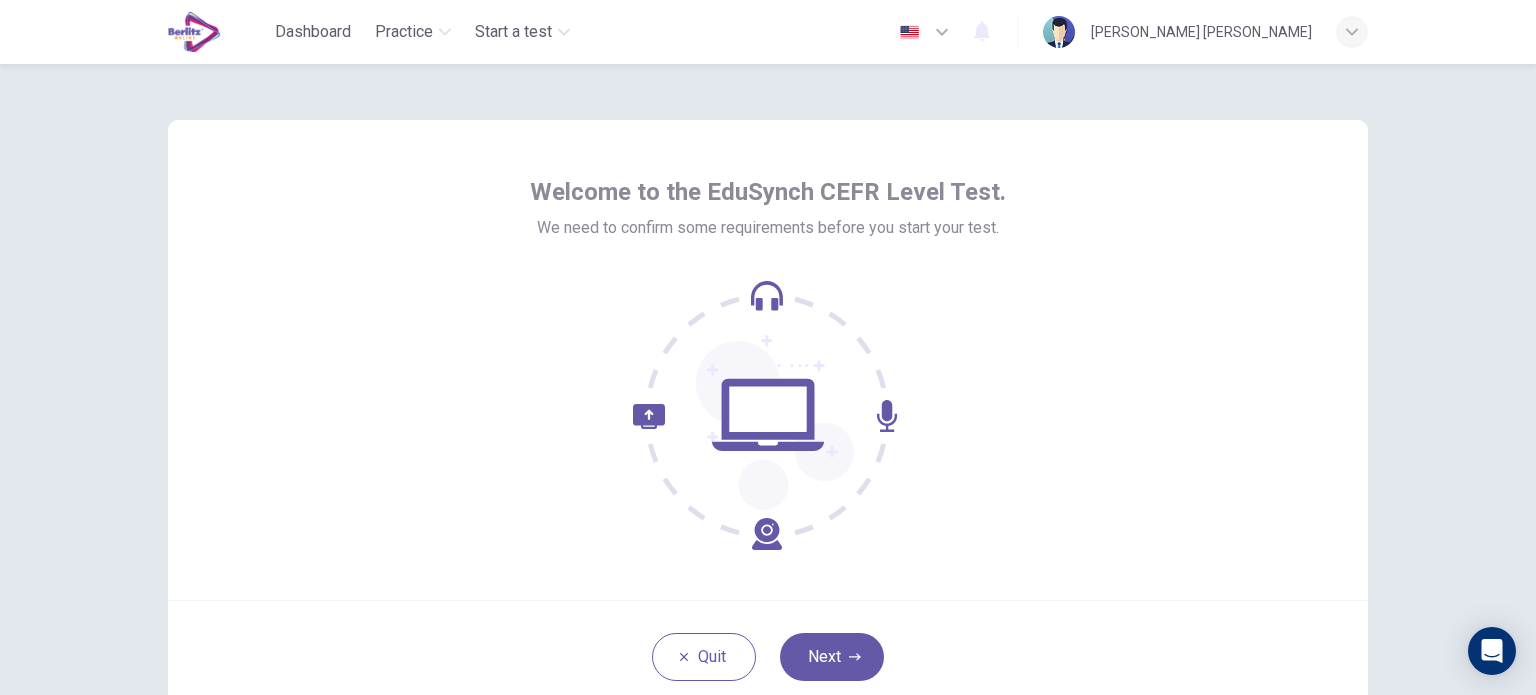 click on "Welcome to the EduSynch CEFR Level Test. We need to confirm some requirements before you start your test." at bounding box center [768, 360] 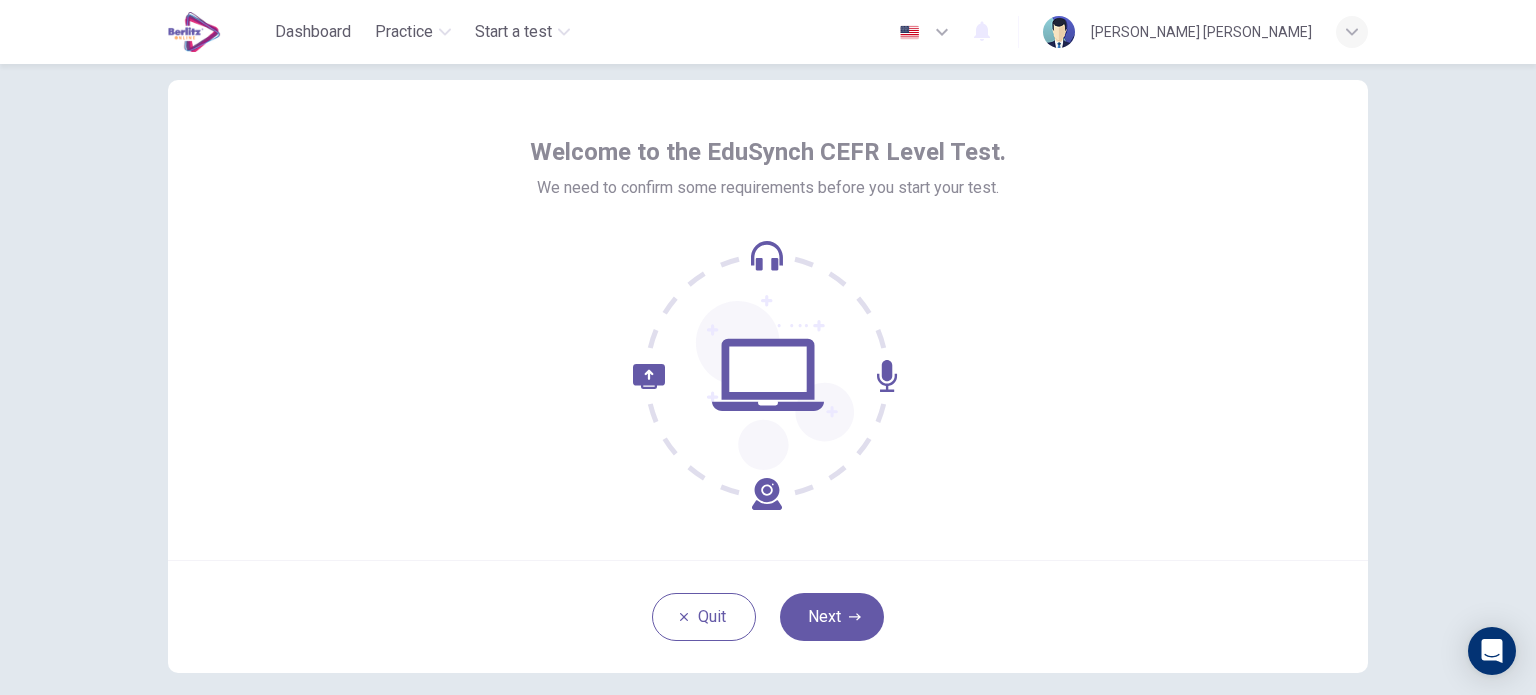 scroll, scrollTop: 80, scrollLeft: 0, axis: vertical 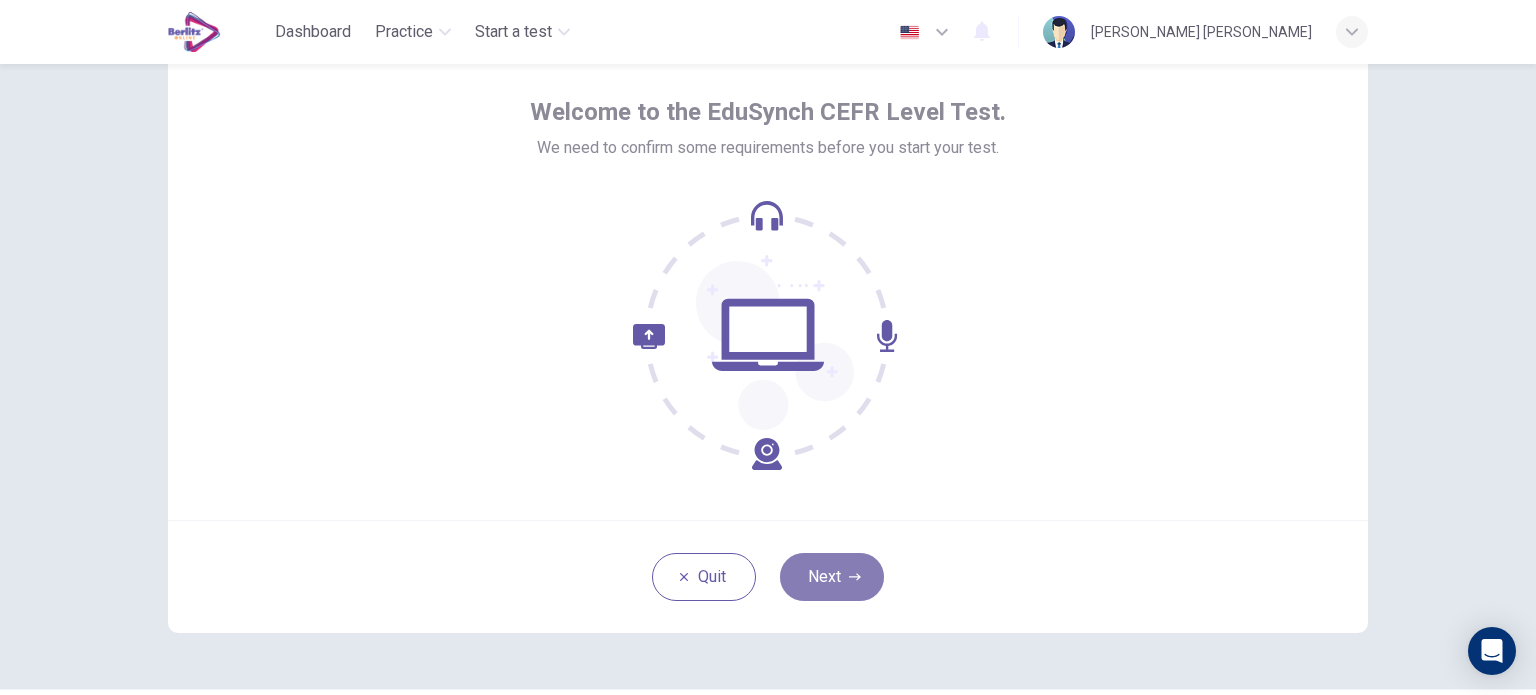 click on "Next" at bounding box center (832, 577) 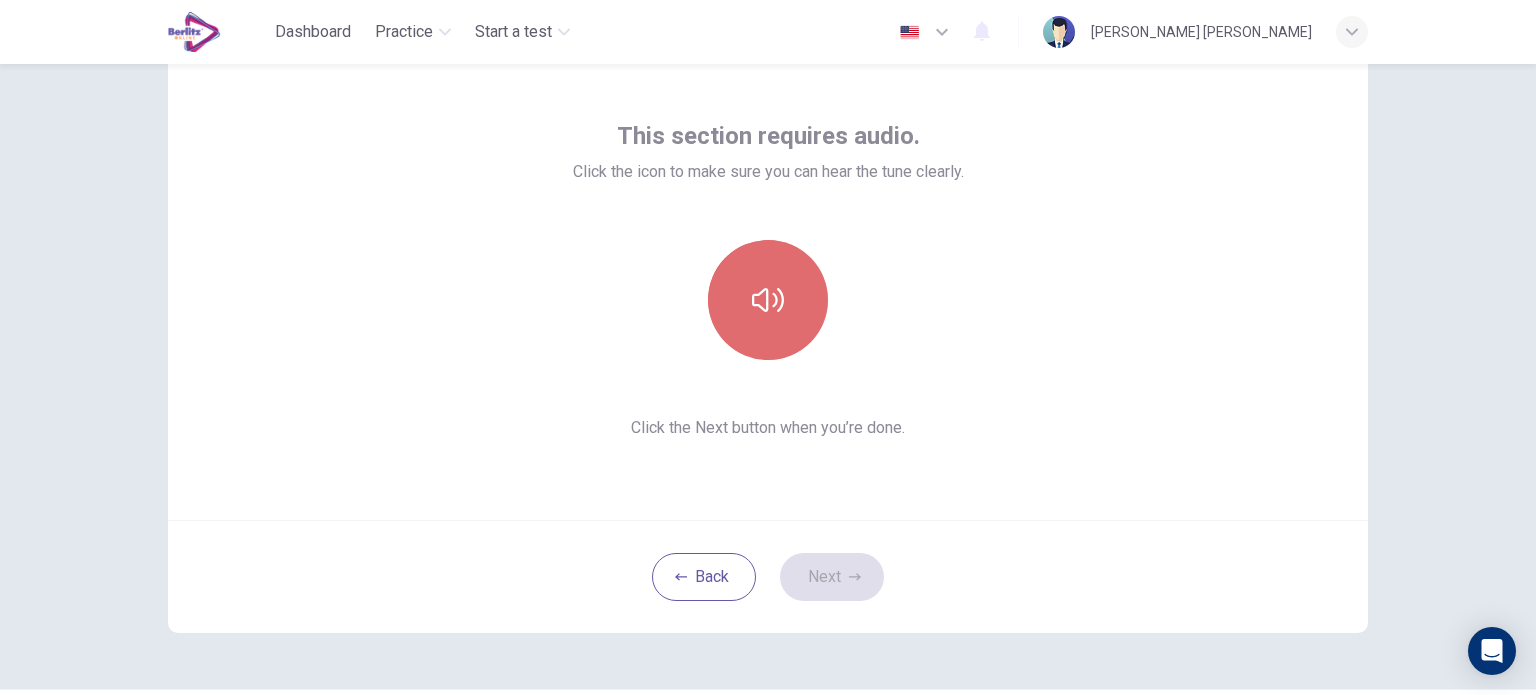 click at bounding box center [768, 300] 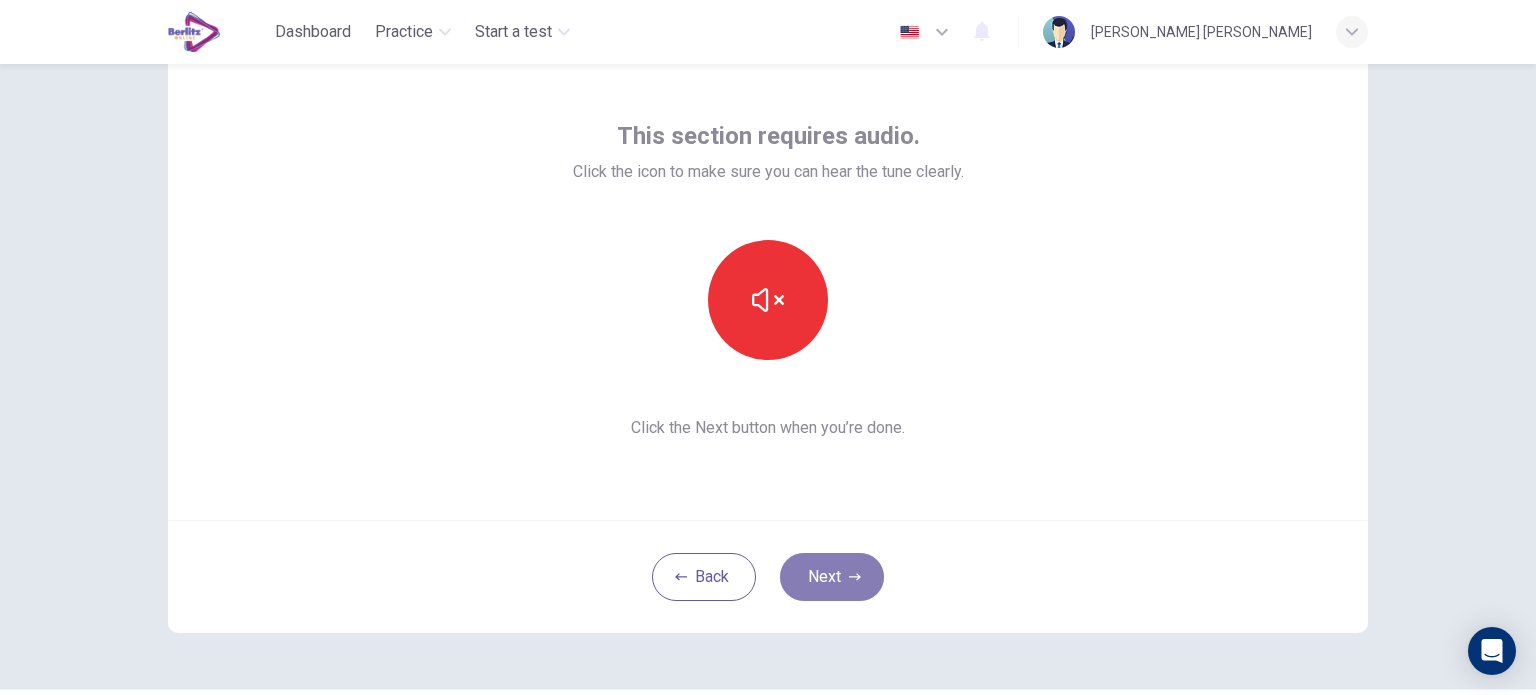 click on "Next" at bounding box center [832, 577] 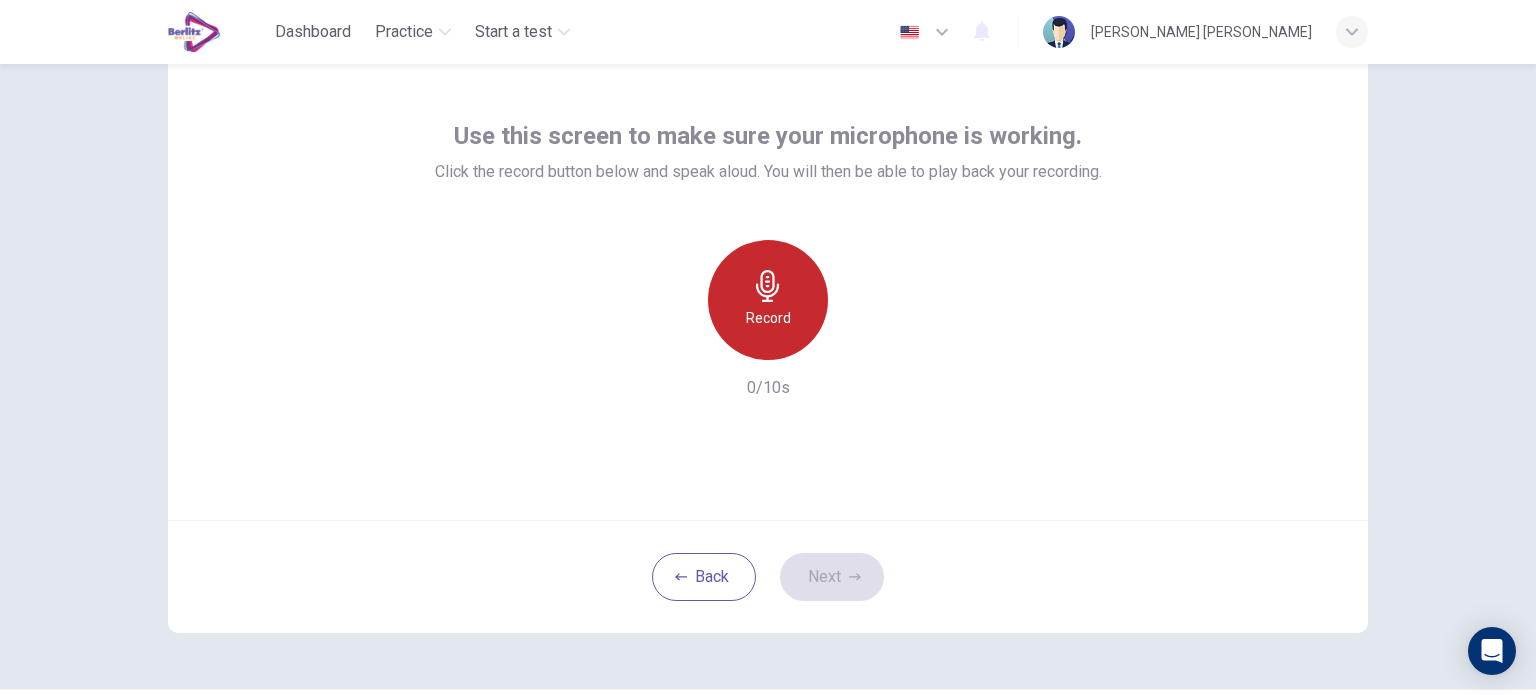 click on "Record" at bounding box center (768, 318) 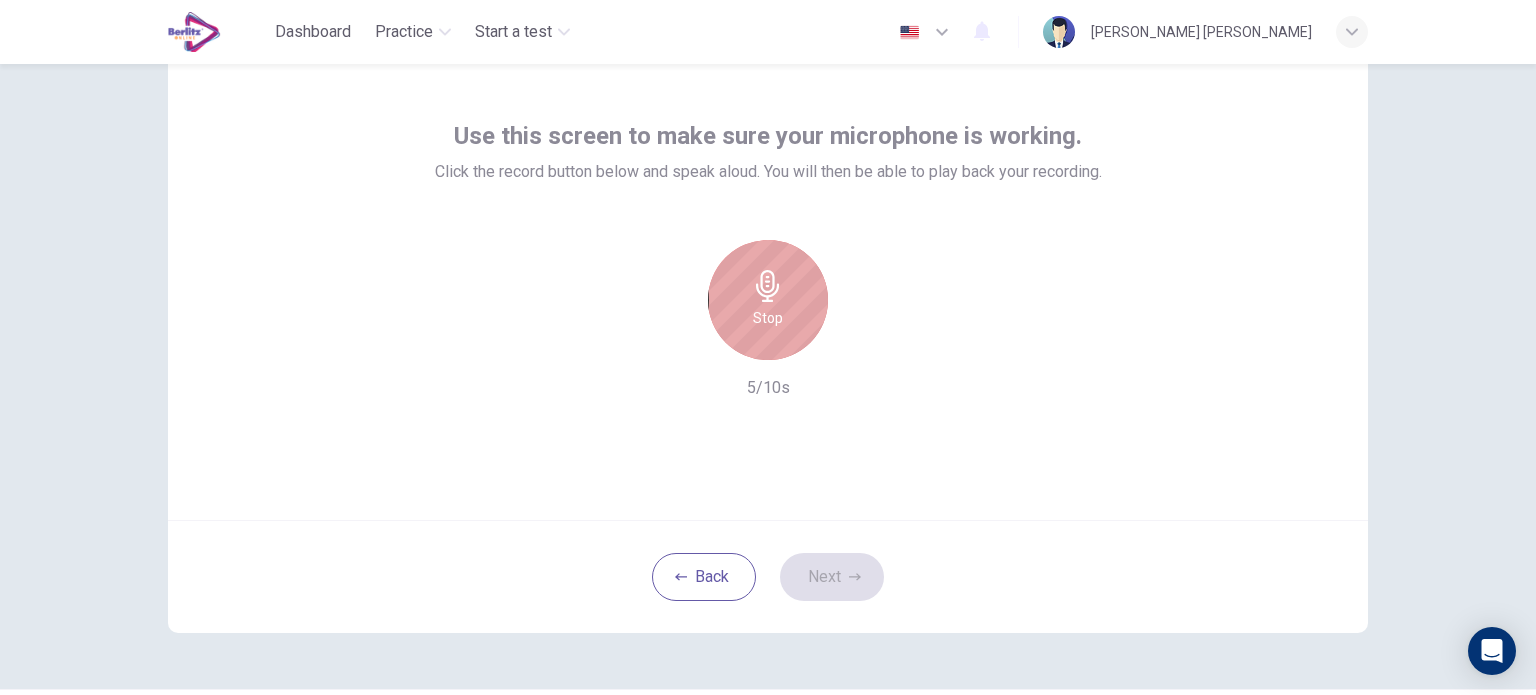 click on "Stop" at bounding box center [768, 300] 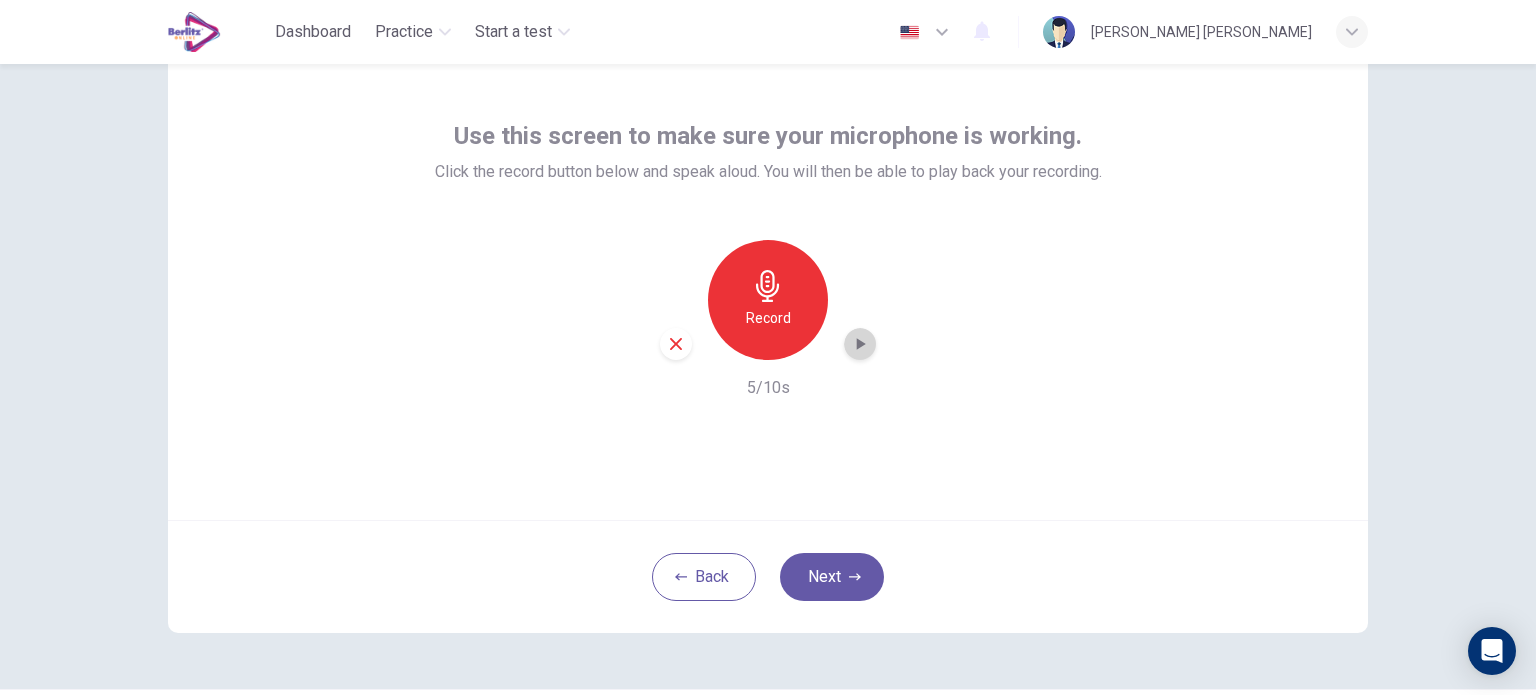 click 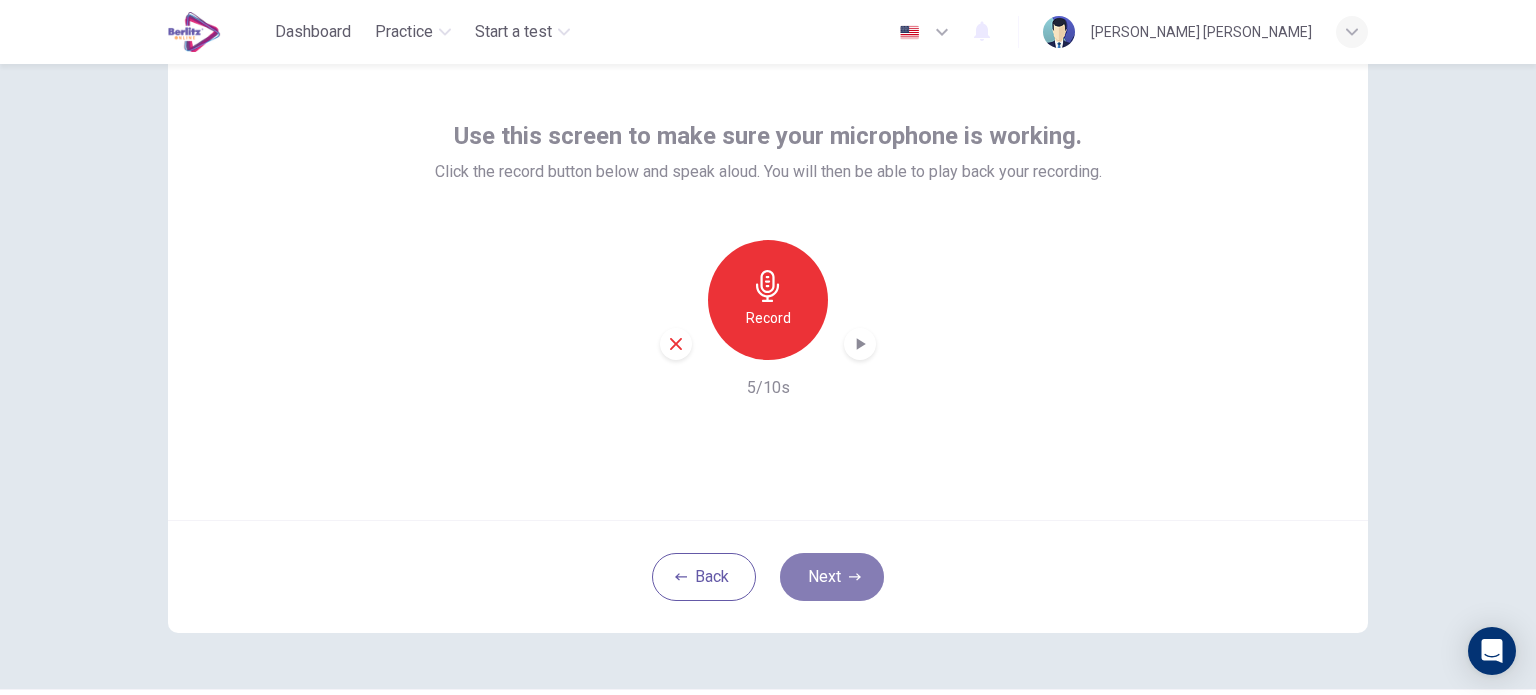 click on "Next" at bounding box center (832, 577) 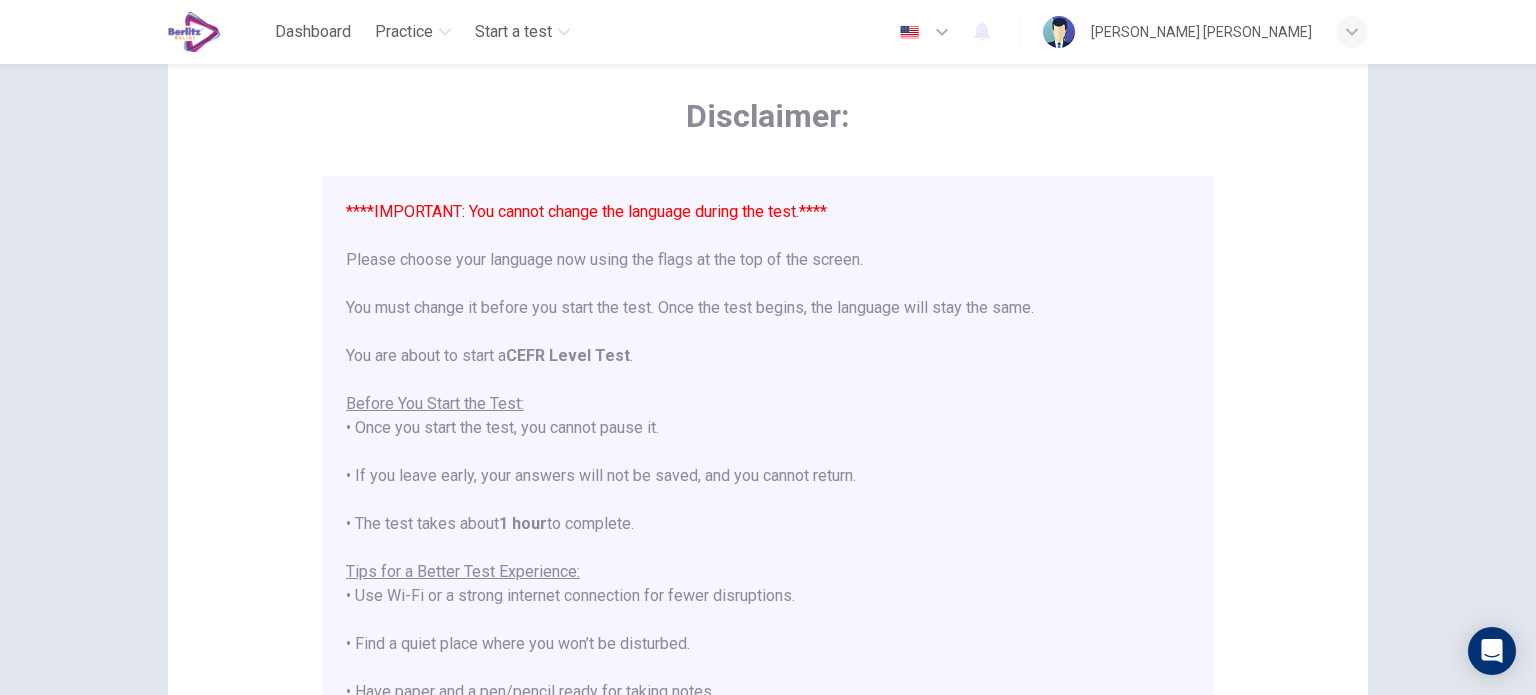 click on "****IMPORTANT: You cannot change the language during the test.****
Please choose your language now using the flags at the top of the screen. You must change it before you start the test. Once the test begins, the language will stay the same.
You are about to start a  CEFR Level Test .
Before You Start the Test:
• Once you start the test, you cannot pause it.
• If you leave early, your answers will not be saved, and you cannot return.
• The test takes about  1 hour  to complete.
Tips for a Better Test Experience:
• Use Wi-Fi or a strong internet connection for fewer disruptions.
• Find a quiet place where you won’t be disturbed.
• Have paper and a pen/pencil ready for taking notes.
• Close other apps and turn off notifications.
• Make sure your device is fully charged or has enough battery to last 90 minutes.
Make sure to uninstall Grammarly or any other apps that can help you during your test. This includes AI-powered extensions, ChatGPT, etc.
Good luck!" at bounding box center [768, 560] 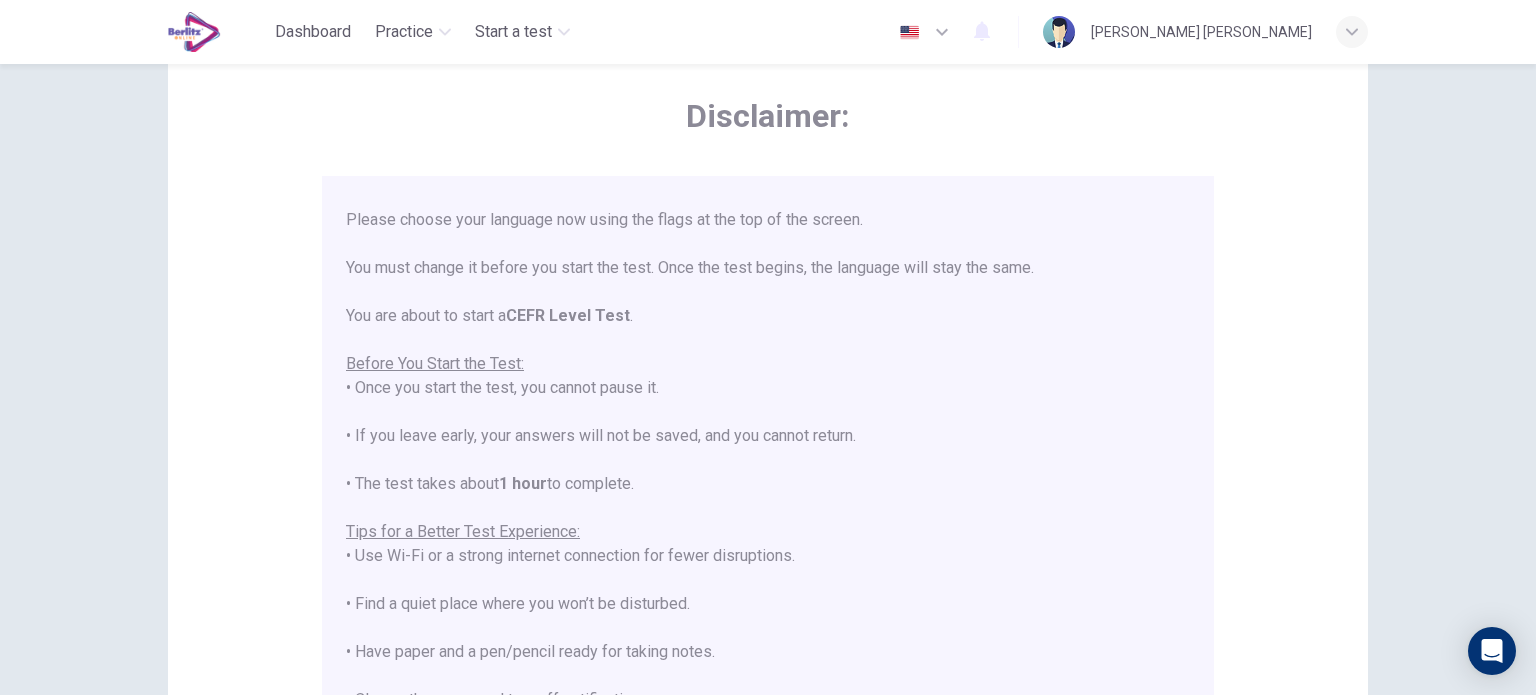 scroll, scrollTop: 189, scrollLeft: 0, axis: vertical 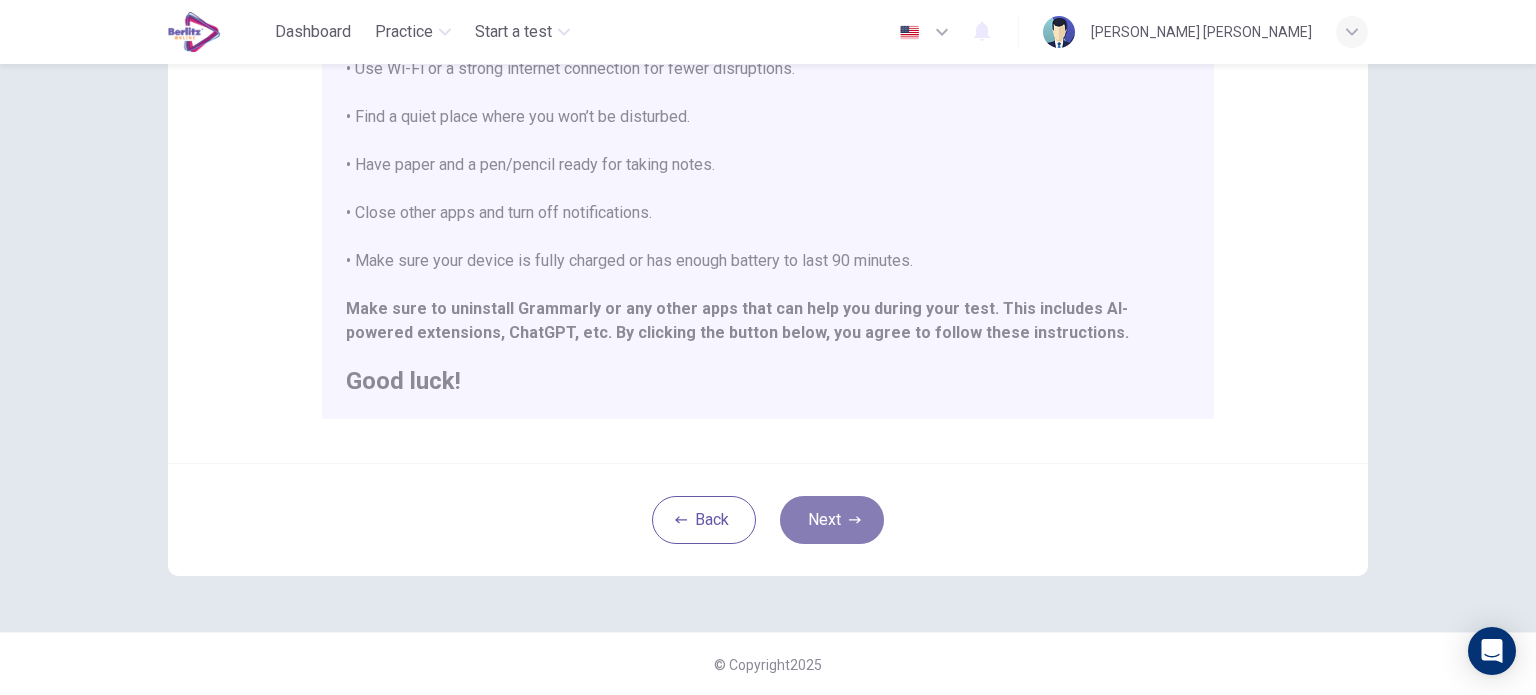 click on "Next" at bounding box center [832, 520] 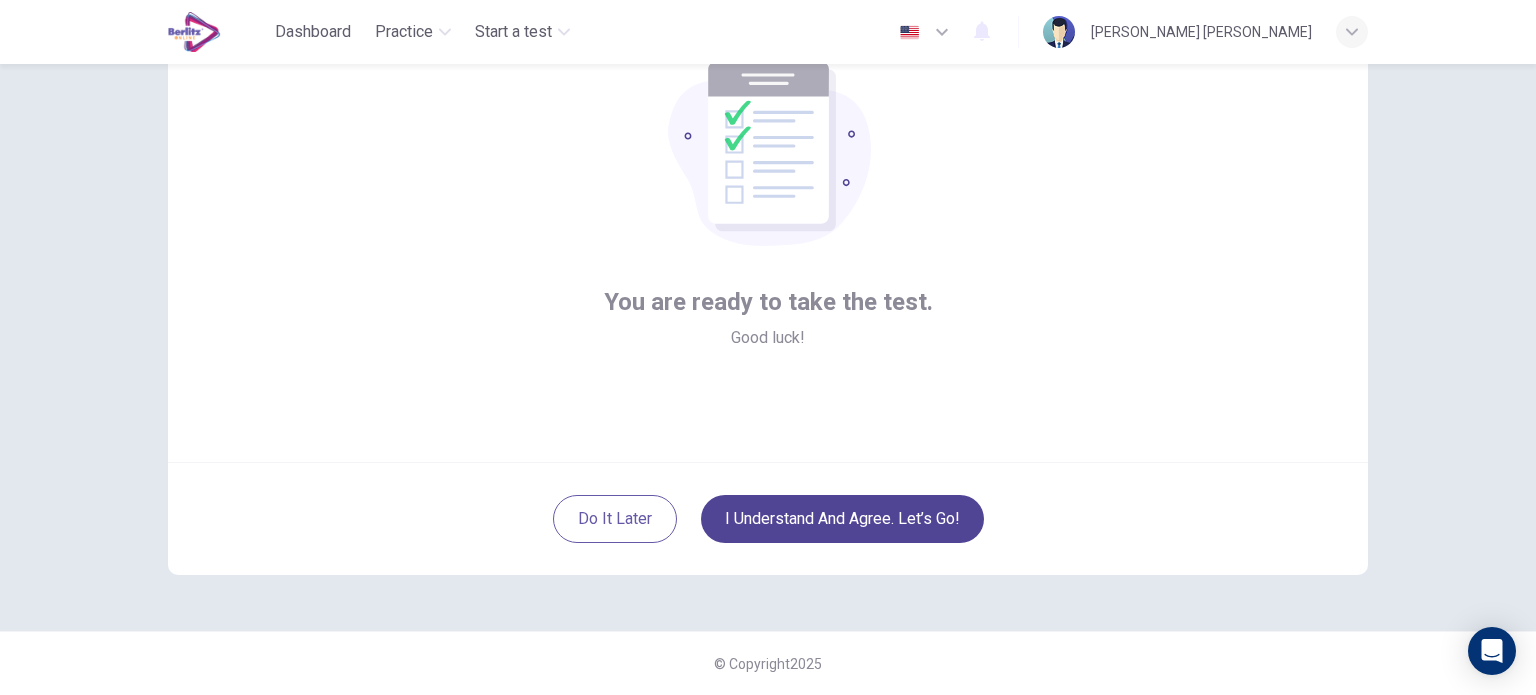 scroll, scrollTop: 137, scrollLeft: 0, axis: vertical 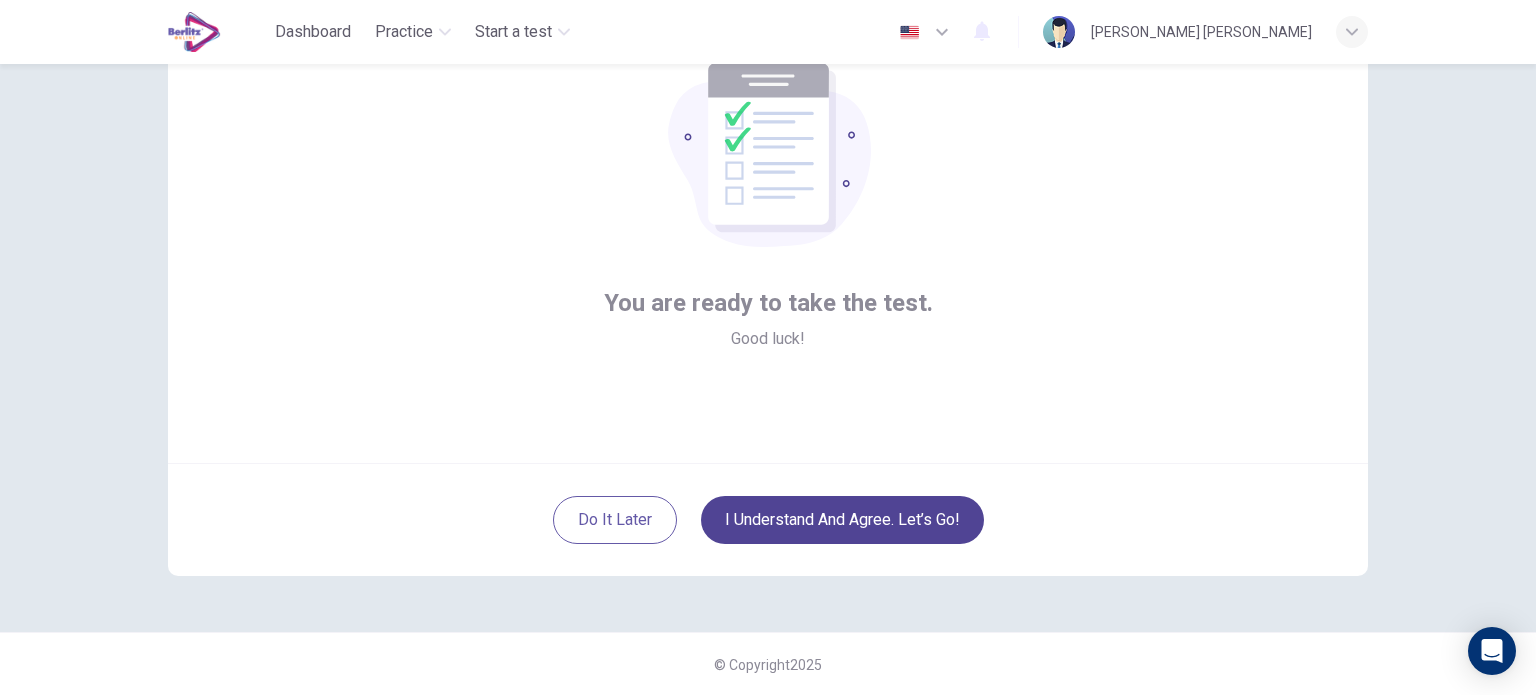 click on "I understand and agree. Let’s go!" at bounding box center [842, 520] 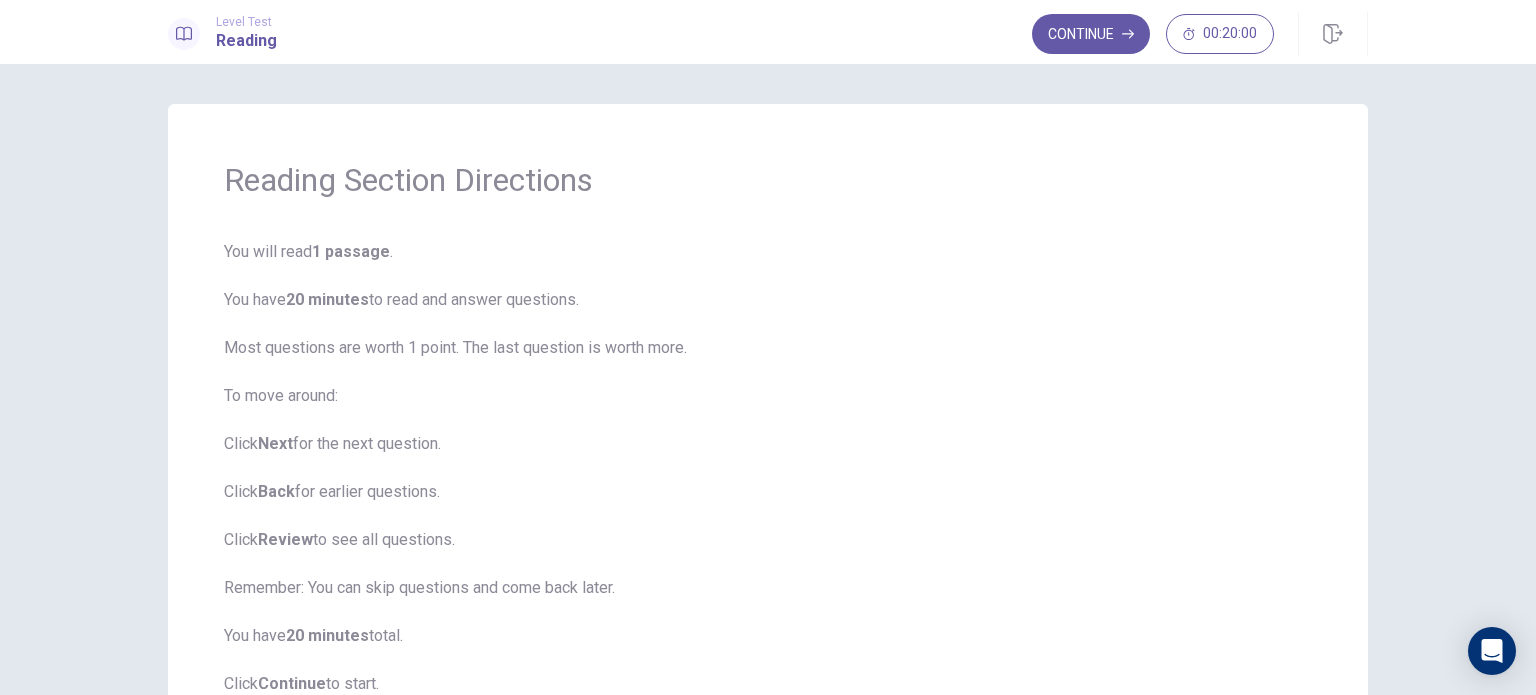 click on "You will read  1 passage .
You have  20 minutes  to read and answer questions.
Most questions are worth 1 point. The last question is worth more.
To move around:
Click  Next  for the next question.
Click  Back  for earlier questions.
Click  Review  to see all questions.
Remember: You can skip questions and come back later.
You have  20 minutes  total.
Click  Continue  to start." at bounding box center (768, 468) 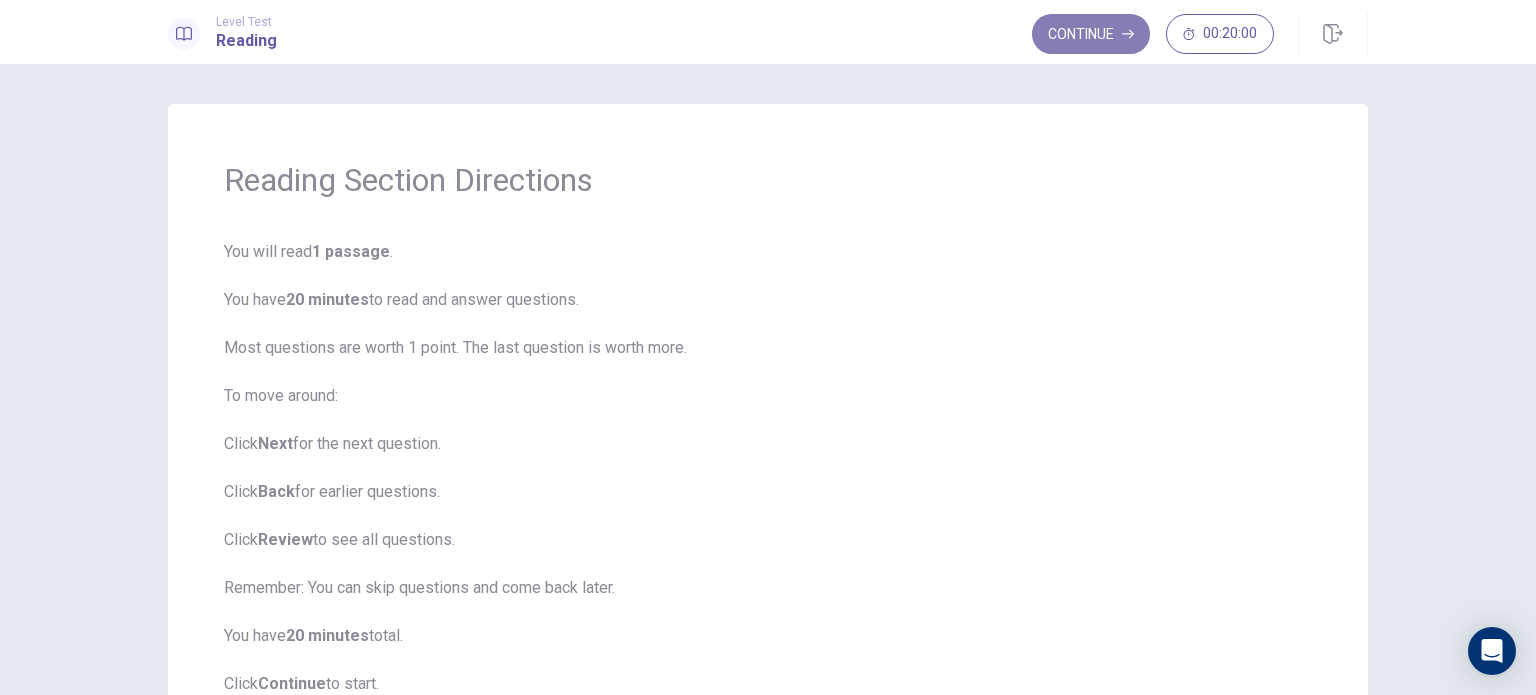 click on "Continue" at bounding box center [1091, 34] 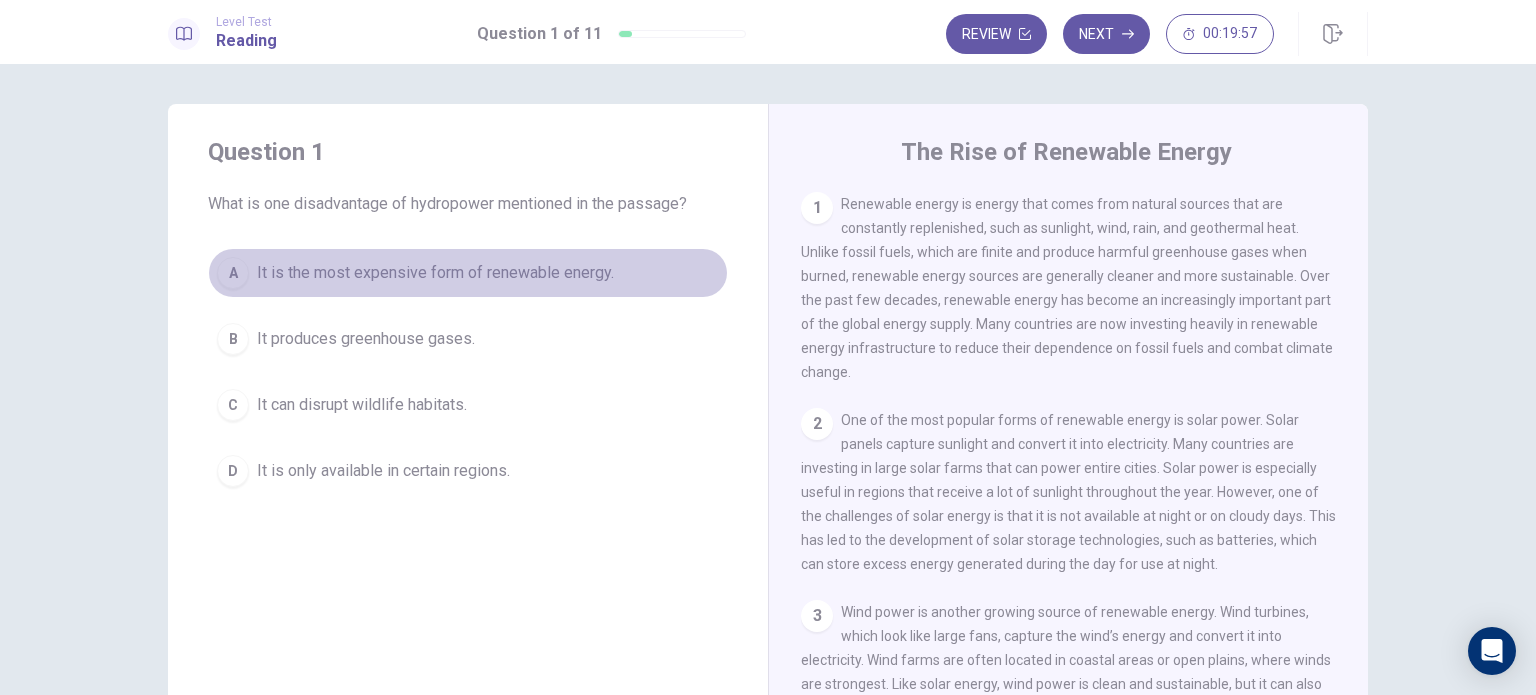 click on "It is the most expensive form of renewable energy." at bounding box center [435, 273] 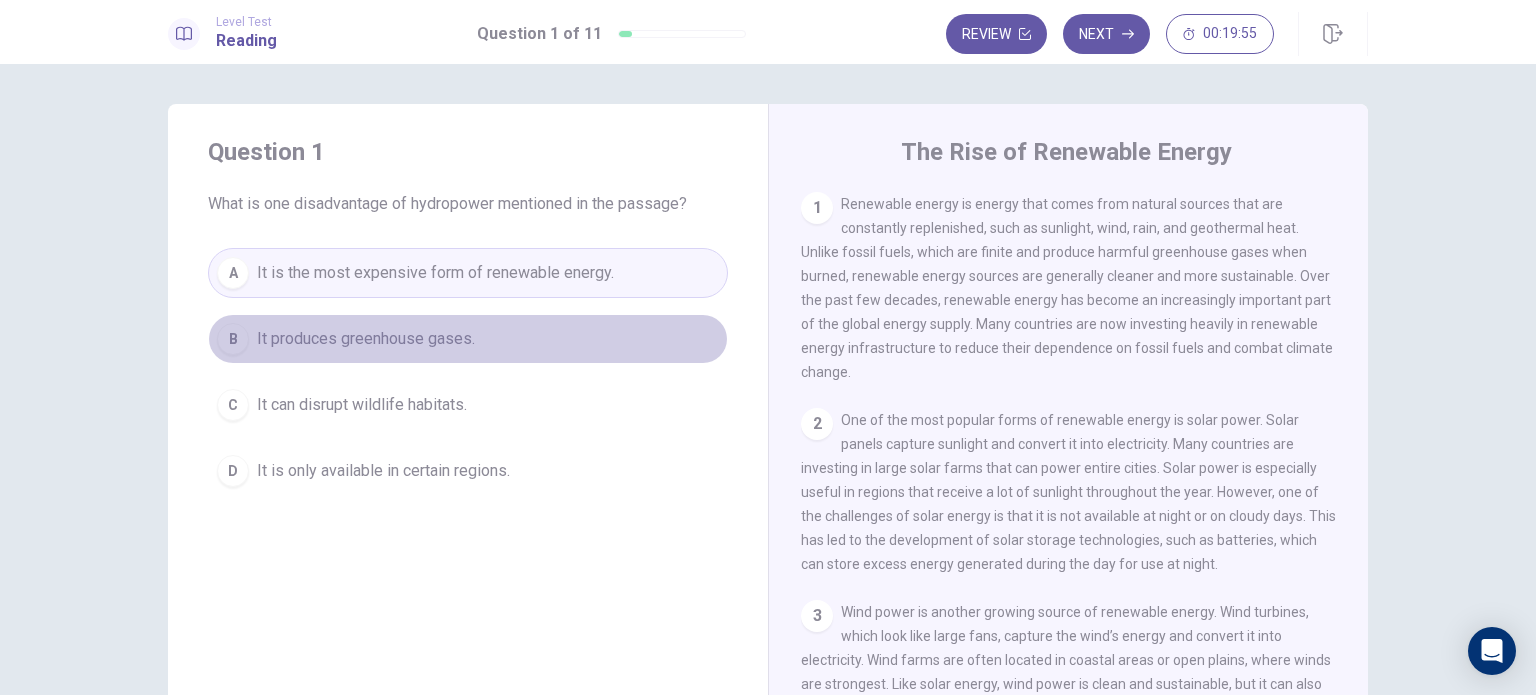 click on "B It produces greenhouse gases." at bounding box center (468, 339) 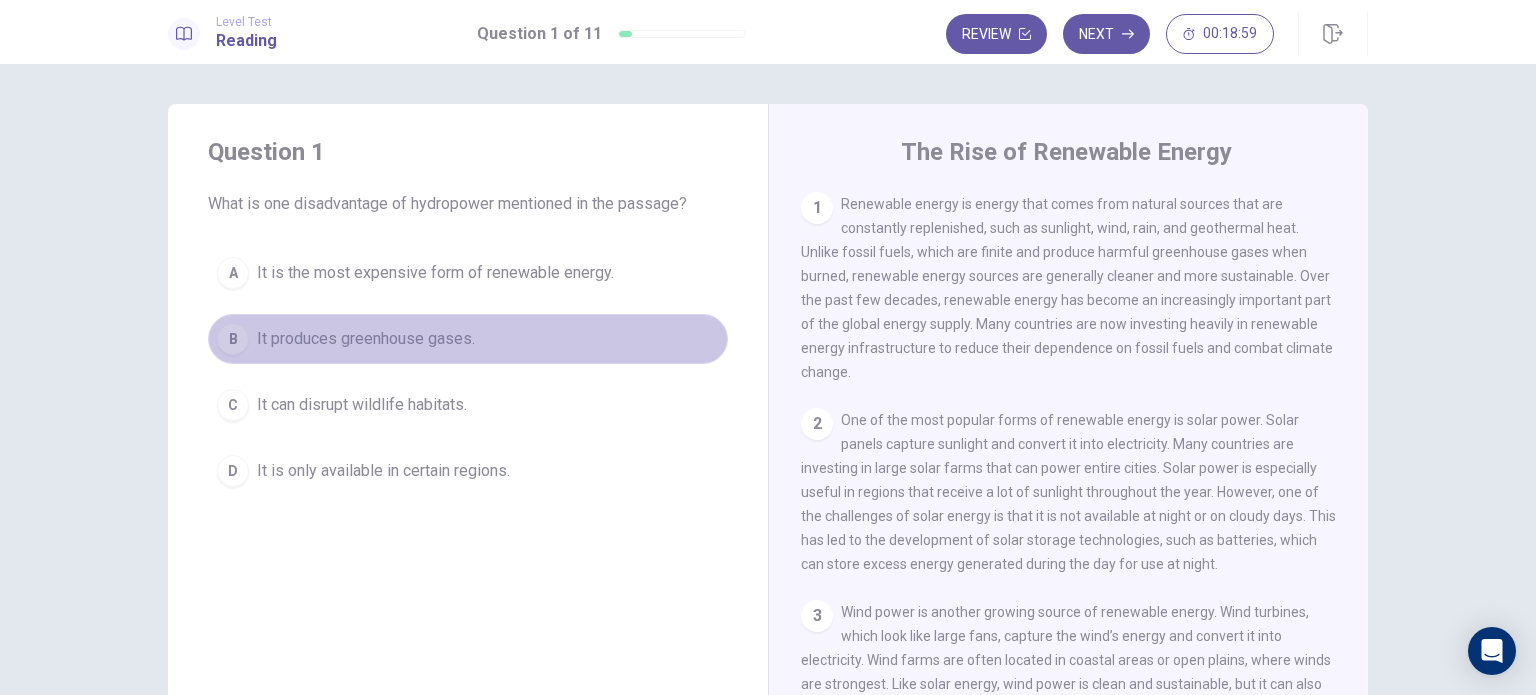 click on "B It produces greenhouse gases." at bounding box center (468, 339) 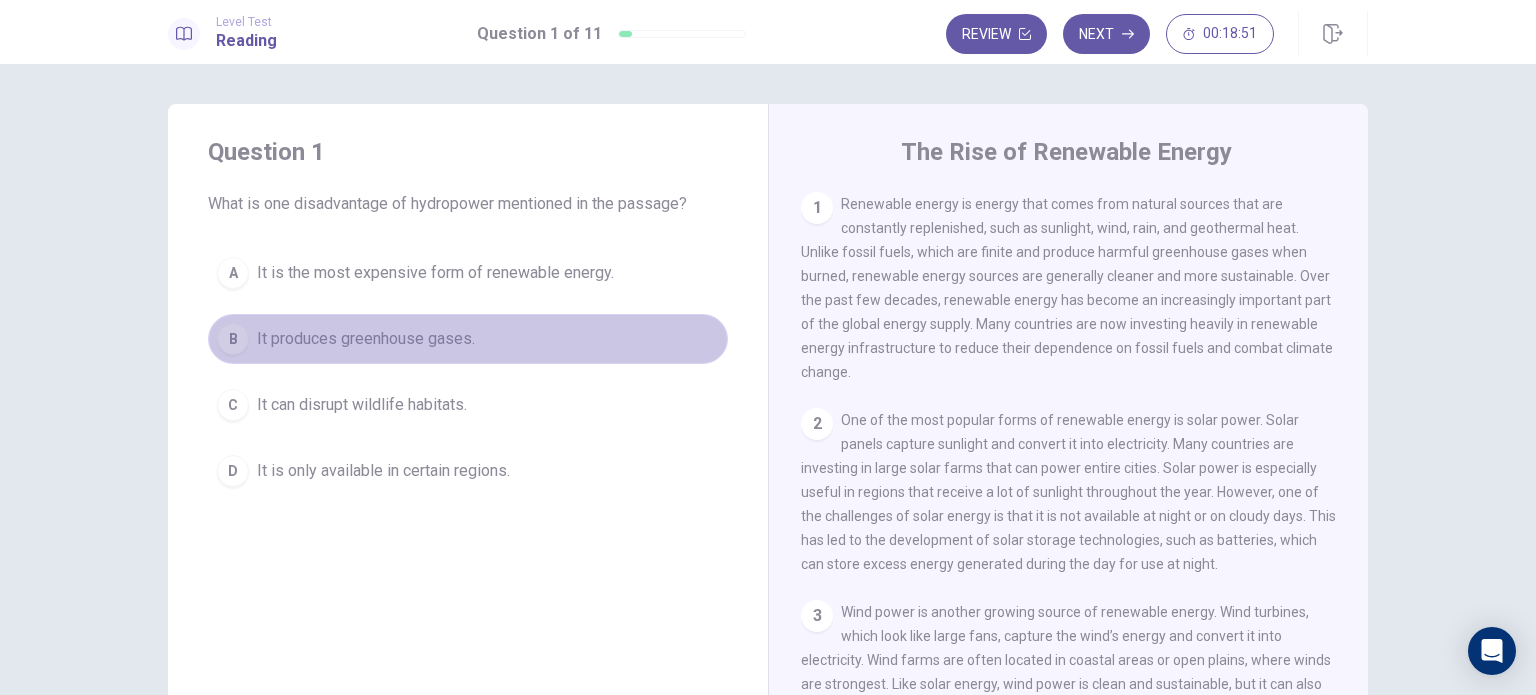 click on "It produces greenhouse gases." at bounding box center (366, 339) 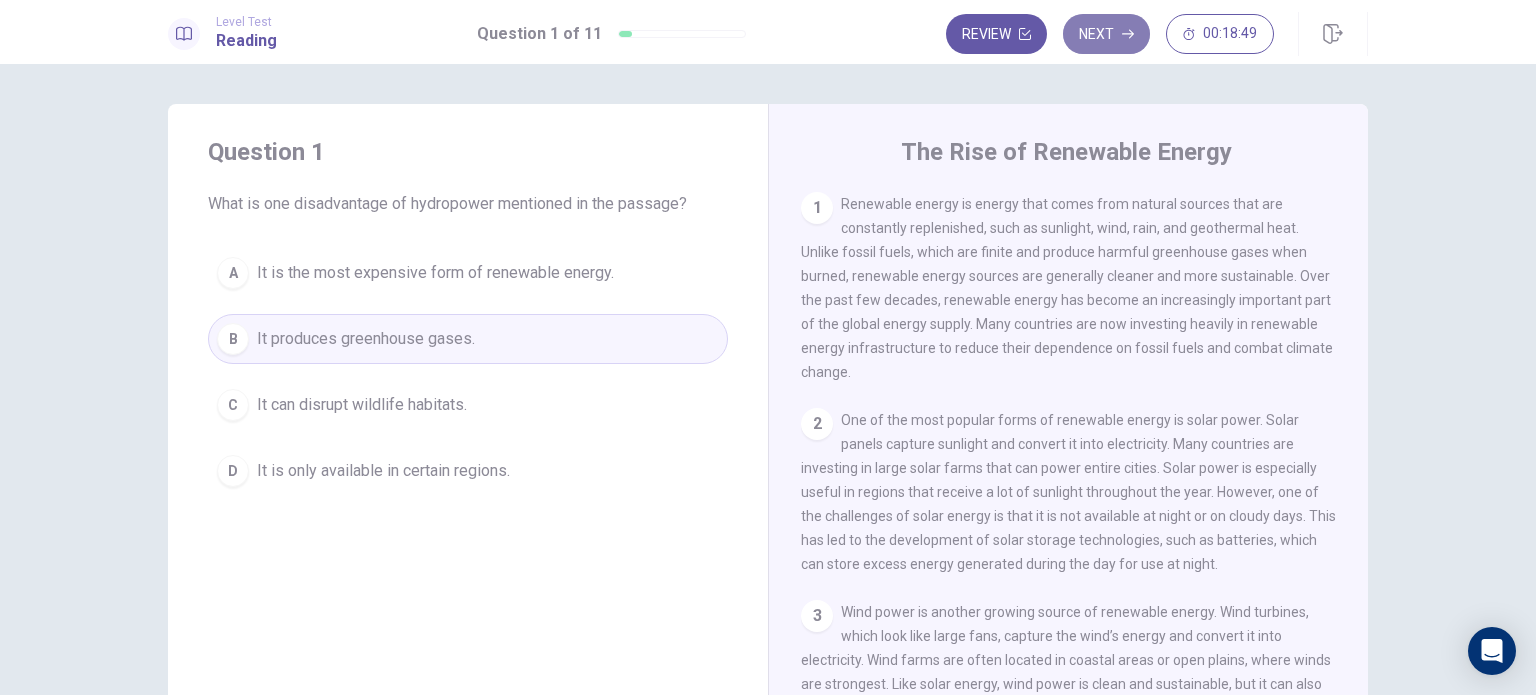 click on "Next" at bounding box center (1106, 34) 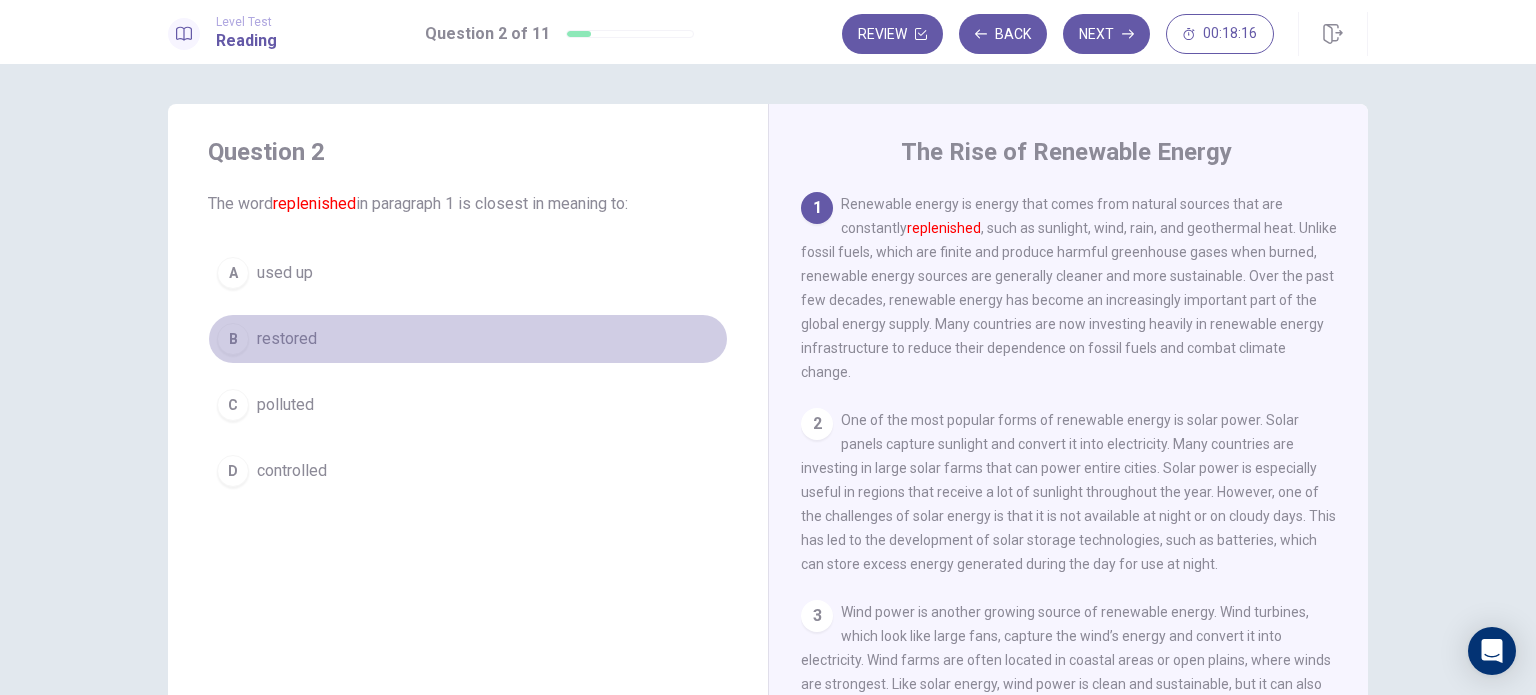 click on "B restored" at bounding box center [468, 339] 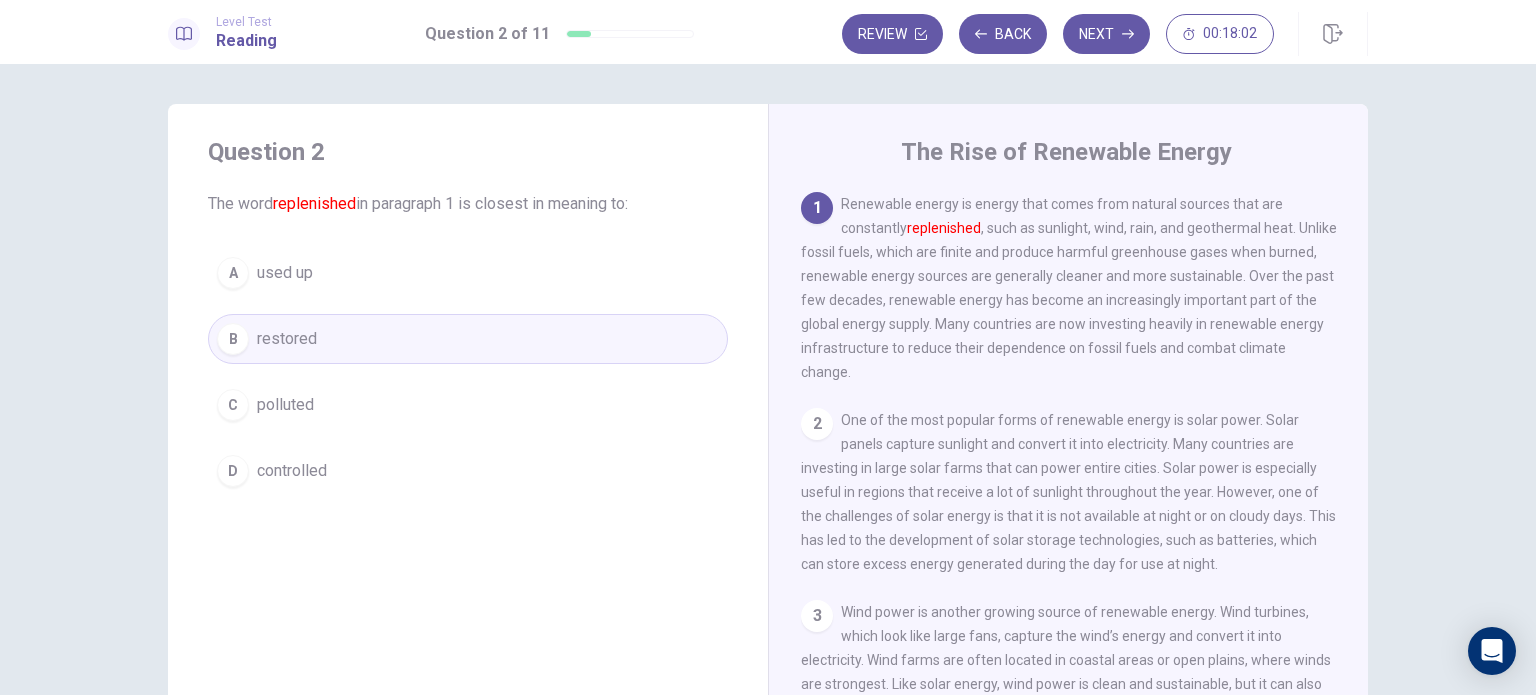 click on "D controlled" at bounding box center [468, 471] 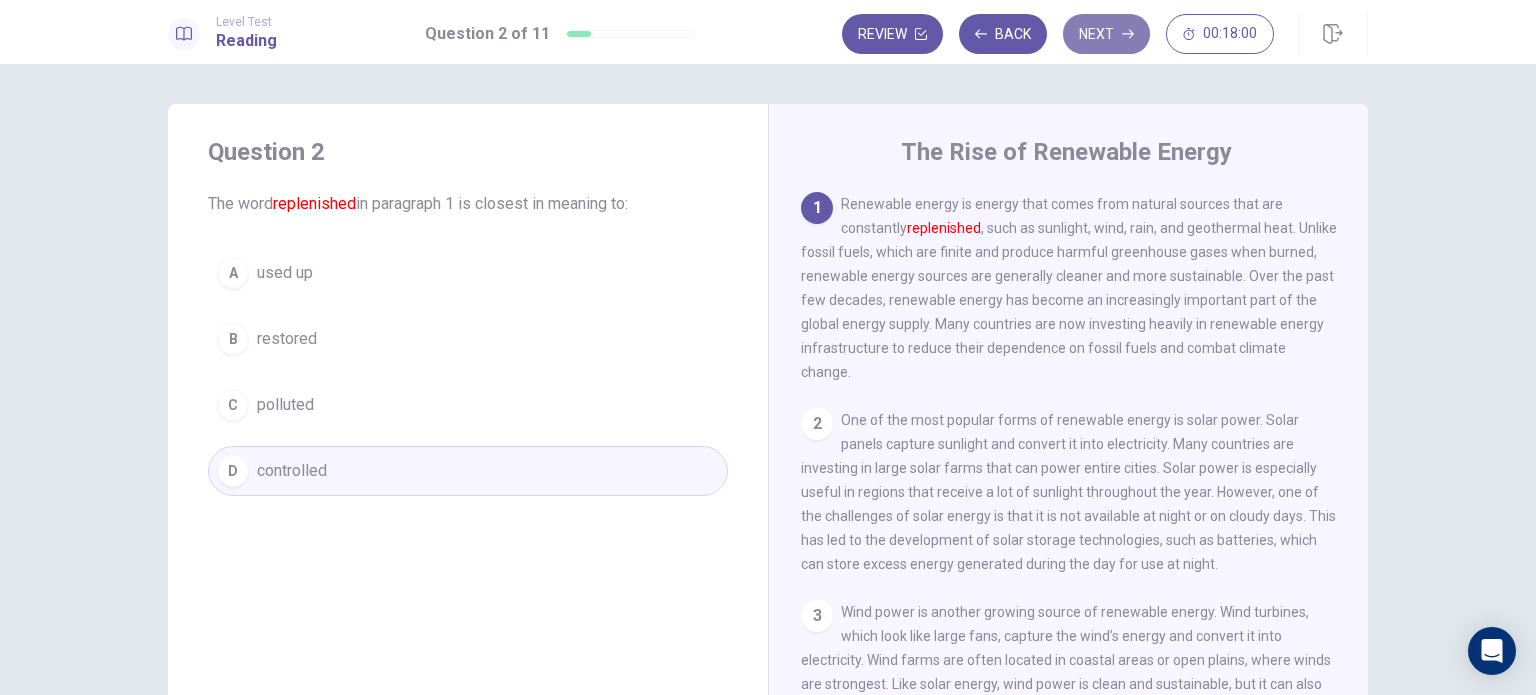 click 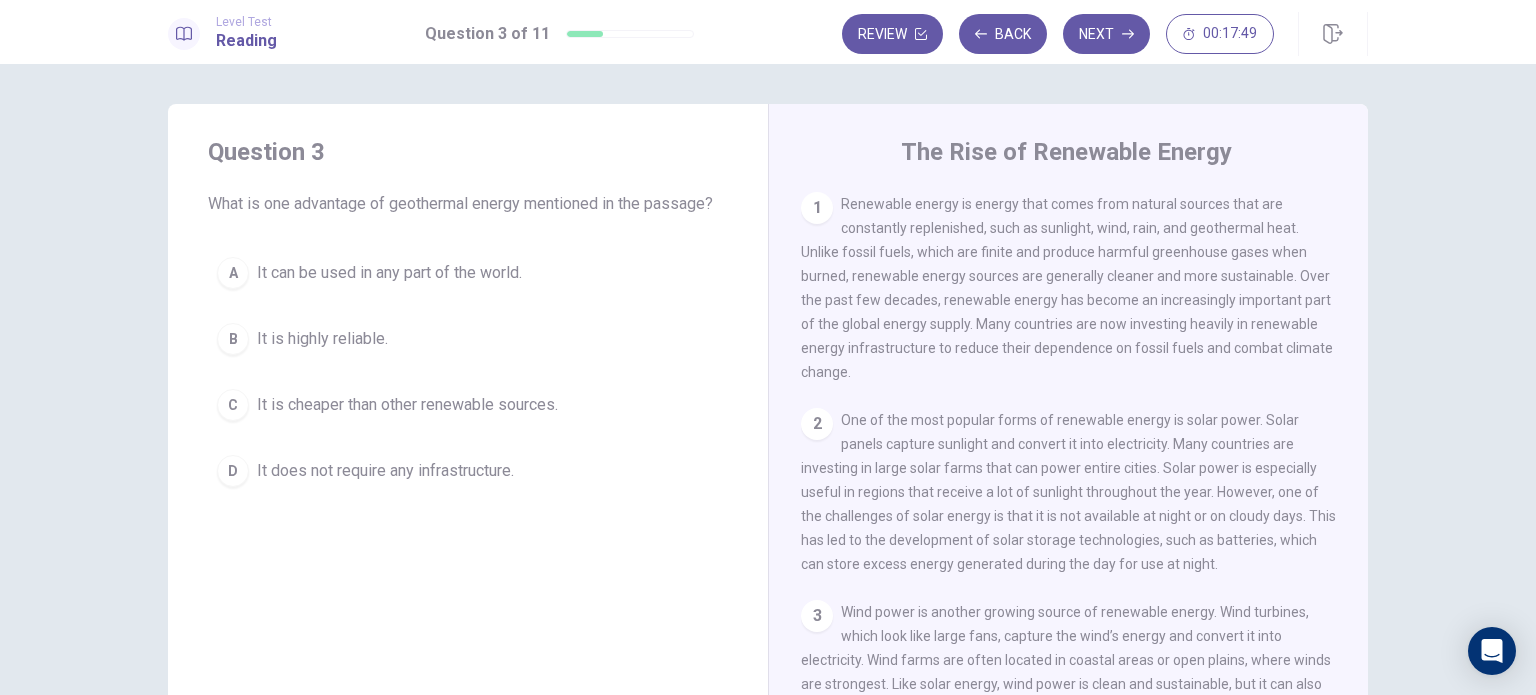 click on "One of the most popular forms of renewable energy is solar power. Solar panels capture sunlight and convert it into electricity. Many countries are investing in large solar farms that can power entire cities. Solar power is especially useful in regions that receive a lot of sunlight throughout the year. However, one of the challenges of solar energy is that it is not available at night or on cloudy days. This has led to the development of solar storage technologies, such as batteries, which can store excess energy generated during the day for use at night." at bounding box center [1068, 492] 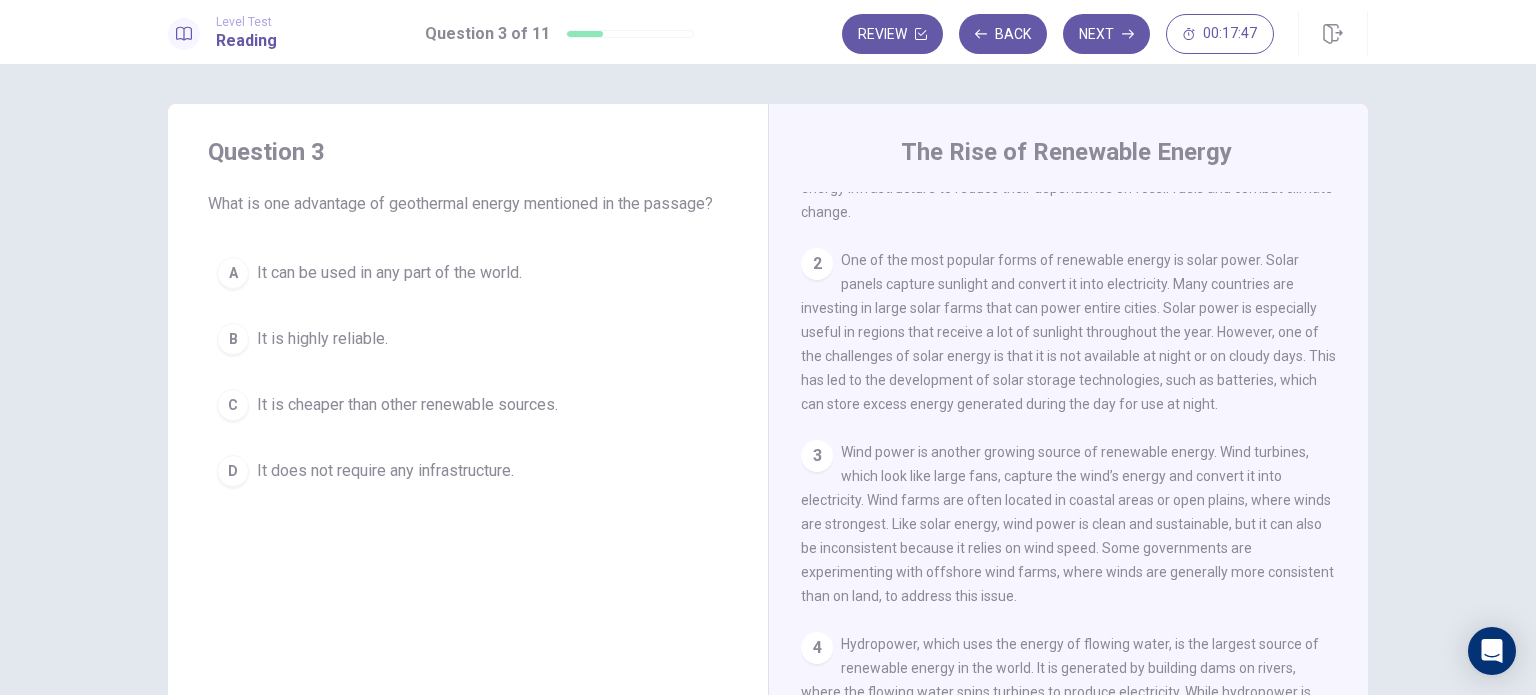 scroll, scrollTop: 200, scrollLeft: 0, axis: vertical 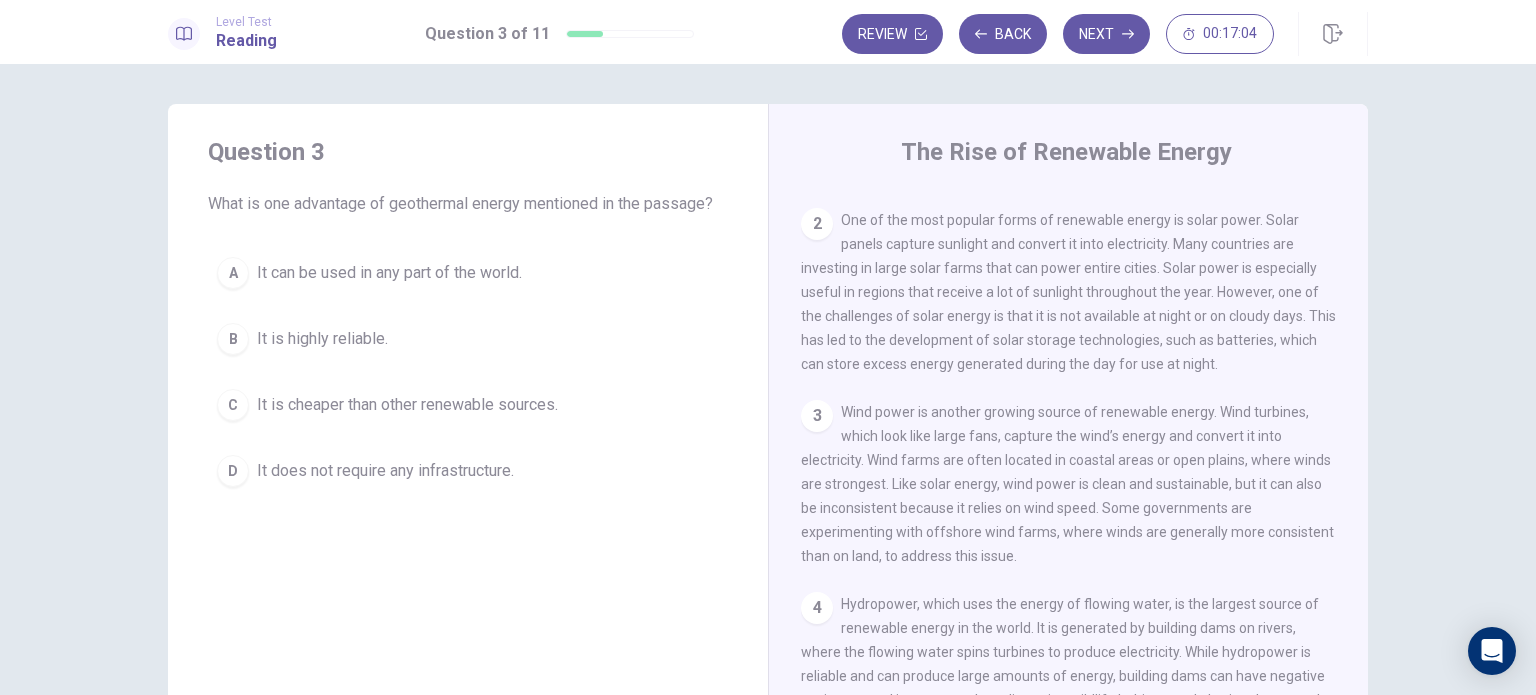 click on "A It can be used in any part of the world.
B It is highly reliable.
C It is cheaper than other renewable sources.
D It does not require any infrastructure." at bounding box center [468, 372] 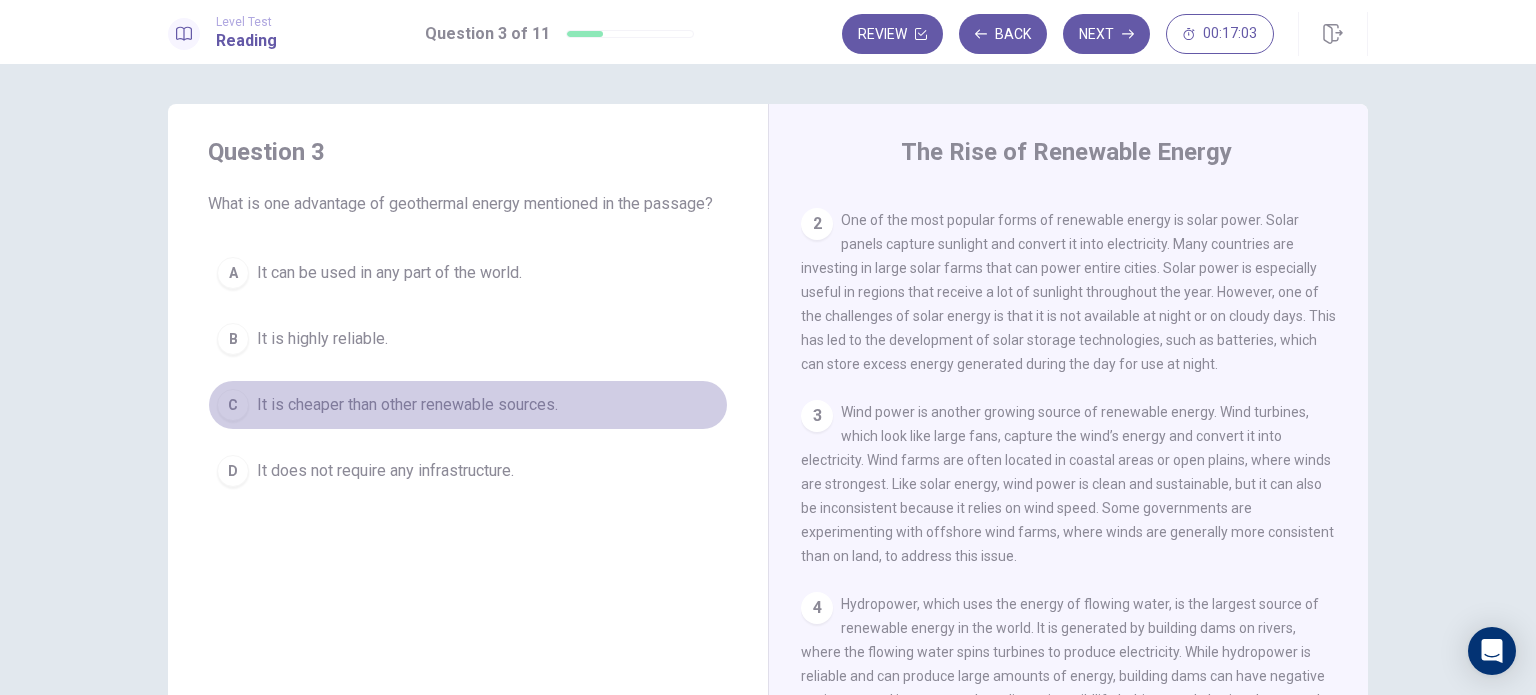 click on "It is cheaper than other renewable sources." at bounding box center (407, 405) 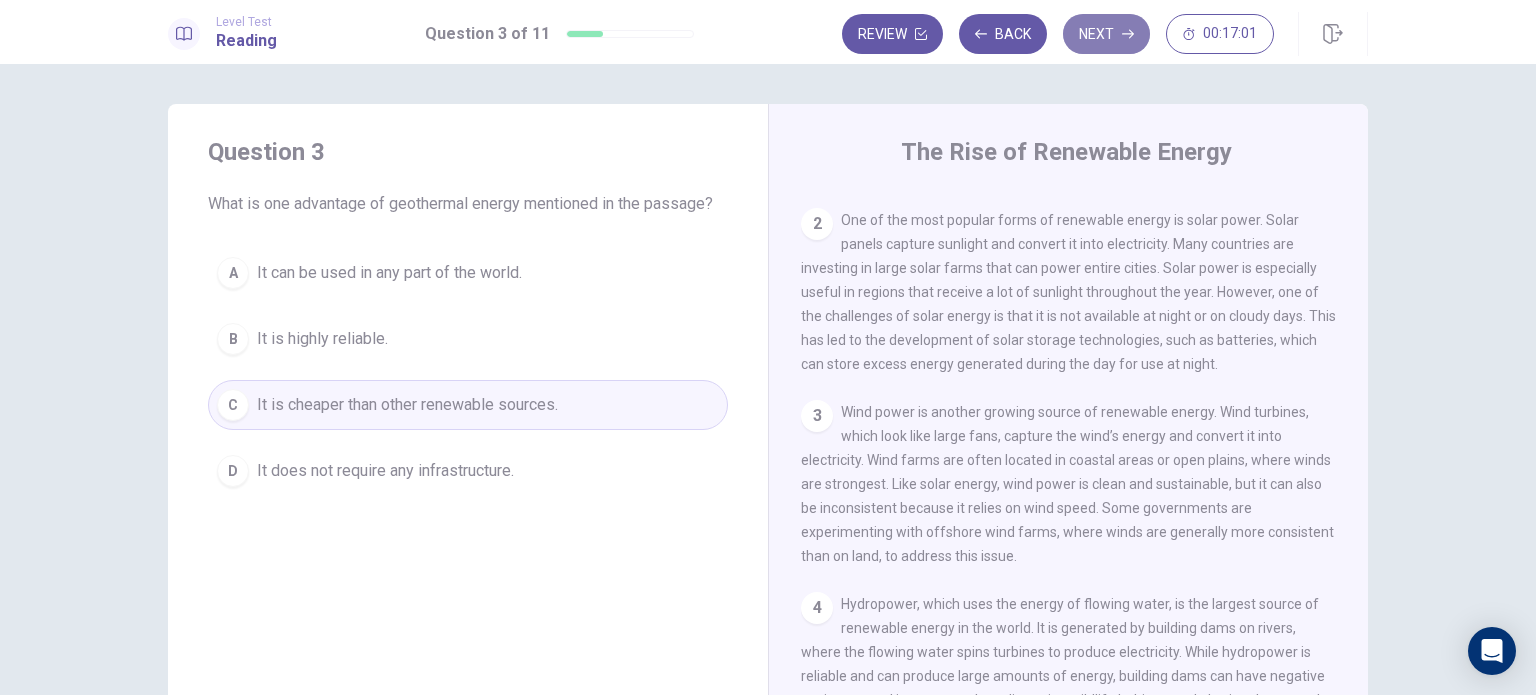 click on "Next" at bounding box center [1106, 34] 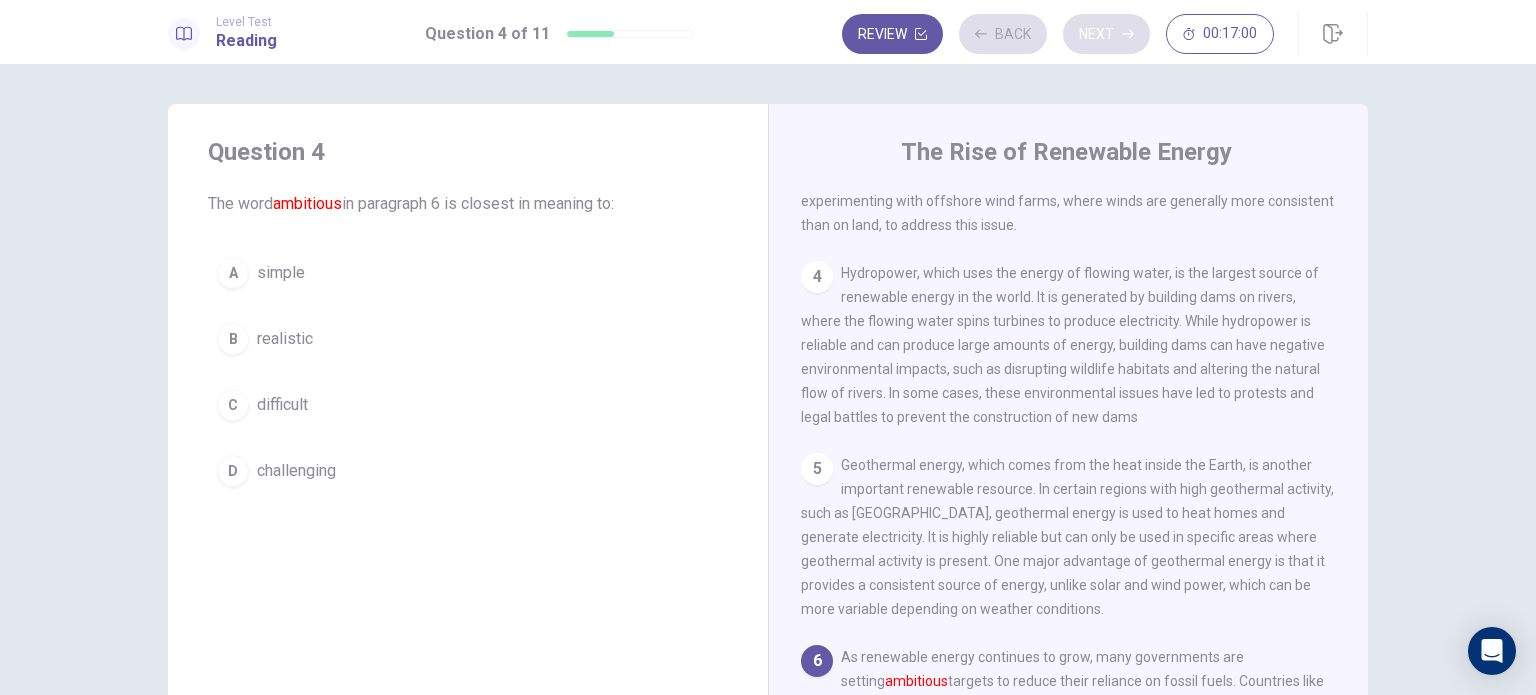 scroll, scrollTop: 684, scrollLeft: 0, axis: vertical 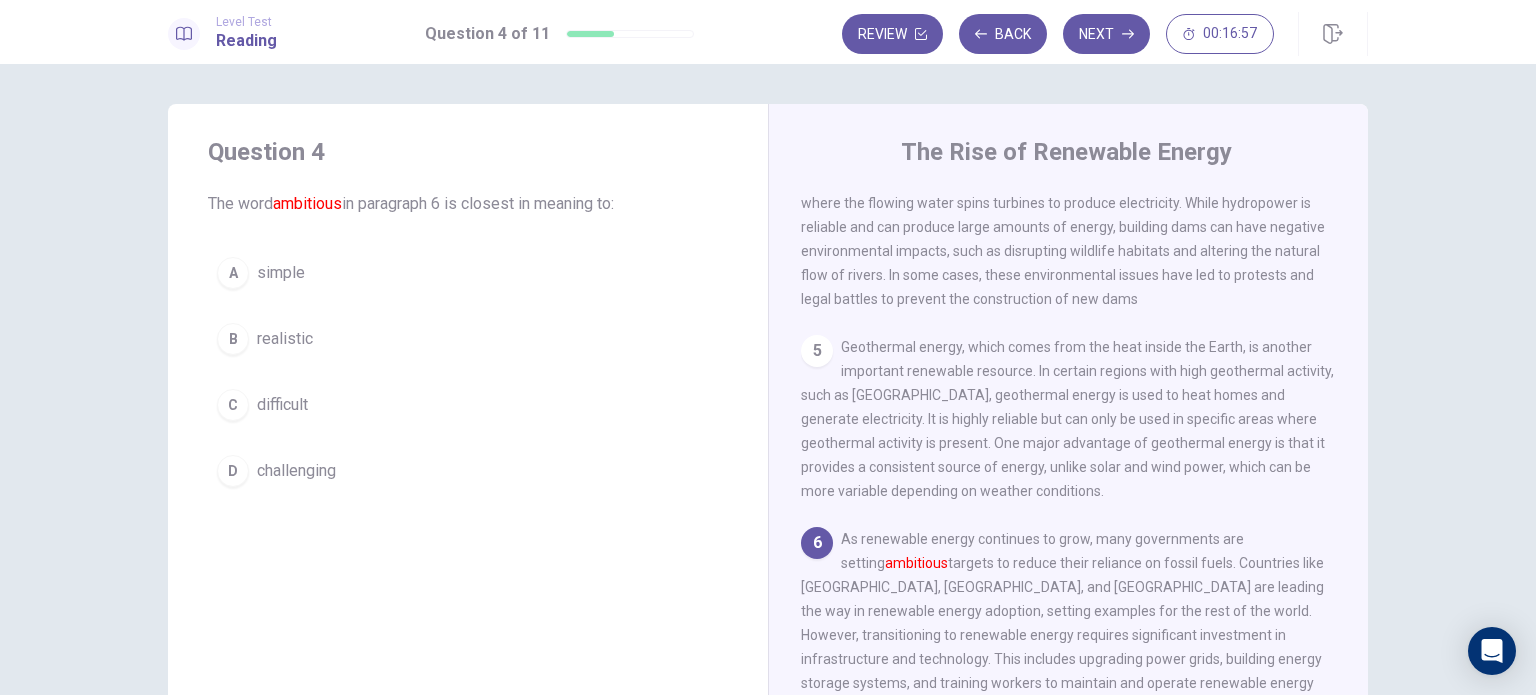 click on "5 Geothermal energy, which comes from the heat inside the Earth, is another important renewable resource. In certain regions with high geothermal activity, such as [GEOGRAPHIC_DATA], geothermal energy is used to heat homes and generate electricity. It is highly reliable but can only be used in specific areas where geothermal activity is present. One major advantage of geothermal energy is that it provides a consistent source of energy, unlike solar and wind power, which can be more variable depending on weather conditions." at bounding box center (1069, 419) 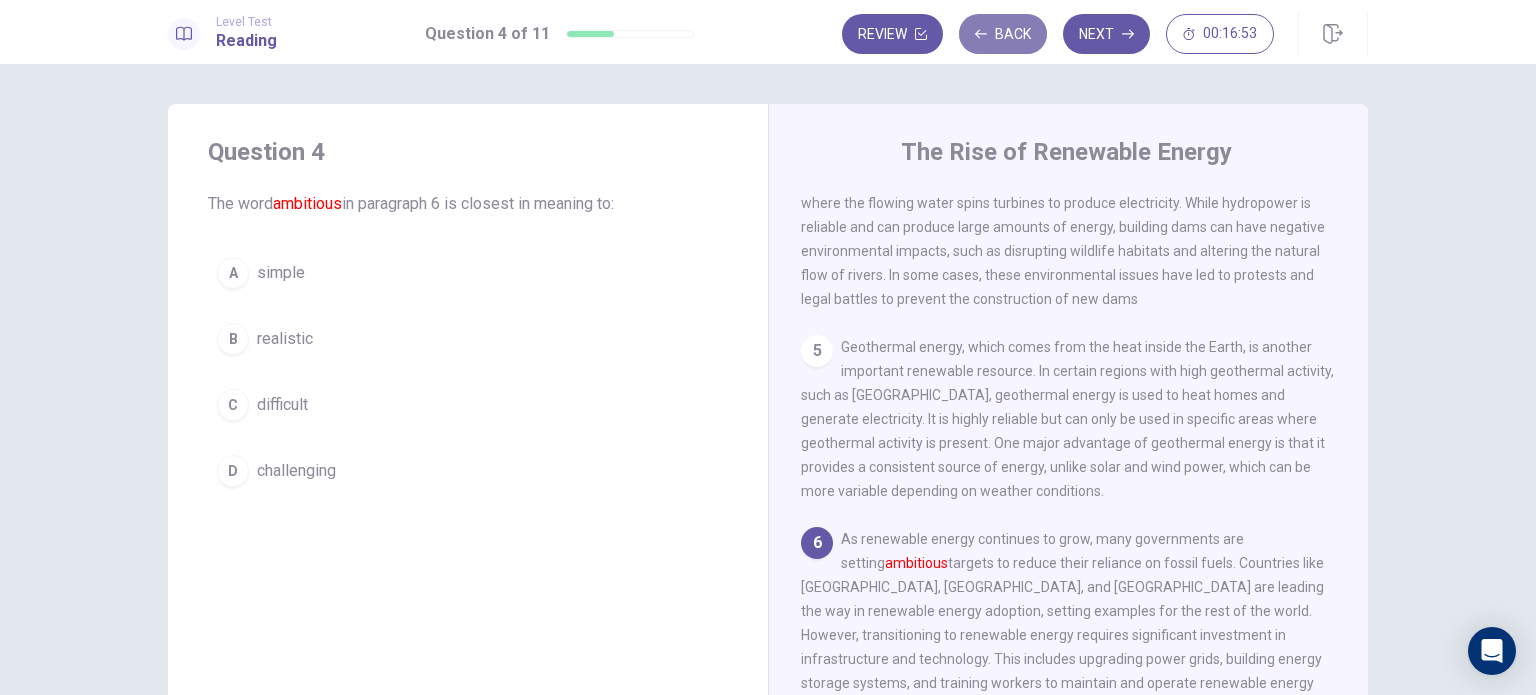 click on "Back" at bounding box center [1003, 34] 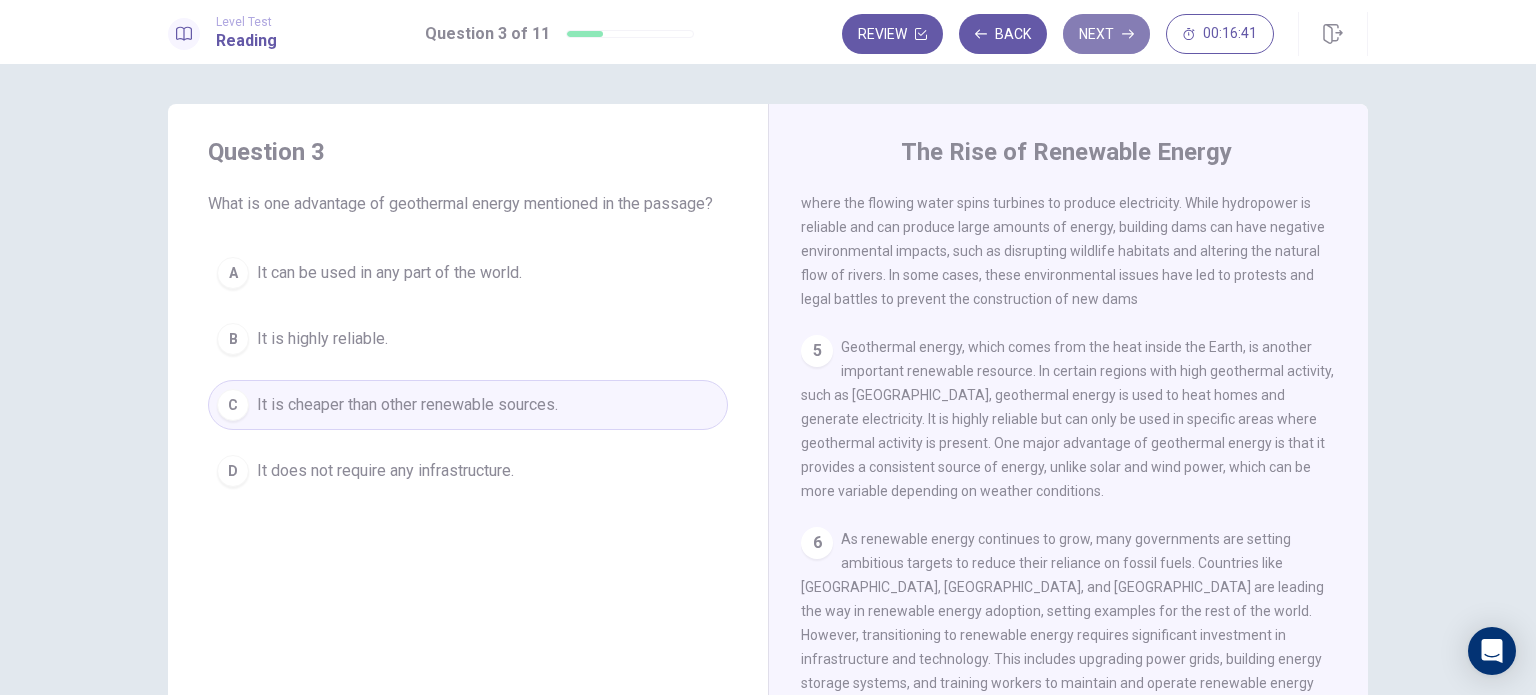 click on "Next" at bounding box center [1106, 34] 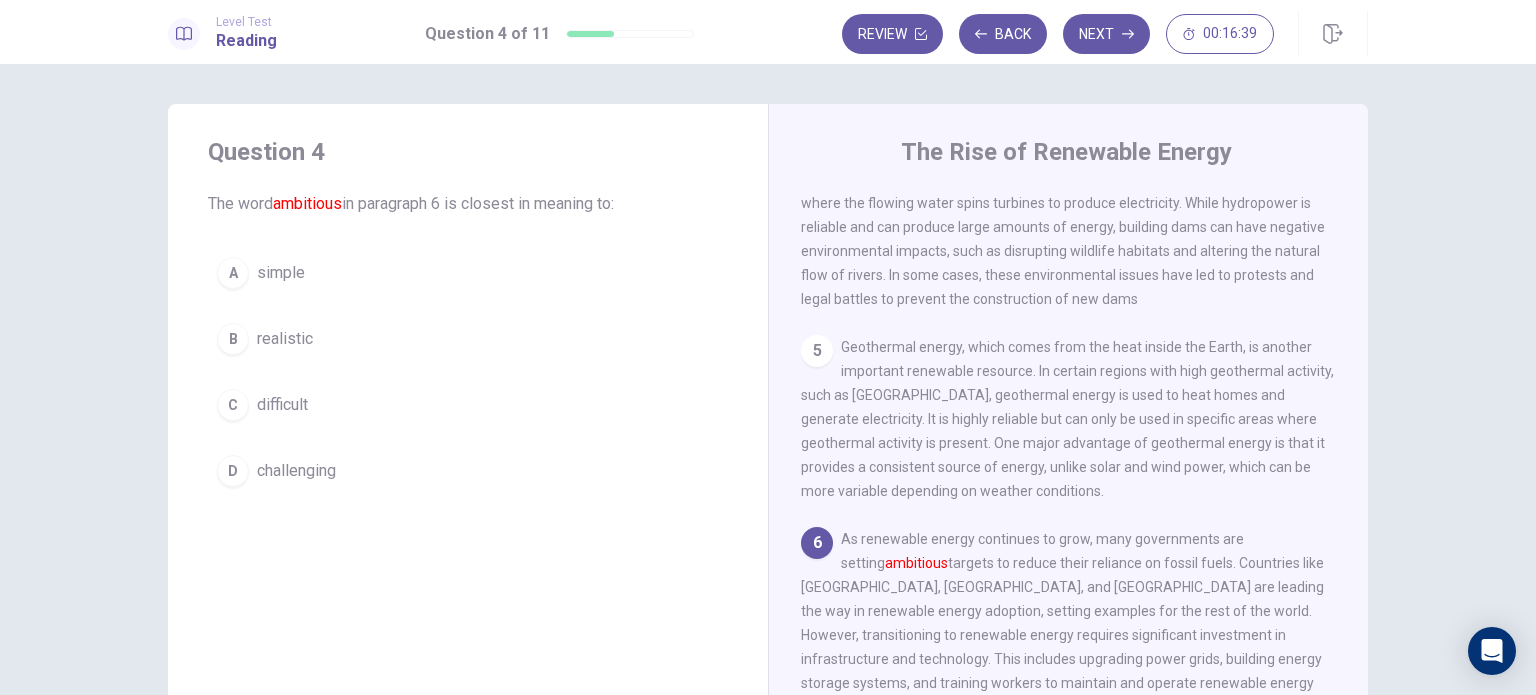 click on "5 Geothermal energy, which comes from the heat inside the Earth, is another important renewable resource. In certain regions with high geothermal activity, such as [GEOGRAPHIC_DATA], geothermal energy is used to heat homes and generate electricity. It is highly reliable but can only be used in specific areas where geothermal activity is present. One major advantage of geothermal energy is that it provides a consistent source of energy, unlike solar and wind power, which can be more variable depending on weather conditions." at bounding box center [1069, 419] 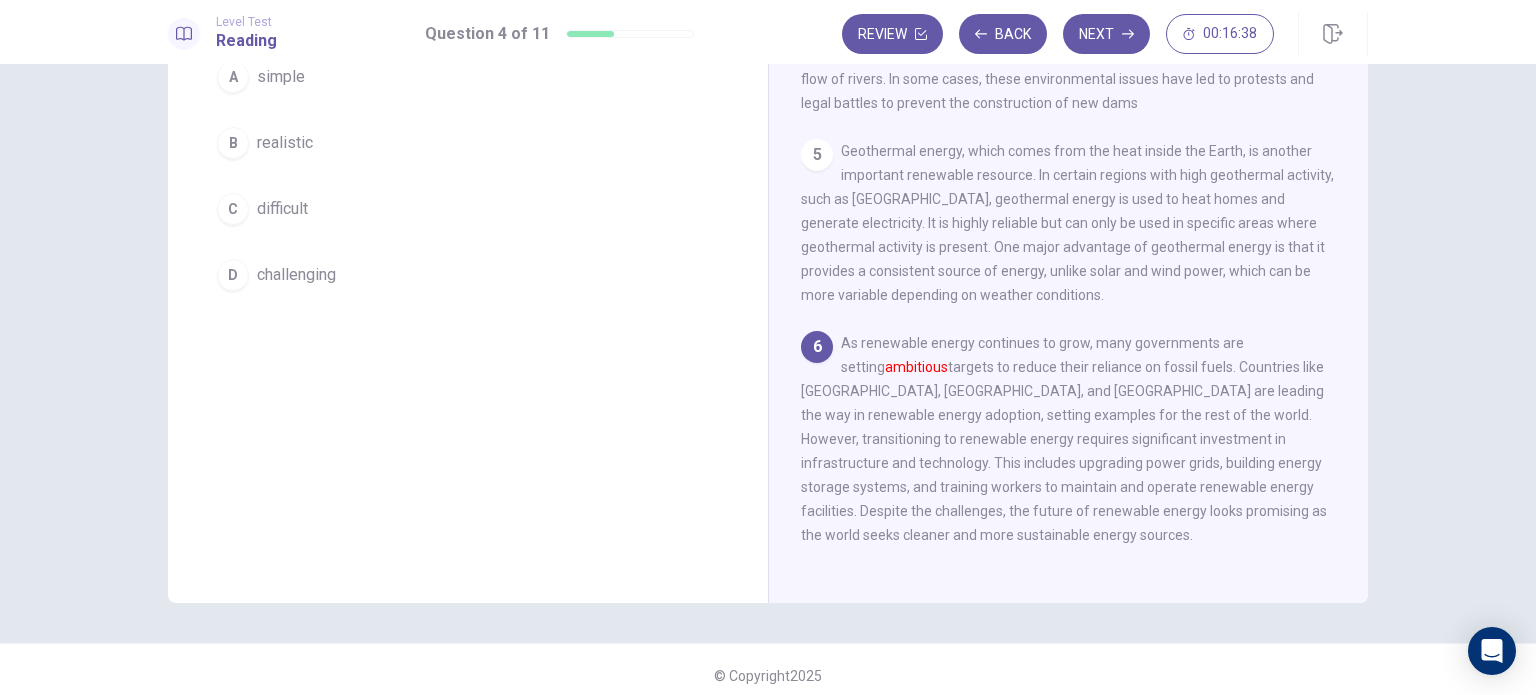 scroll, scrollTop: 208, scrollLeft: 0, axis: vertical 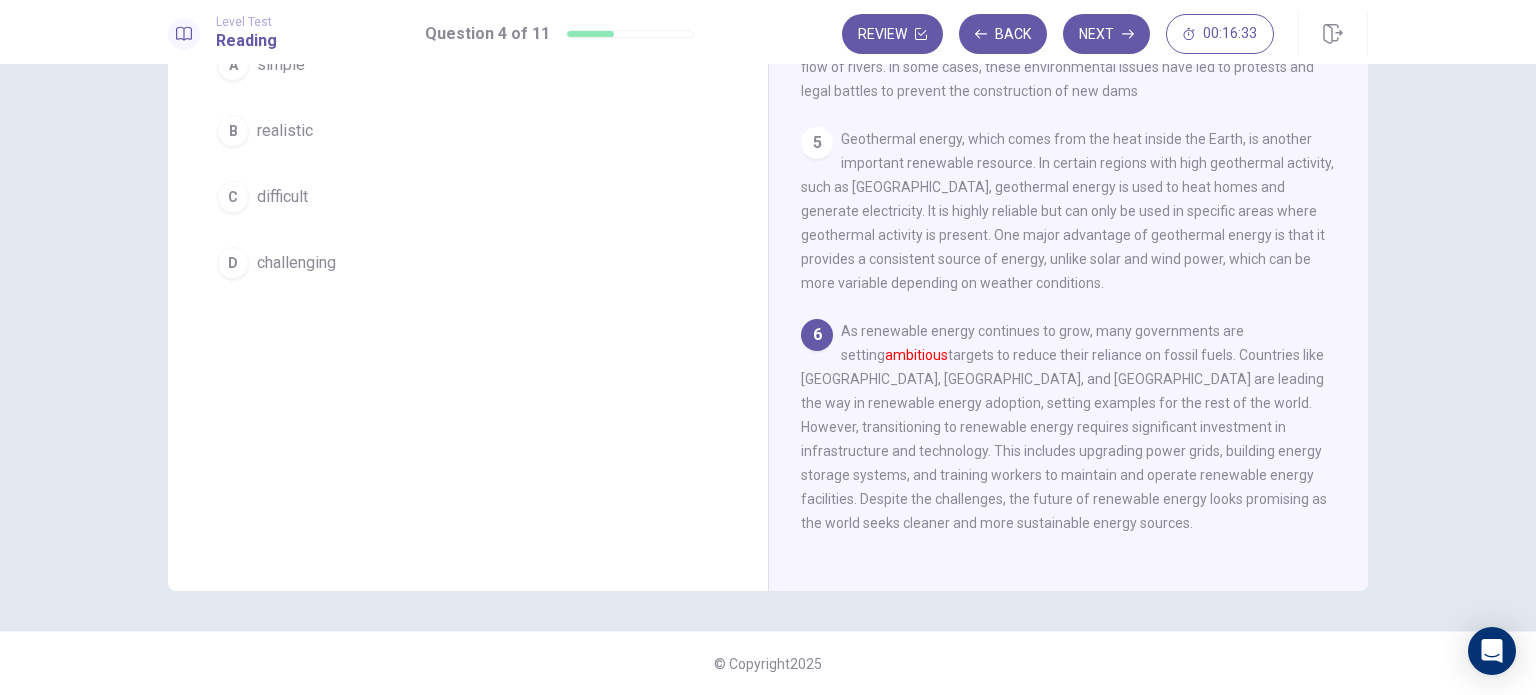 click on "Question 4 The word  ambitious  in paragraph 6 is closest in meaning to: A simple
B realistic
C difficult
D challenging" at bounding box center [468, 243] 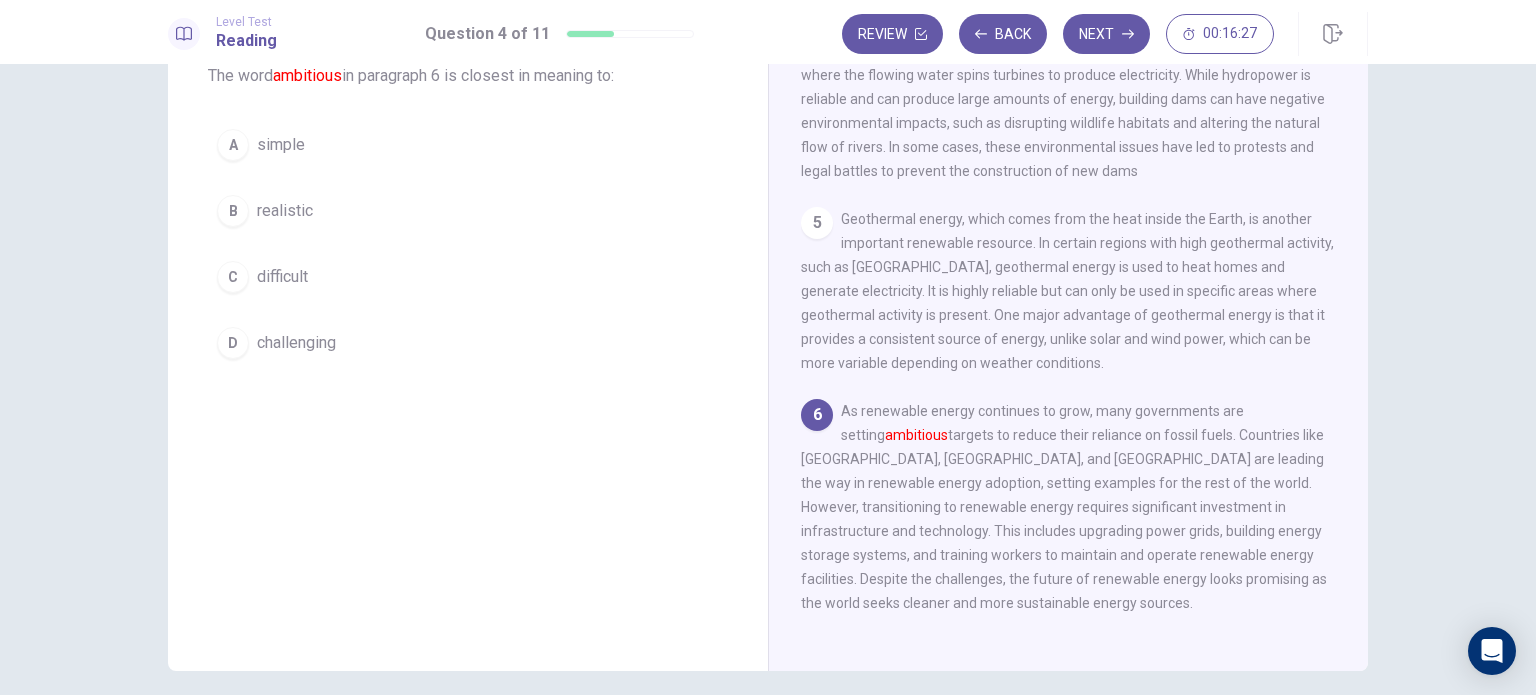 scroll, scrollTop: 168, scrollLeft: 0, axis: vertical 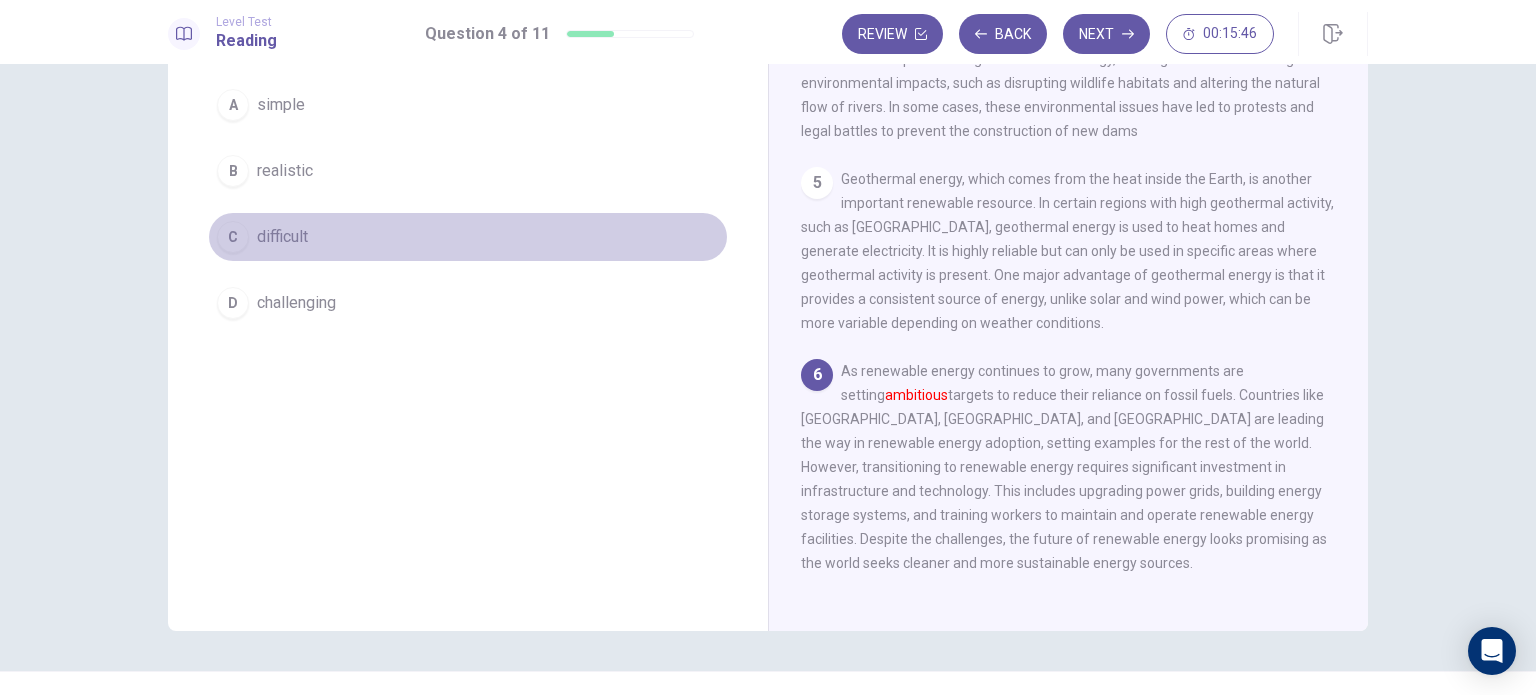 click on "C difficult" at bounding box center (468, 237) 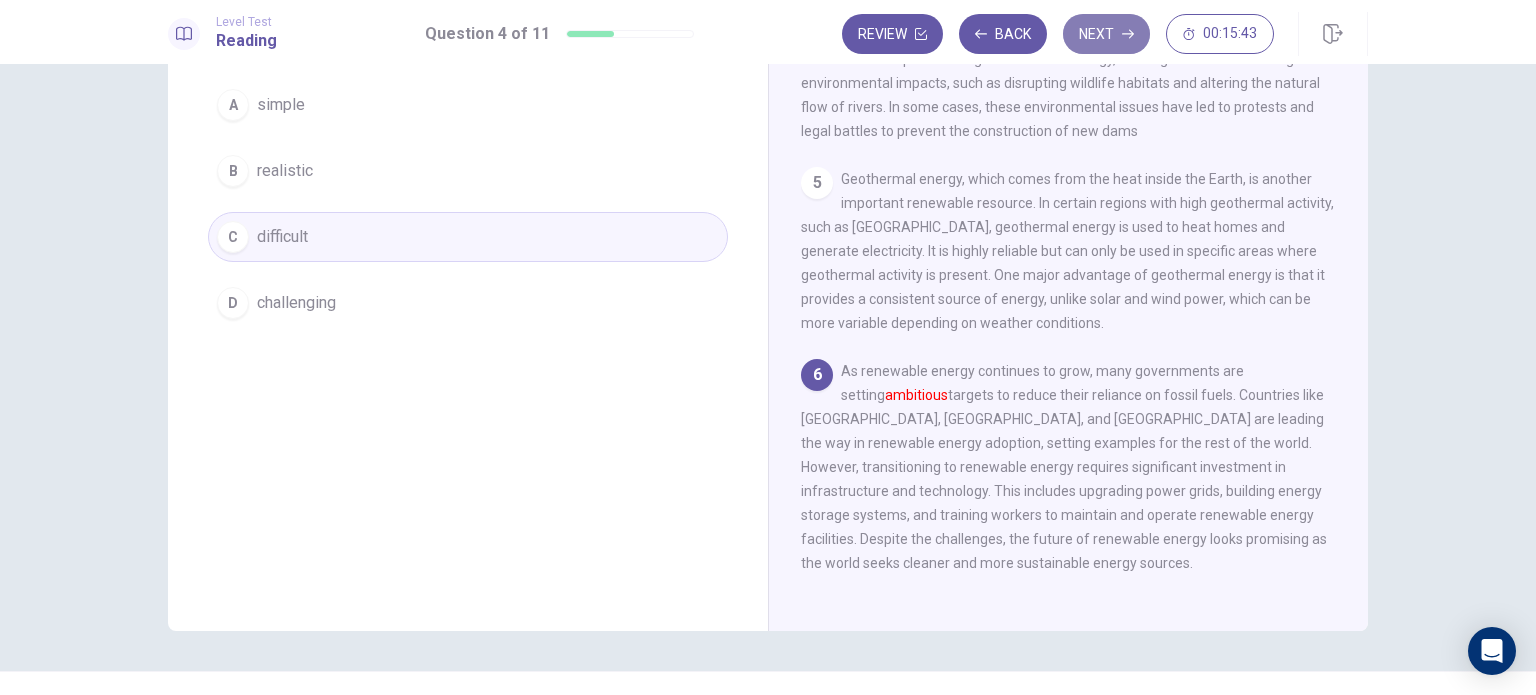 click 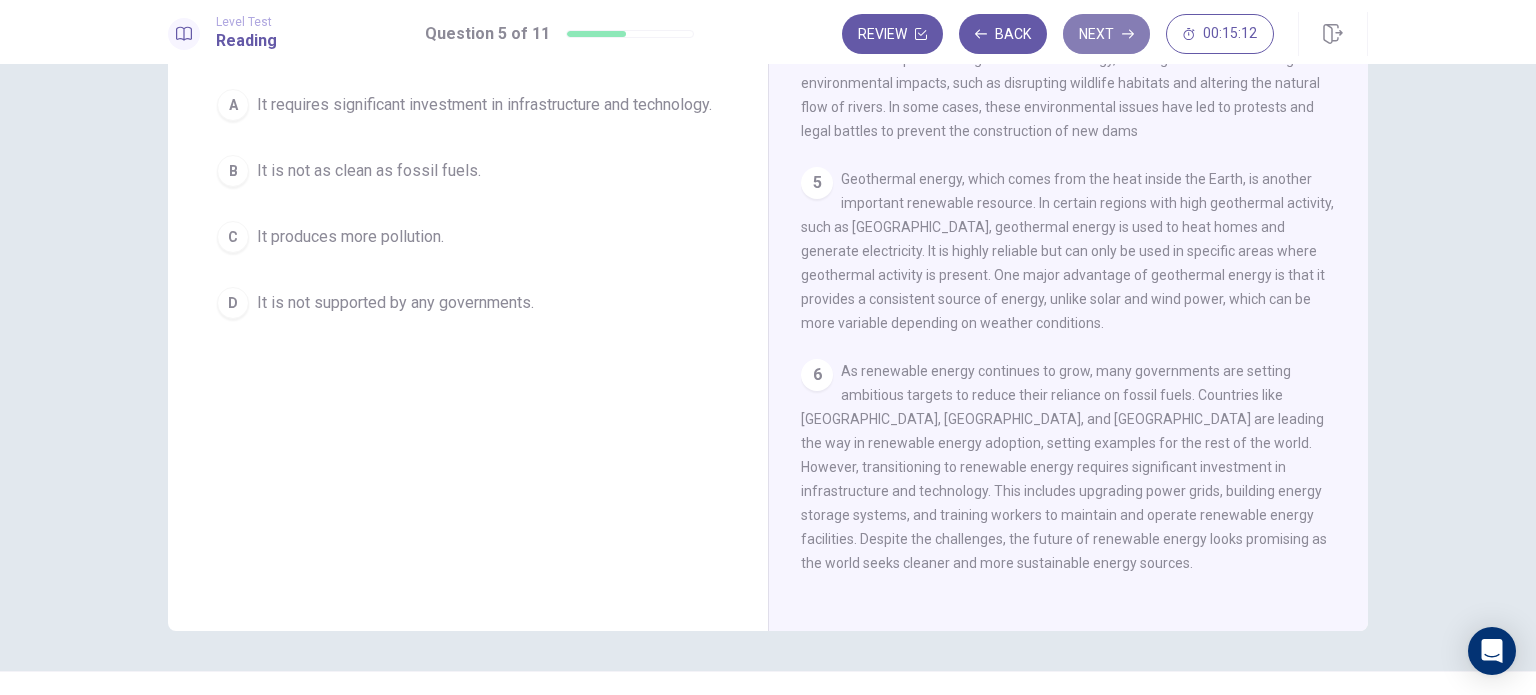 click on "Next" at bounding box center [1106, 34] 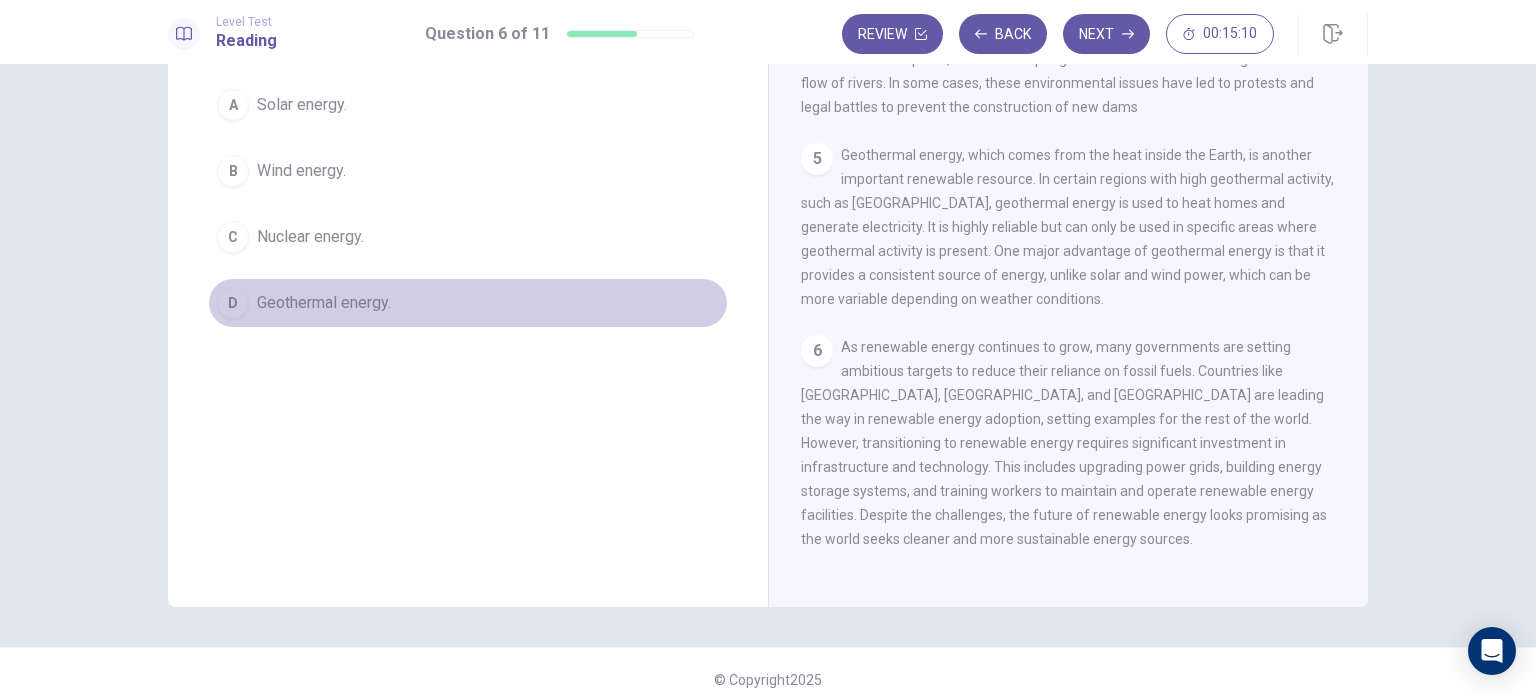 click on "D Geothermal energy." at bounding box center [468, 303] 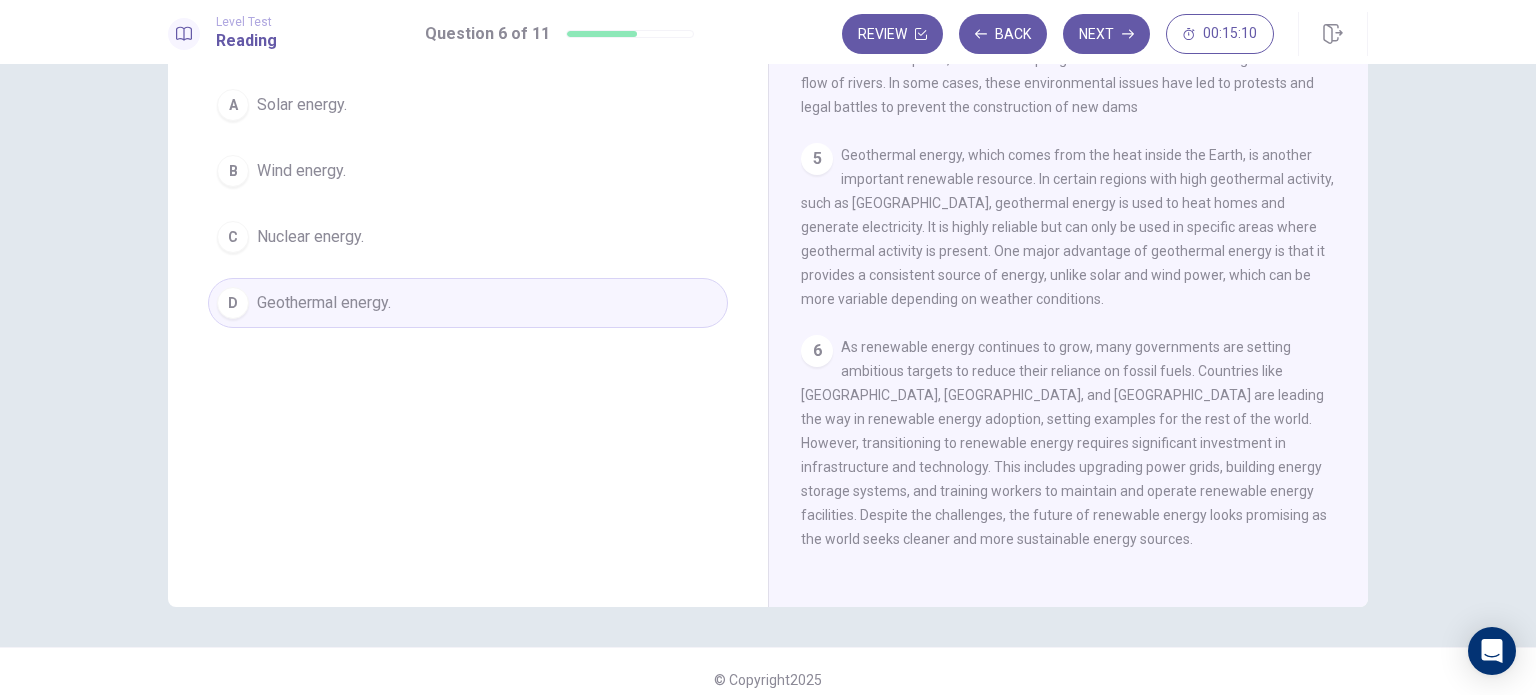 type 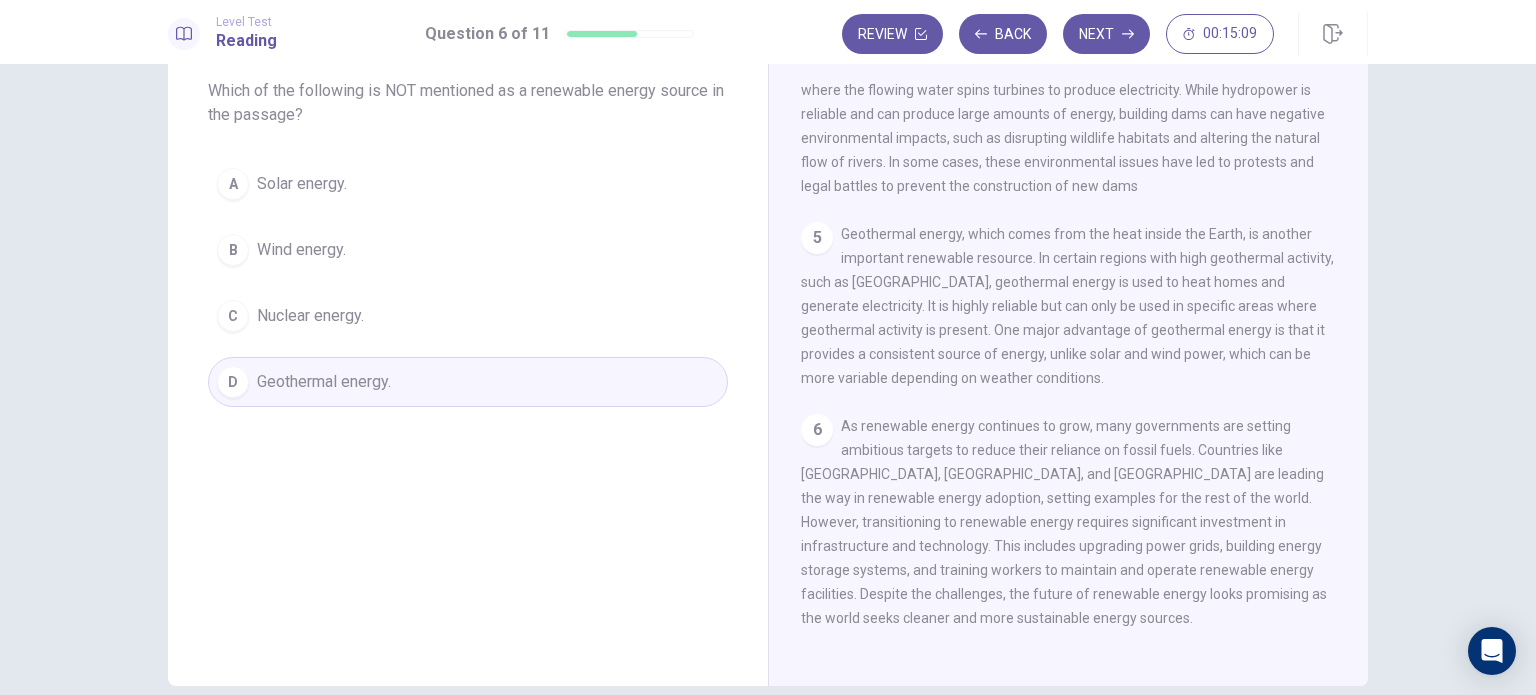 scroll, scrollTop: 112, scrollLeft: 0, axis: vertical 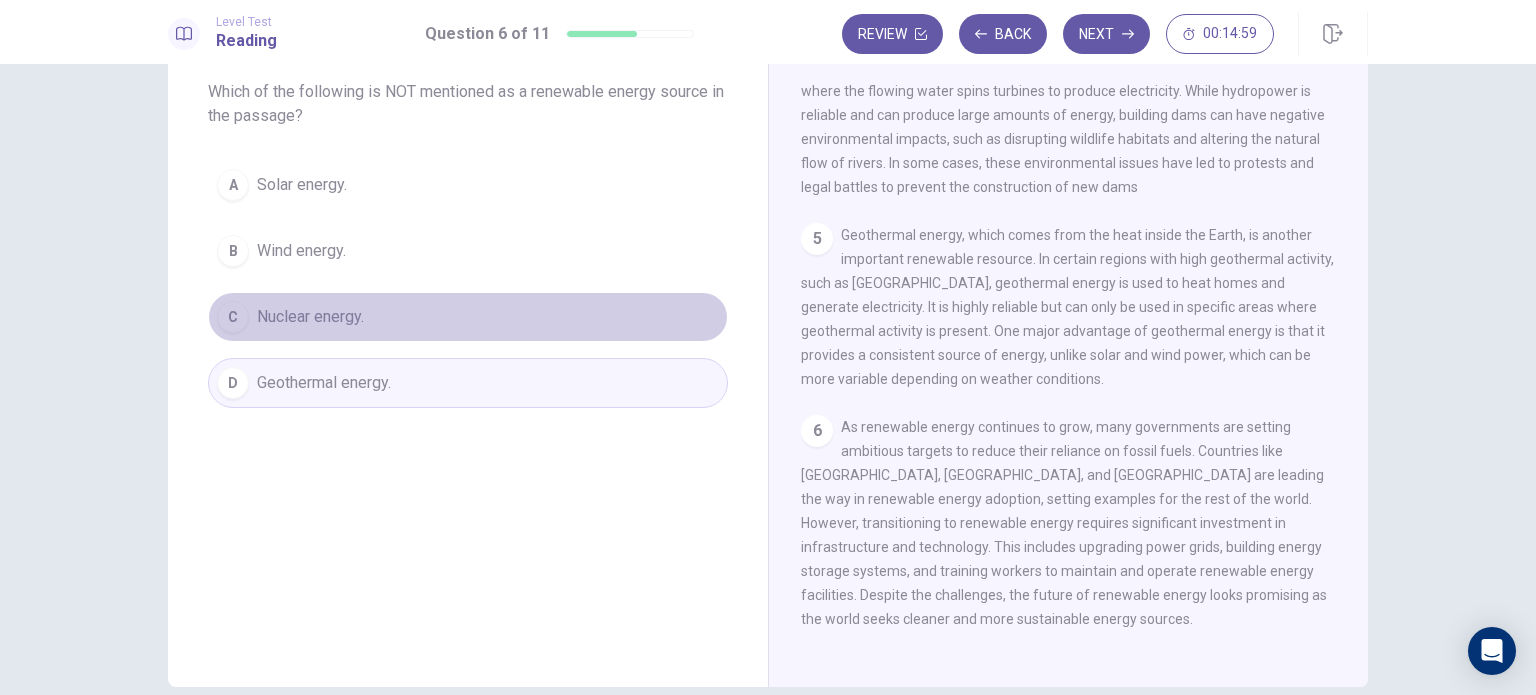 click on "C Nuclear energy." at bounding box center [468, 317] 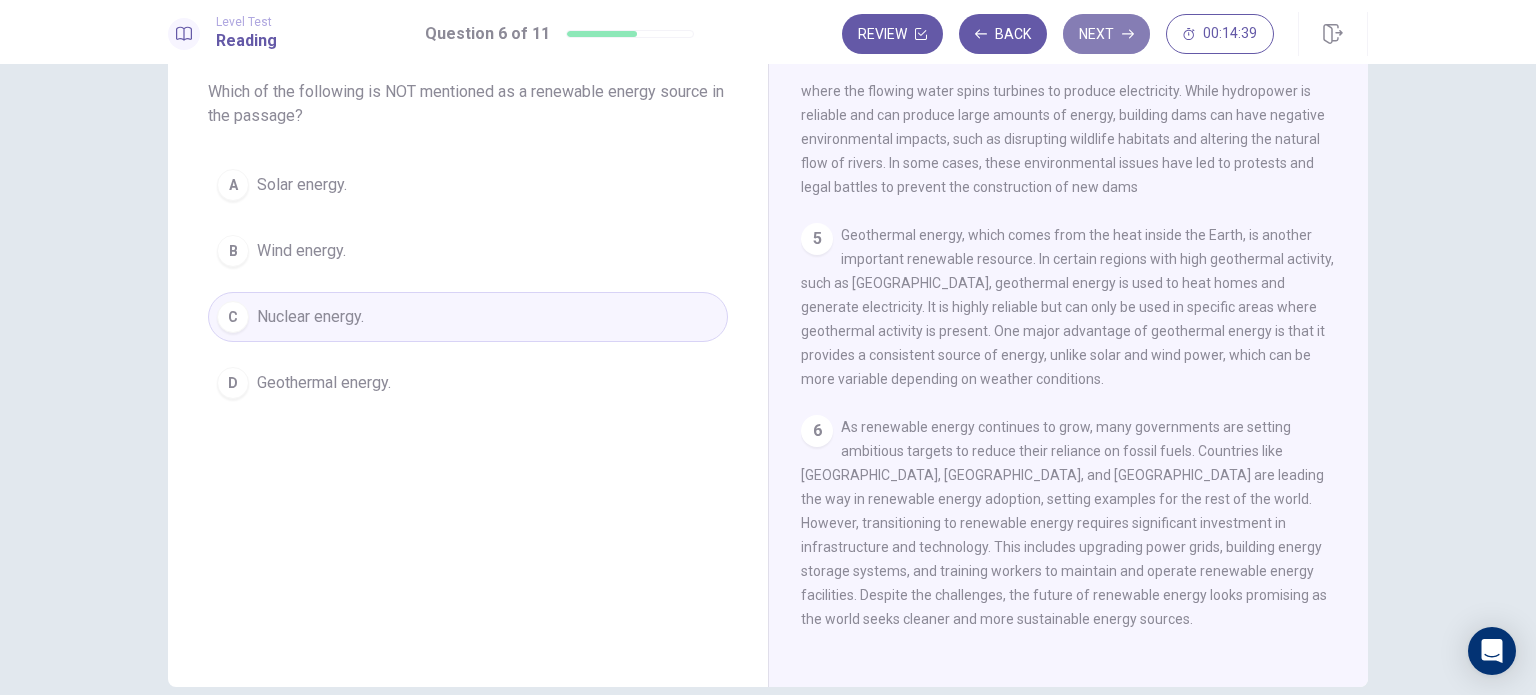 click on "Next" at bounding box center [1106, 34] 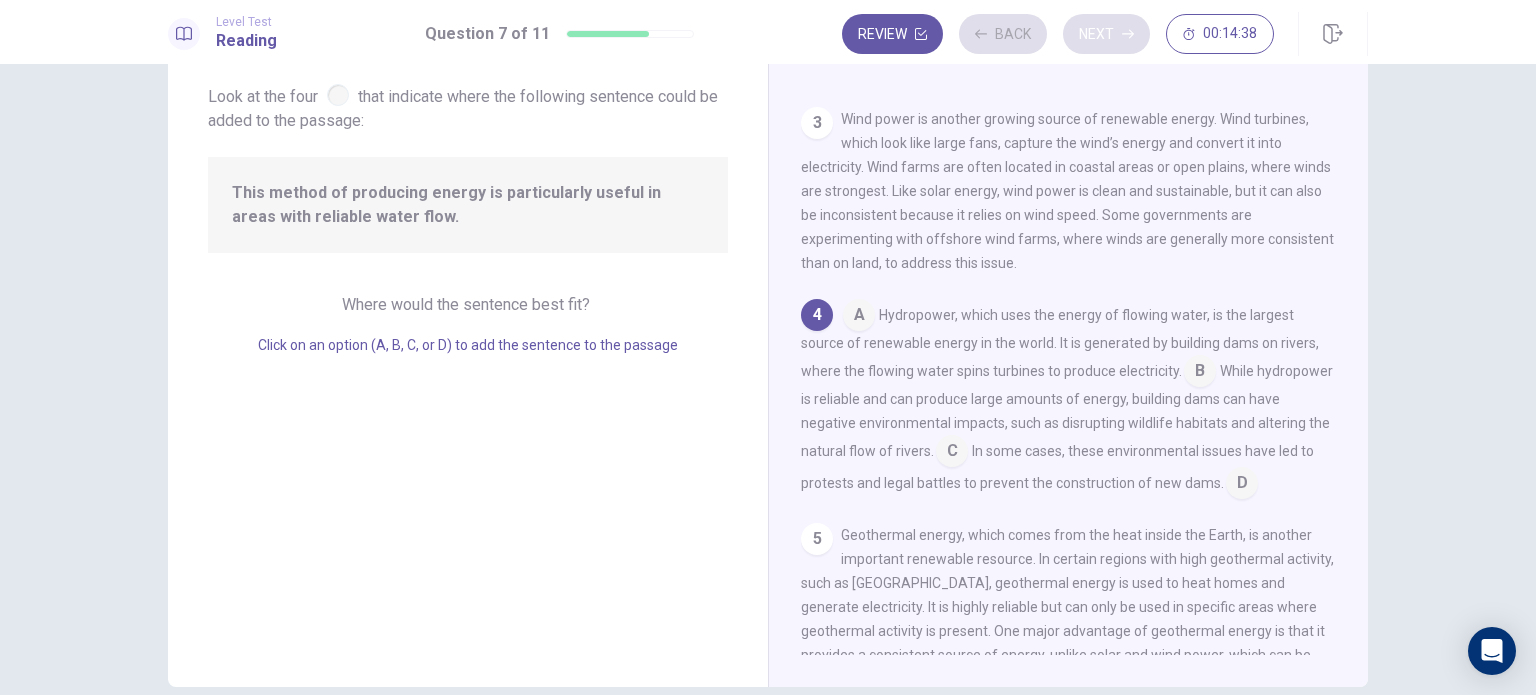 scroll, scrollTop: 466, scrollLeft: 0, axis: vertical 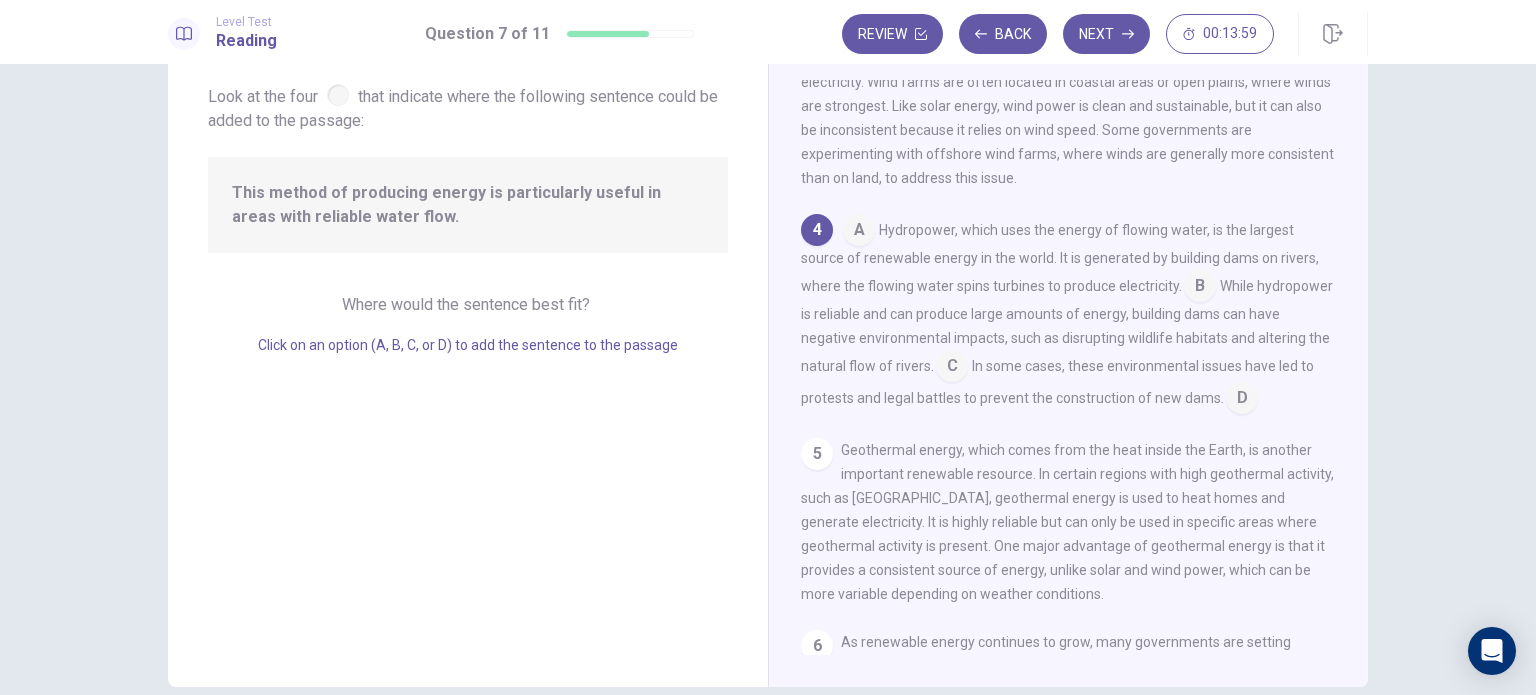 click at bounding box center [859, 232] 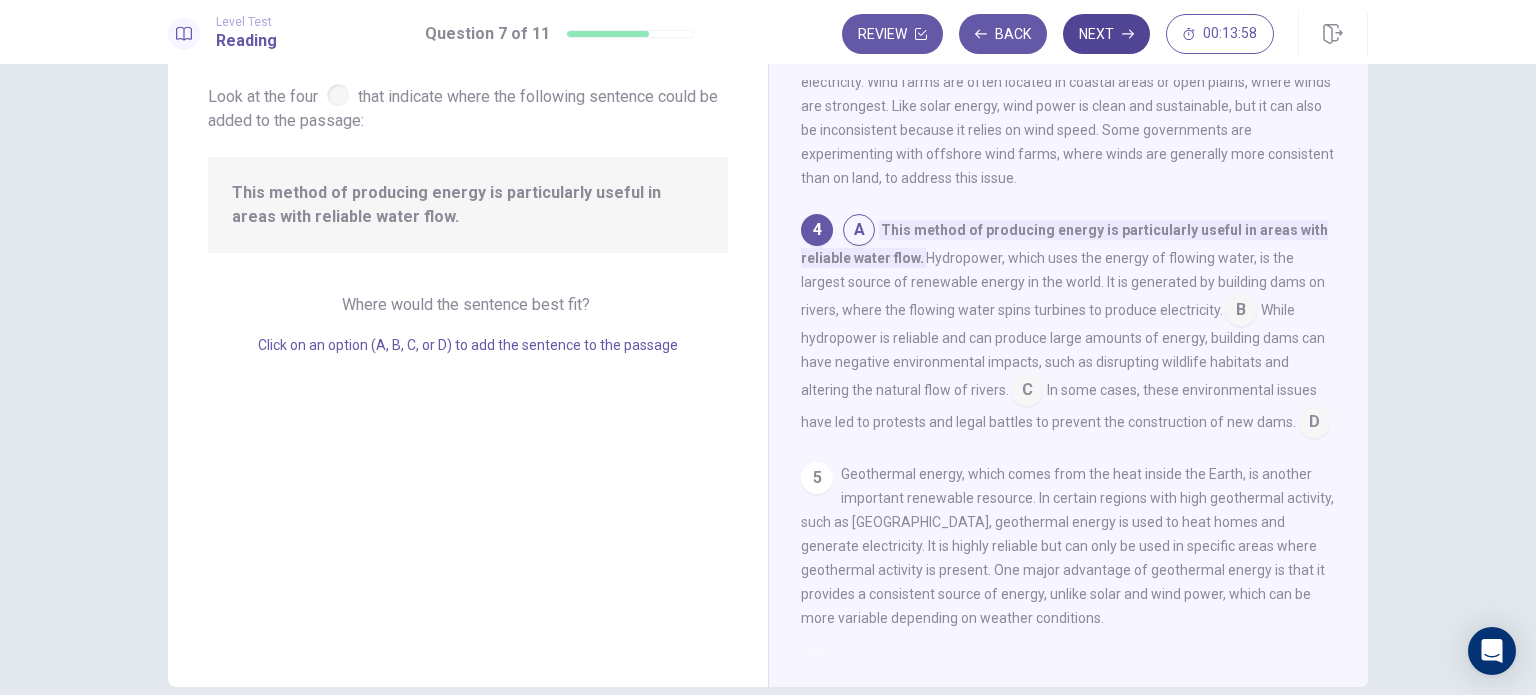 click on "Next" at bounding box center [1106, 34] 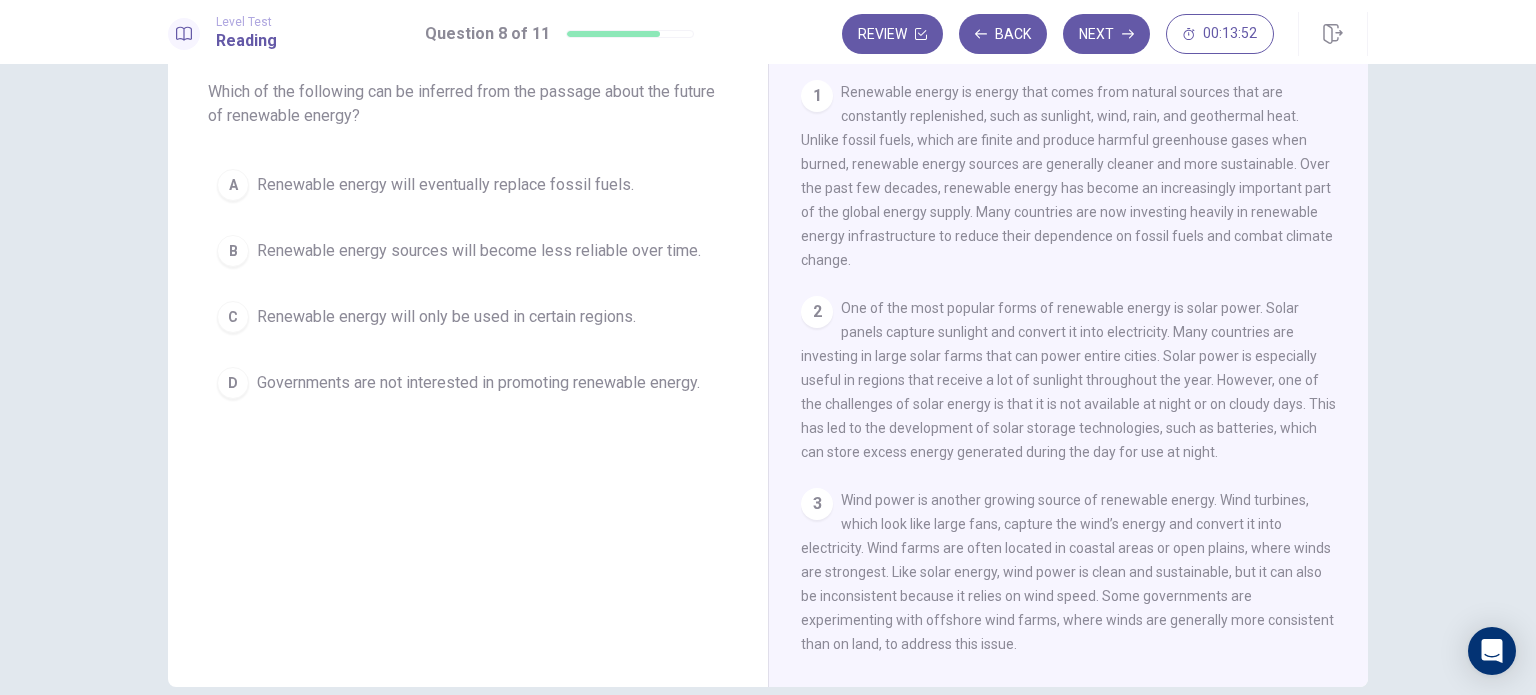 click on "Question 8 Which of the following can be inferred from the passage about the future of renewable energy? A Renewable energy will eventually replace fossil fuels.
B Renewable energy sources will become less reliable over time.
C Renewable energy will only be used in certain regions.
D Governments are not interested in promoting renewable energy." at bounding box center (468, 216) 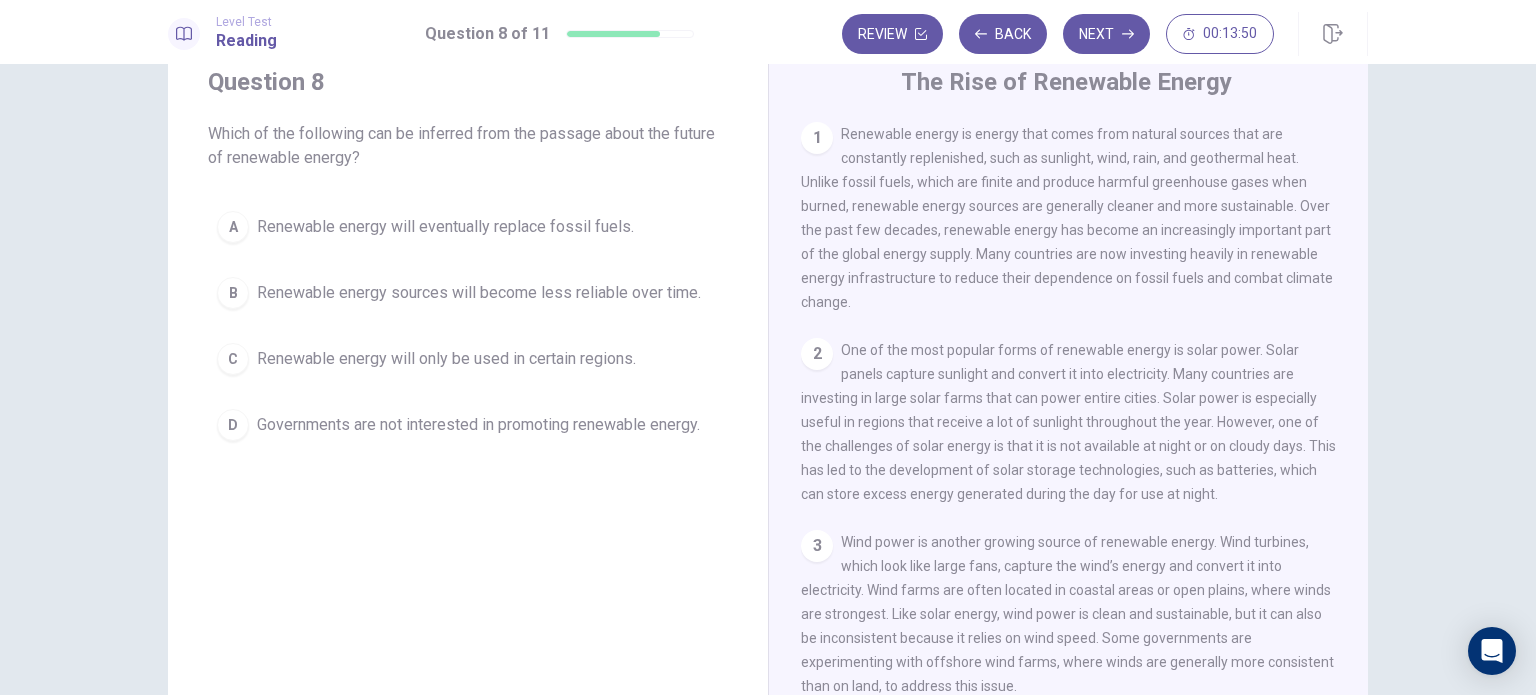 scroll, scrollTop: 72, scrollLeft: 0, axis: vertical 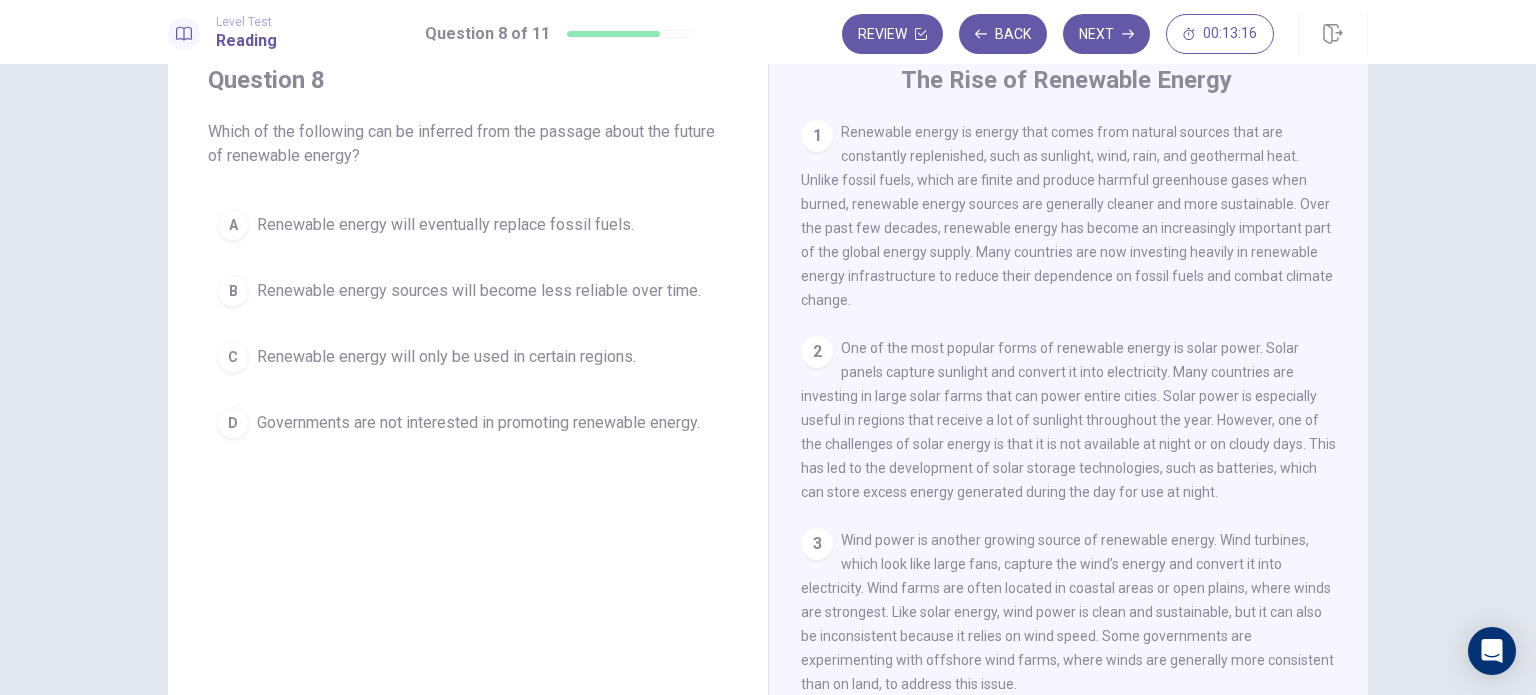 click on "One of the most popular forms of renewable energy is solar power. Solar panels capture sunlight and convert it into electricity. Many countries are investing in large solar farms that can power entire cities. Solar power is especially useful in regions that receive a lot of sunlight throughout the year. However, one of the challenges of solar energy is that it is not available at night or on cloudy days. This has led to the development of solar storage technologies, such as batteries, which can store excess energy generated during the day for use at night." at bounding box center [1068, 420] 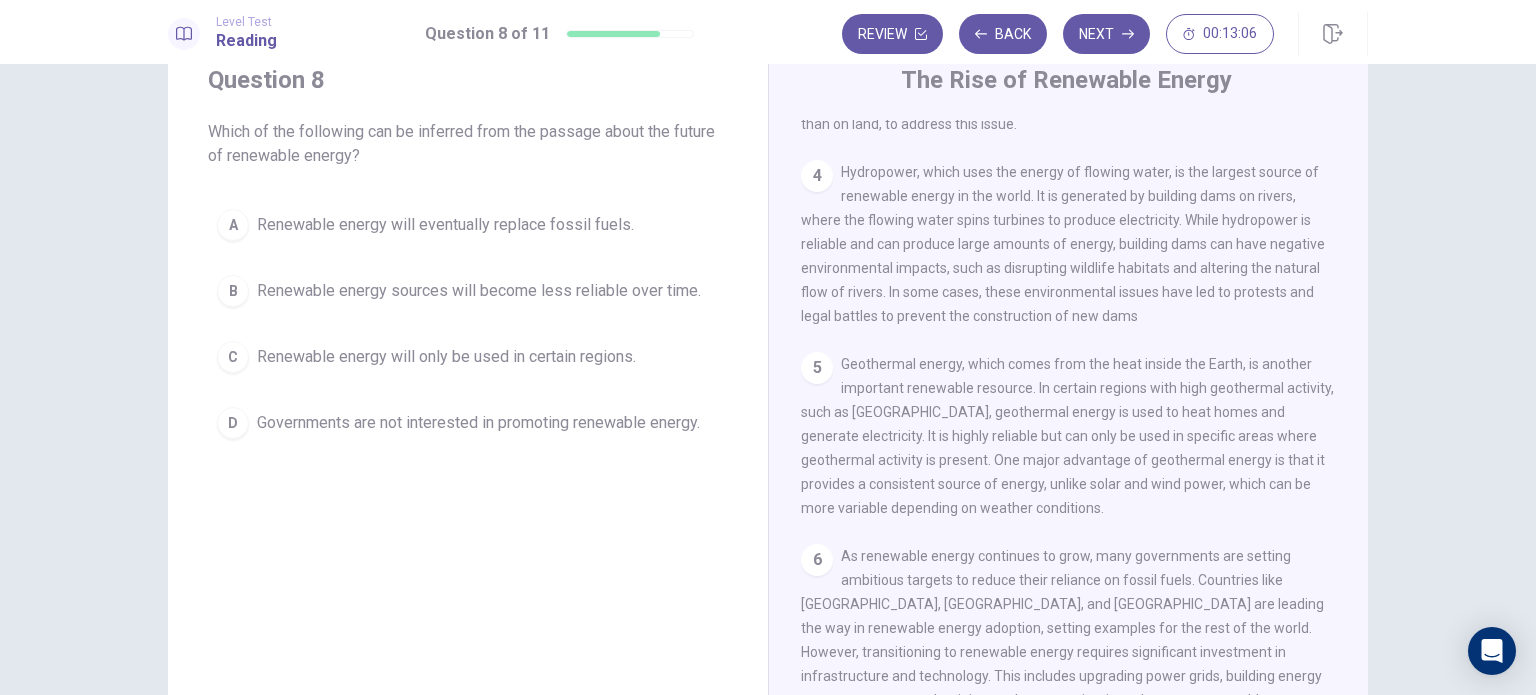 scroll, scrollTop: 600, scrollLeft: 0, axis: vertical 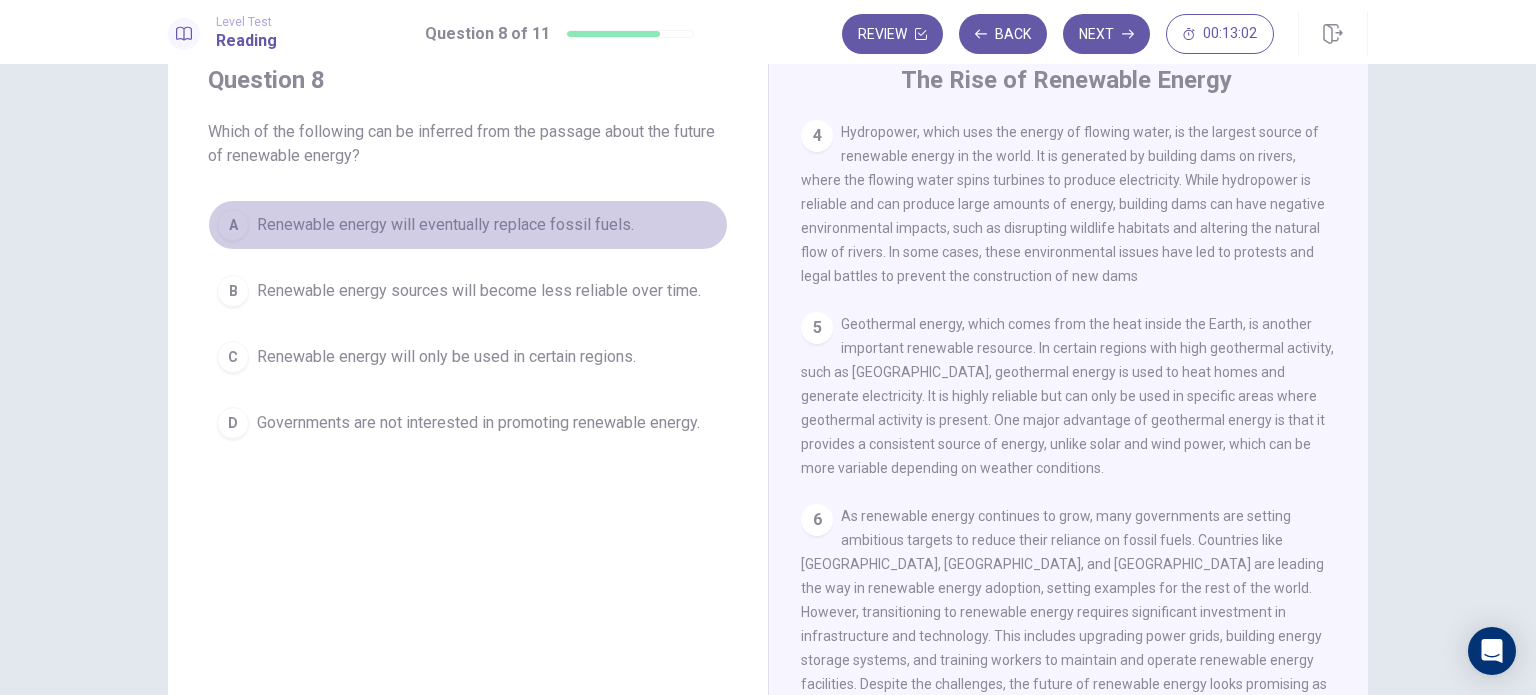 click on "A Renewable energy will eventually replace fossil fuels." at bounding box center [468, 225] 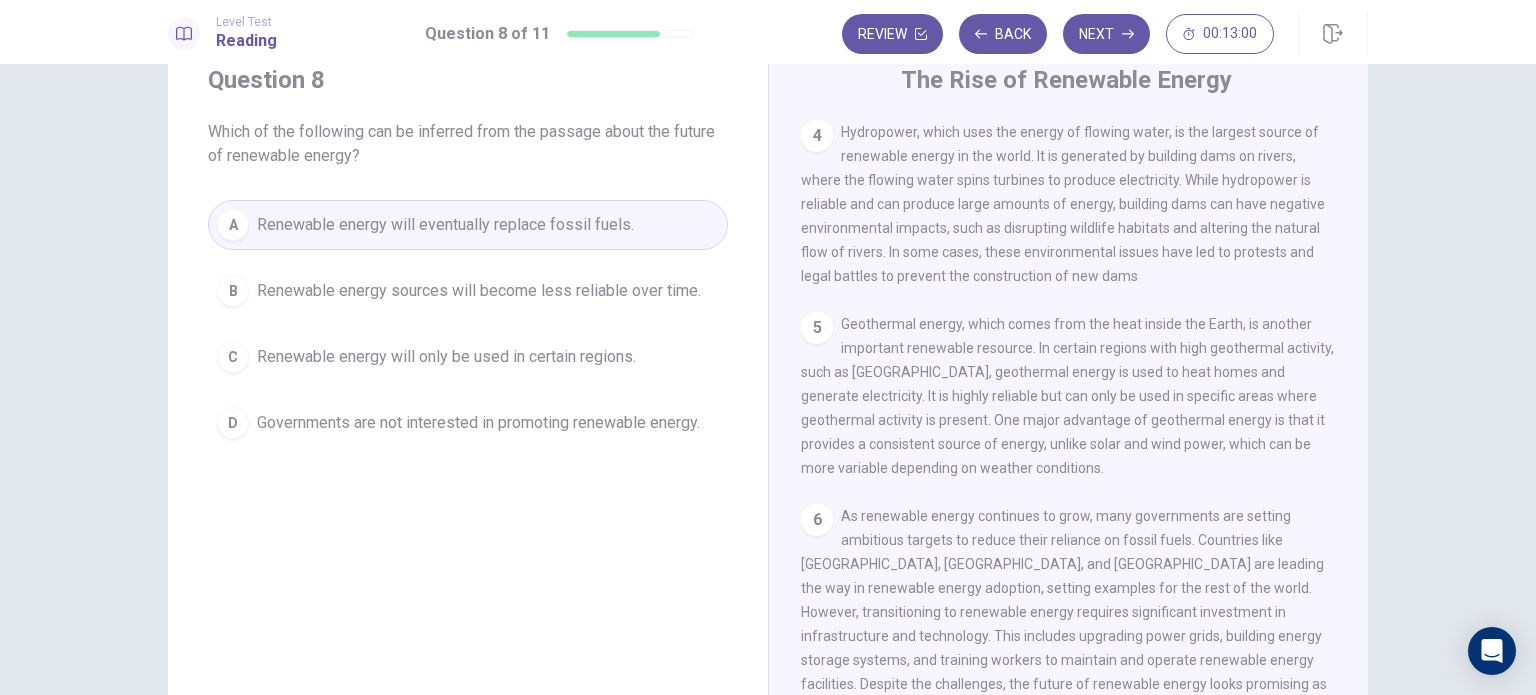 type 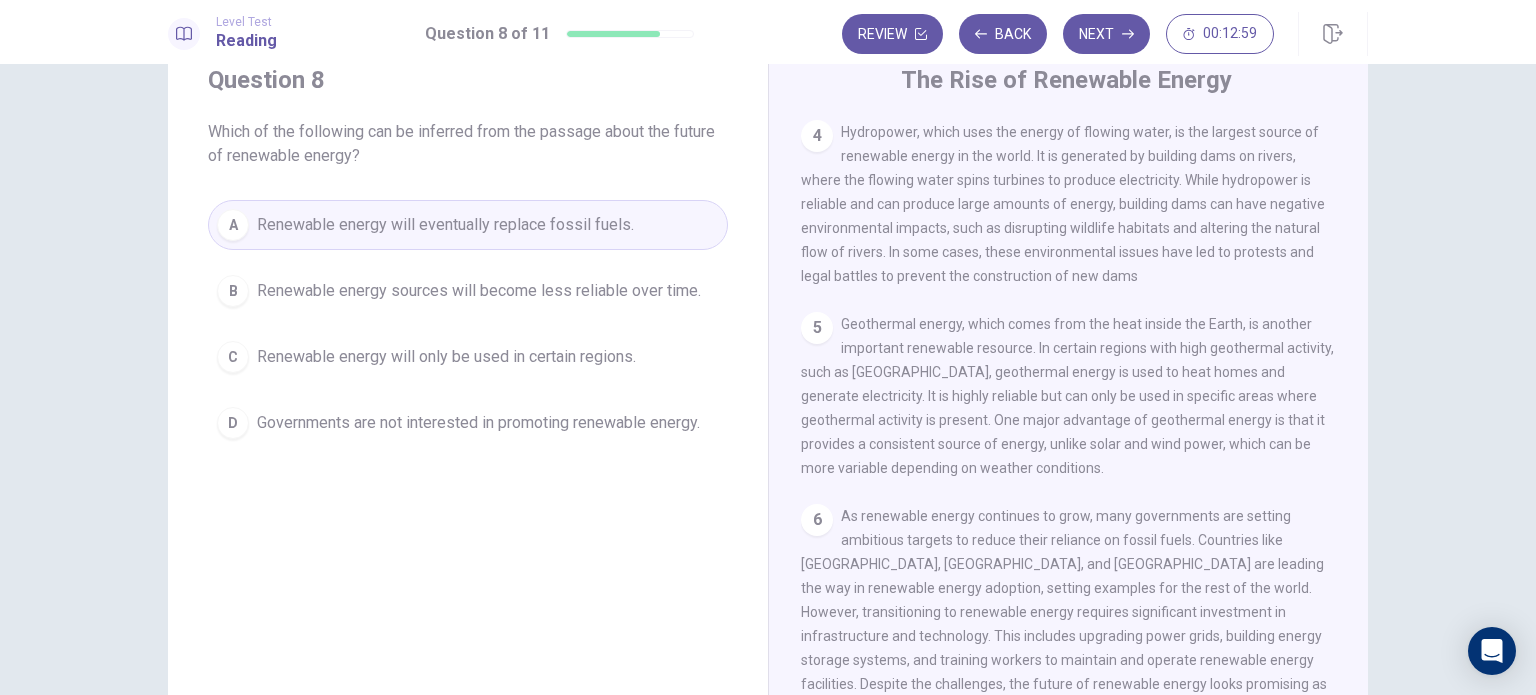 scroll, scrollTop: 112, scrollLeft: 0, axis: vertical 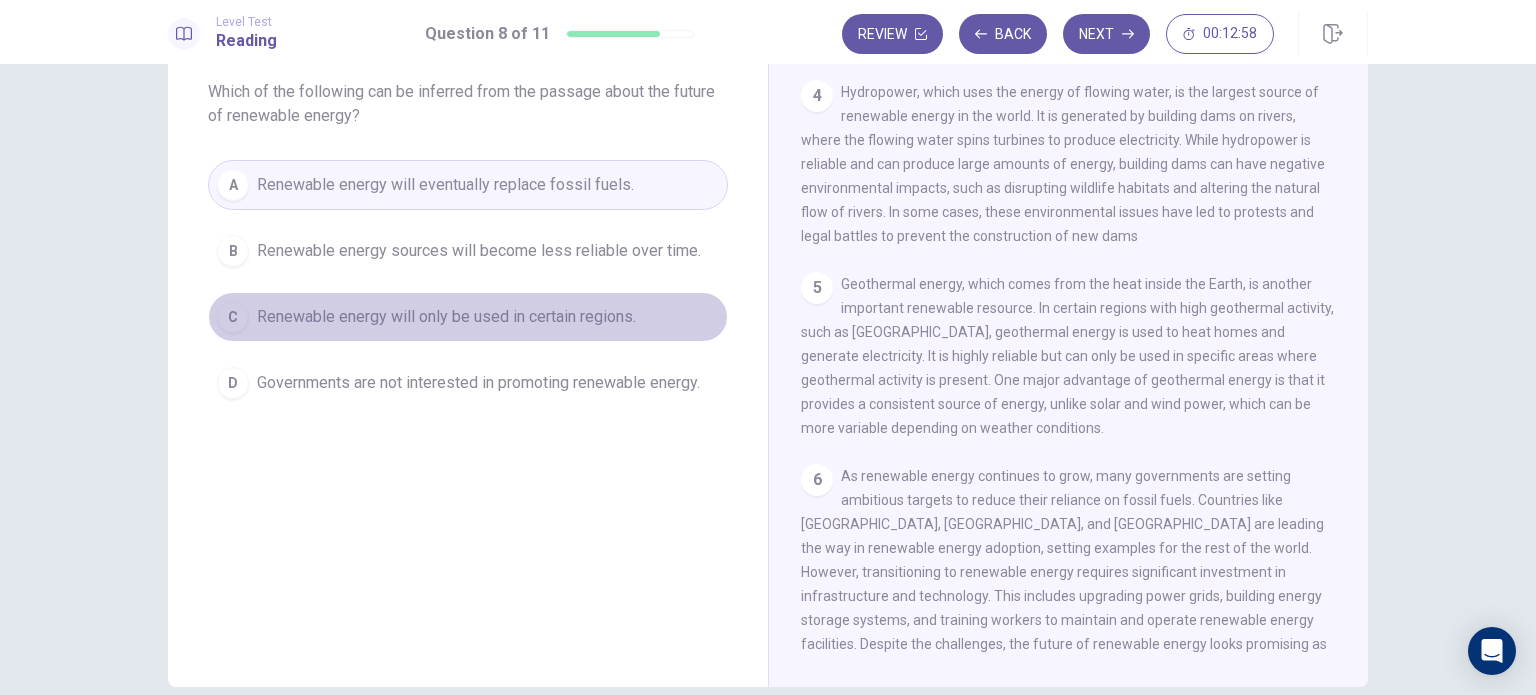 click on "Renewable energy will only be used in certain regions." at bounding box center [446, 317] 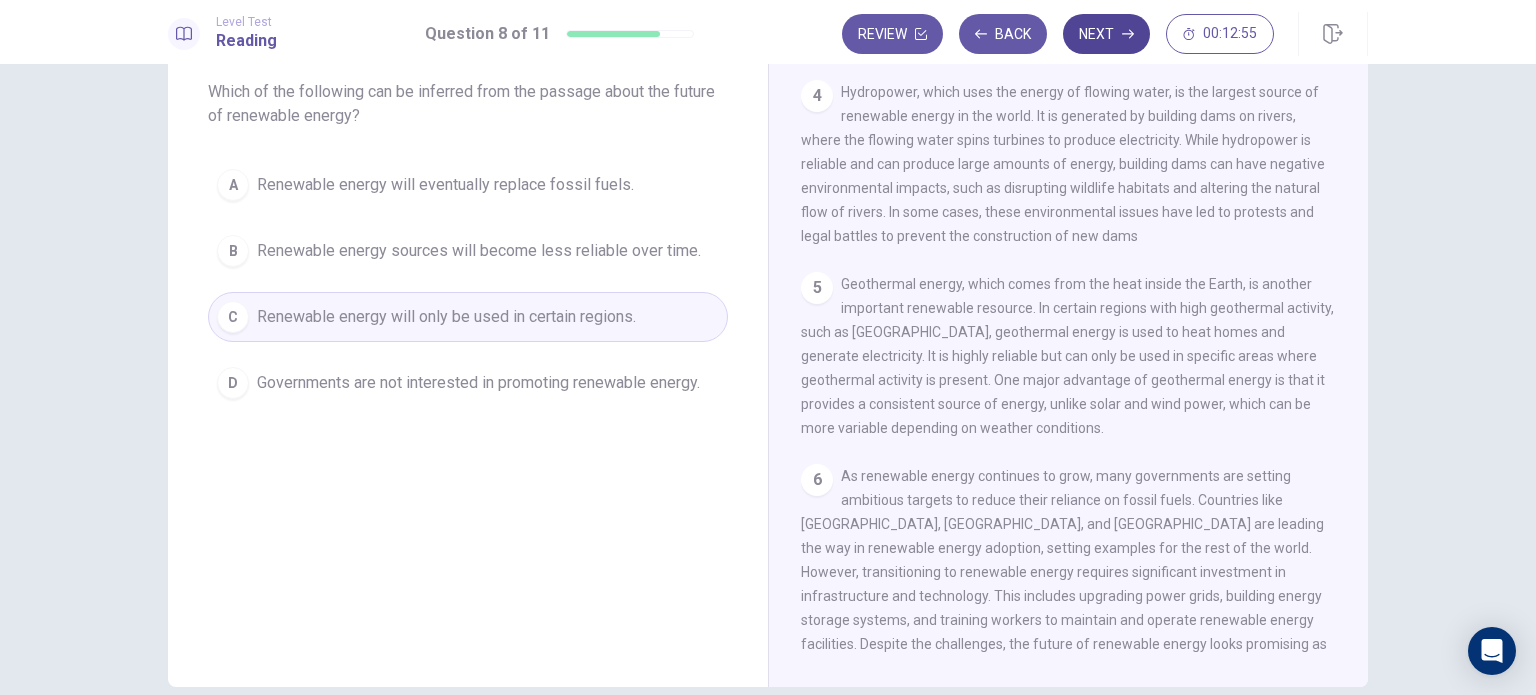 click on "Next" at bounding box center (1106, 34) 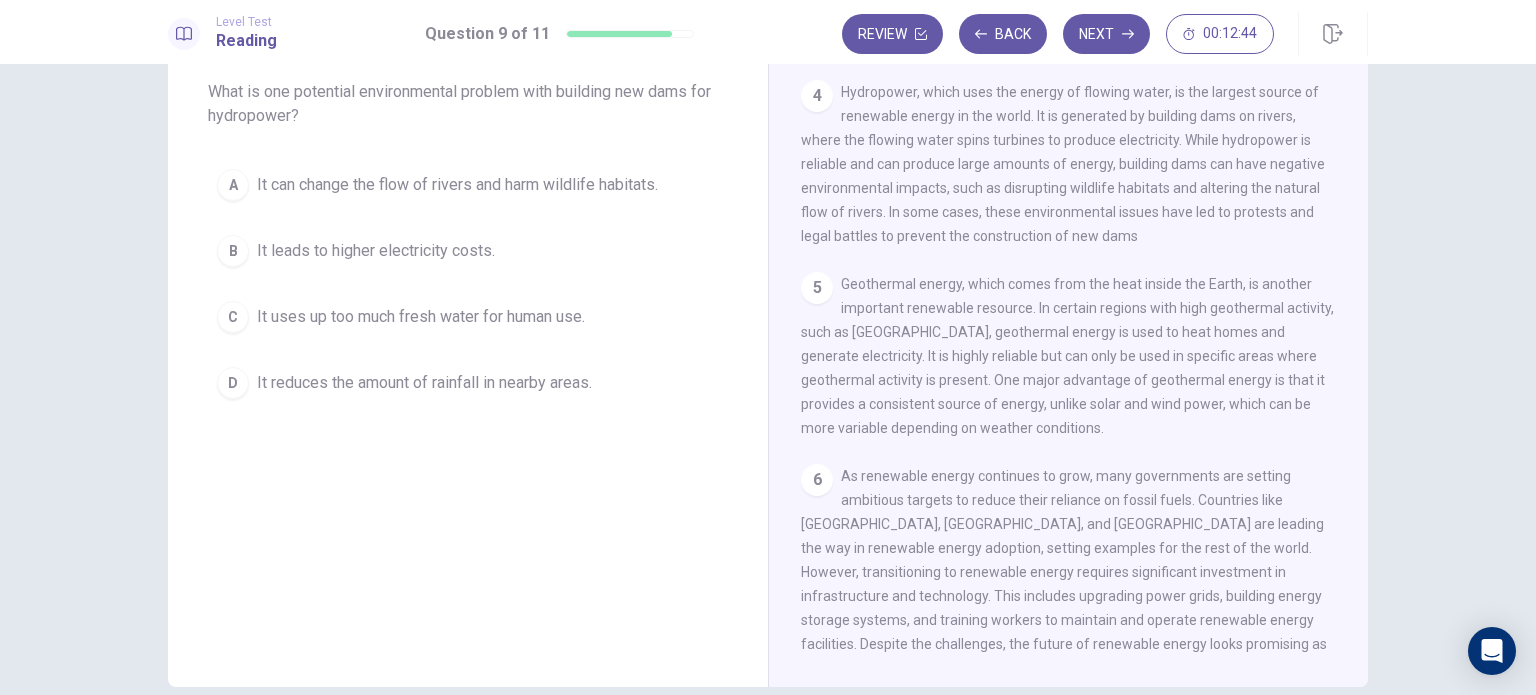 click on "5 Geothermal energy, which comes from the heat inside the Earth, is another important renewable resource. In certain regions with high geothermal activity, such as [GEOGRAPHIC_DATA], geothermal energy is used to heat homes and generate electricity. It is highly reliable but can only be used in specific areas where geothermal activity is present. One major advantage of geothermal energy is that it provides a consistent source of energy, unlike solar and wind power, which can be more variable depending on weather conditions." at bounding box center [1069, 356] 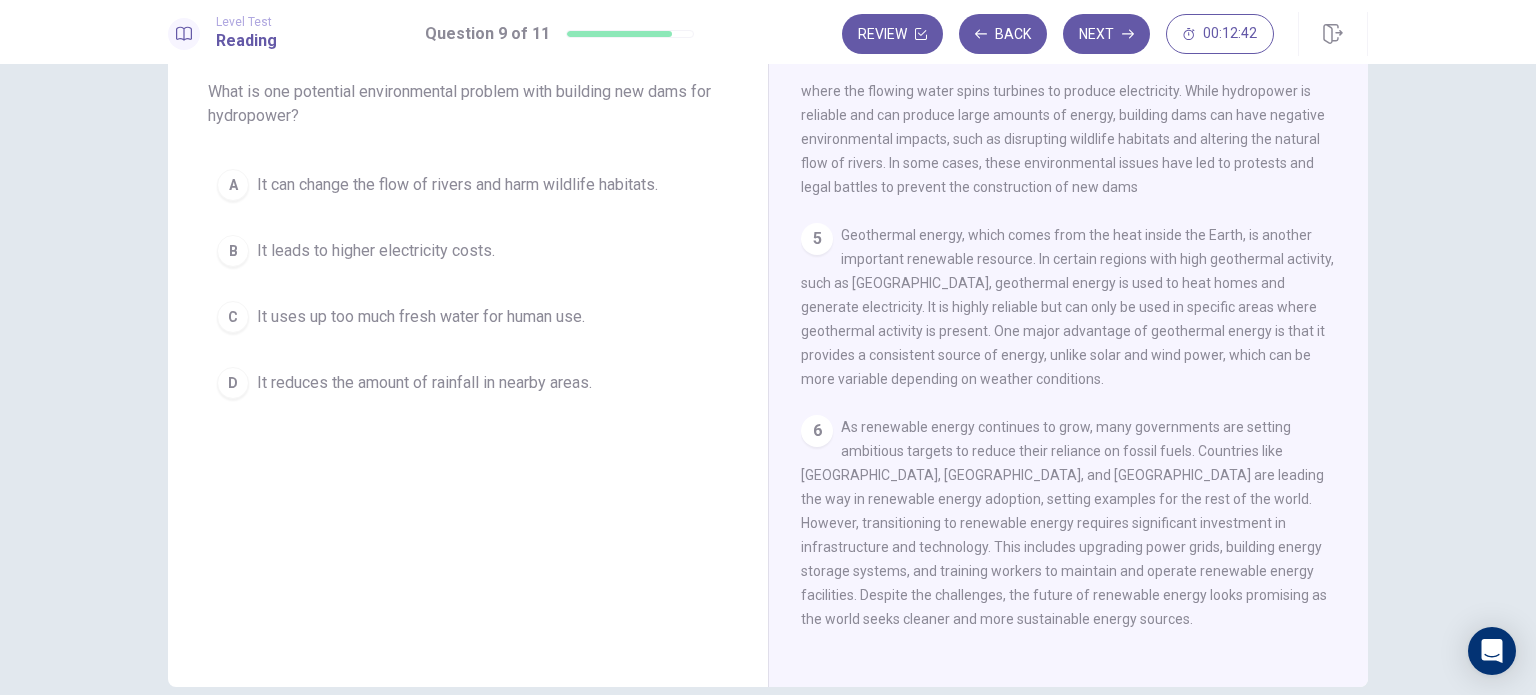 scroll, scrollTop: 684, scrollLeft: 0, axis: vertical 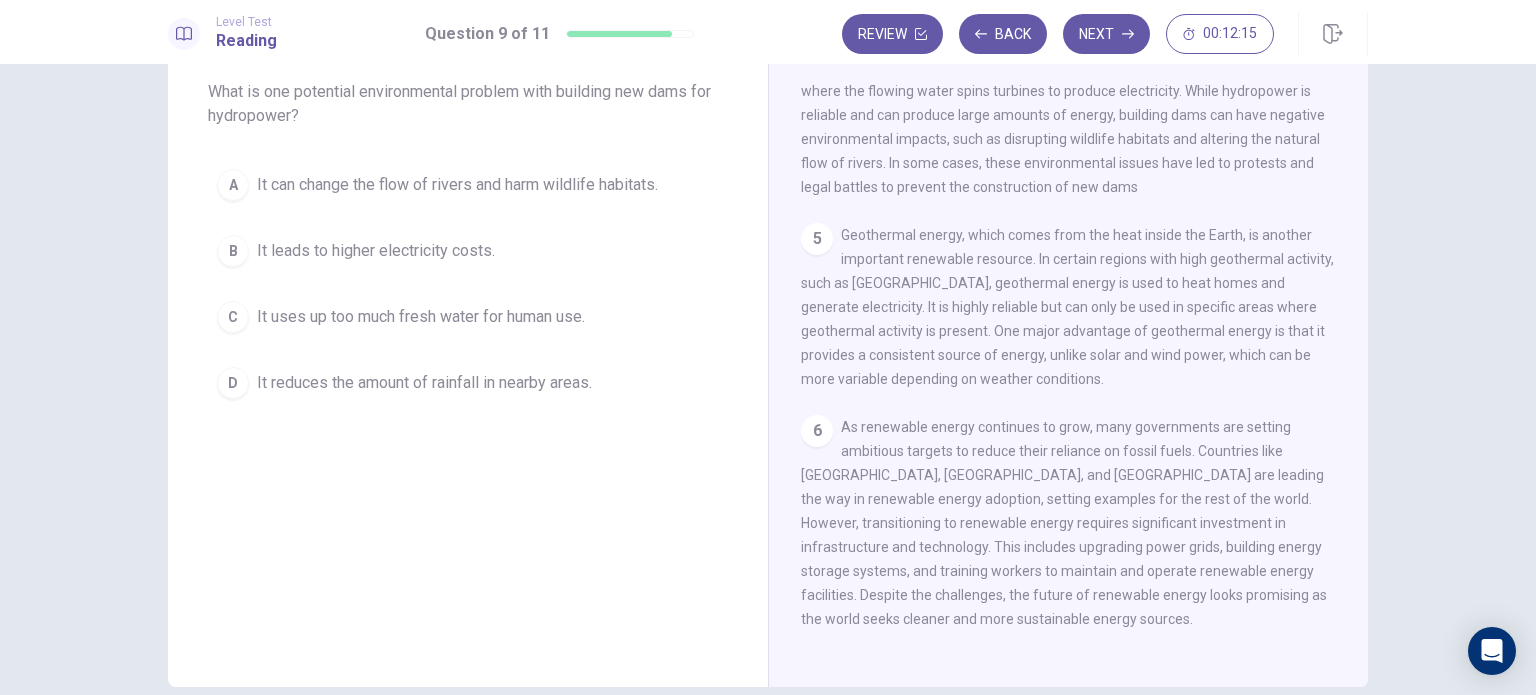 click on "Geothermal energy, which comes from the heat inside the Earth, is another important renewable resource. In certain regions with high geothermal activity, such as [GEOGRAPHIC_DATA], geothermal energy is used to heat homes and generate electricity. It is highly reliable but can only be used in specific areas where geothermal activity is present. One major advantage of geothermal energy is that it provides a consistent source of energy, unlike solar and wind power, which can be more variable depending on weather conditions." at bounding box center [1067, 307] 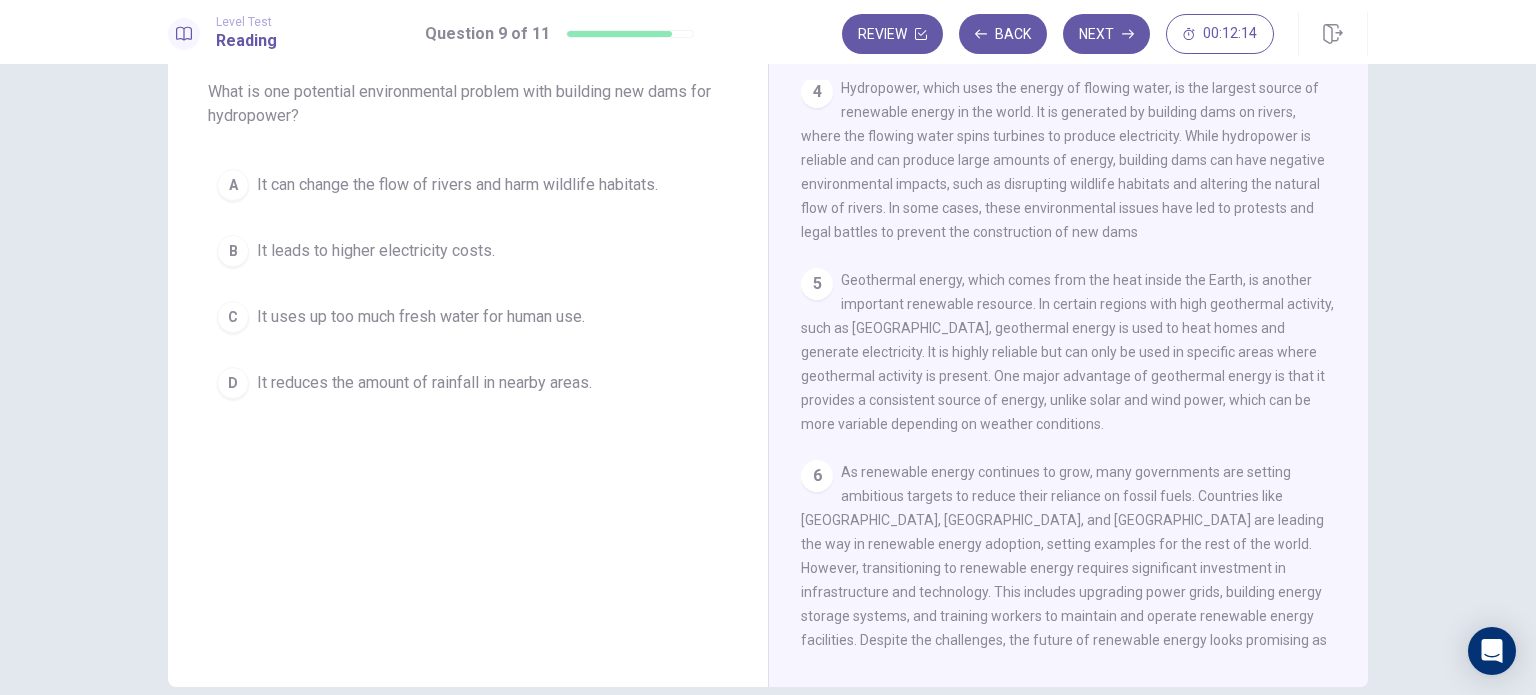 scroll, scrollTop: 564, scrollLeft: 0, axis: vertical 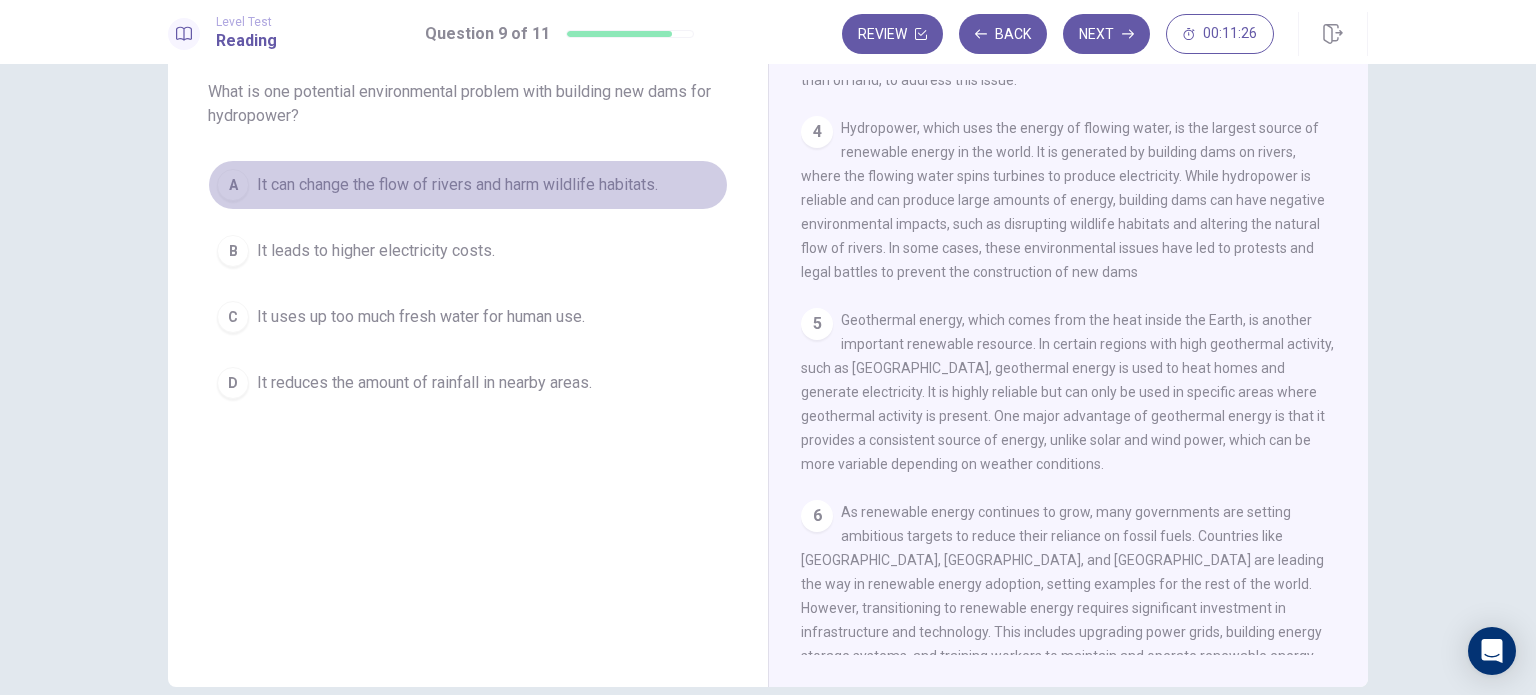 click on "It can change the flow of rivers and harm wildlife habitats." at bounding box center [457, 185] 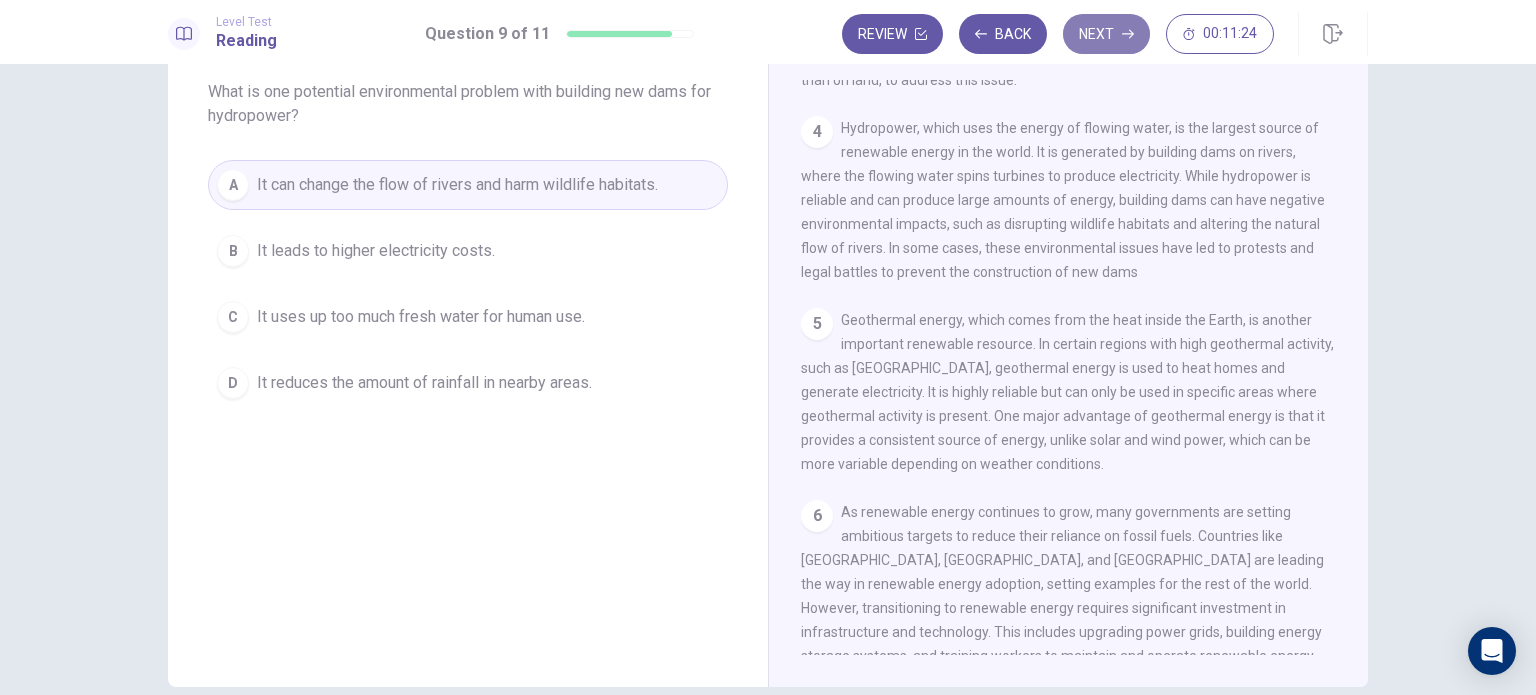 click on "Next" at bounding box center [1106, 34] 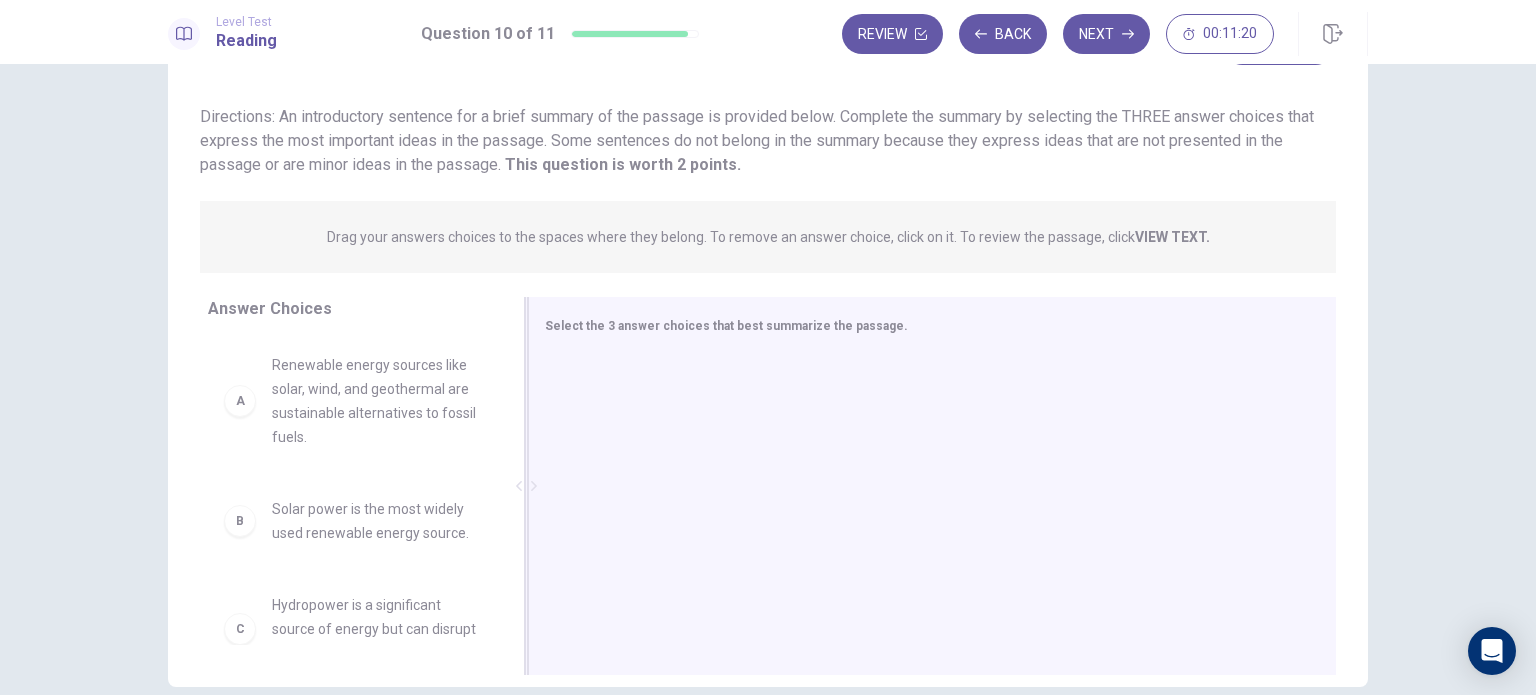 click at bounding box center [924, 488] 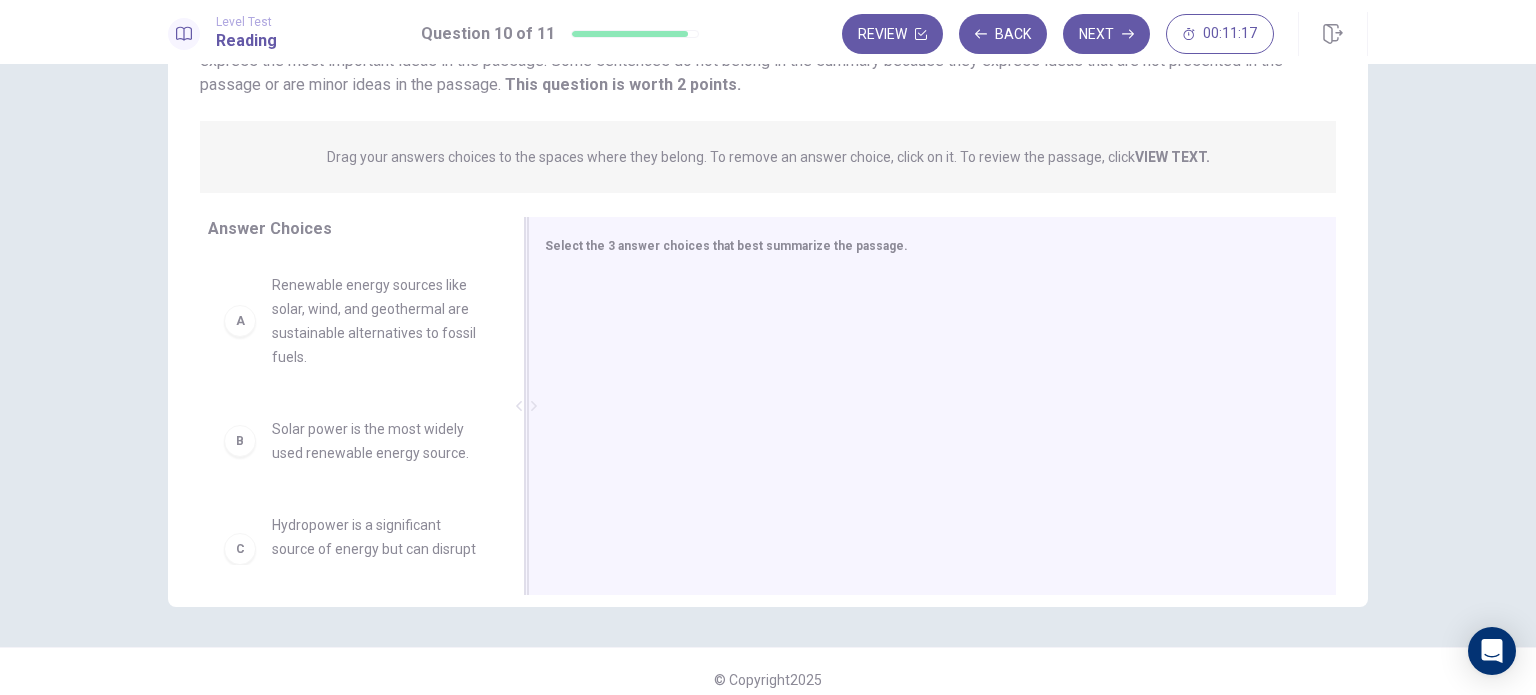 scroll, scrollTop: 208, scrollLeft: 0, axis: vertical 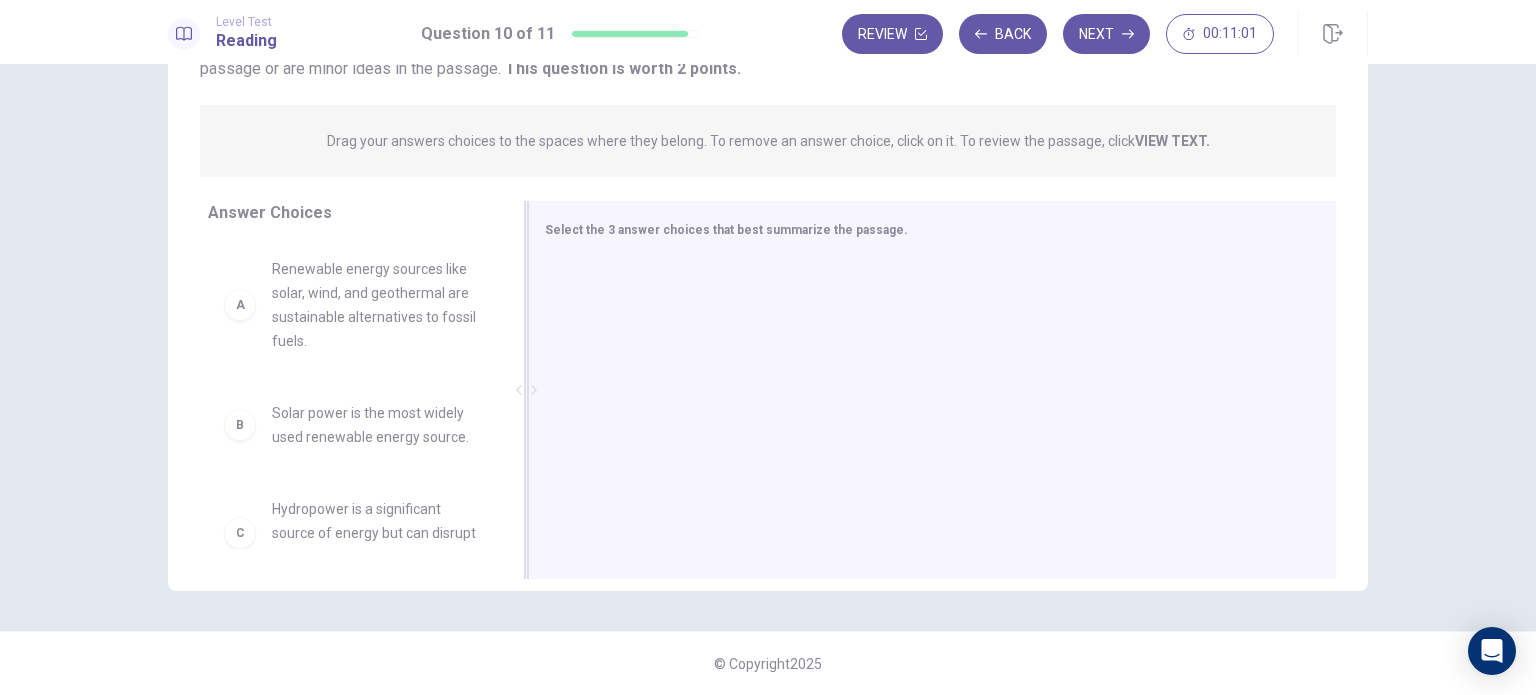 click at bounding box center [924, 392] 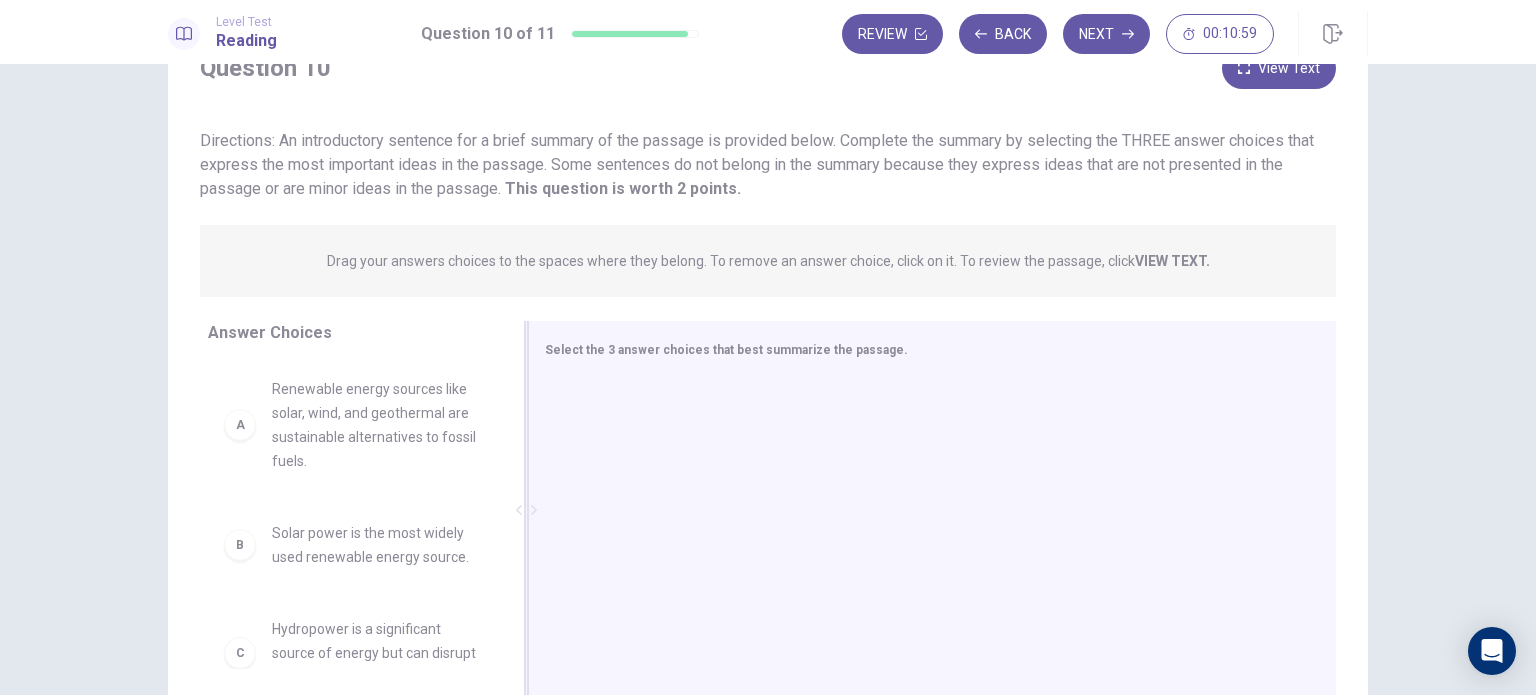 scroll, scrollTop: 48, scrollLeft: 0, axis: vertical 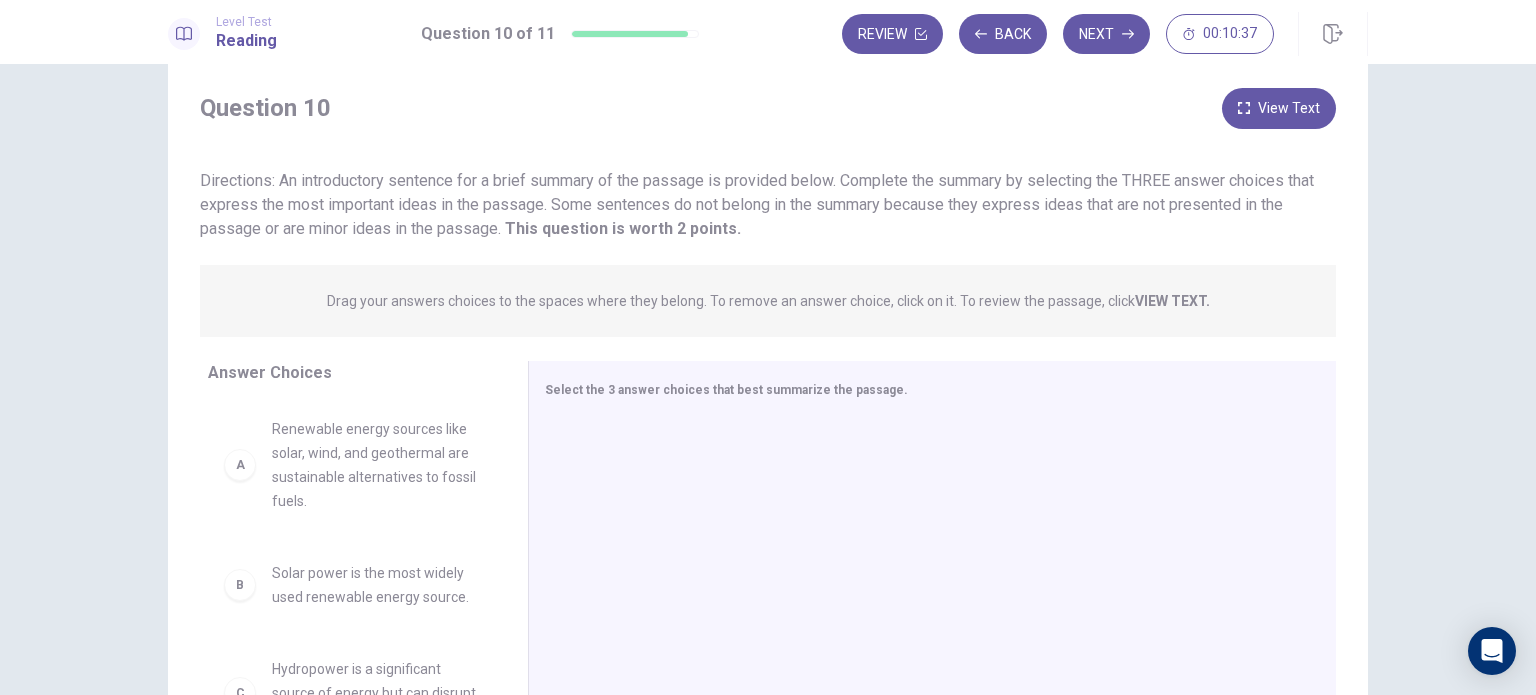 click on "Answer Choices A Renewable energy sources like solar, wind, and geothermal are sustainable alternatives to fossil fuels.
B Solar power is the most widely used renewable energy source.
C Hydropower is a significant source of energy but can disrupt natural habitats.
D Geothermal energy is only useful in areas with high temperatures.
E Transitioning to renewable energy requires investment and infrastructure development.
F Renewable energy is only used in a few countries around the world." at bounding box center (348, 555) 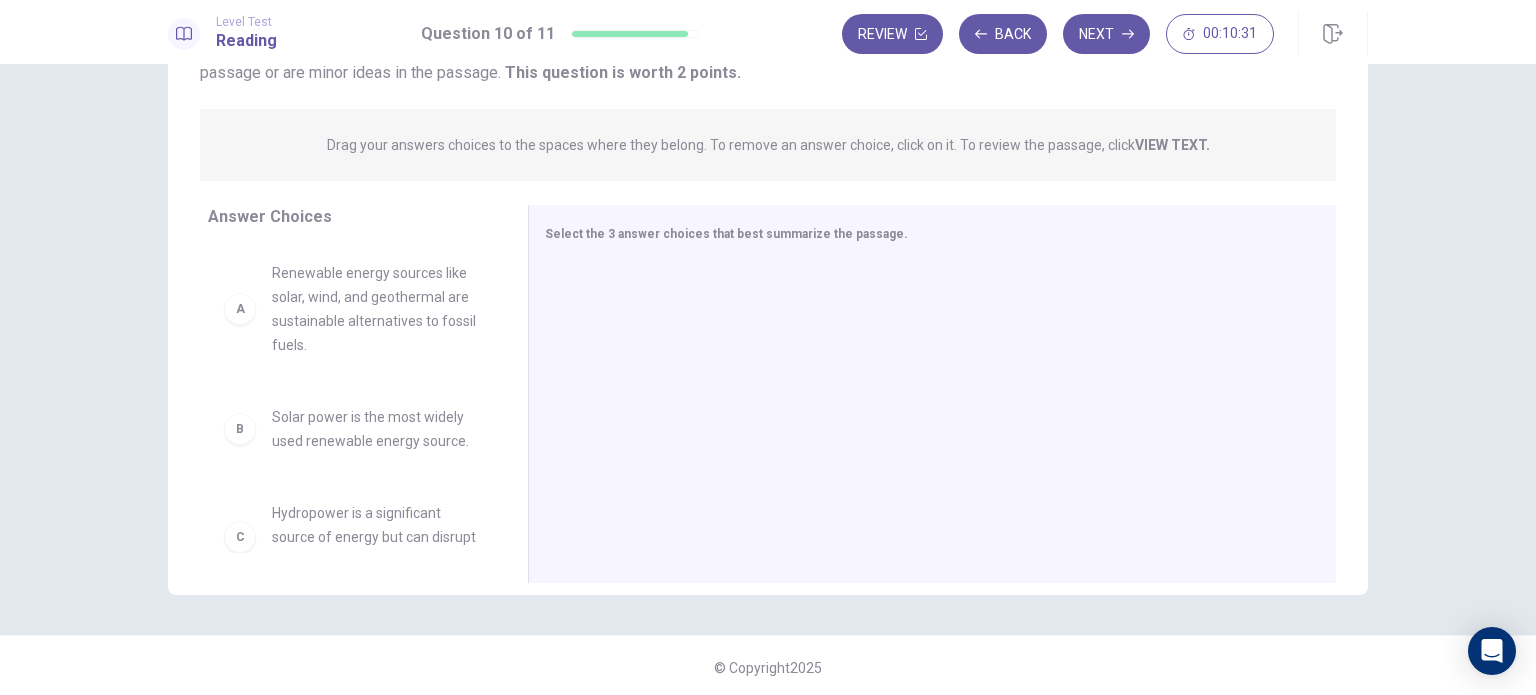 scroll, scrollTop: 208, scrollLeft: 0, axis: vertical 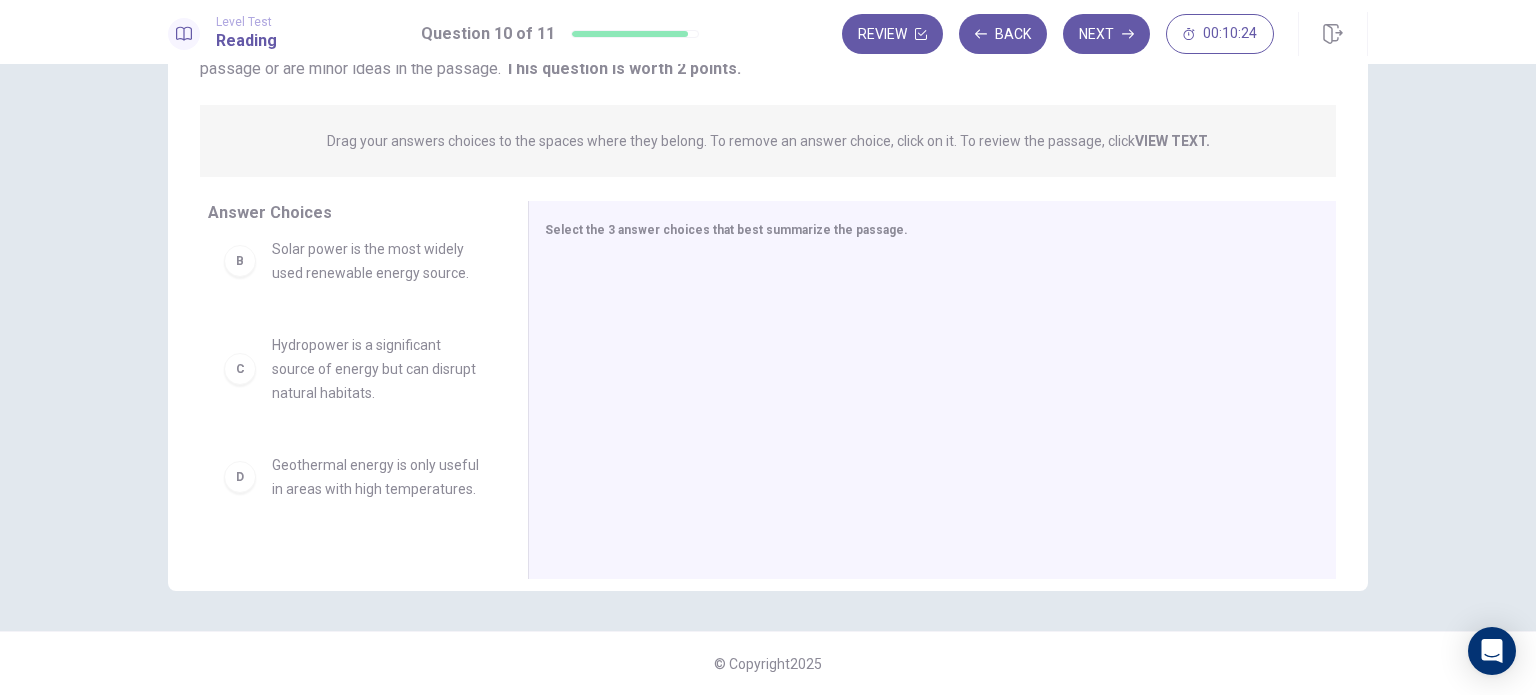 click on "Hydropower is a significant source of energy but can disrupt natural habitats." at bounding box center (376, 369) 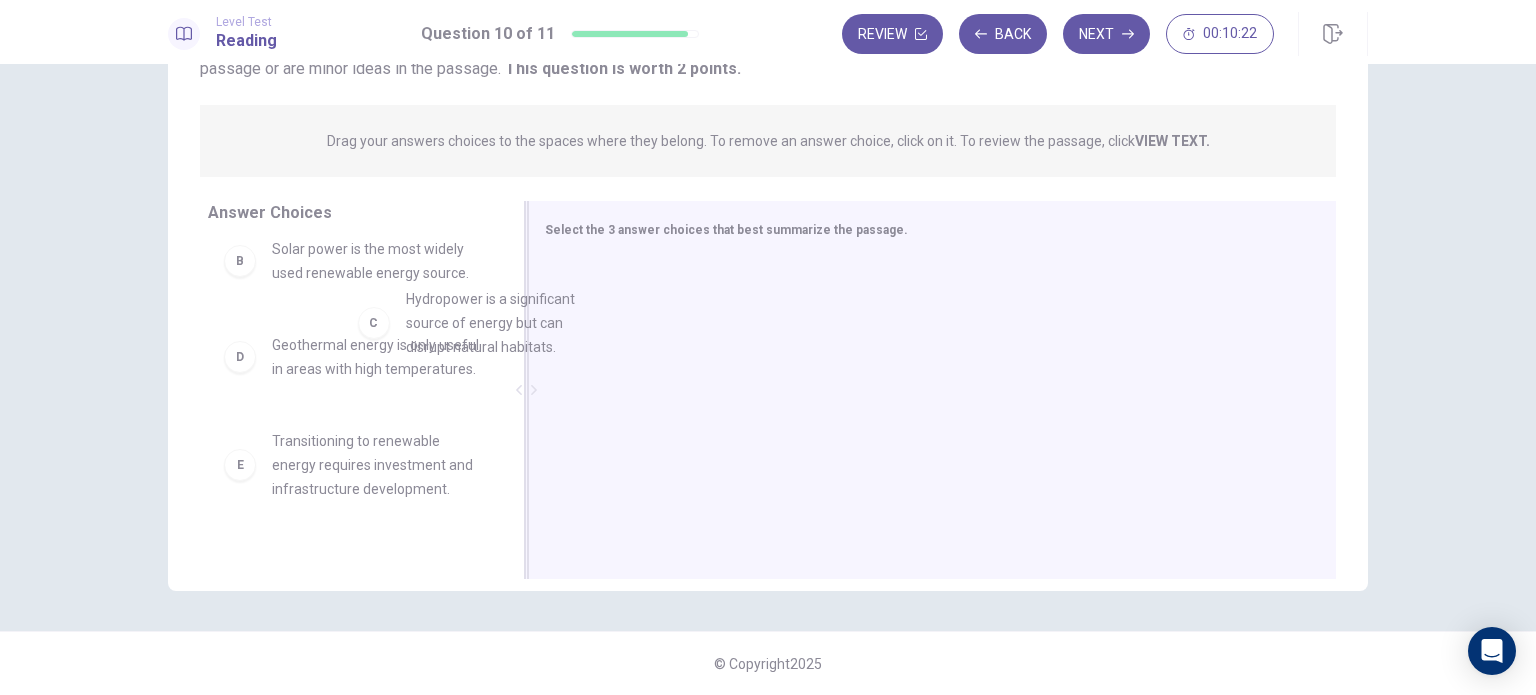 scroll, scrollTop: 164, scrollLeft: 0, axis: vertical 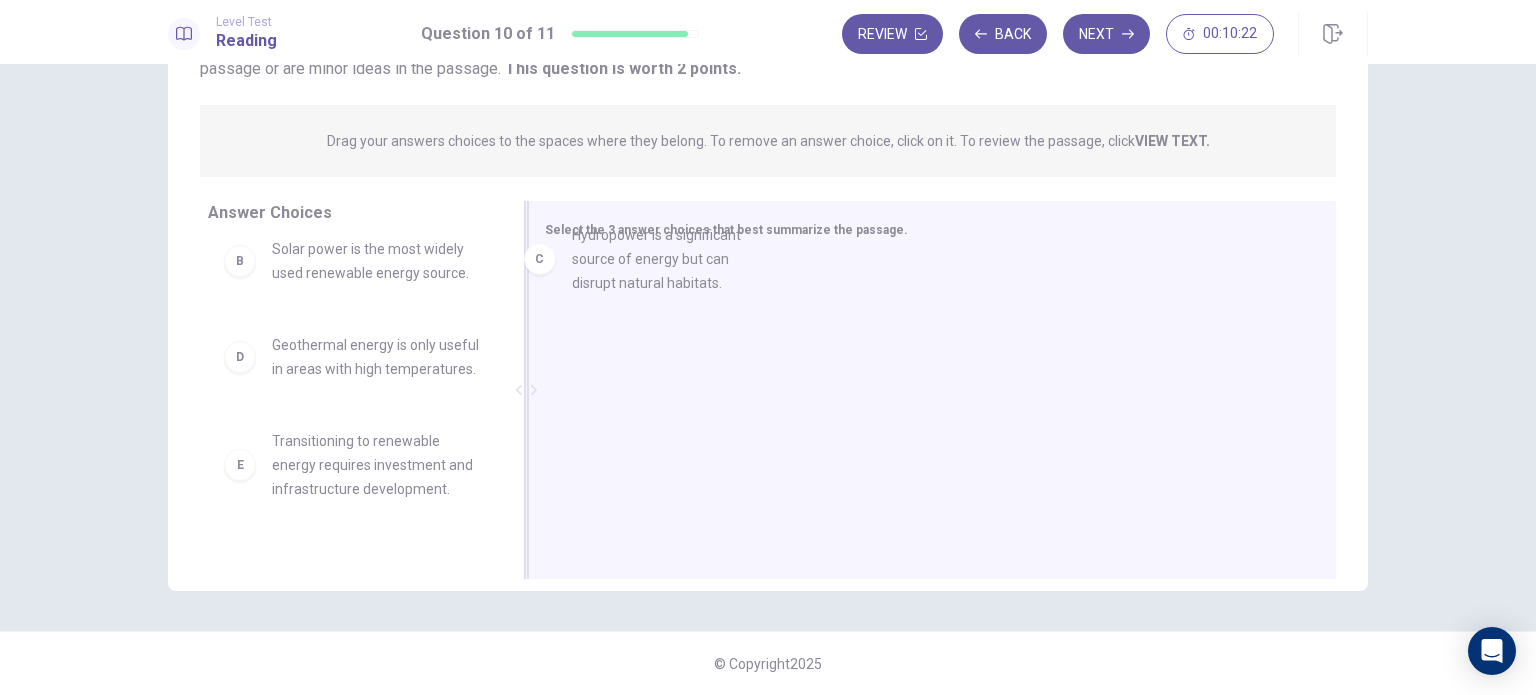 drag, startPoint x: 377, startPoint y: 403, endPoint x: 708, endPoint y: 289, distance: 350.08142 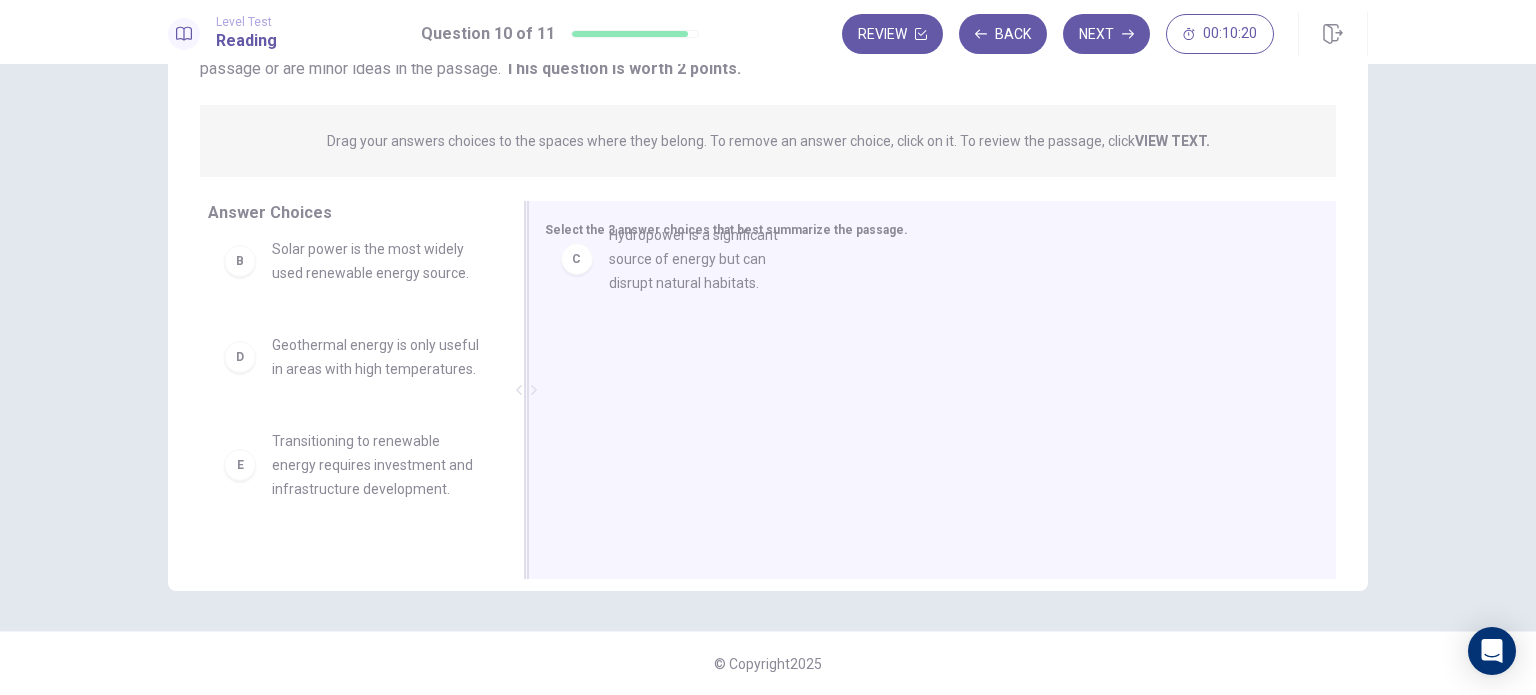 drag, startPoint x: 361, startPoint y: 367, endPoint x: 716, endPoint y: 254, distance: 372.55066 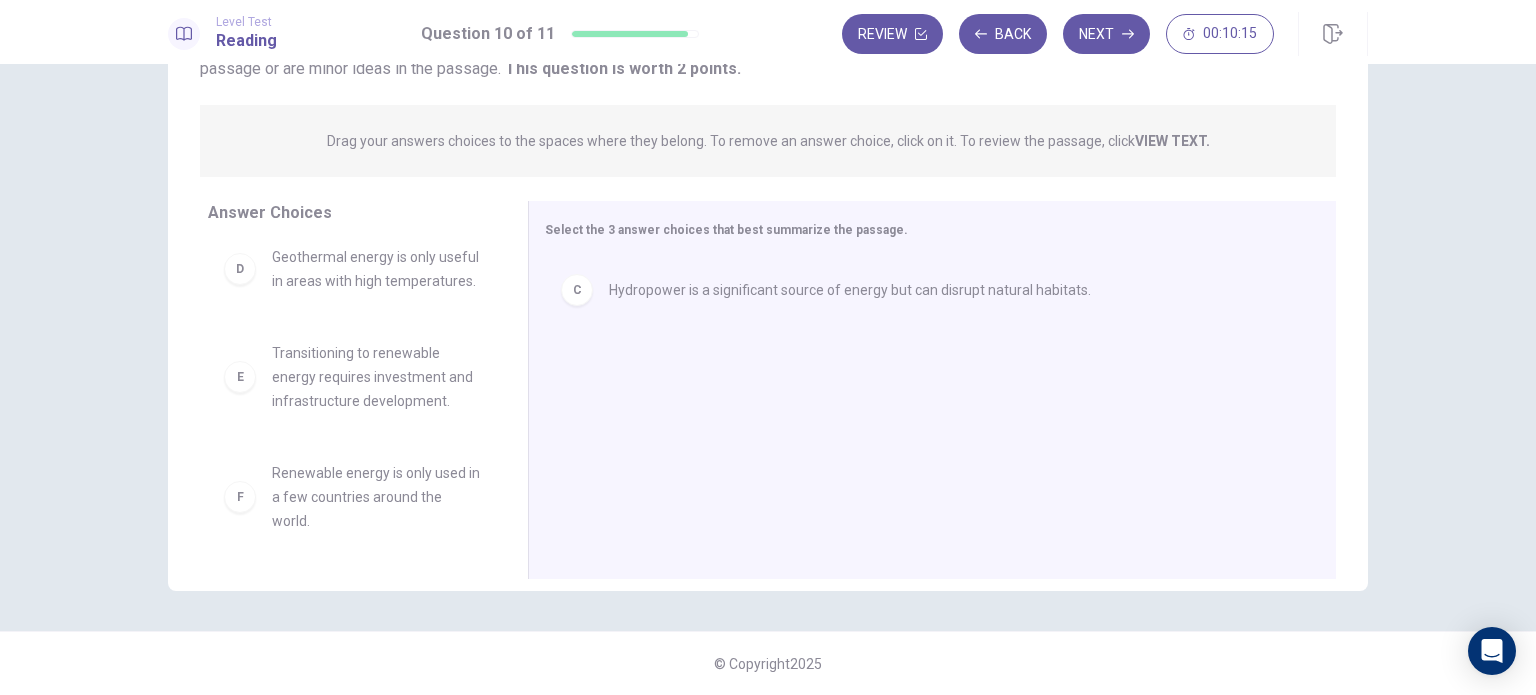 scroll, scrollTop: 276, scrollLeft: 0, axis: vertical 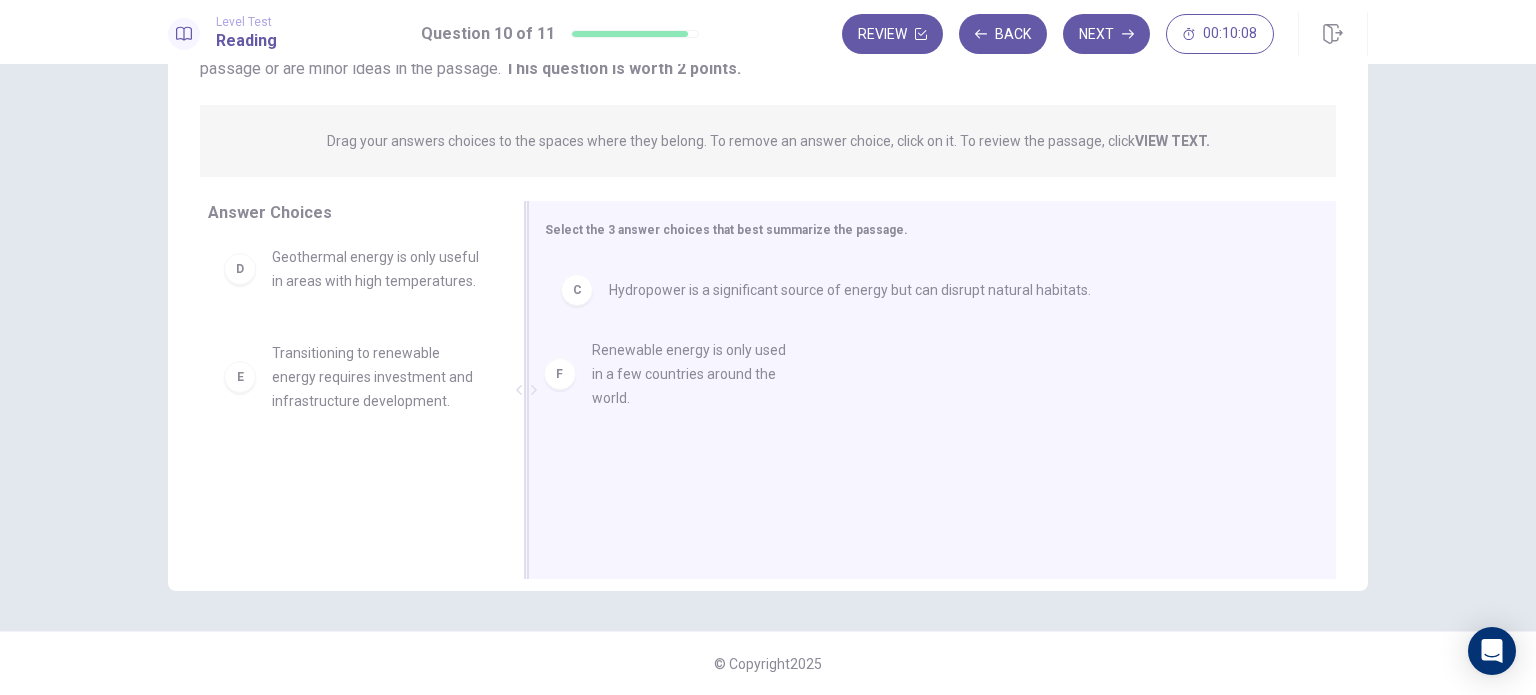 drag, startPoint x: 371, startPoint y: 510, endPoint x: 705, endPoint y: 379, distance: 358.7715 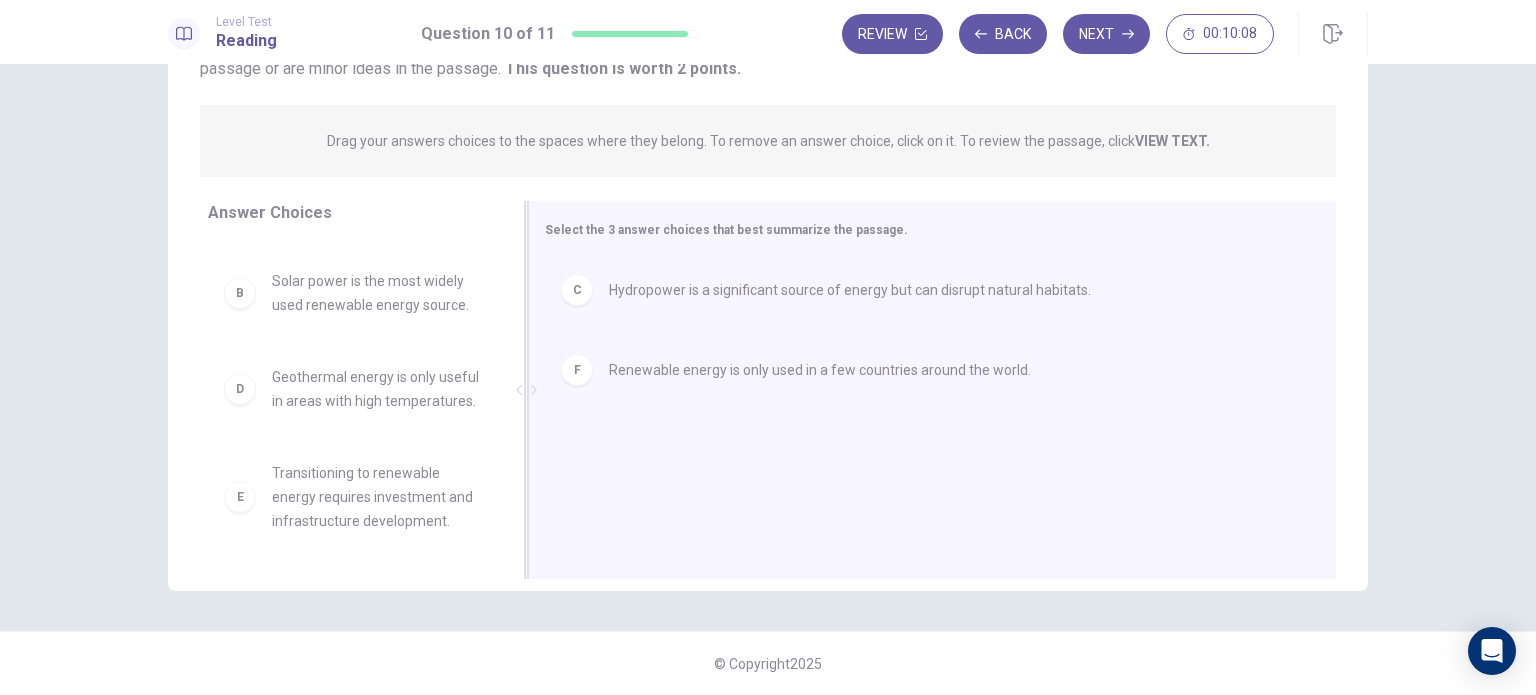 scroll, scrollTop: 156, scrollLeft: 0, axis: vertical 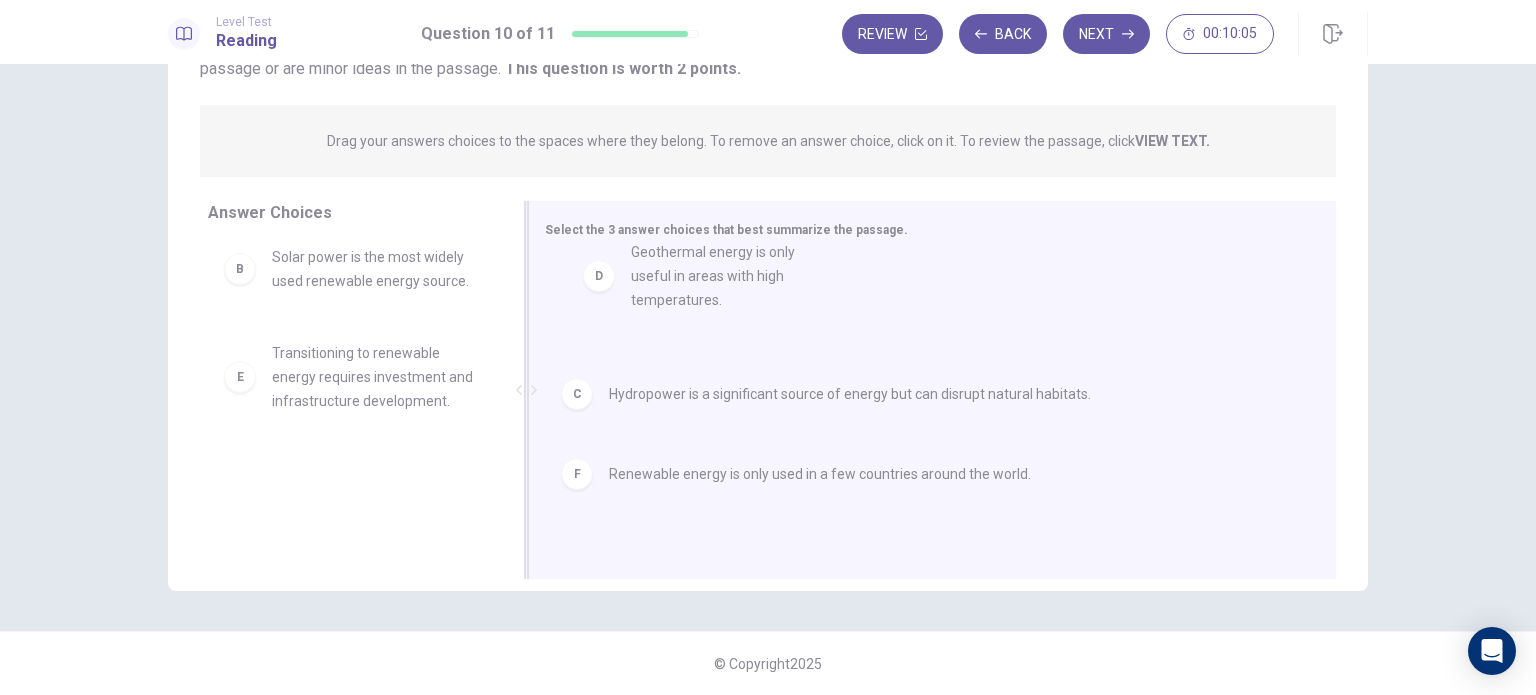 drag, startPoint x: 369, startPoint y: 394, endPoint x: 738, endPoint y: 294, distance: 382.3101 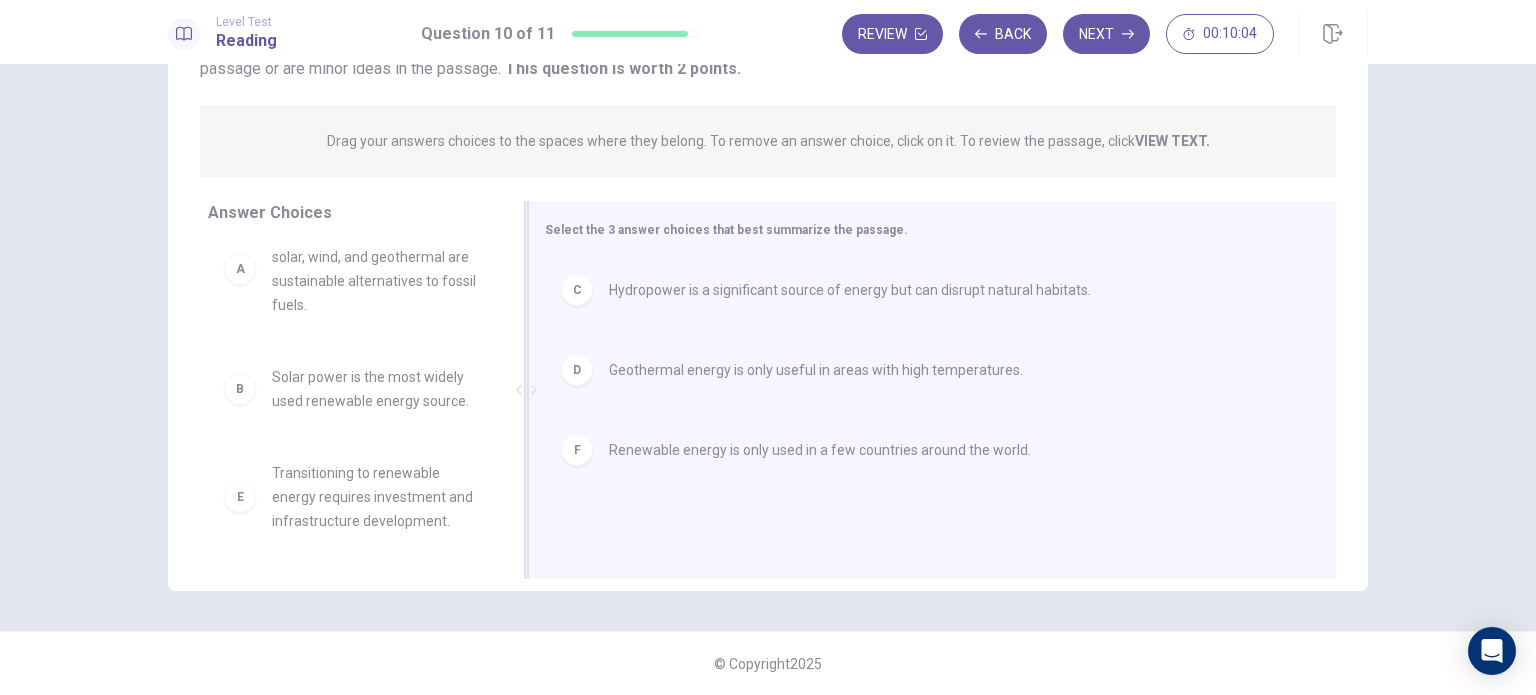 scroll, scrollTop: 36, scrollLeft: 0, axis: vertical 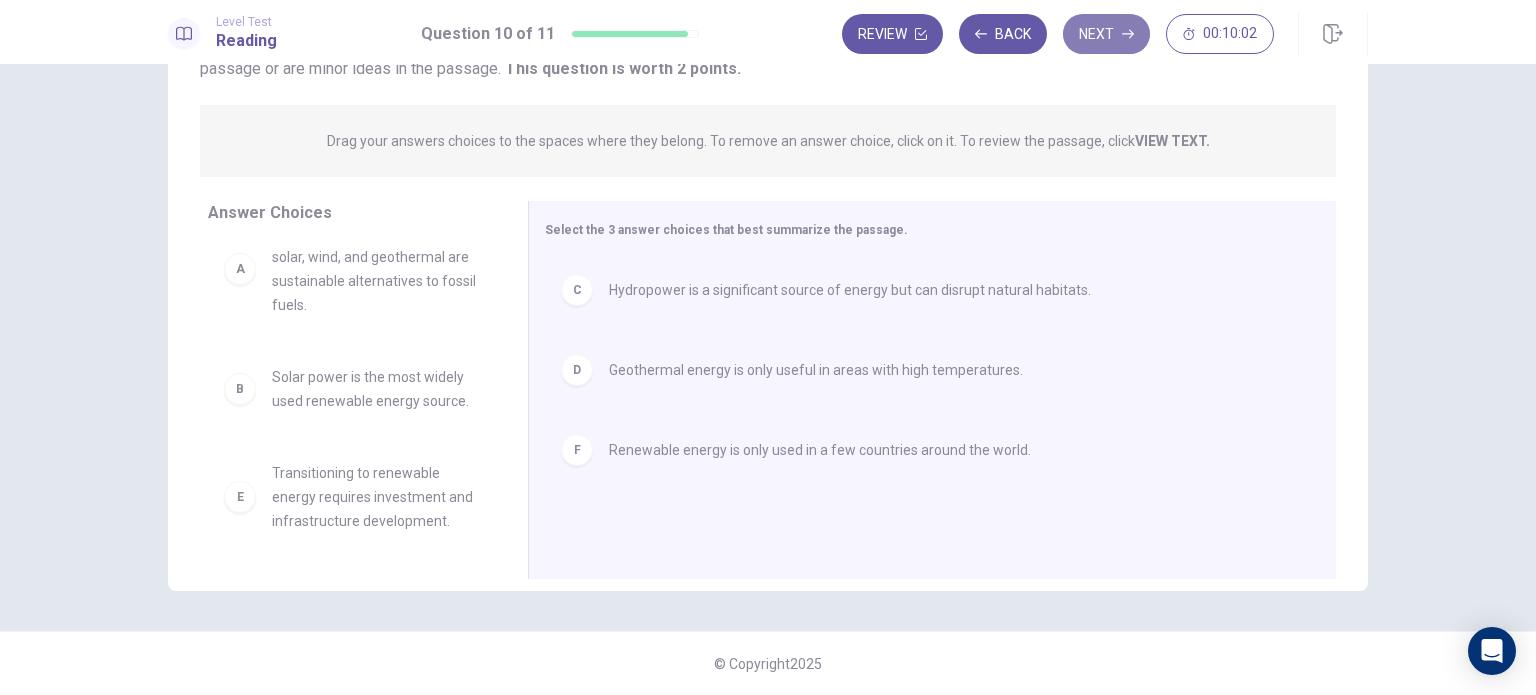 click on "Next" at bounding box center [1106, 34] 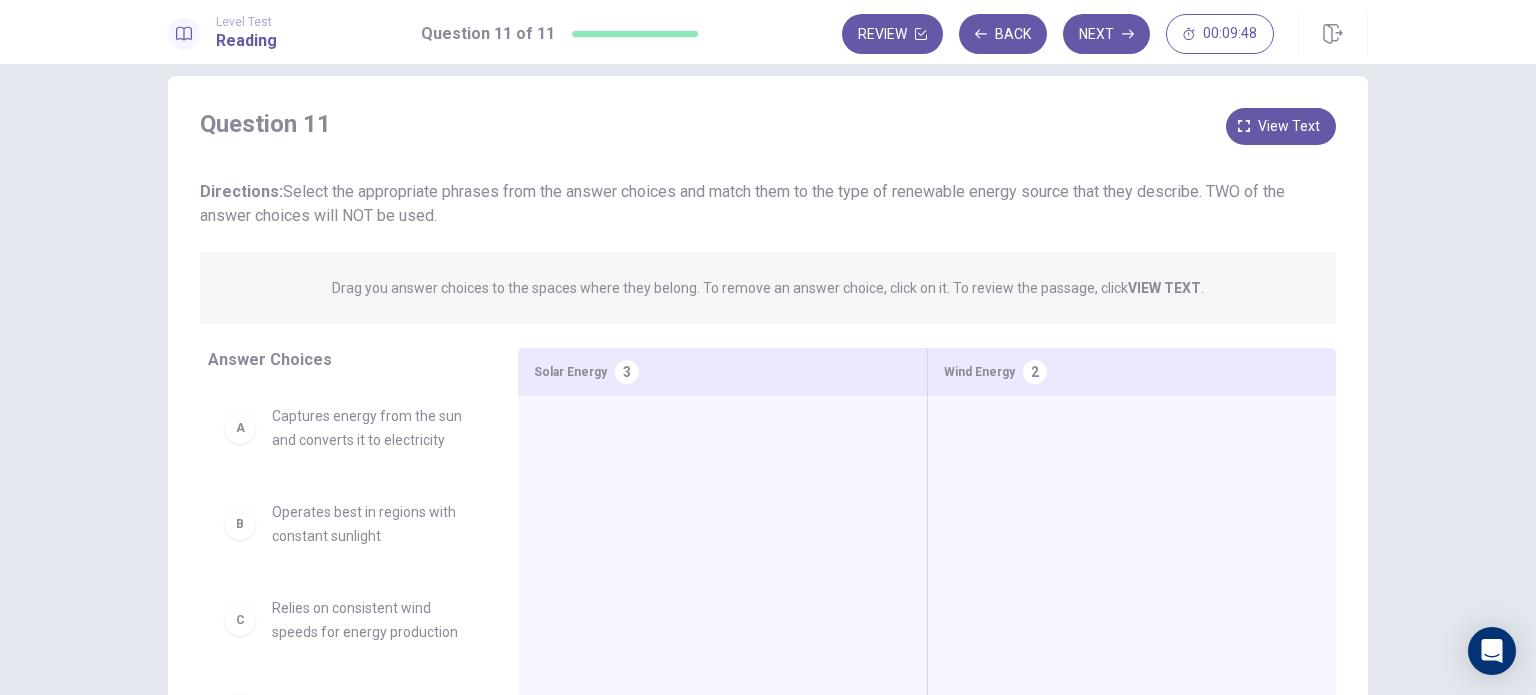 scroll, scrollTop: 0, scrollLeft: 0, axis: both 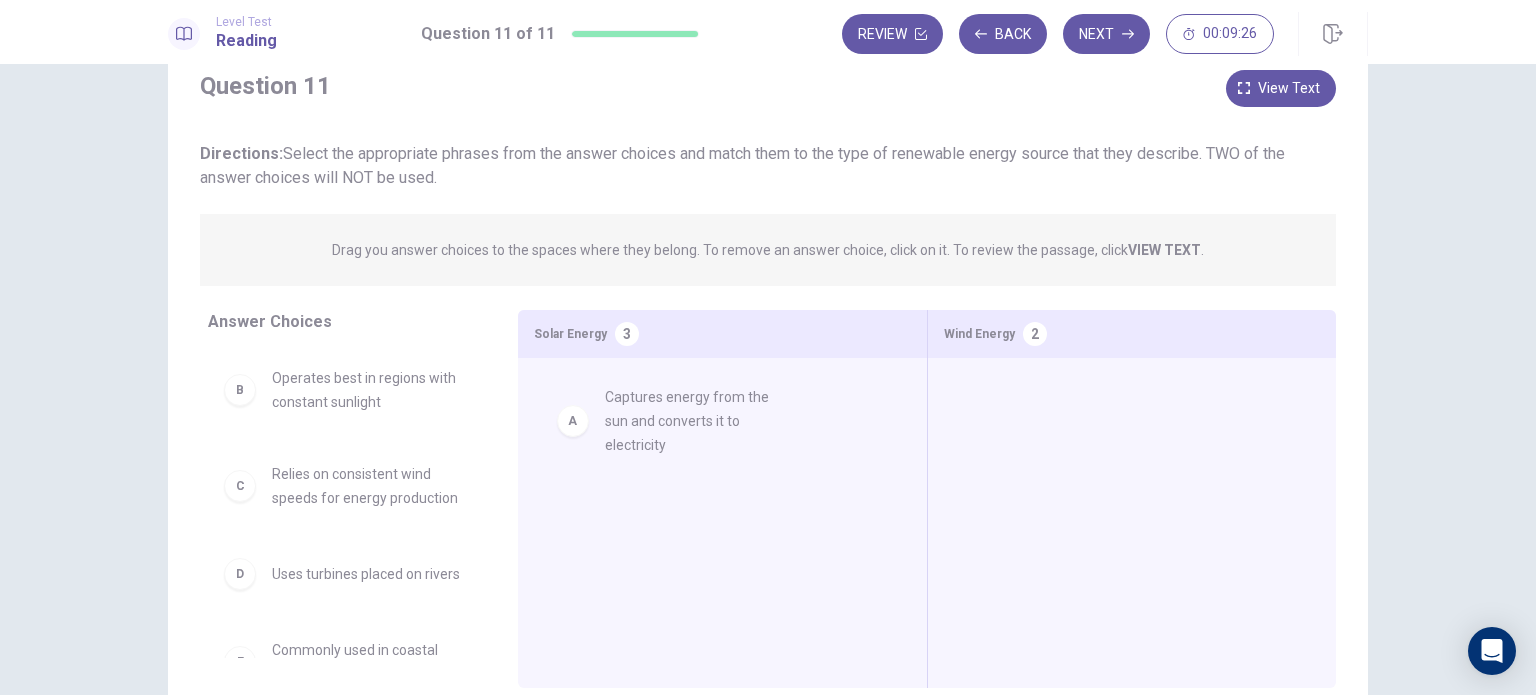 drag, startPoint x: 382, startPoint y: 410, endPoint x: 738, endPoint y: 428, distance: 356.45477 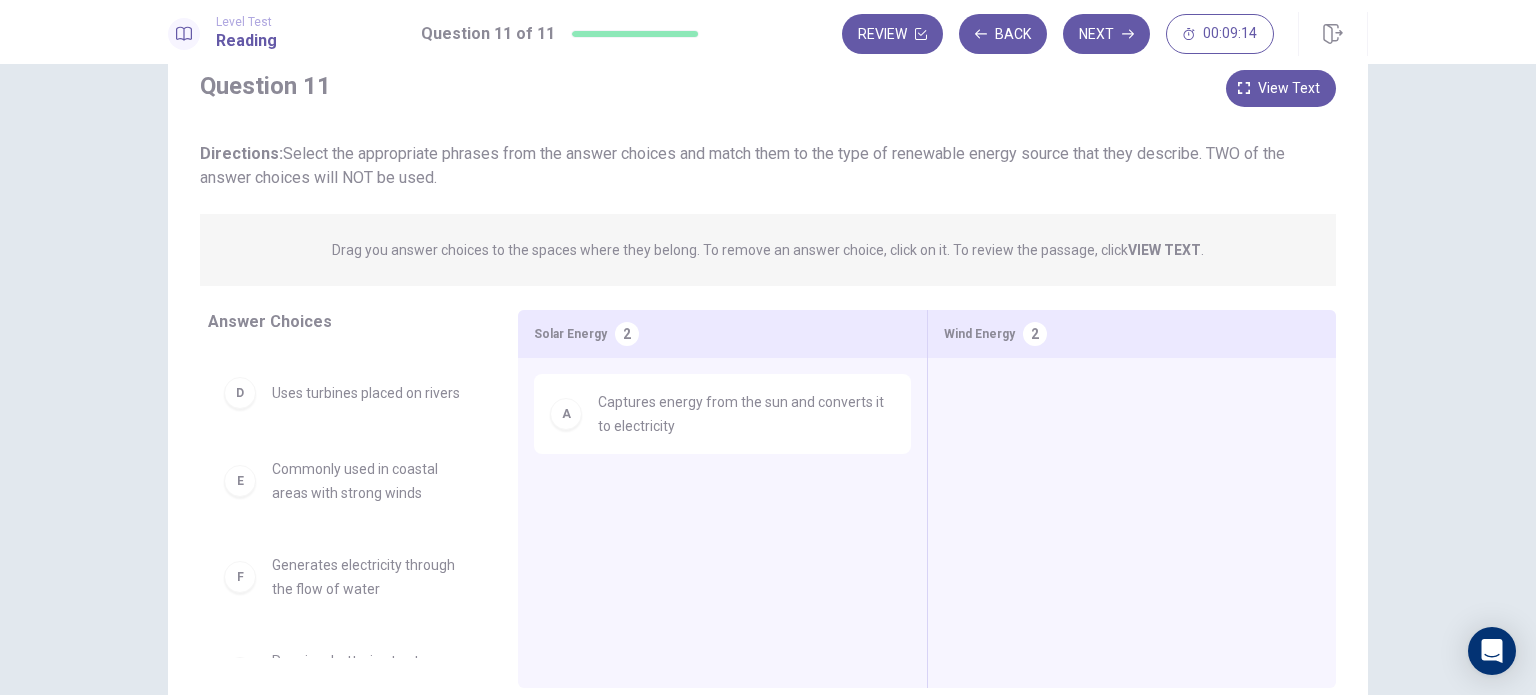 scroll, scrollTop: 175, scrollLeft: 0, axis: vertical 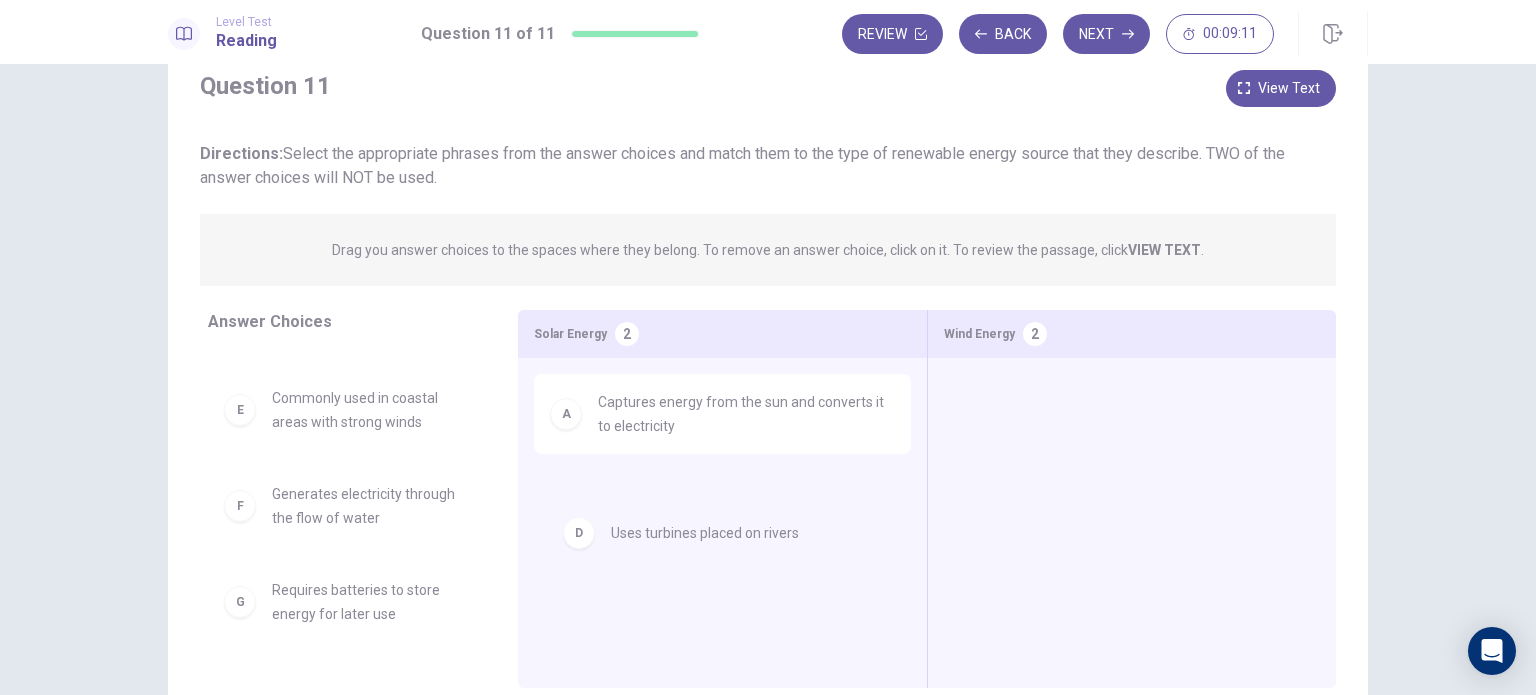 drag, startPoint x: 392, startPoint y: 404, endPoint x: 749, endPoint y: 546, distance: 384.20438 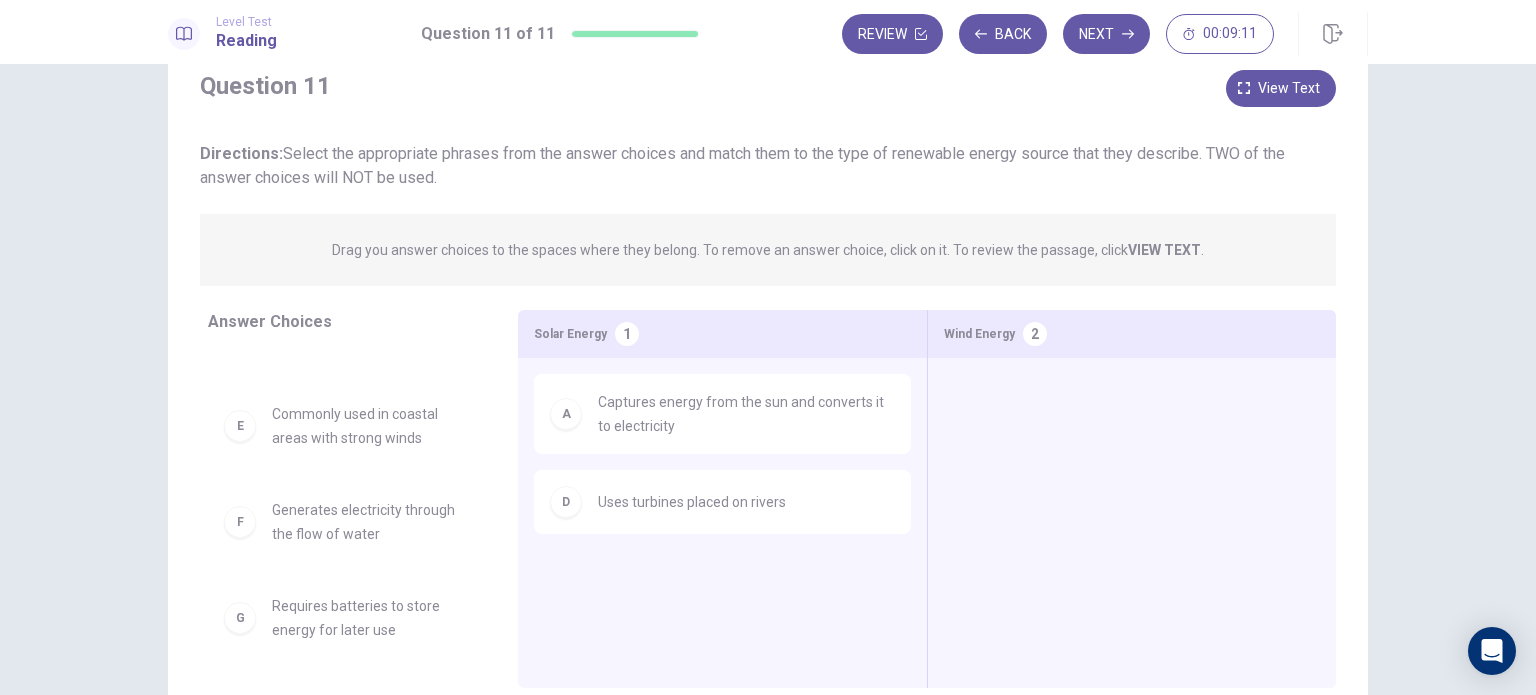scroll, scrollTop: 156, scrollLeft: 0, axis: vertical 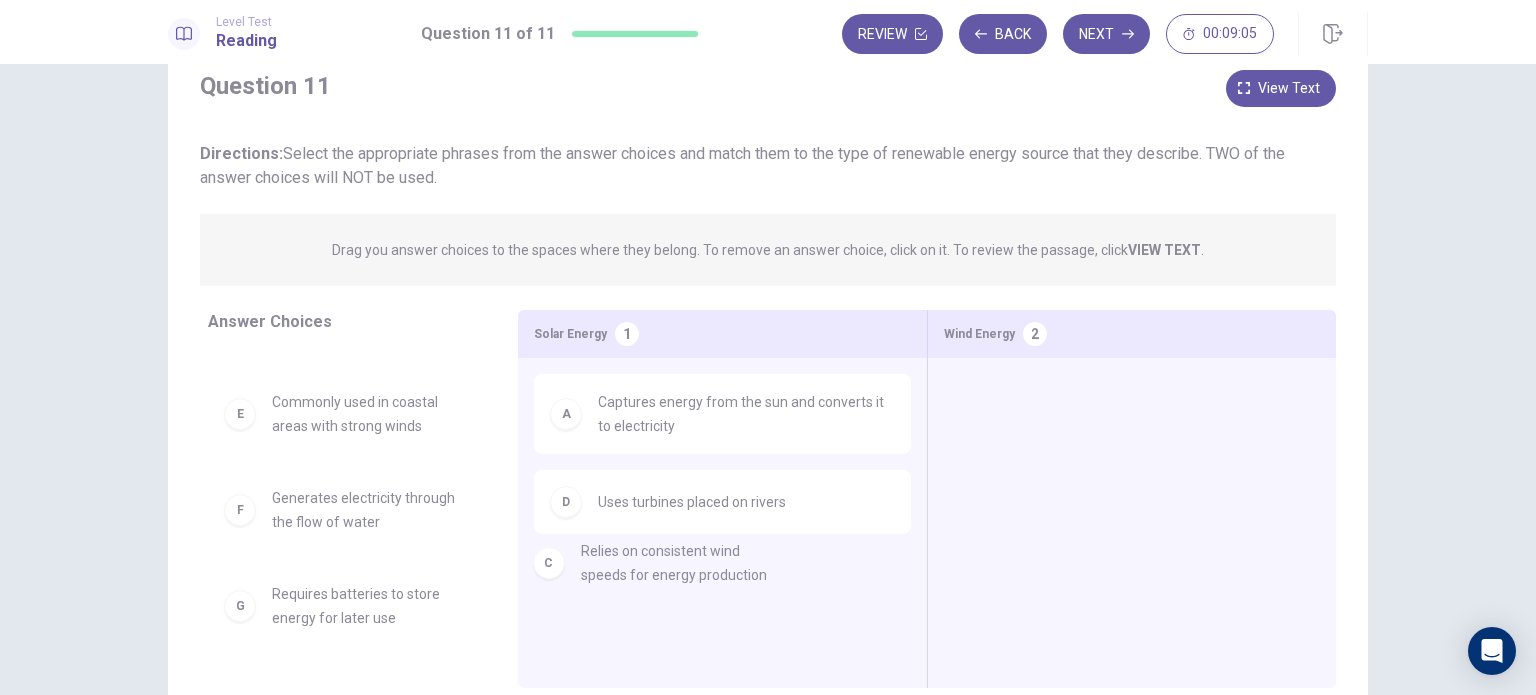 drag, startPoint x: 377, startPoint y: 428, endPoint x: 696, endPoint y: 583, distance: 354.6632 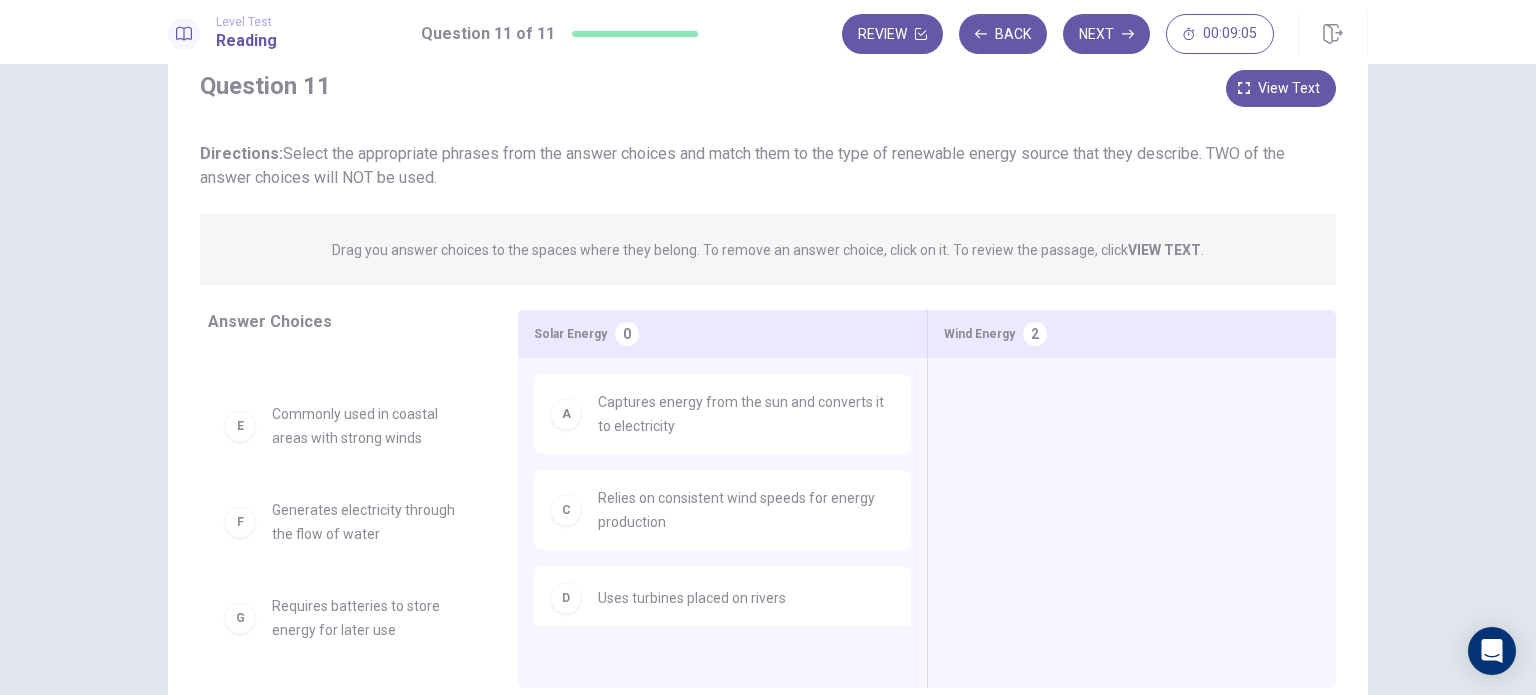 scroll, scrollTop: 60, scrollLeft: 0, axis: vertical 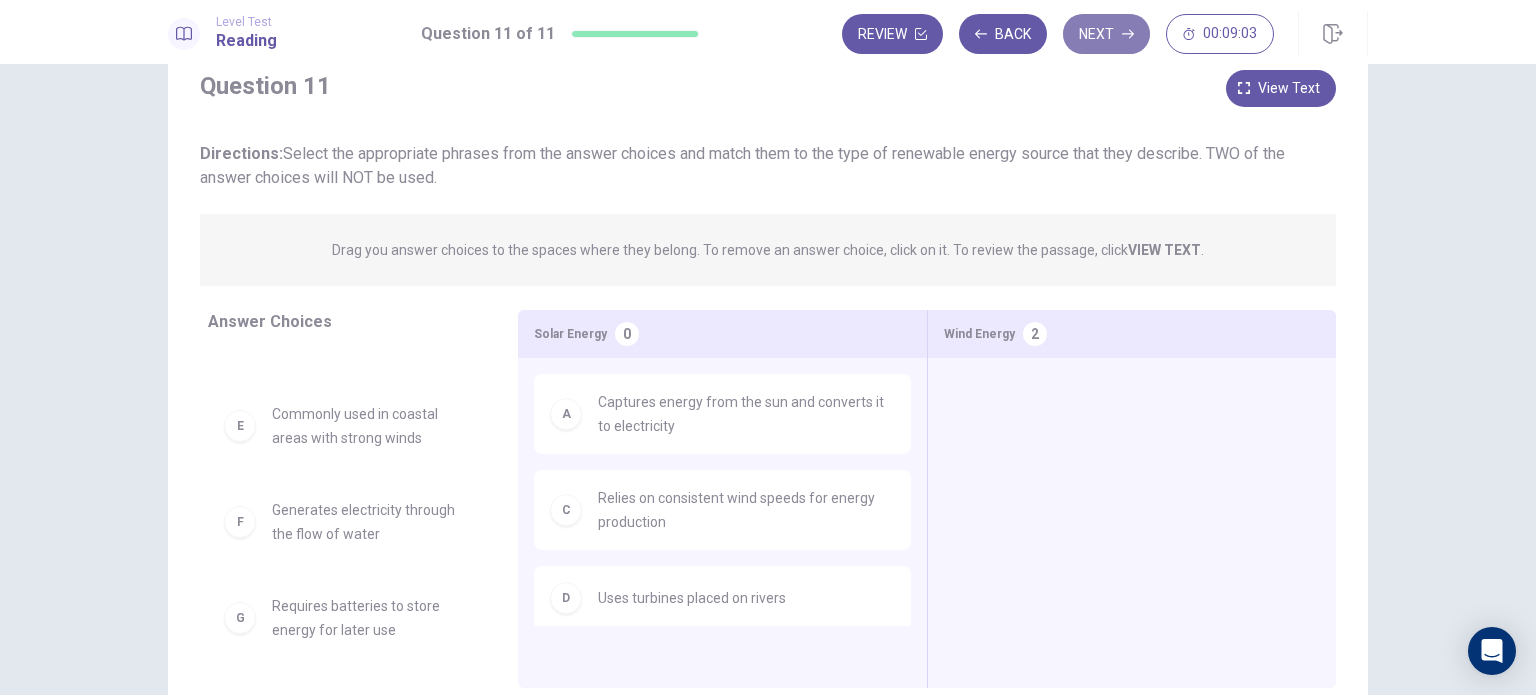 click on "Next" at bounding box center [1106, 34] 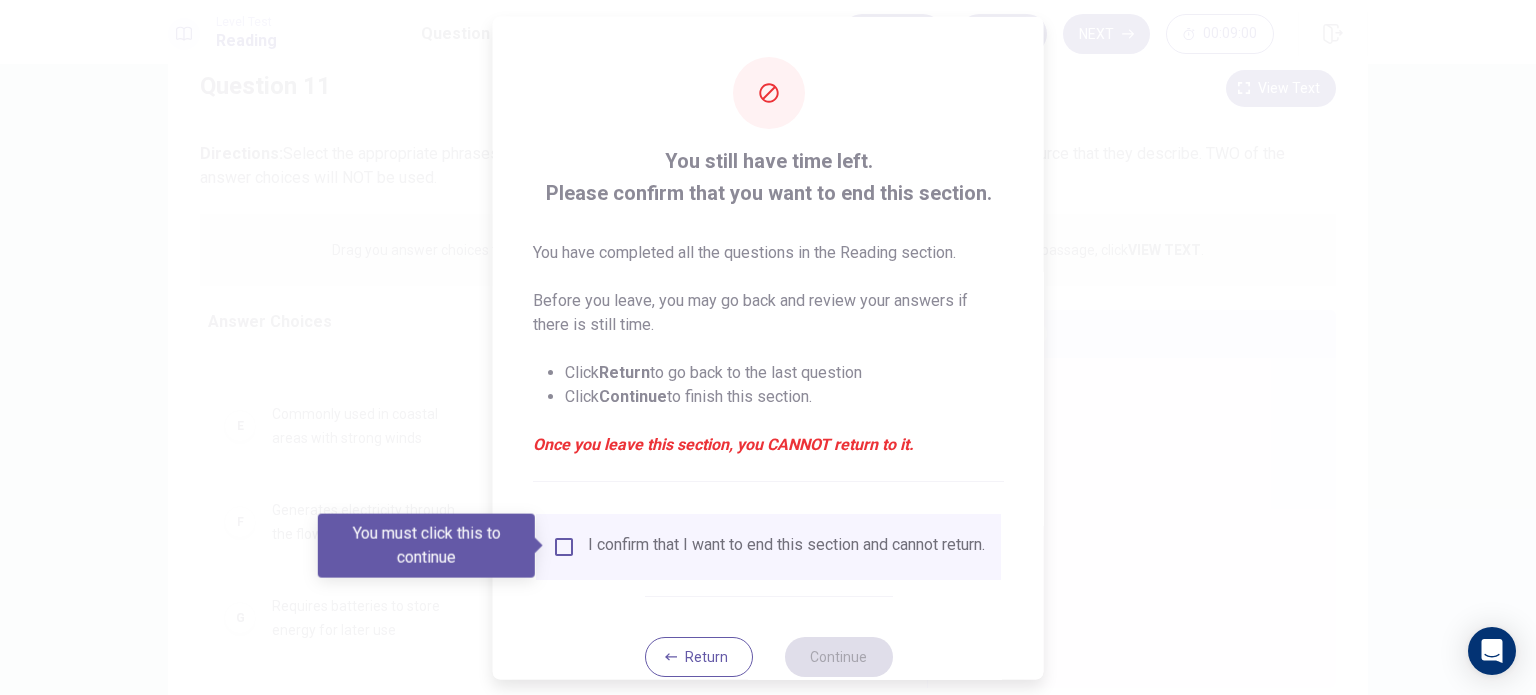 click on "I confirm that I want to end this section and cannot return." at bounding box center [768, 546] 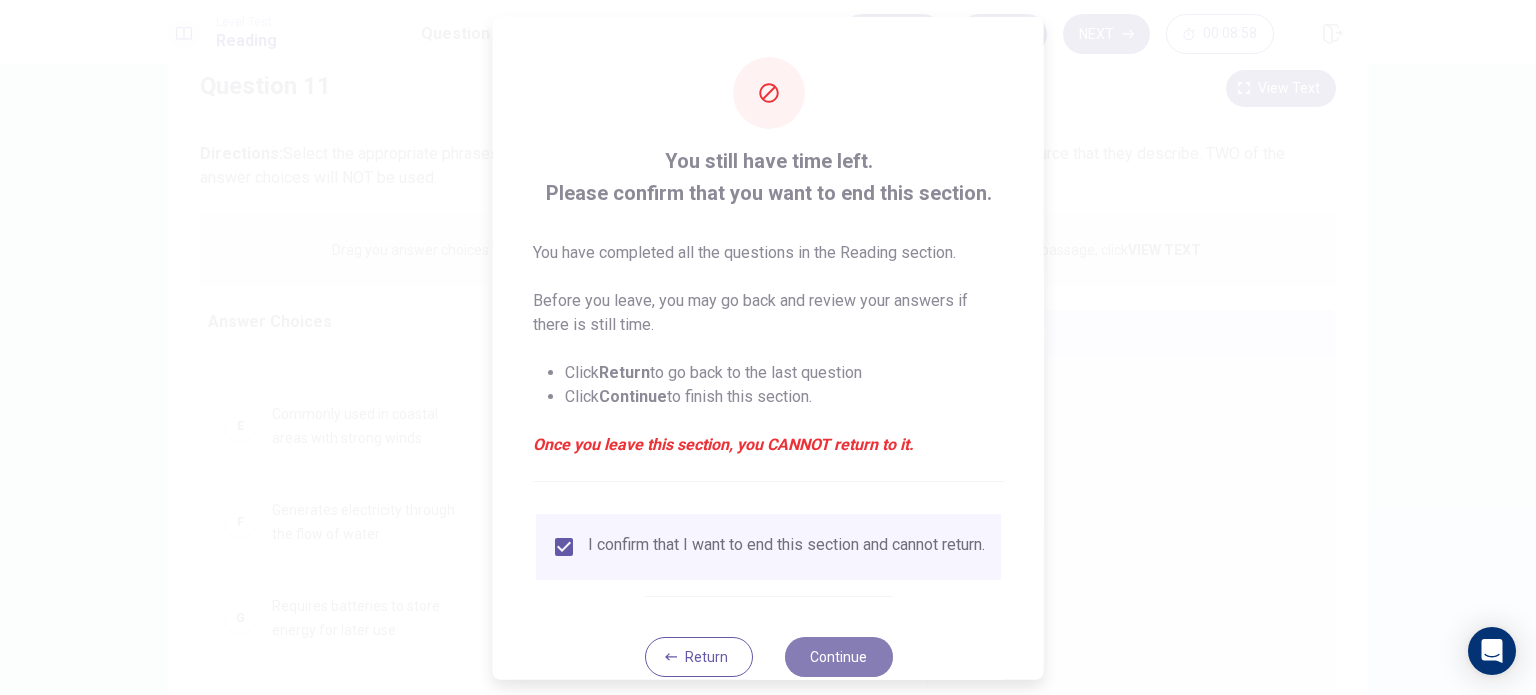 click on "Continue" at bounding box center (838, 656) 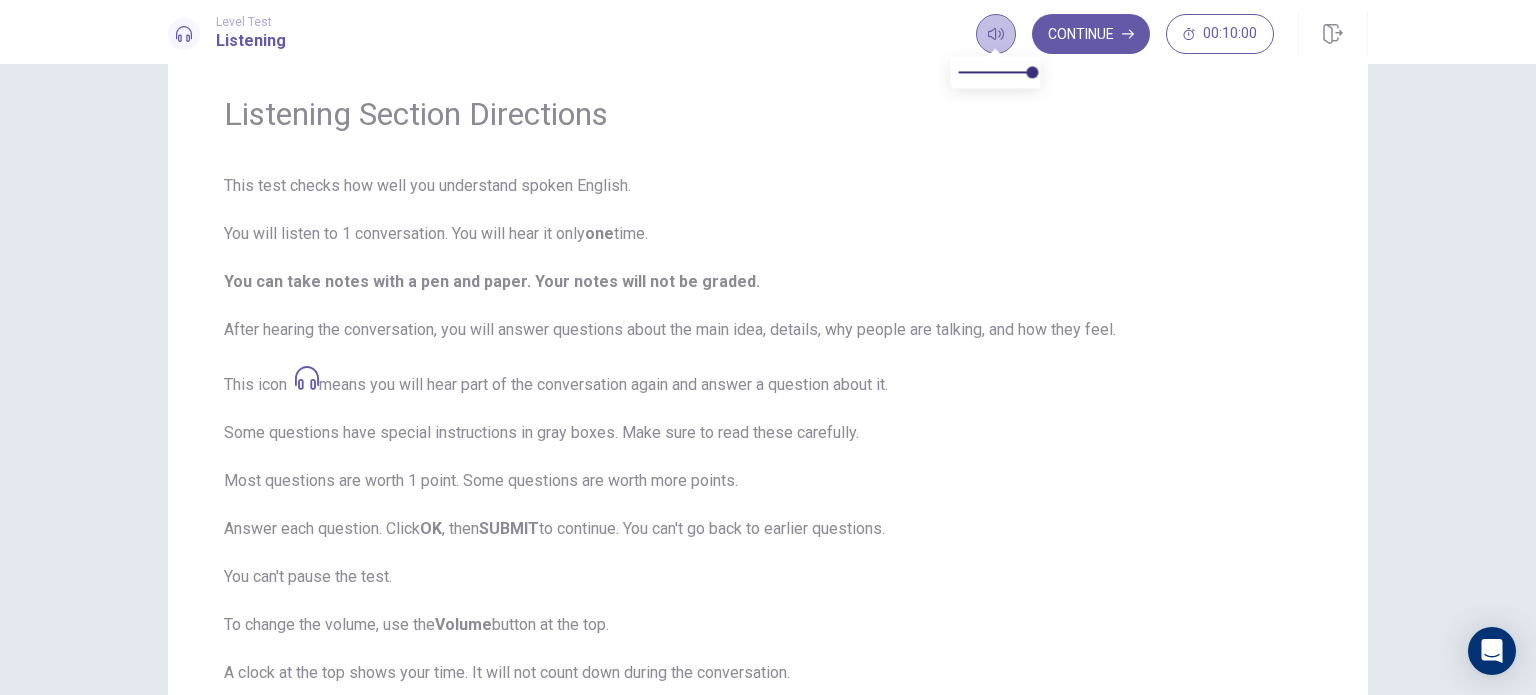 click at bounding box center (996, 34) 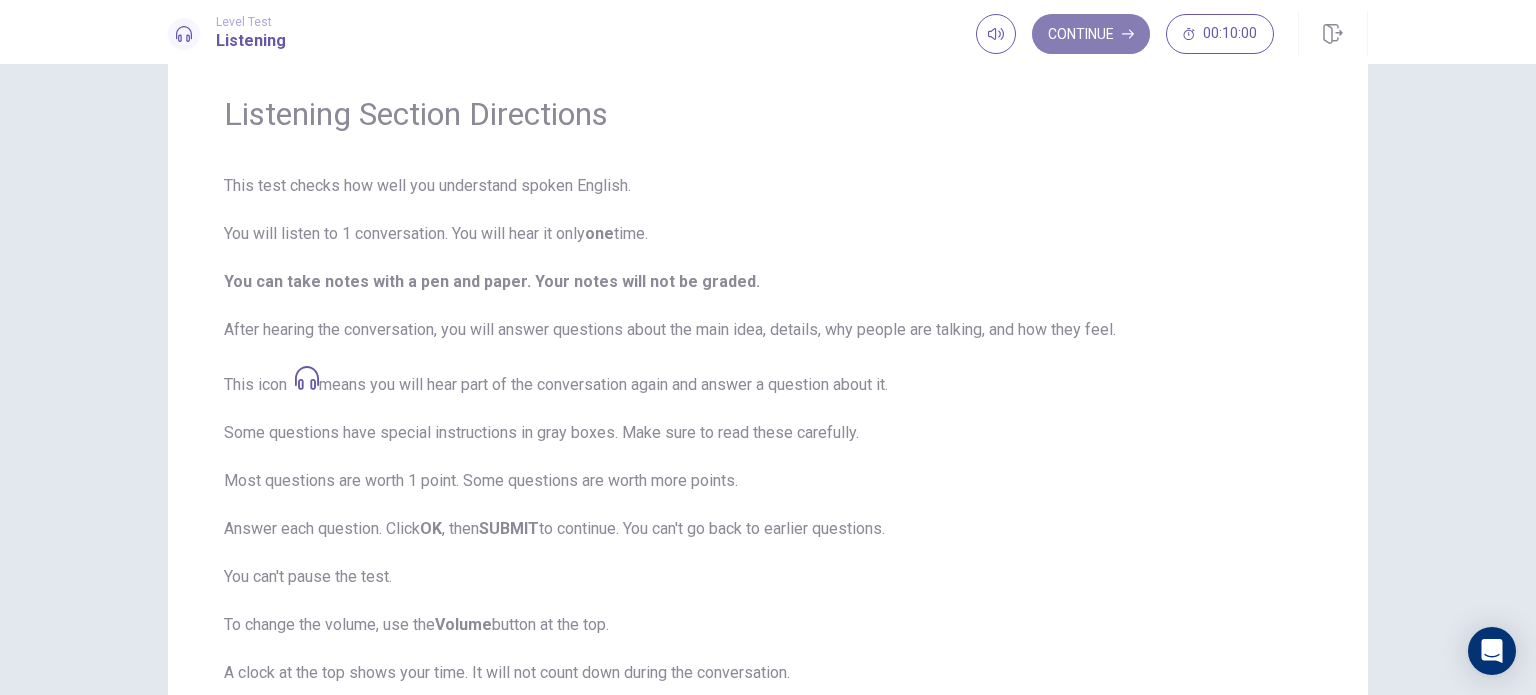click on "Continue" at bounding box center [1091, 34] 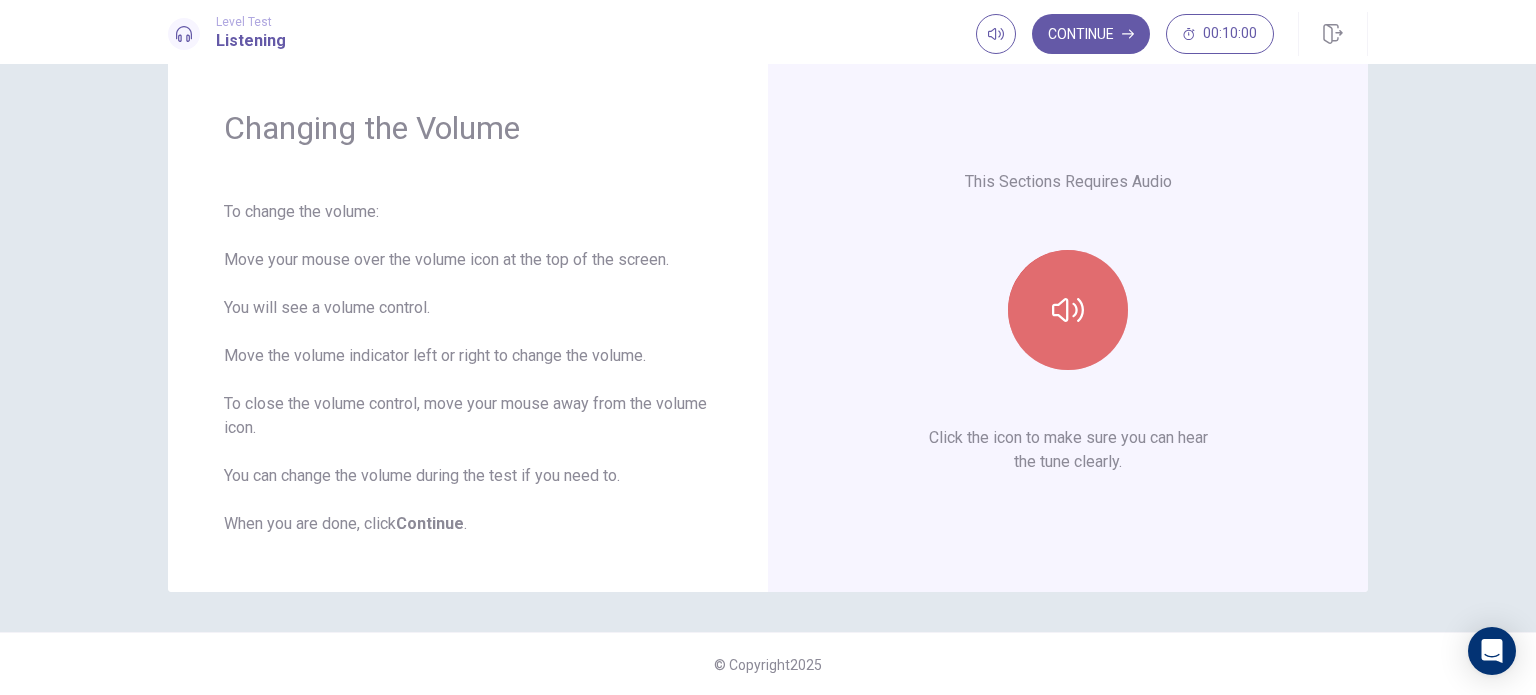 click 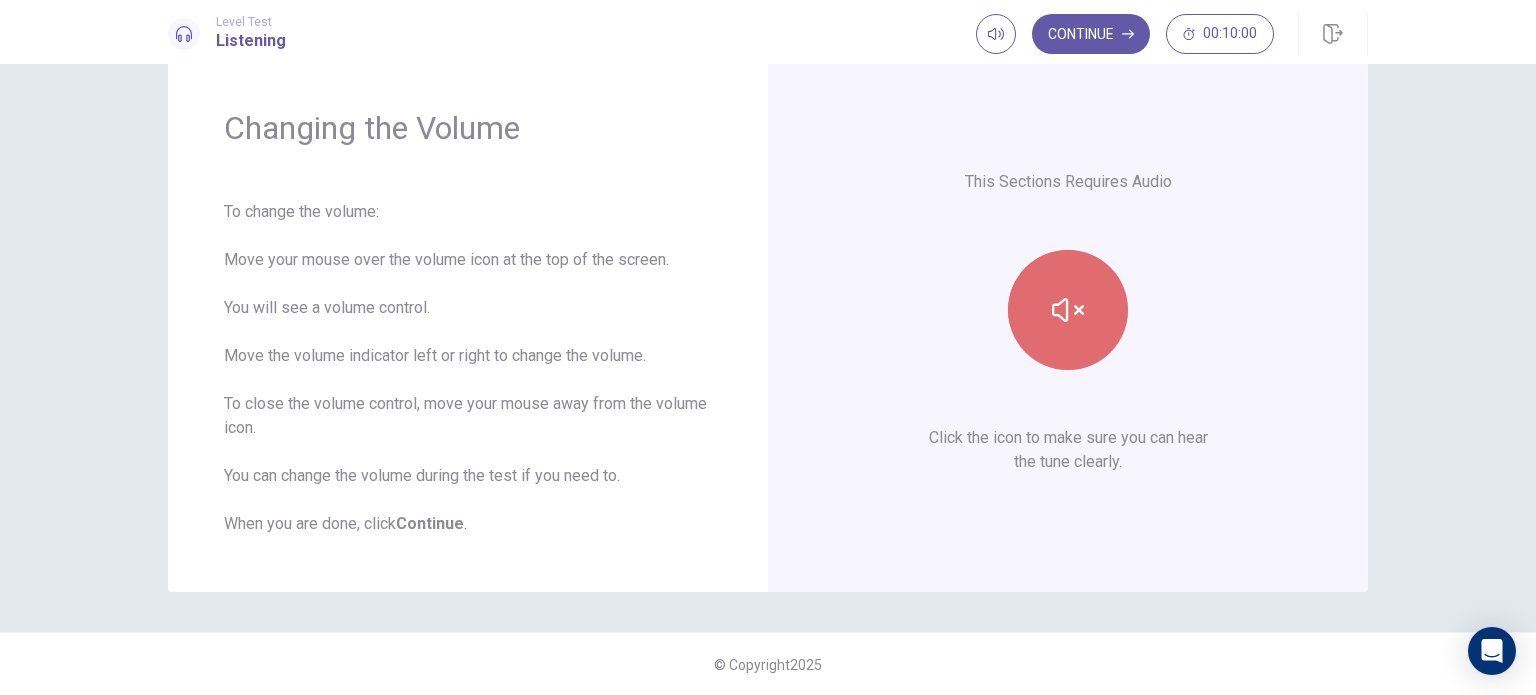 click 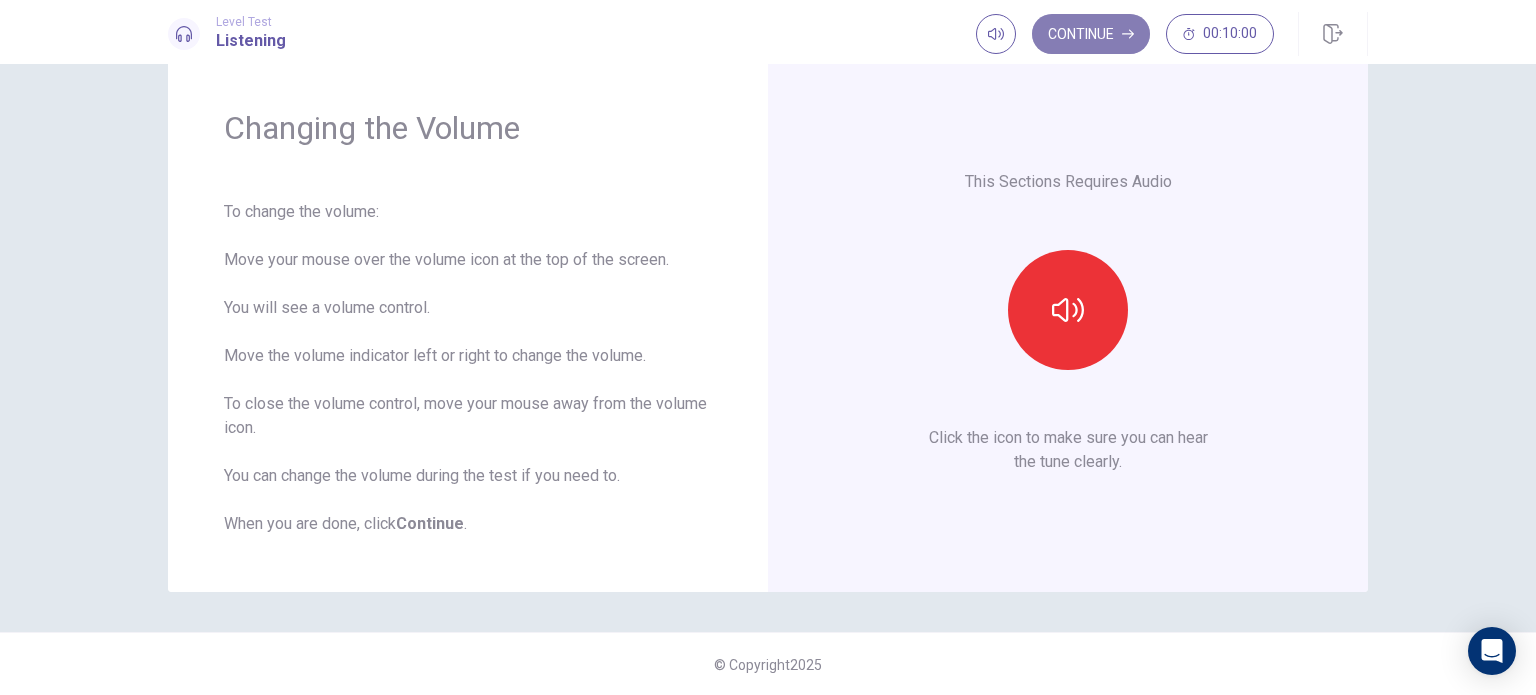 click on "Continue" at bounding box center [1091, 34] 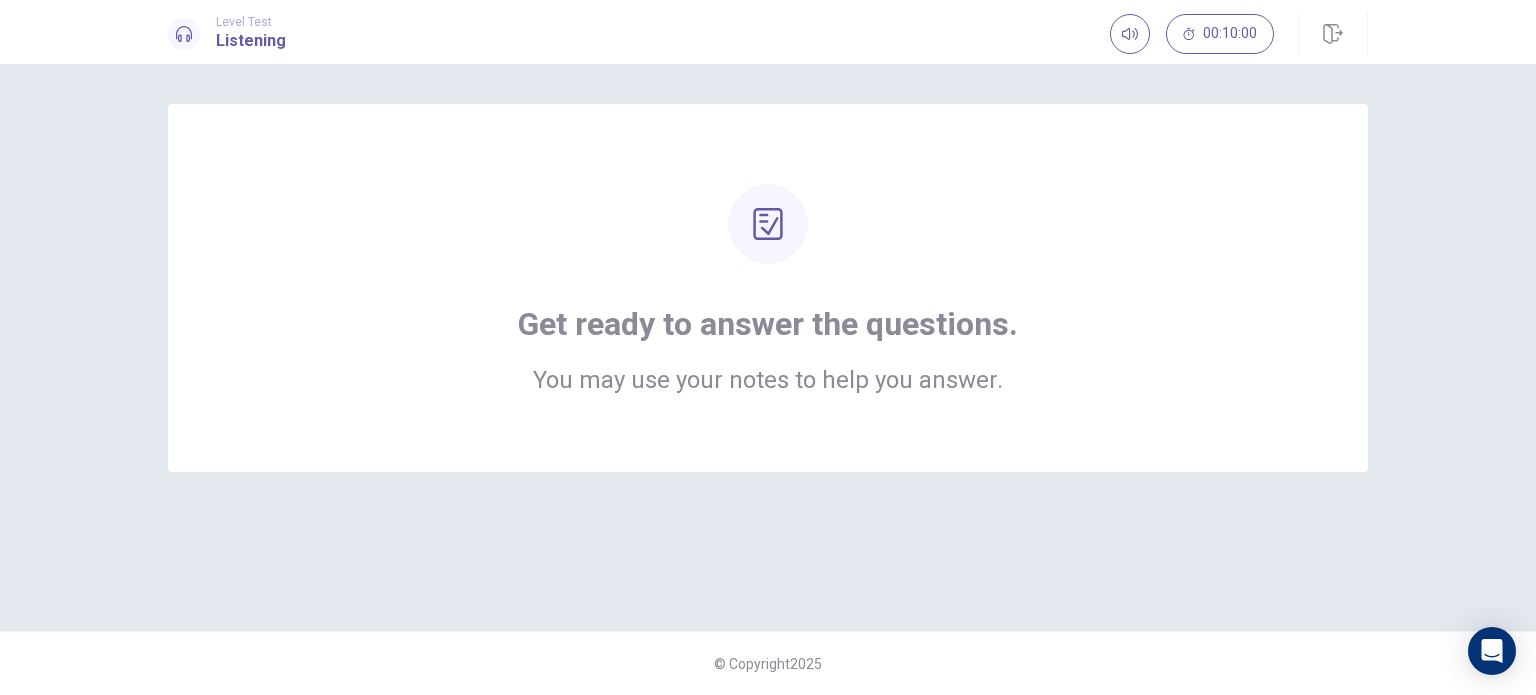 click on "Get ready to answer the questions. You may use your notes to help you answer." at bounding box center (768, 288) 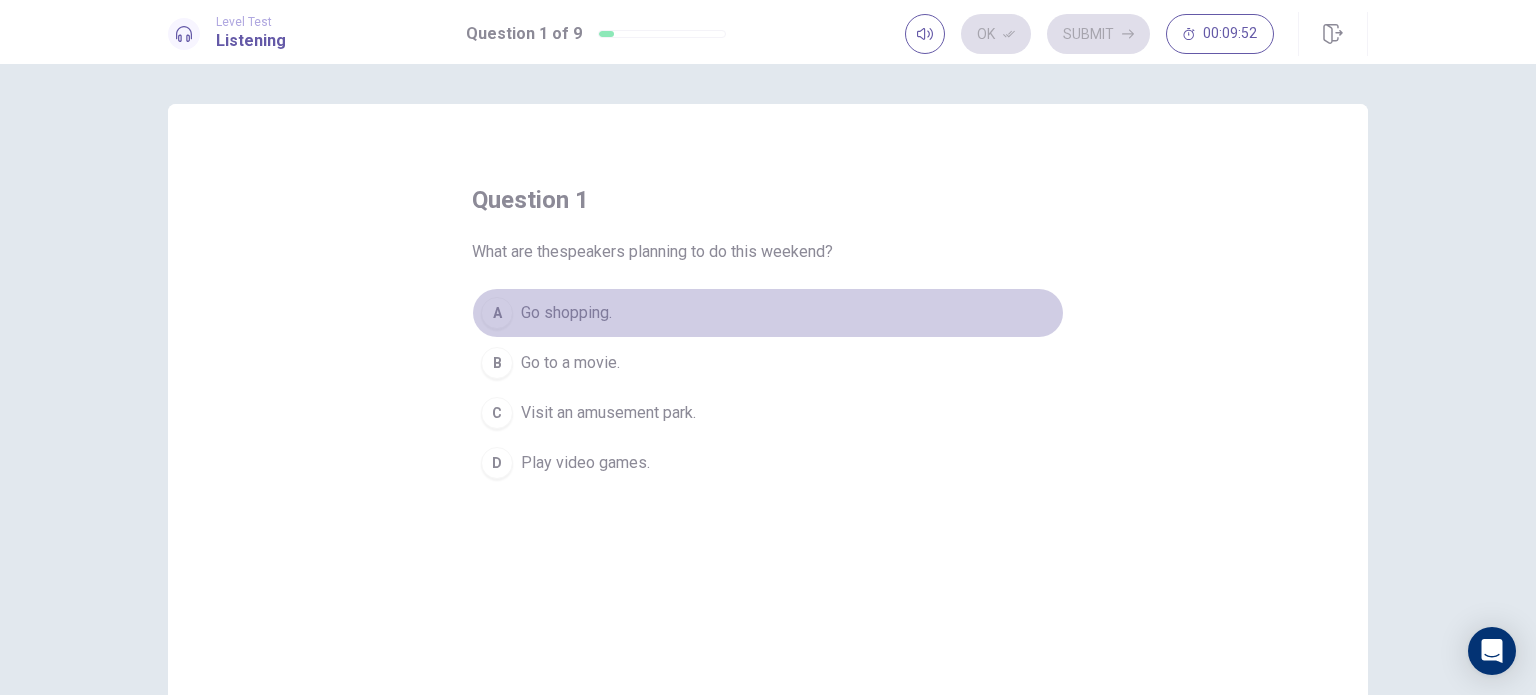 click on "Go shopping." at bounding box center (566, 313) 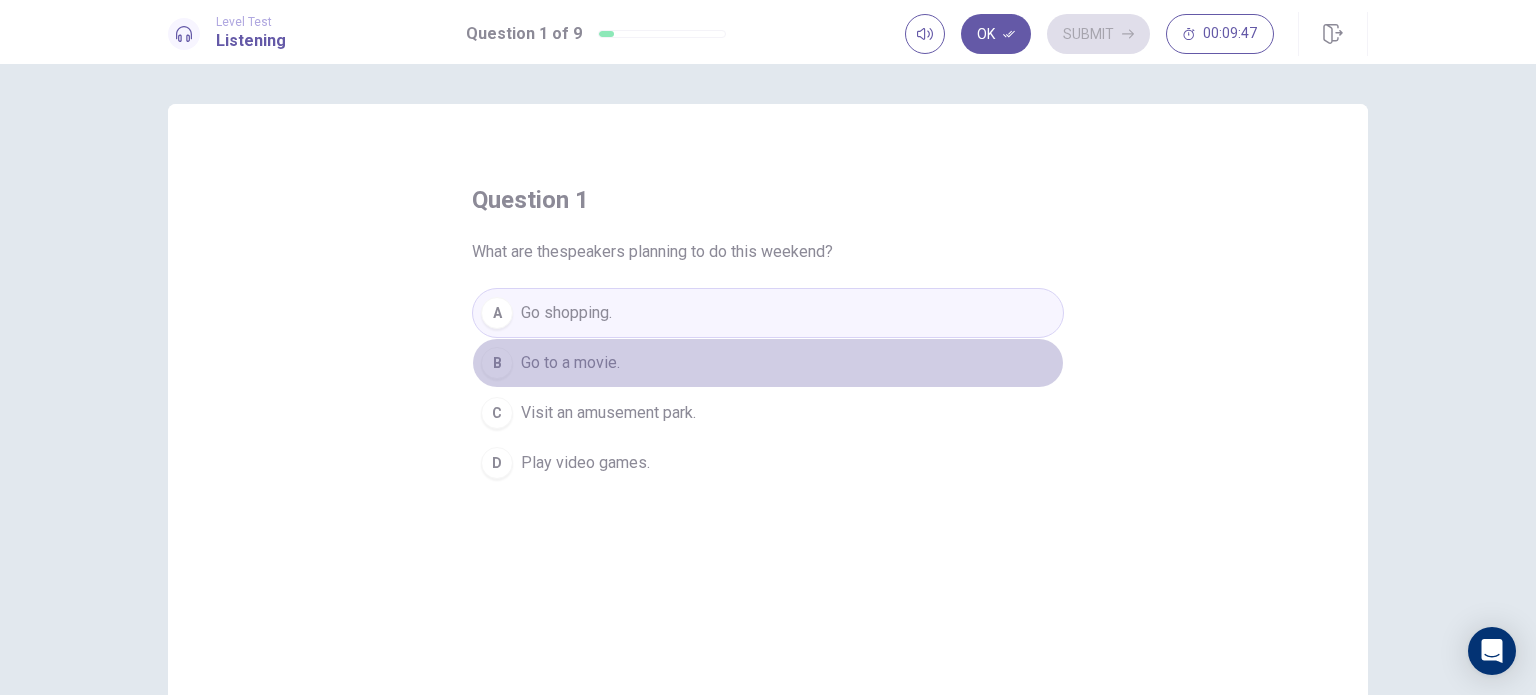 click on "Go to a movie." at bounding box center [570, 363] 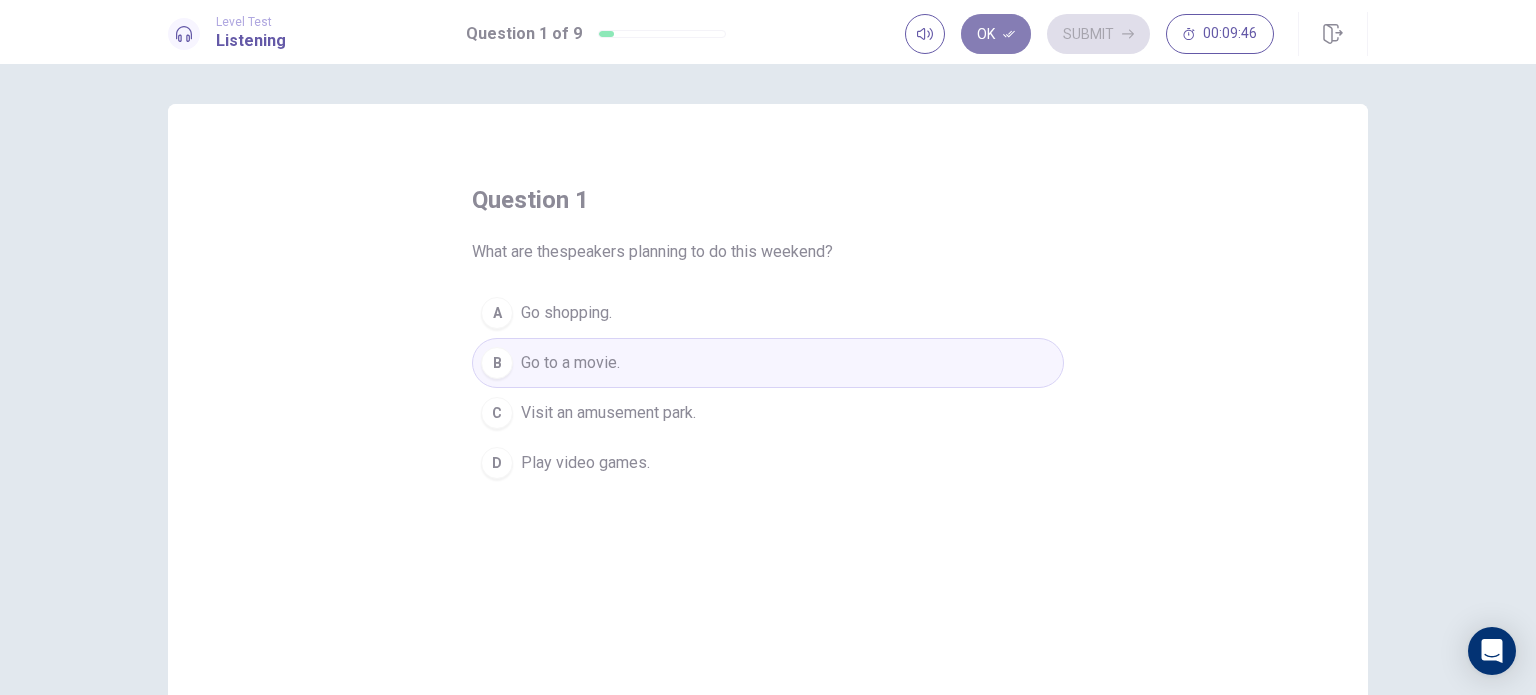 click on "Ok" at bounding box center (996, 34) 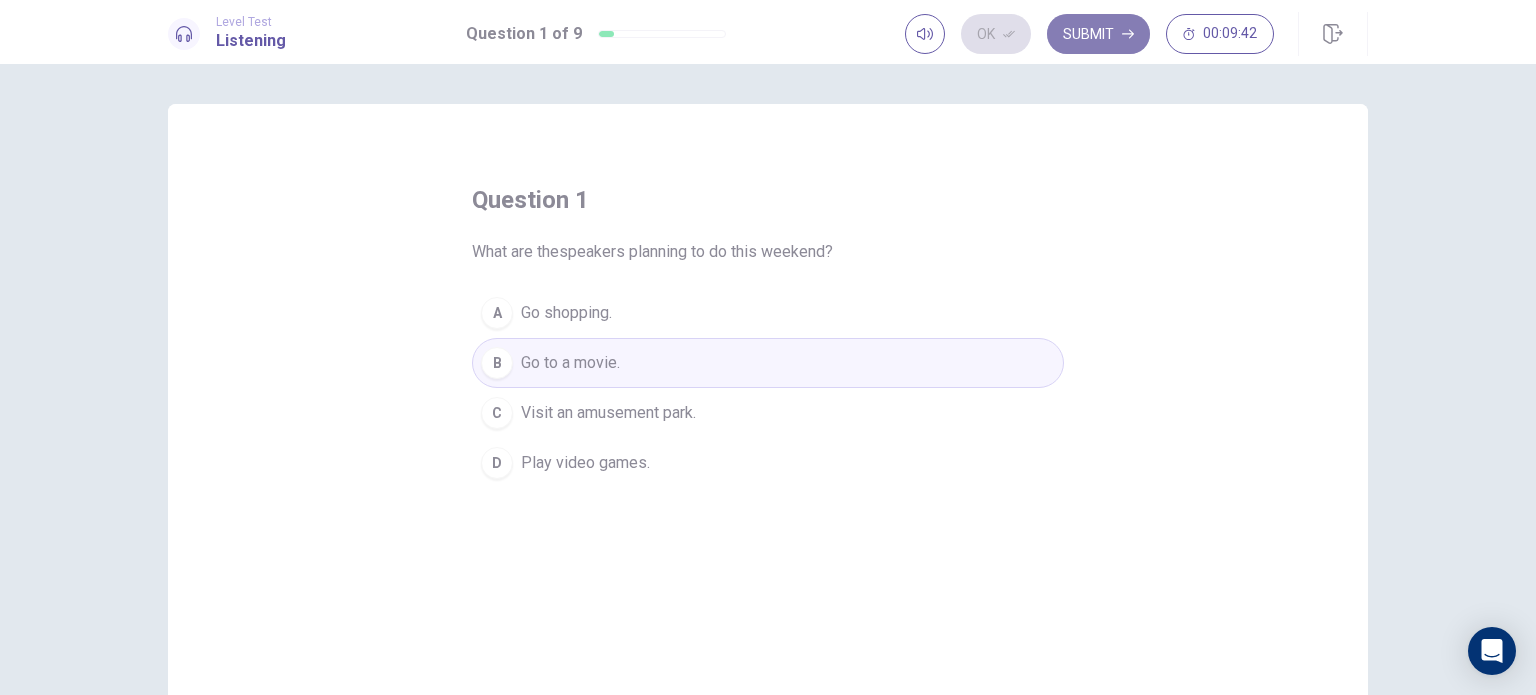 click on "Submit" at bounding box center (1098, 34) 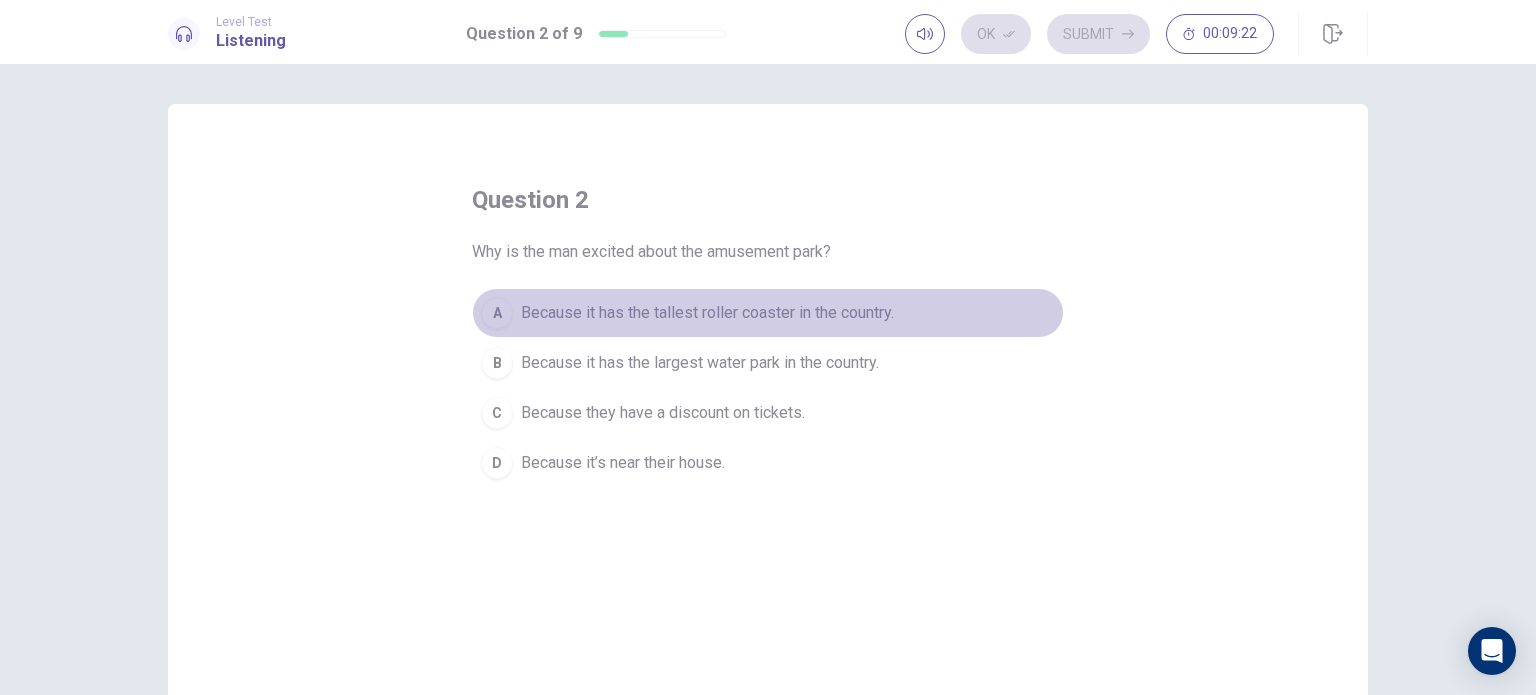 click on "Because it has the tallest roller coaster in the country." at bounding box center [707, 313] 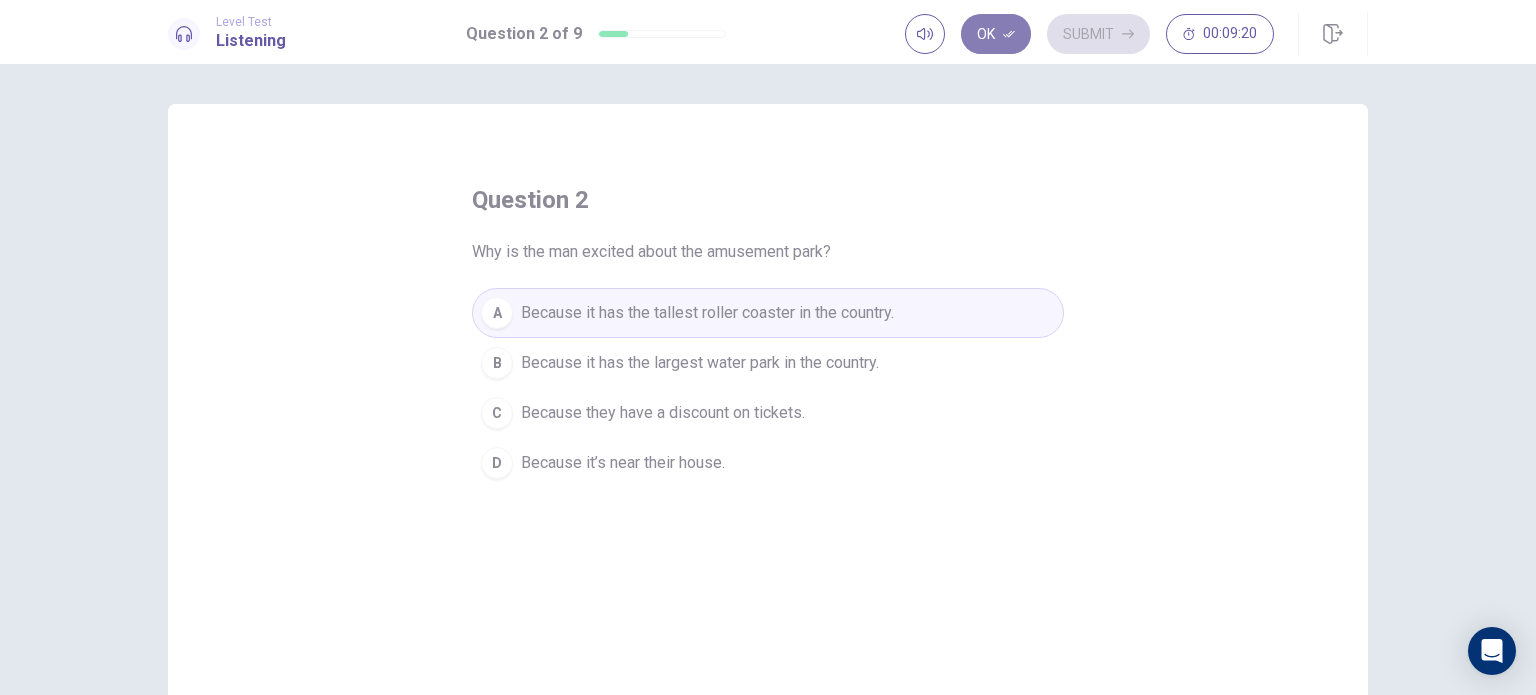 click on "Ok" at bounding box center [996, 34] 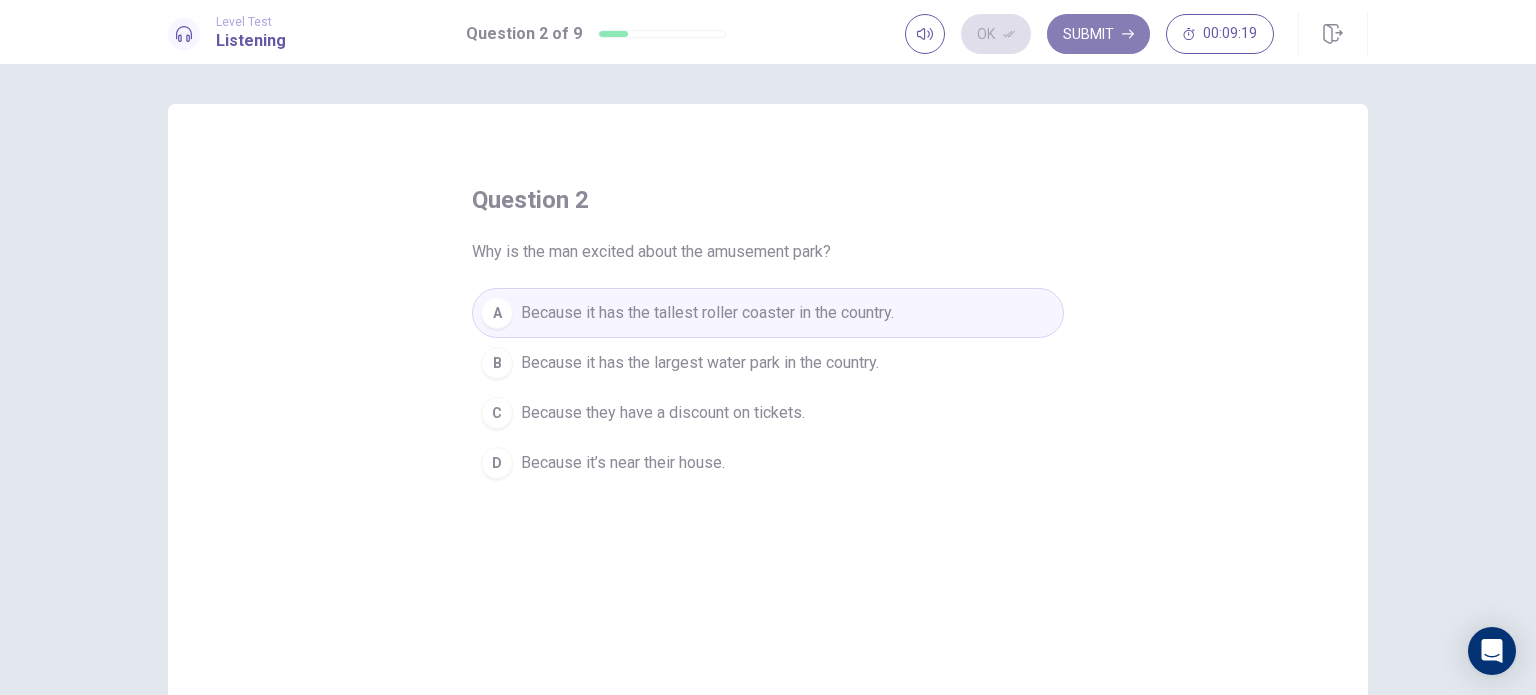 click on "Submit" at bounding box center [1098, 34] 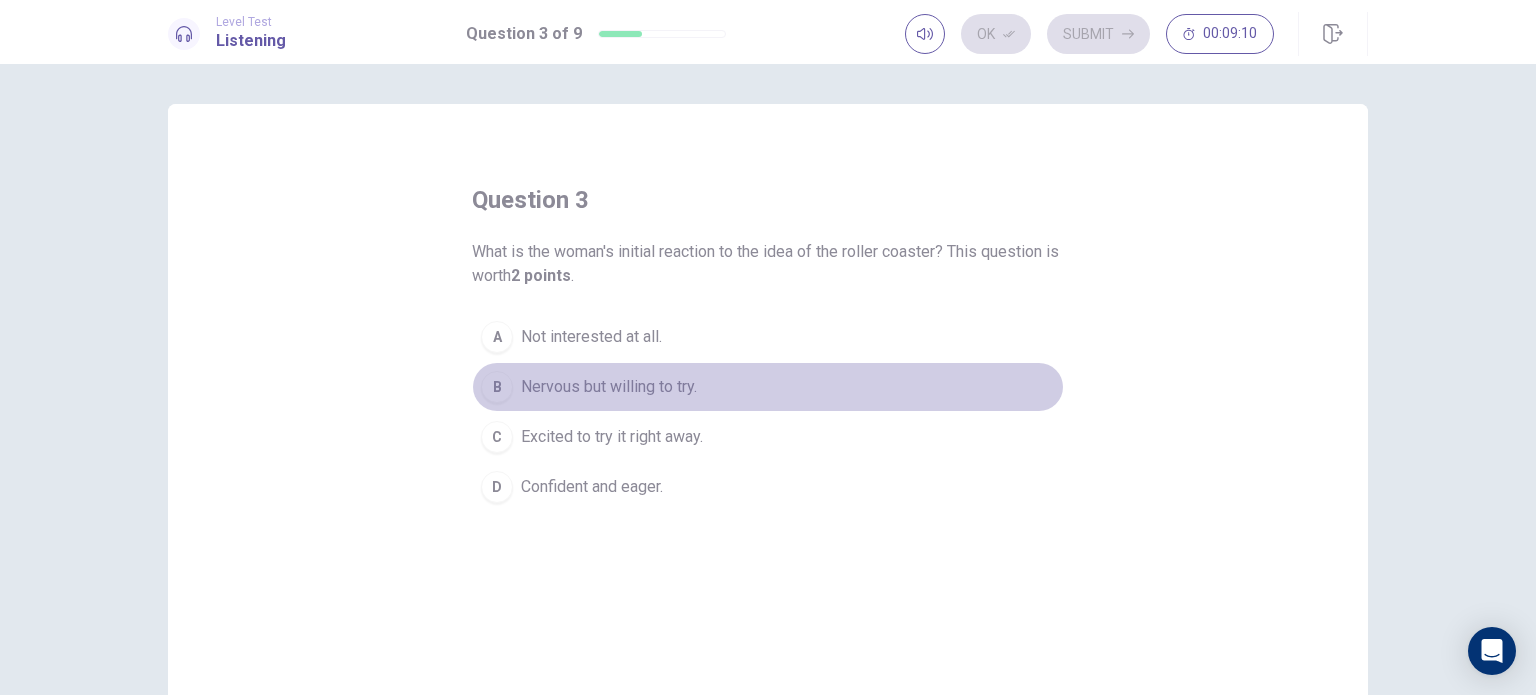 click on "Nervous but willing to try." at bounding box center [609, 387] 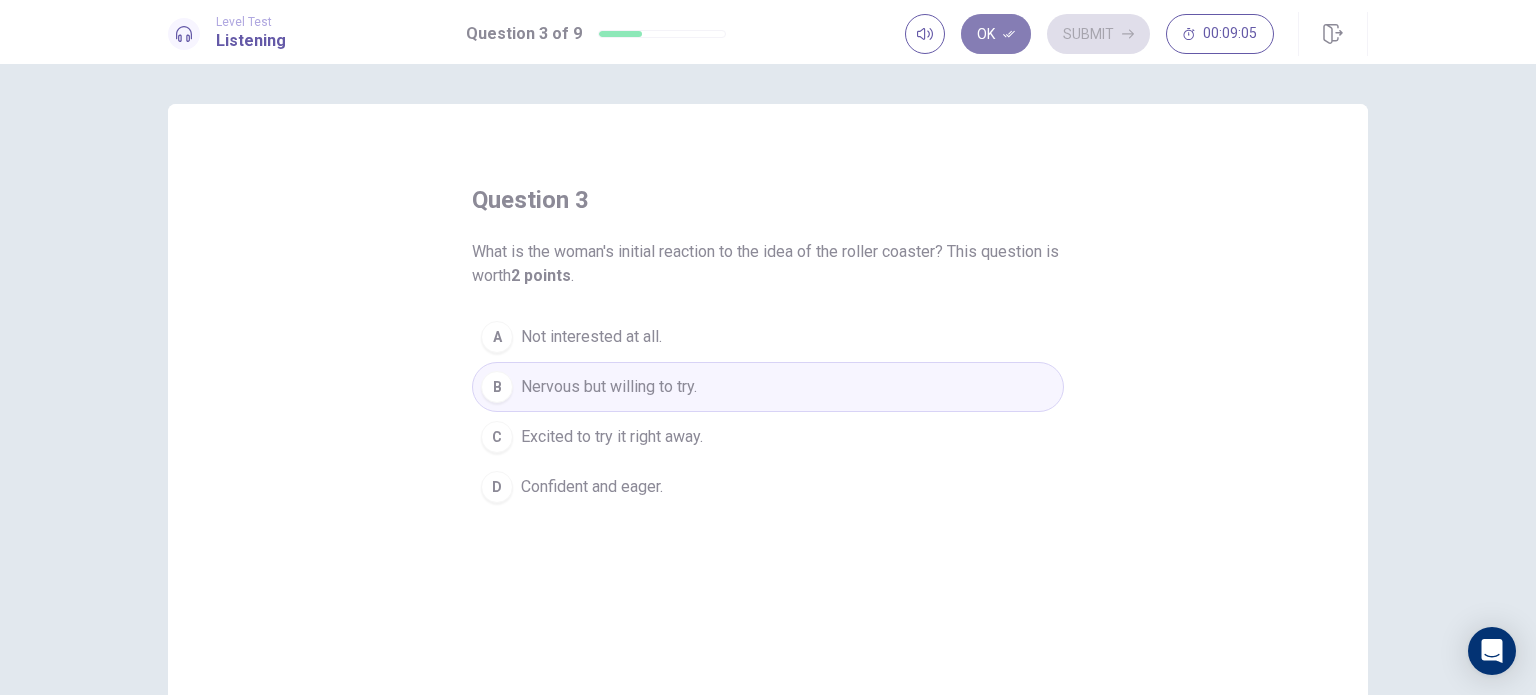 click on "Ok" at bounding box center [996, 34] 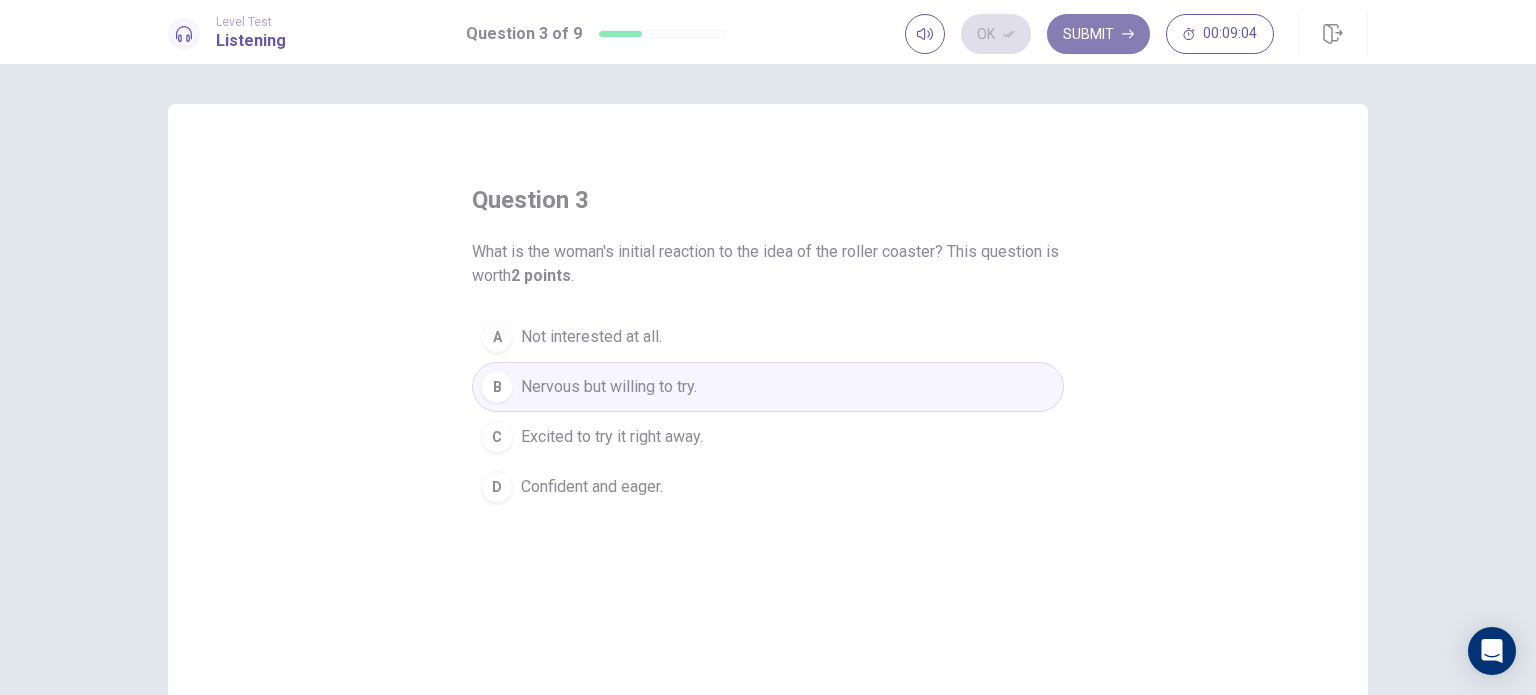 click on "Submit" at bounding box center [1098, 34] 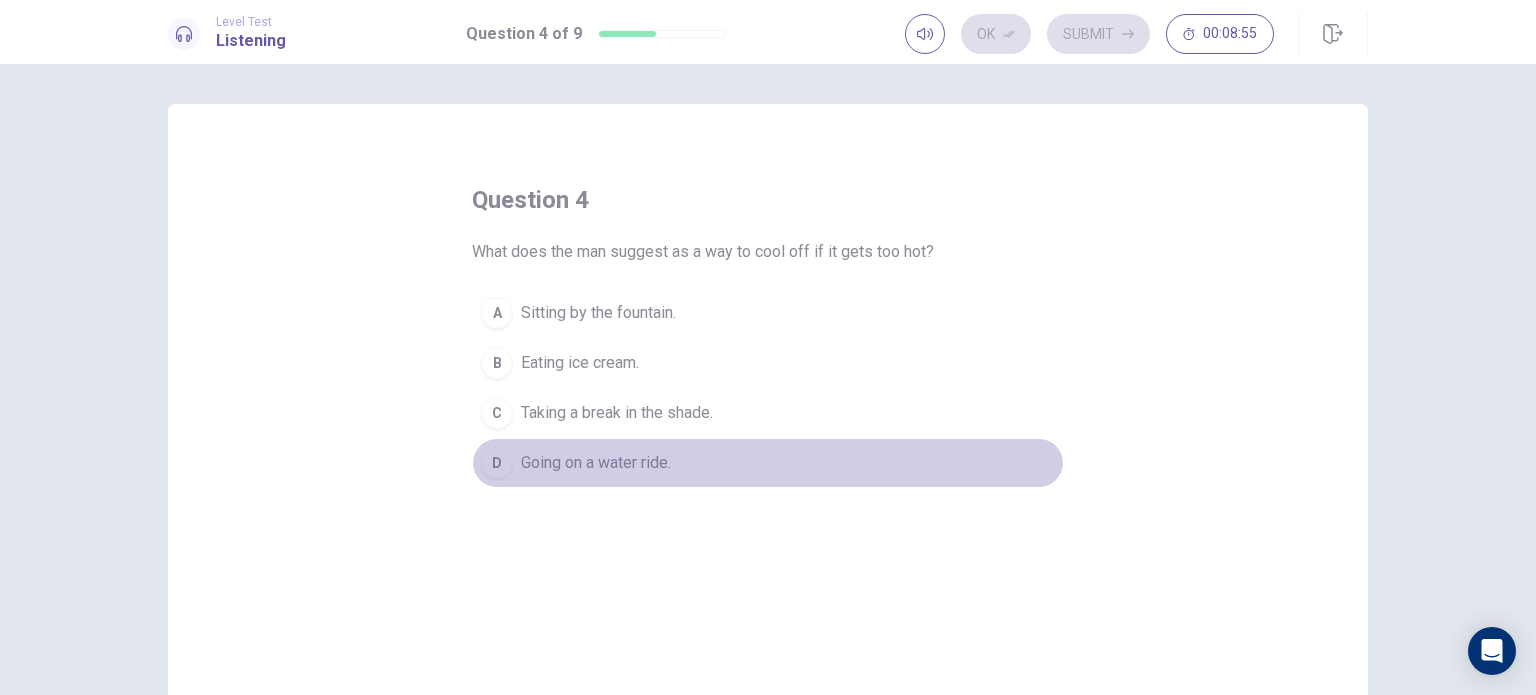 click on "Going on a water ride." at bounding box center (596, 463) 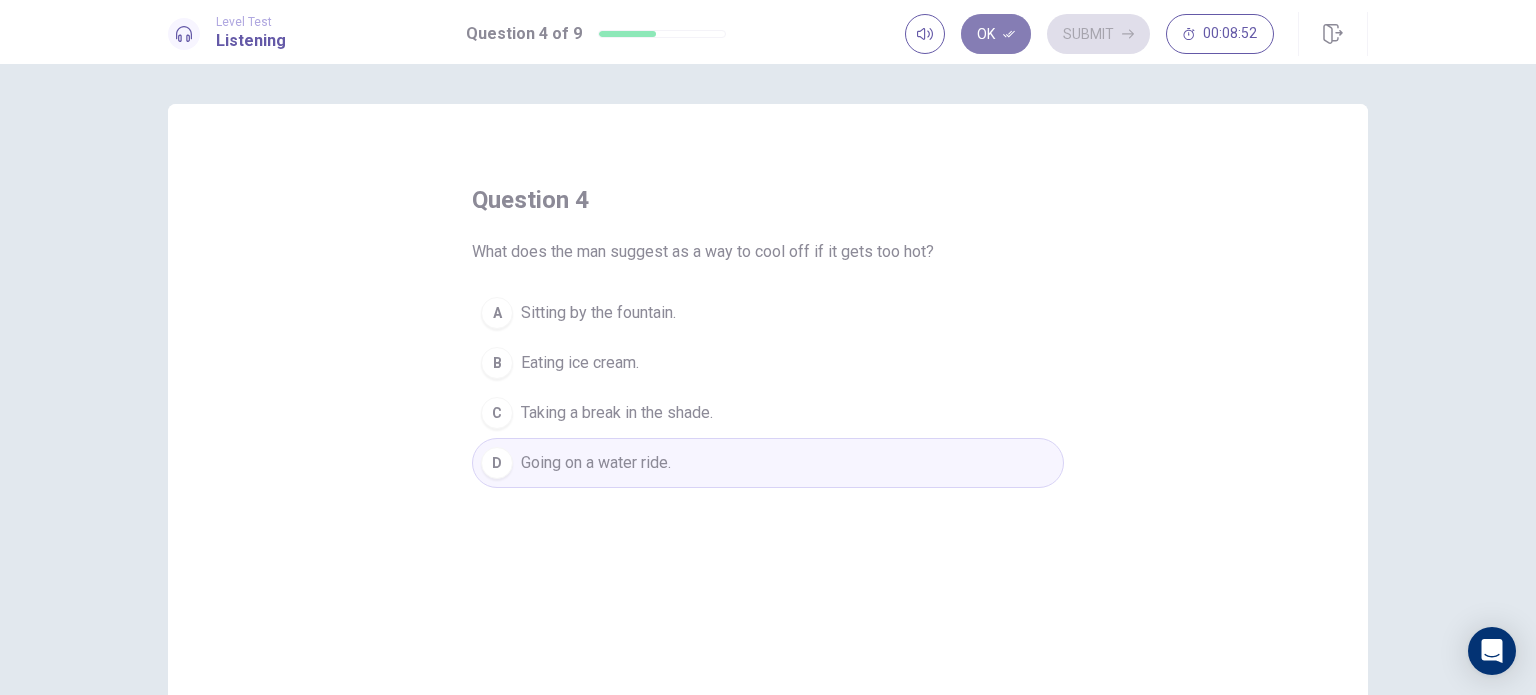 click on "Ok" at bounding box center (996, 34) 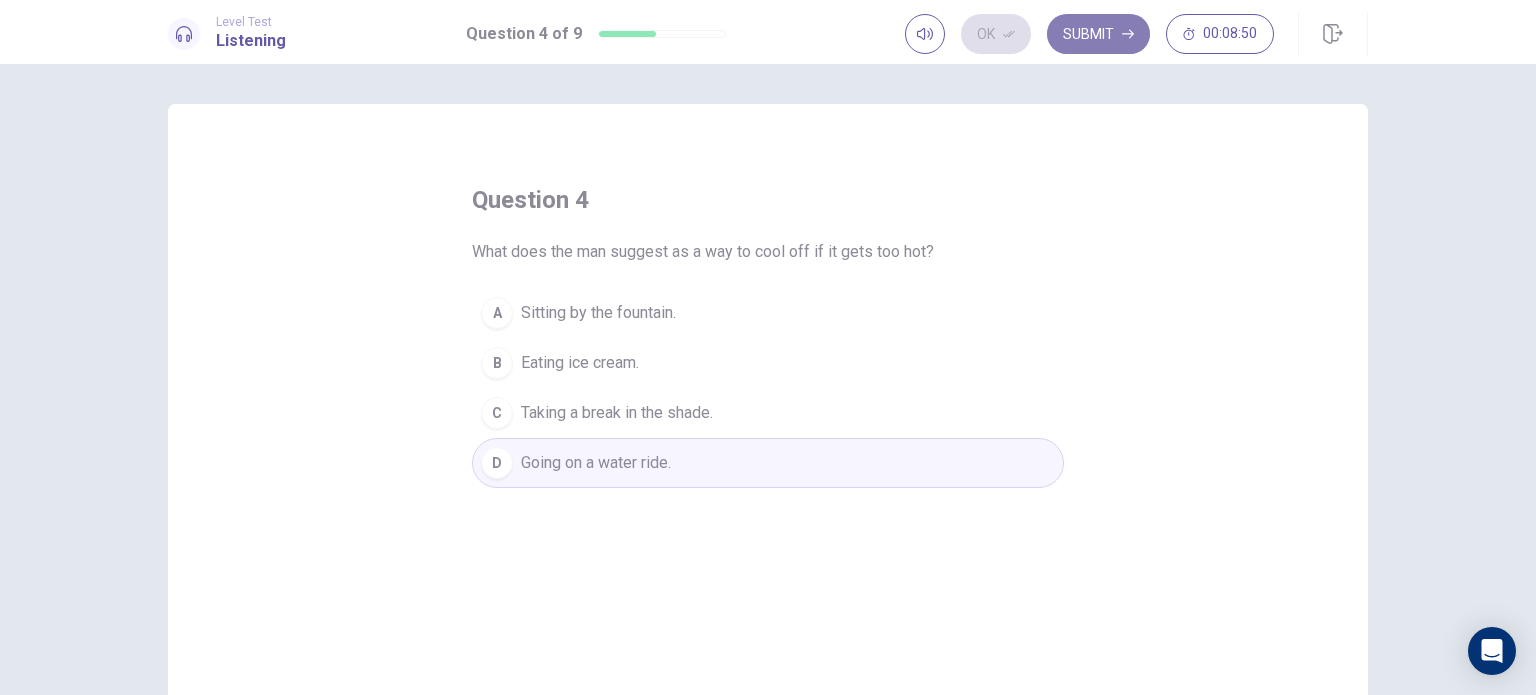 click on "Submit" at bounding box center [1098, 34] 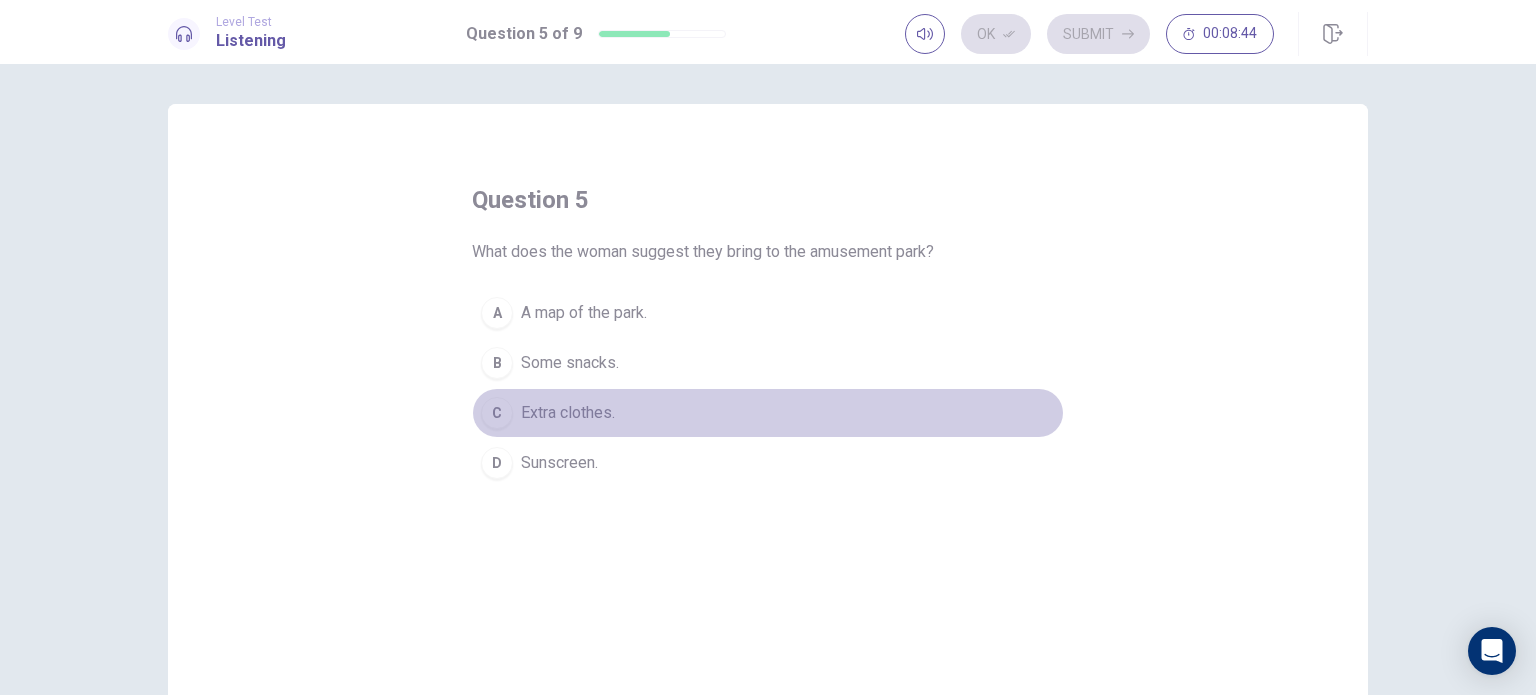 click on "C Extra clothes." at bounding box center (768, 413) 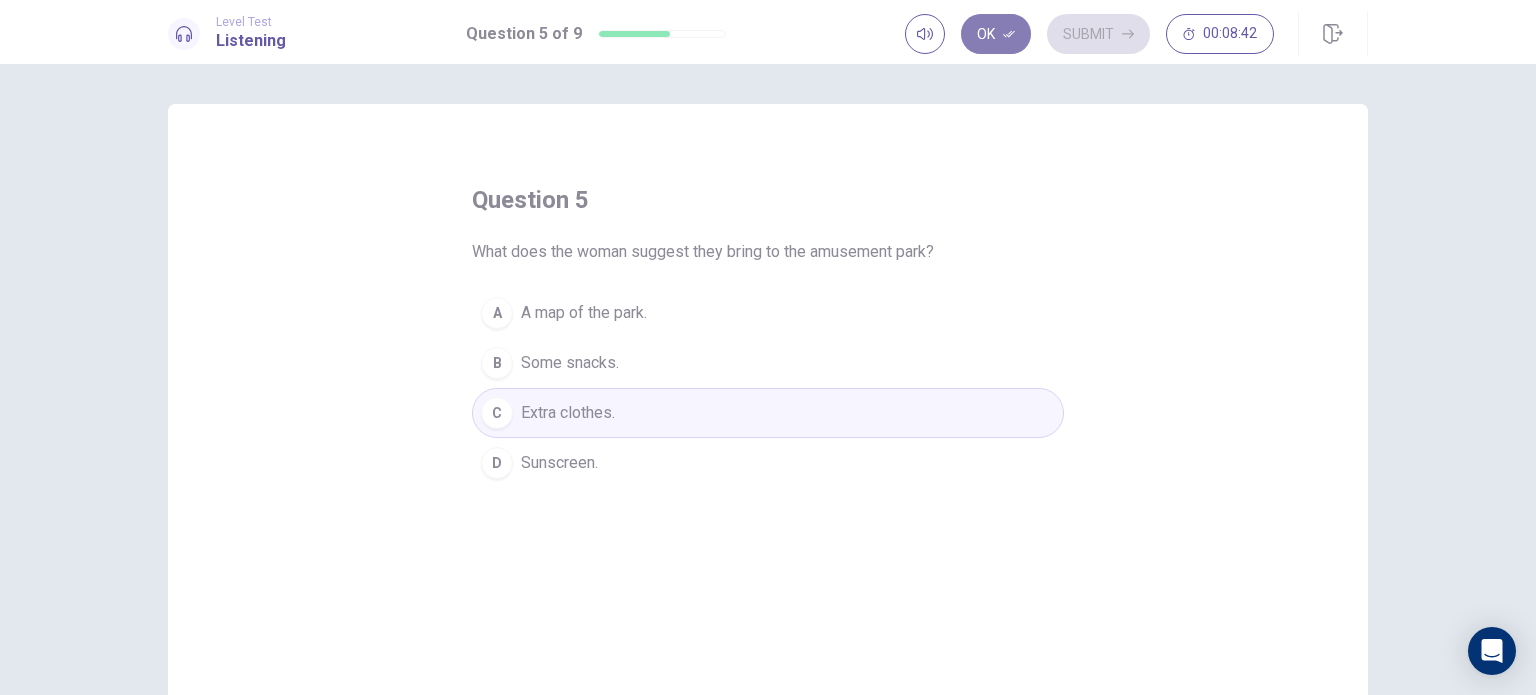 click on "Ok" at bounding box center [996, 34] 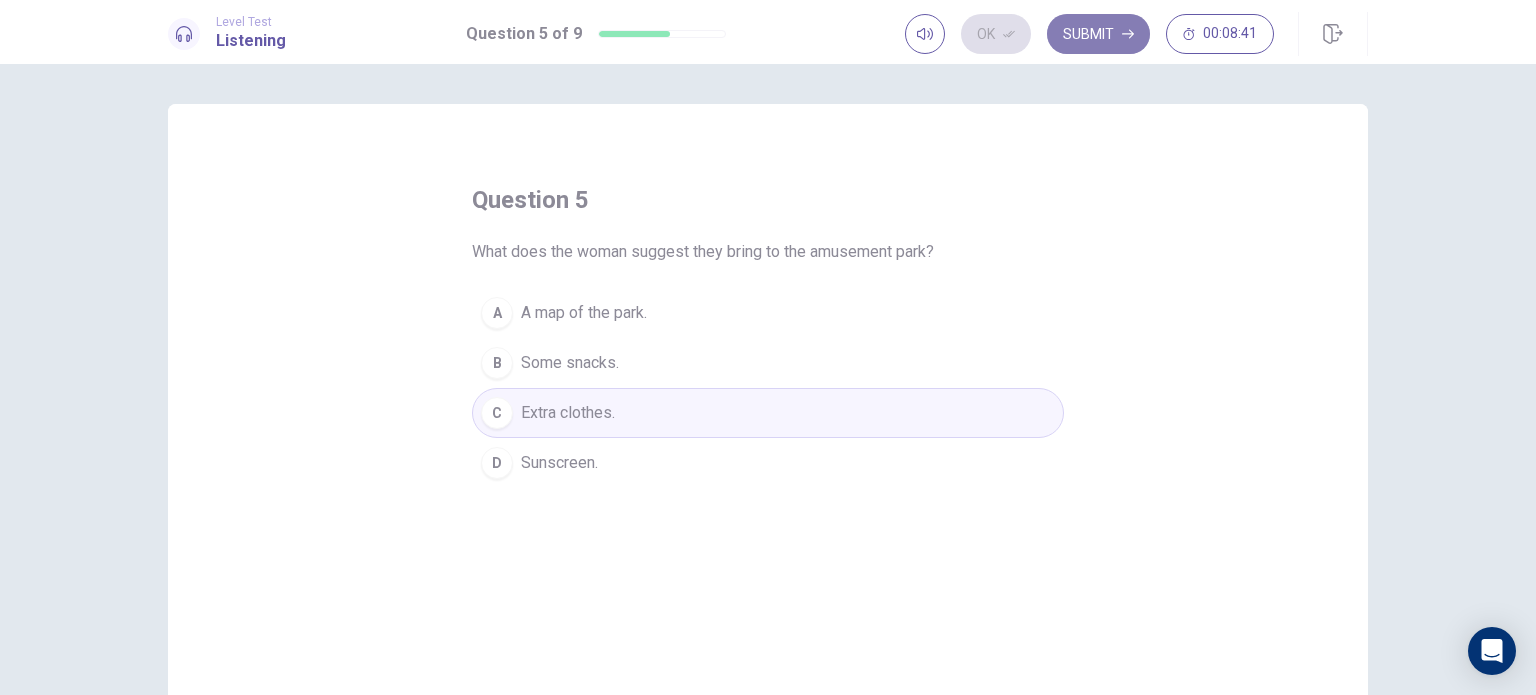 click on "Submit" at bounding box center (1098, 34) 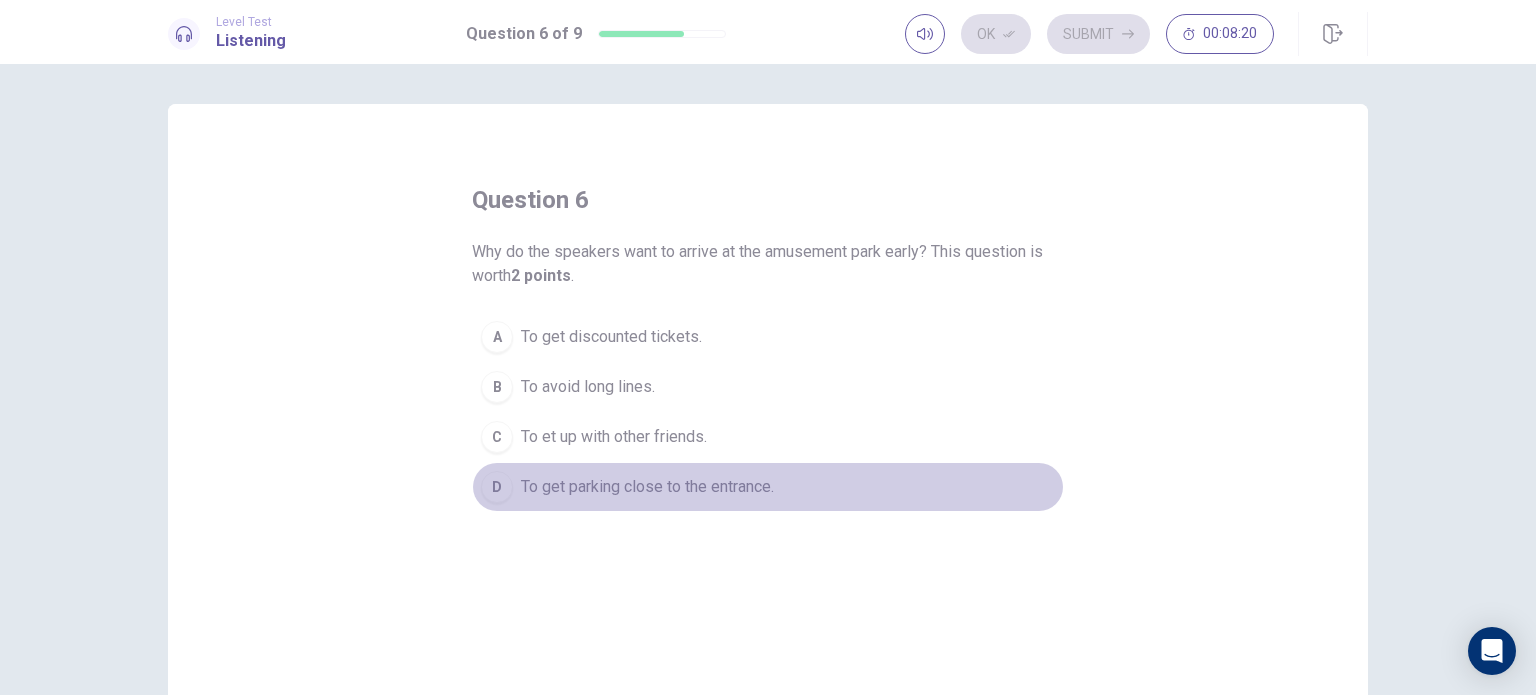 click on "To get parking close to the entrance." at bounding box center [647, 487] 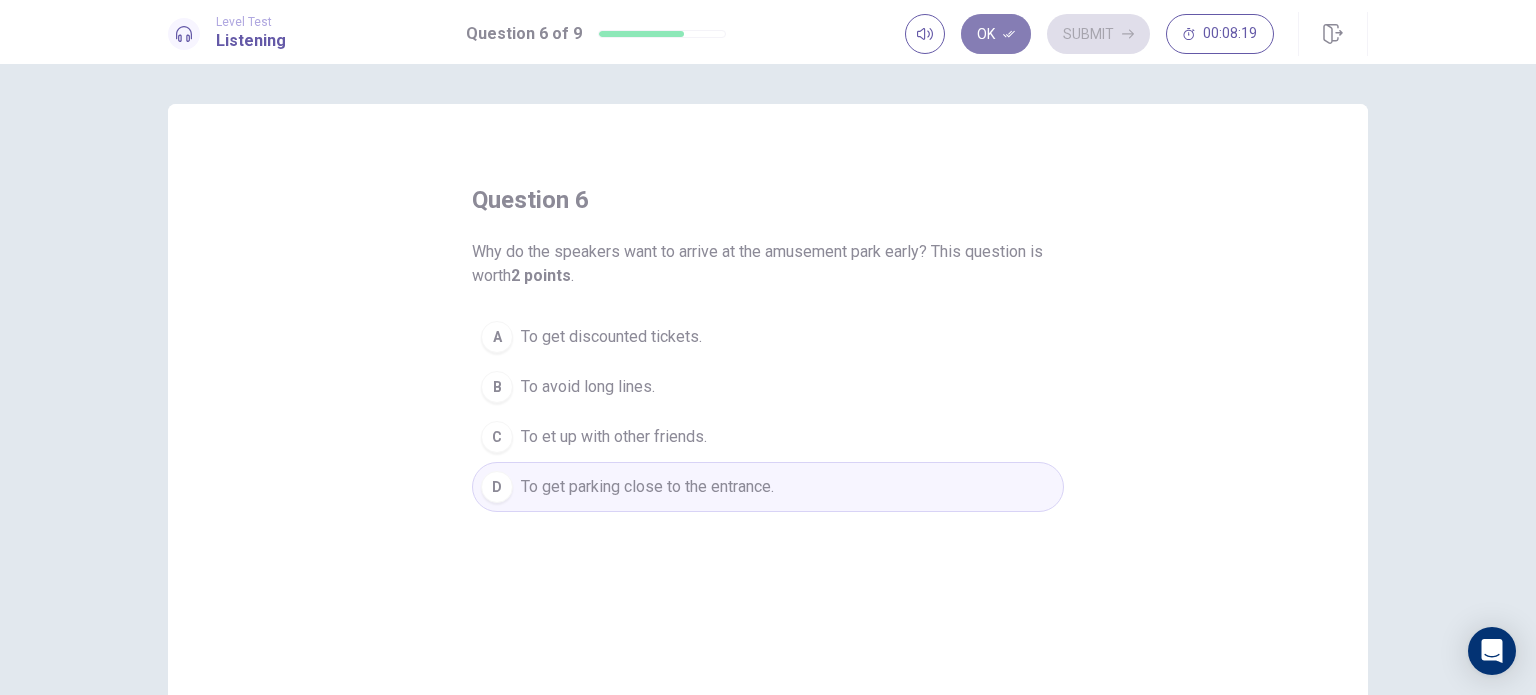 click on "Ok" at bounding box center (996, 34) 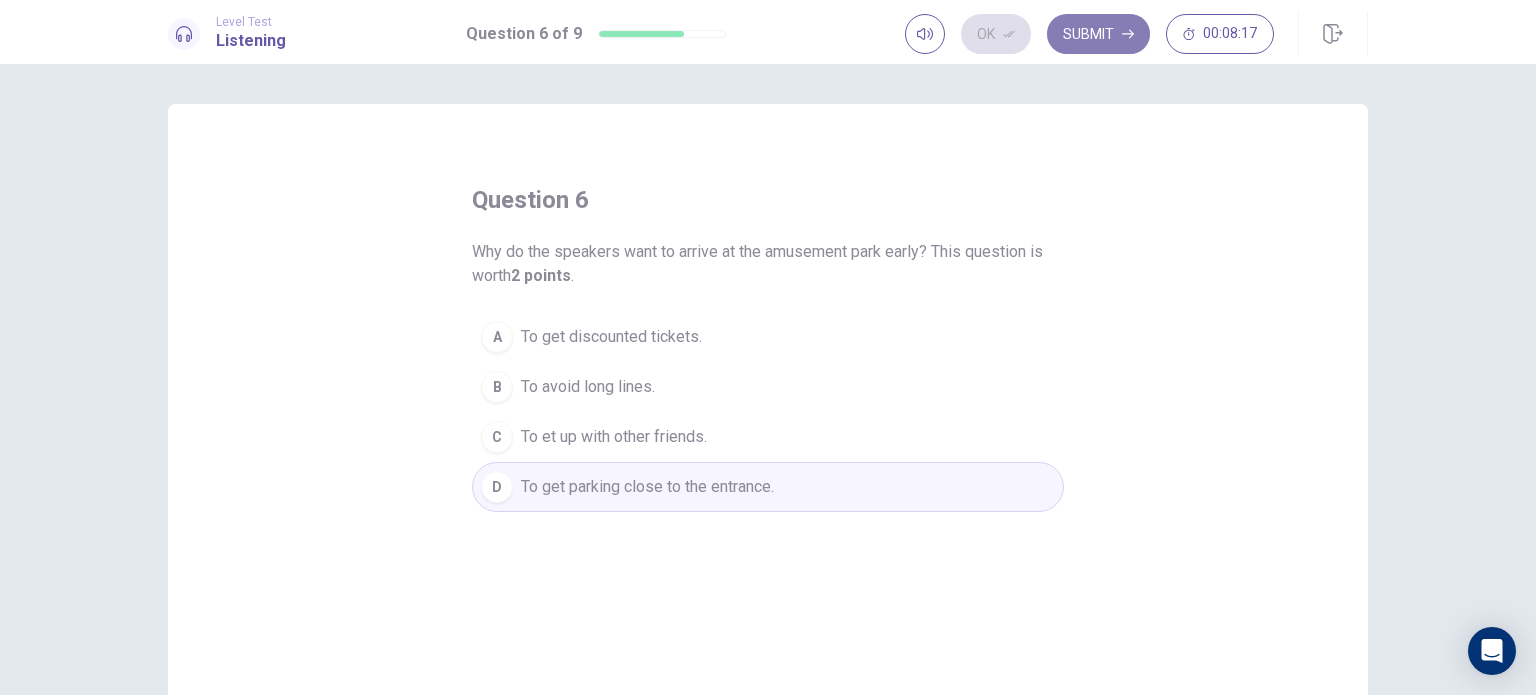 click on "Submit" at bounding box center [1098, 34] 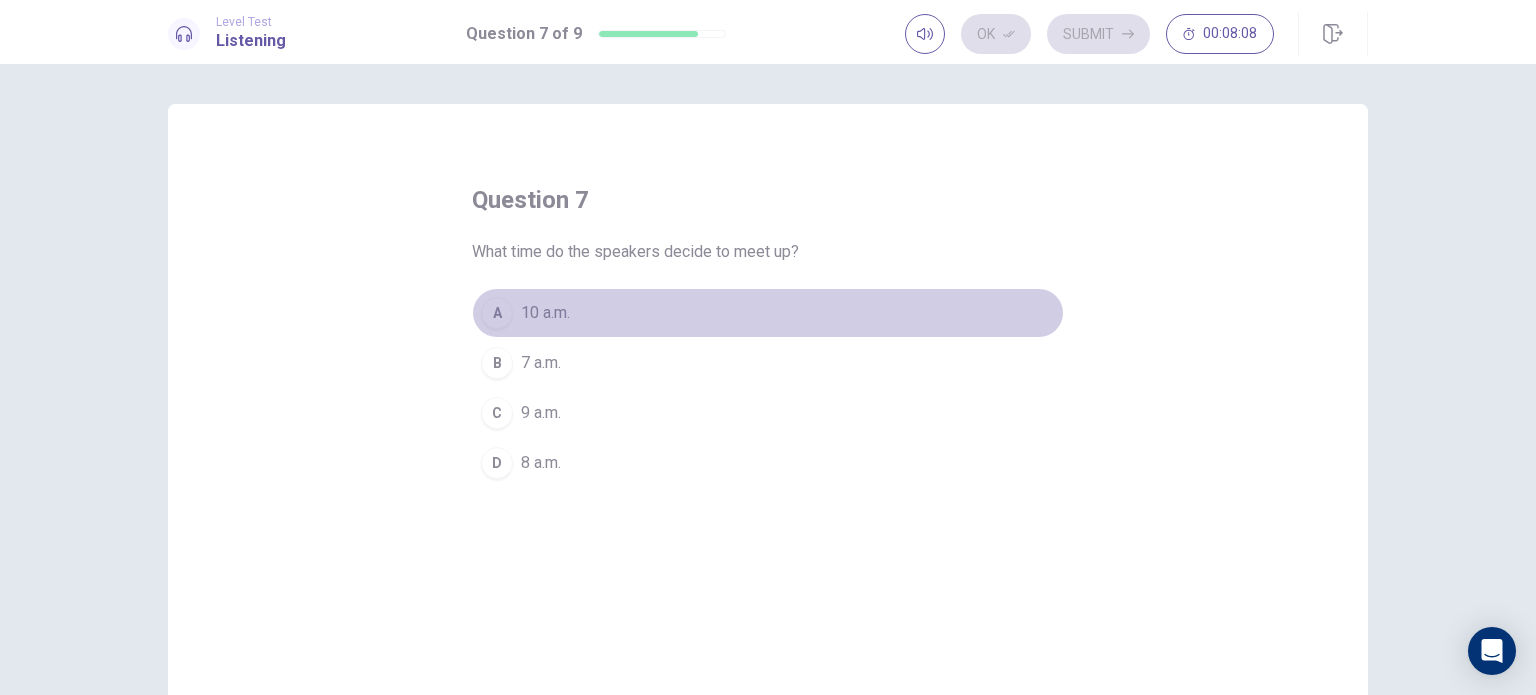 click on "A 10 a.m." at bounding box center [768, 313] 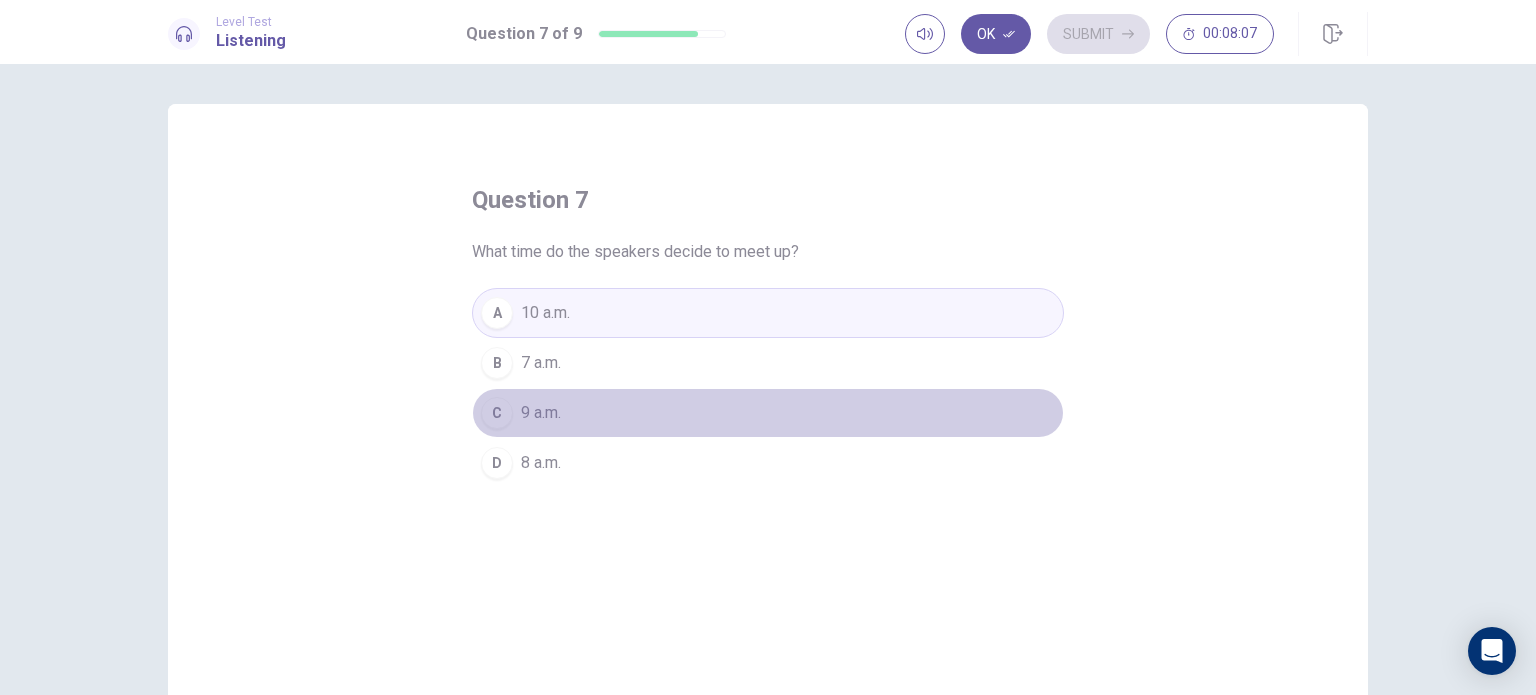 click on "C 9 a.m." at bounding box center (768, 413) 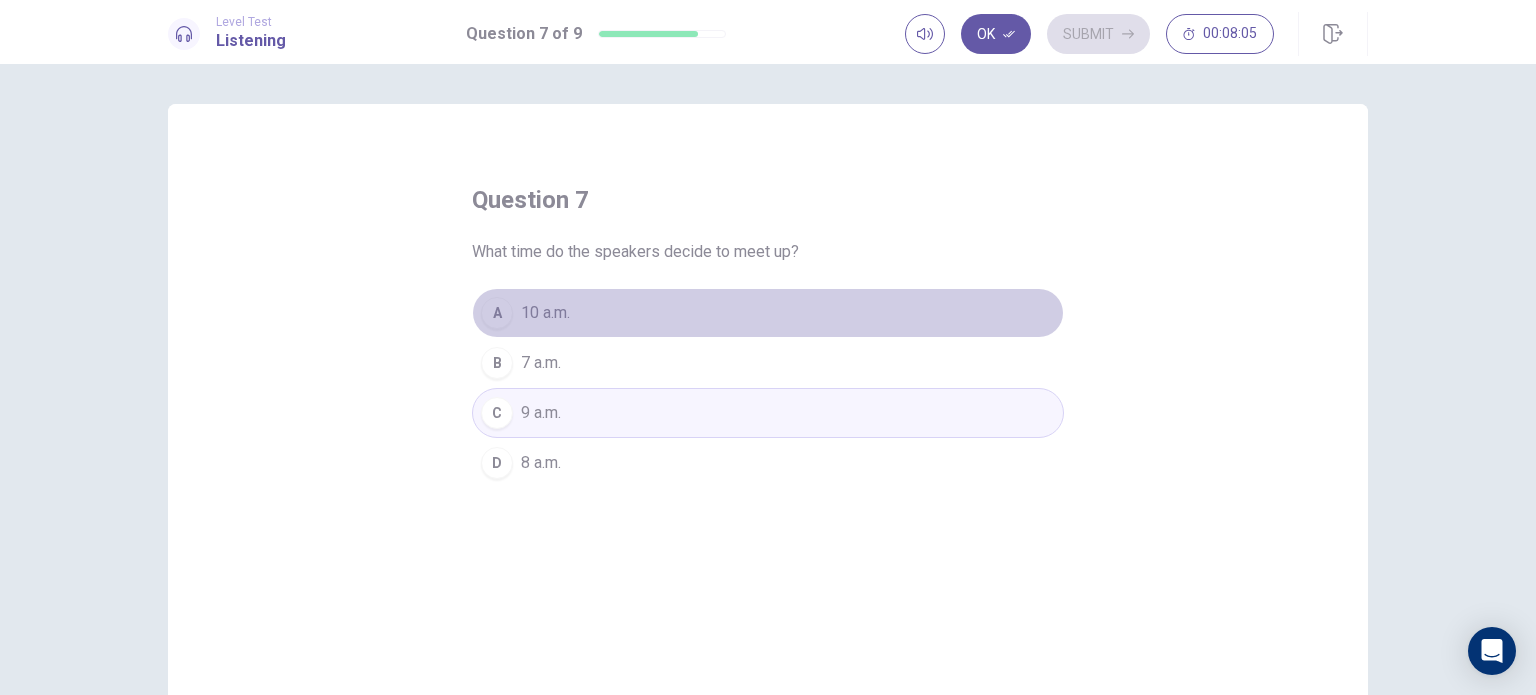 click on "A 10 a.m." at bounding box center [768, 313] 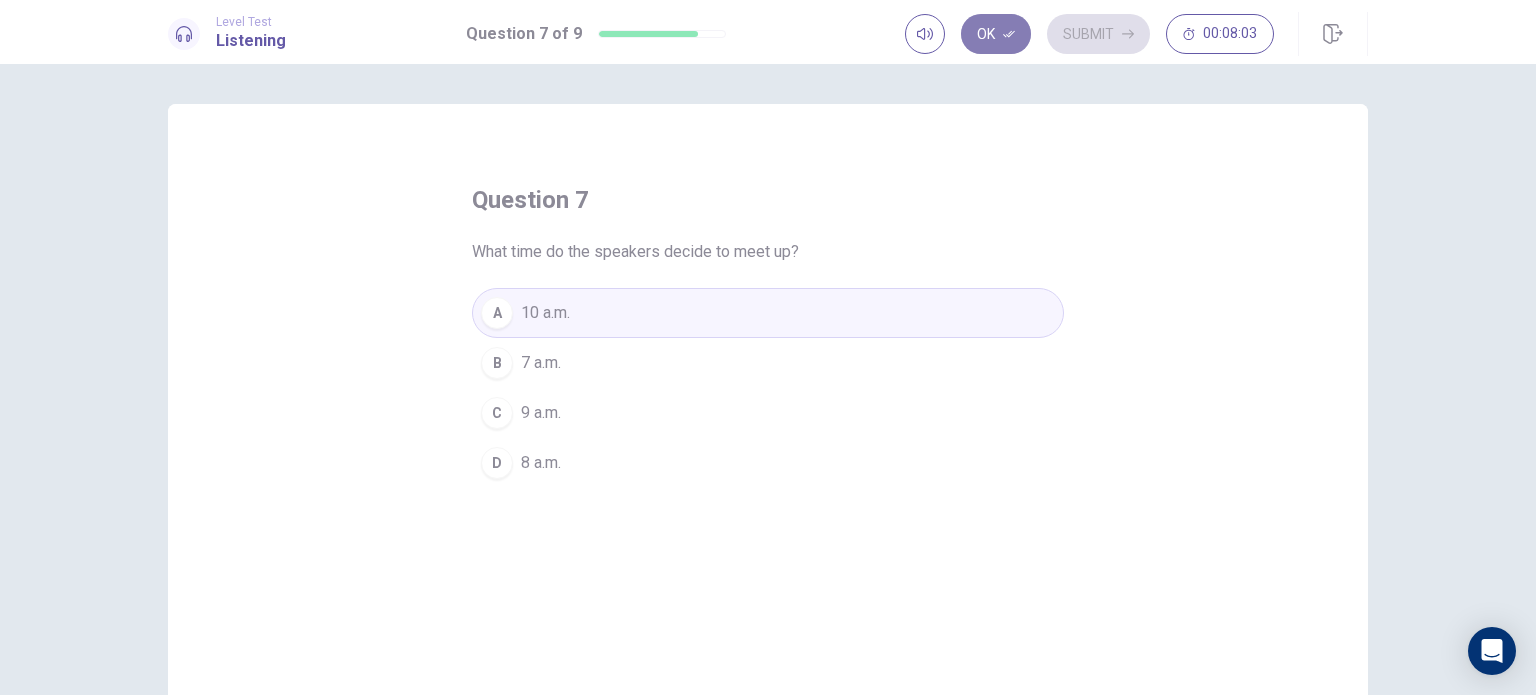 click on "Ok" at bounding box center [996, 34] 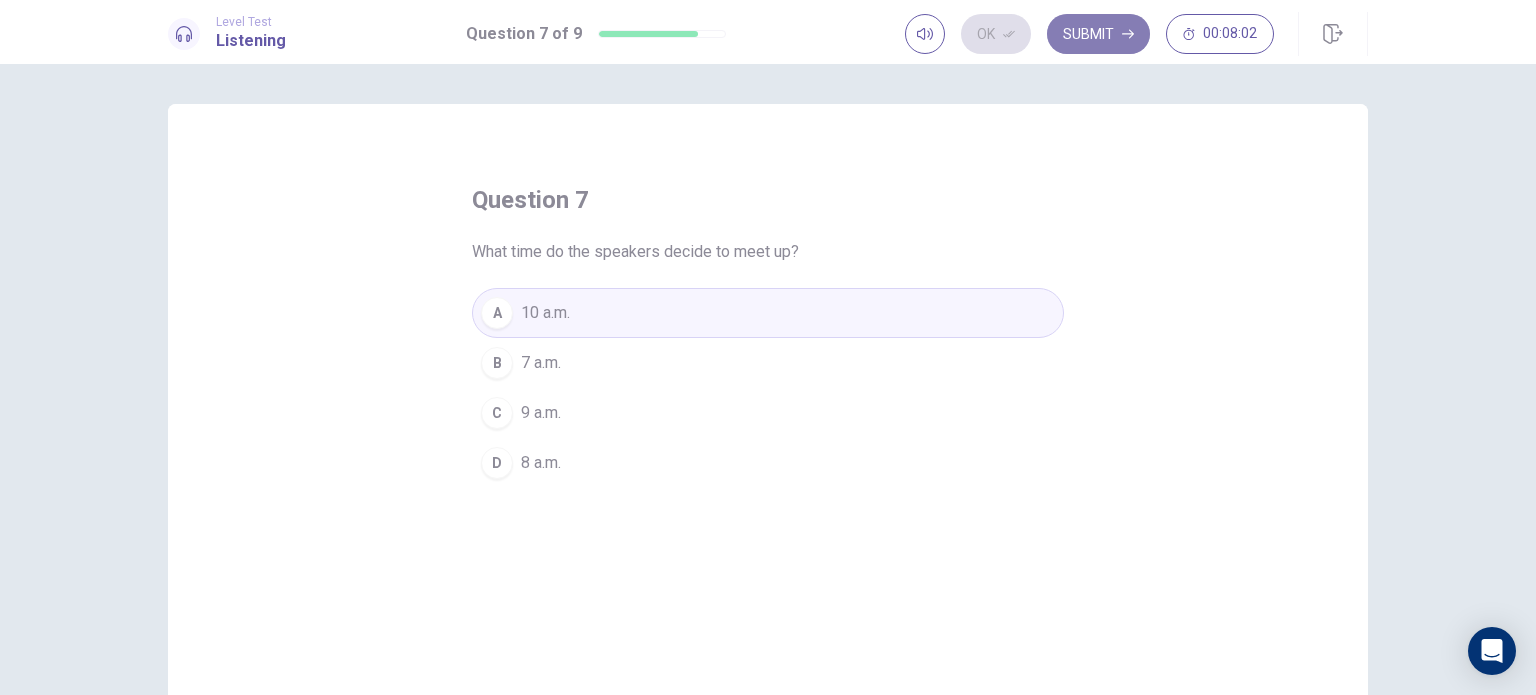 click on "Submit" at bounding box center (1098, 34) 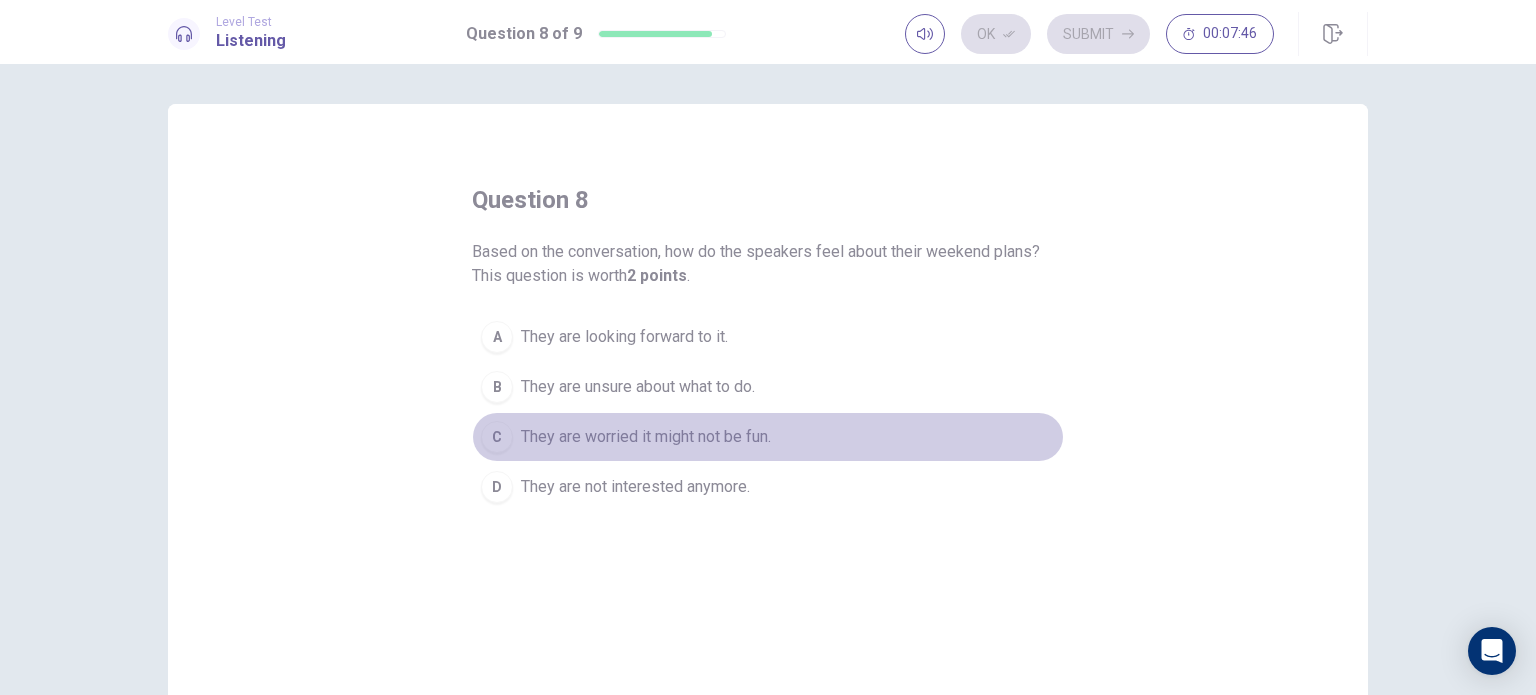 click on "They are worried it might not be fun." at bounding box center (646, 437) 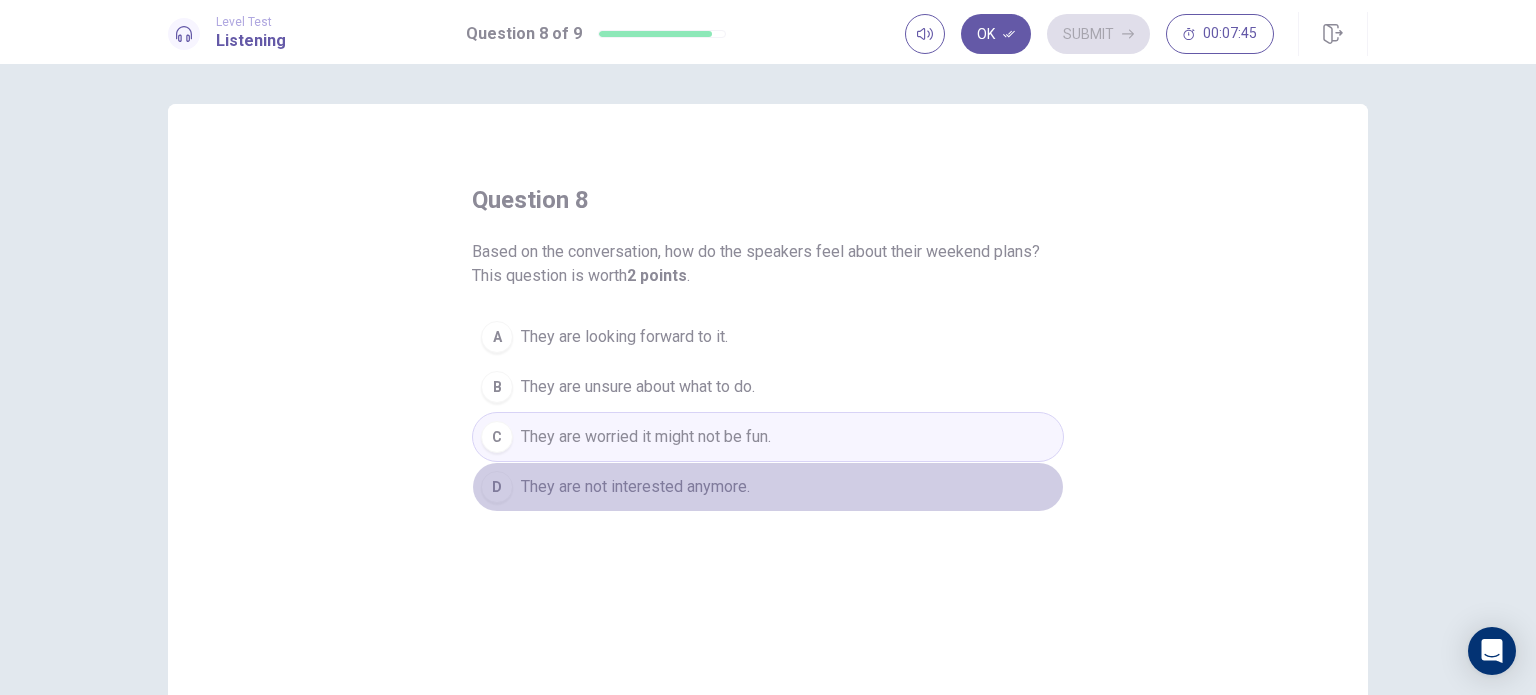 click on "They are not interested anymore." at bounding box center [635, 487] 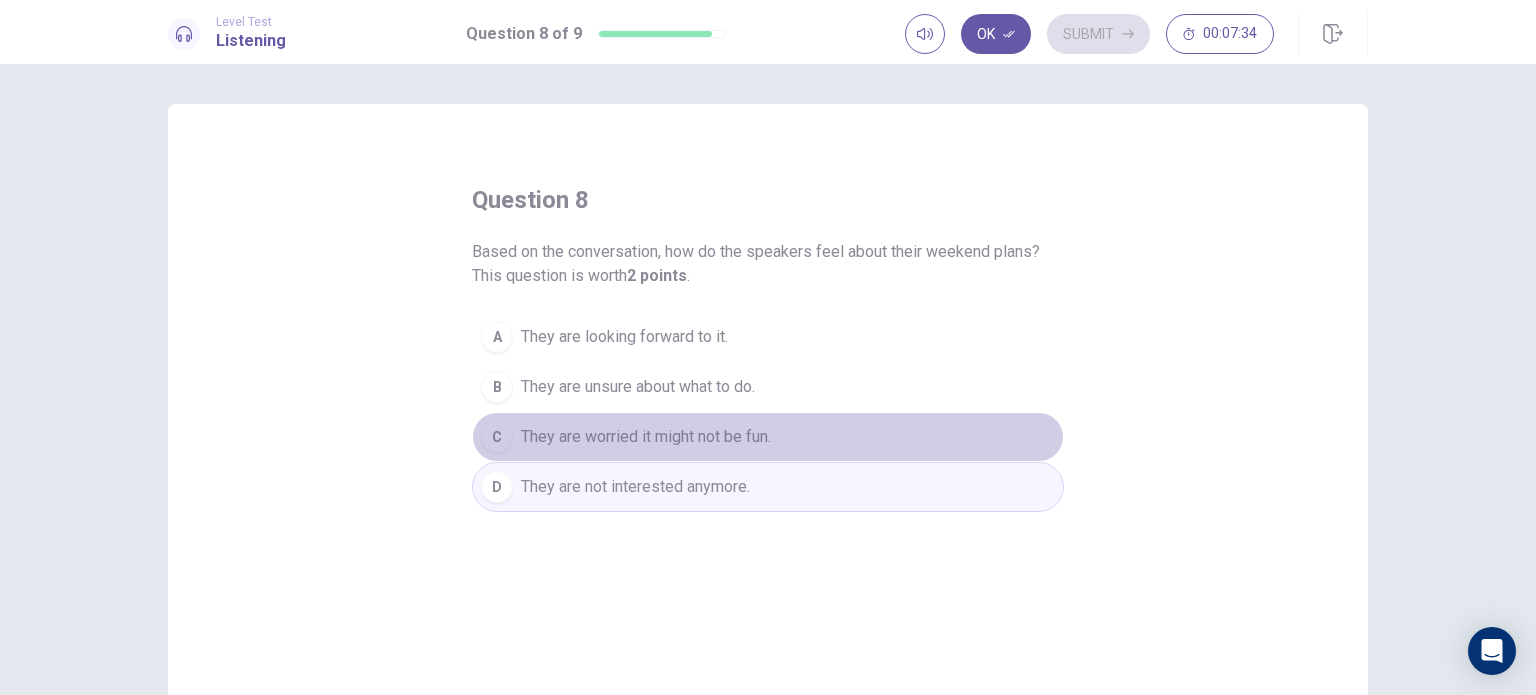 click on "They are worried it might not be fun." at bounding box center (646, 437) 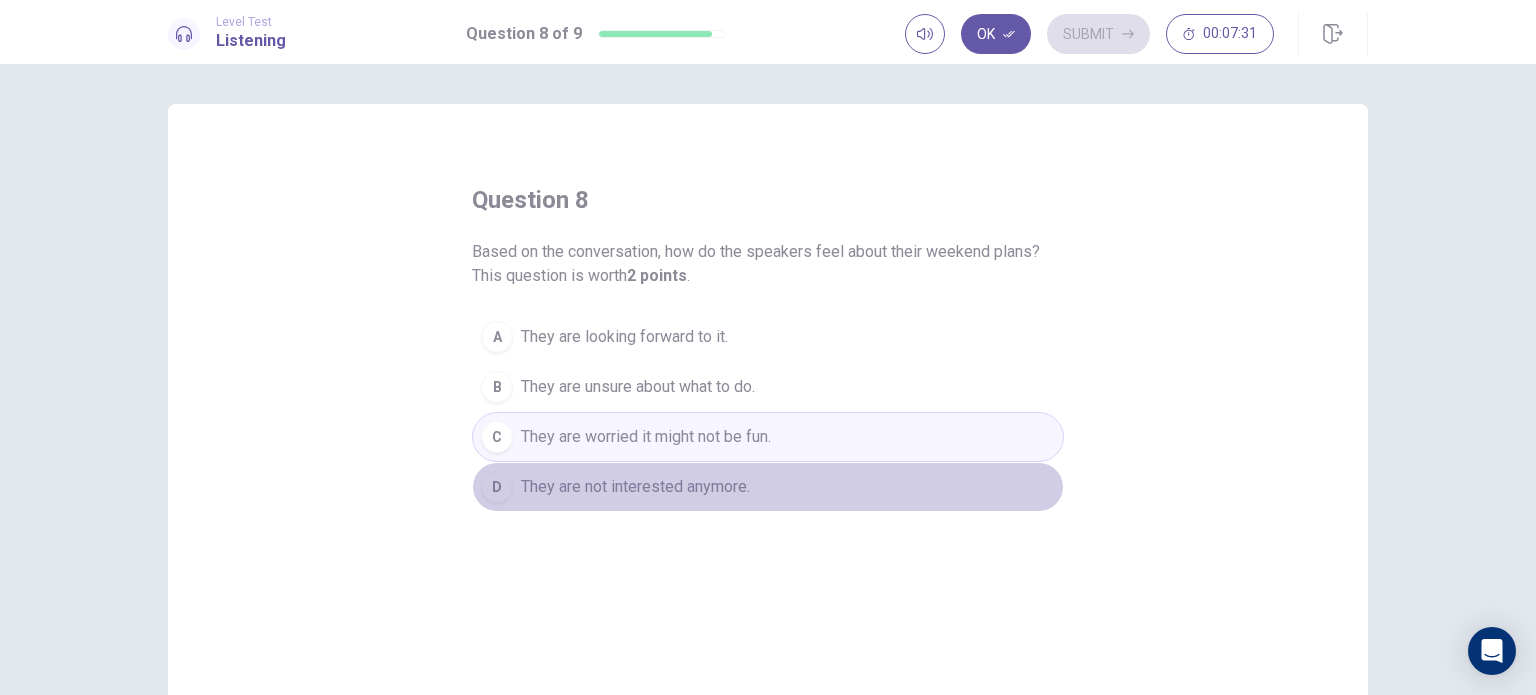 click on "They are not interested anymore." at bounding box center [635, 487] 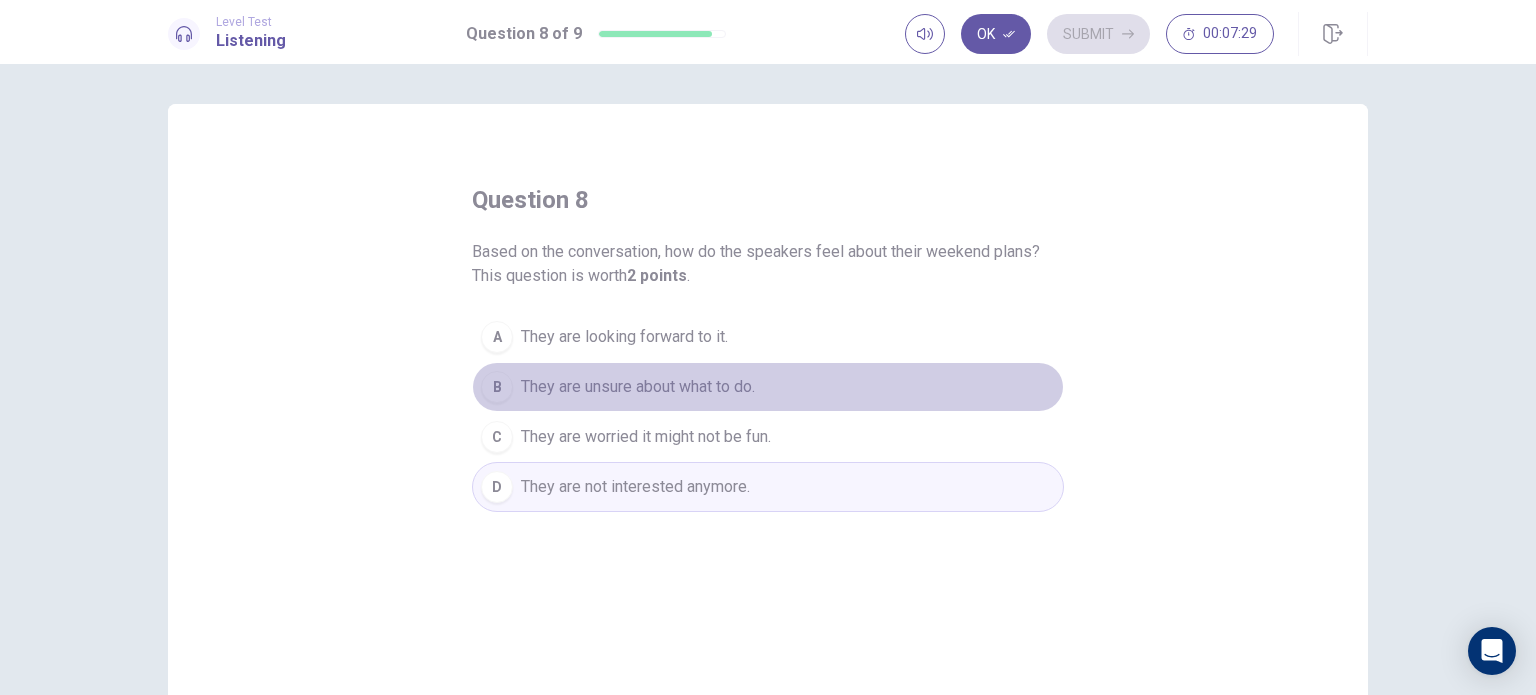 click on "They are unsure about what to do." at bounding box center (638, 387) 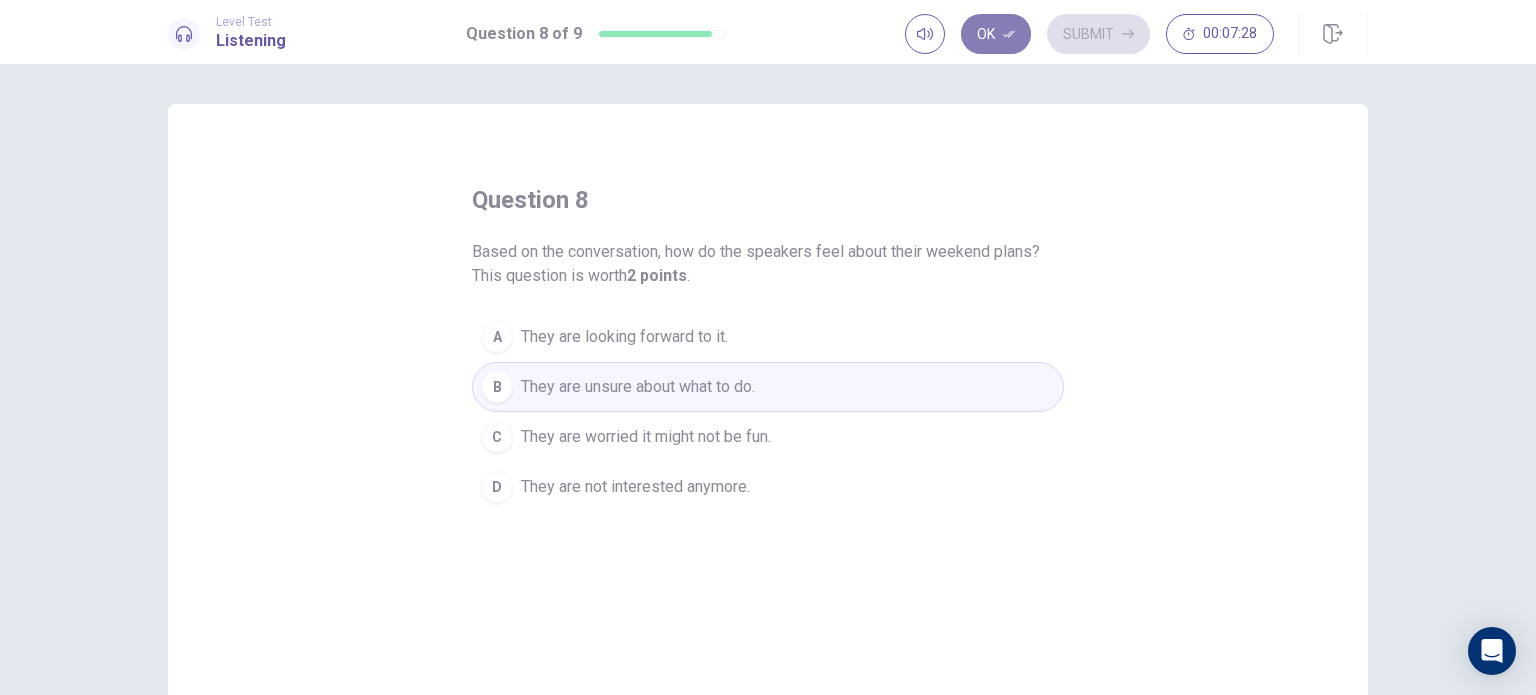 click 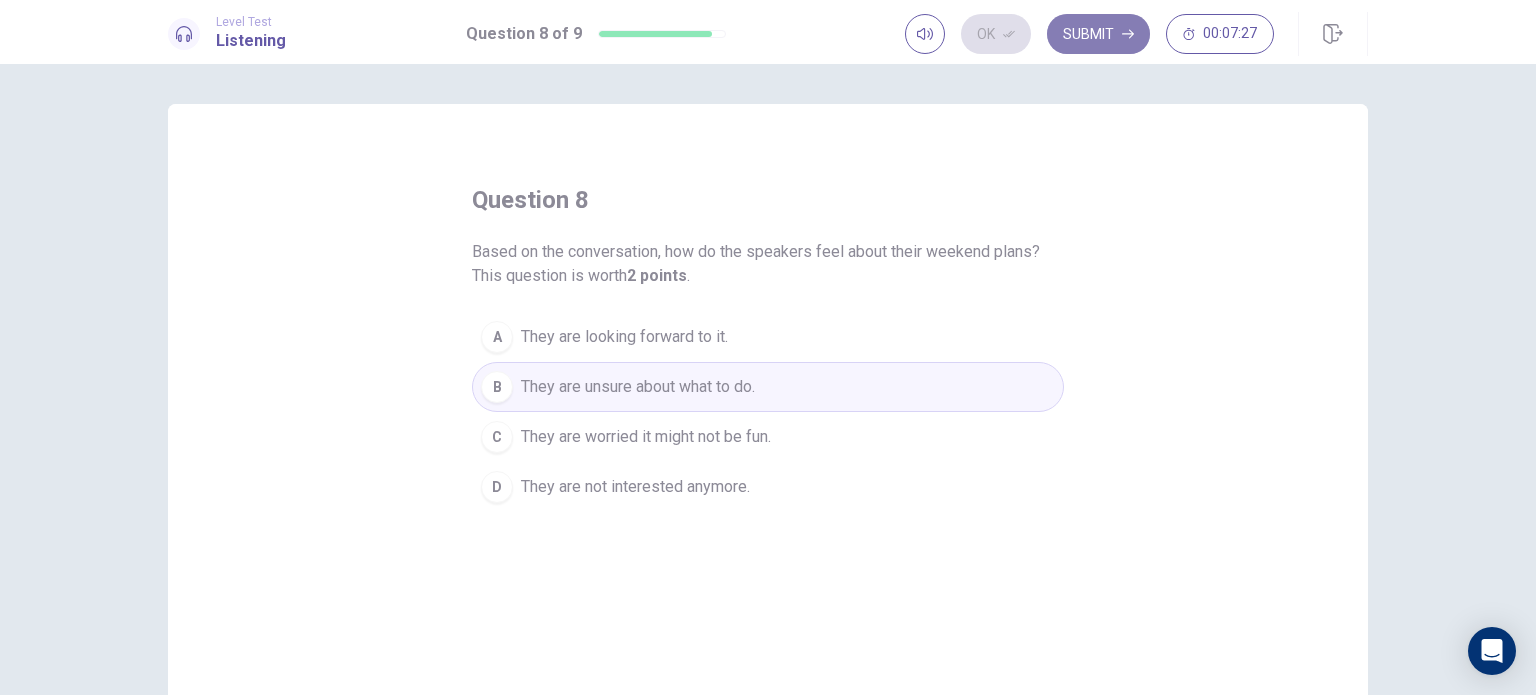 click on "Submit" at bounding box center [1098, 34] 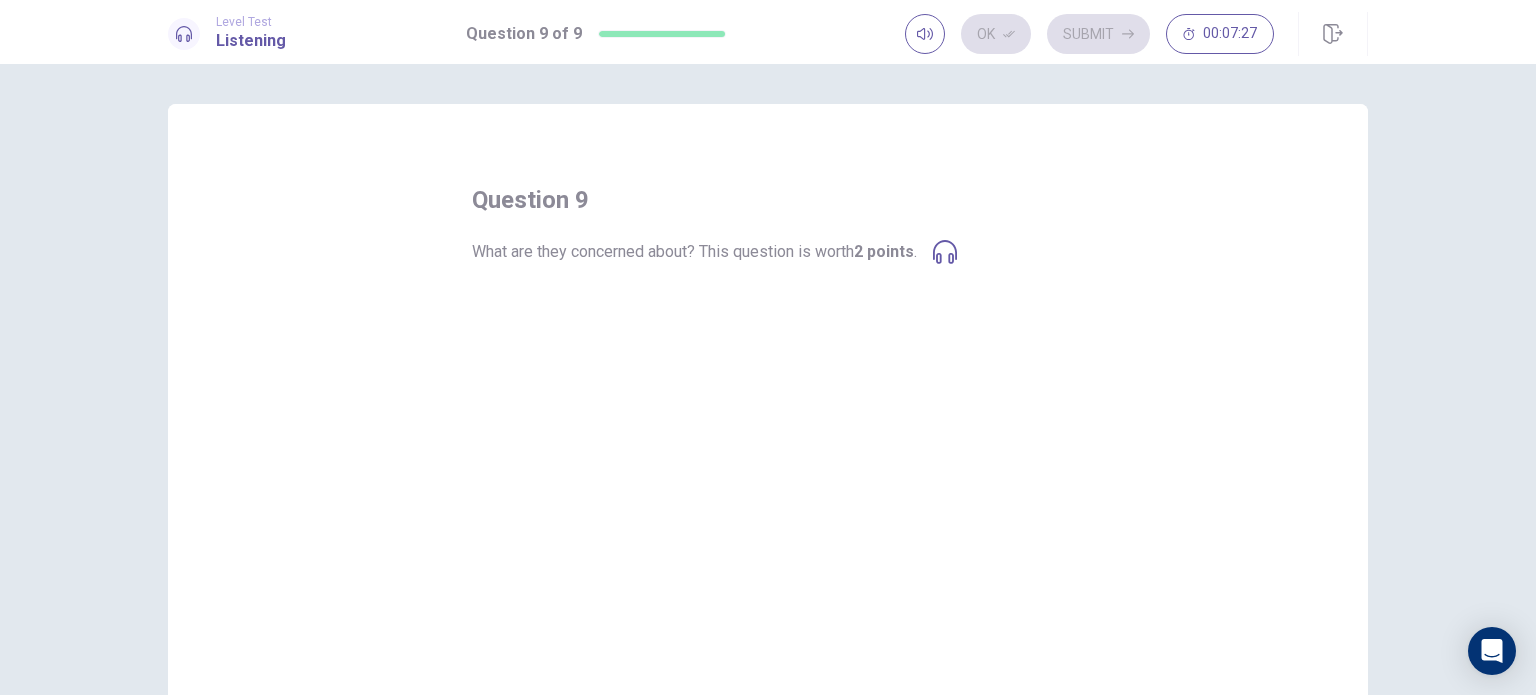 click on "question   9 What are they concerned about? This question is worth  2 points . A The park might close early. B The park might be too crowded. C They might get lost in the park. D The weather might be bad." at bounding box center (768, 451) 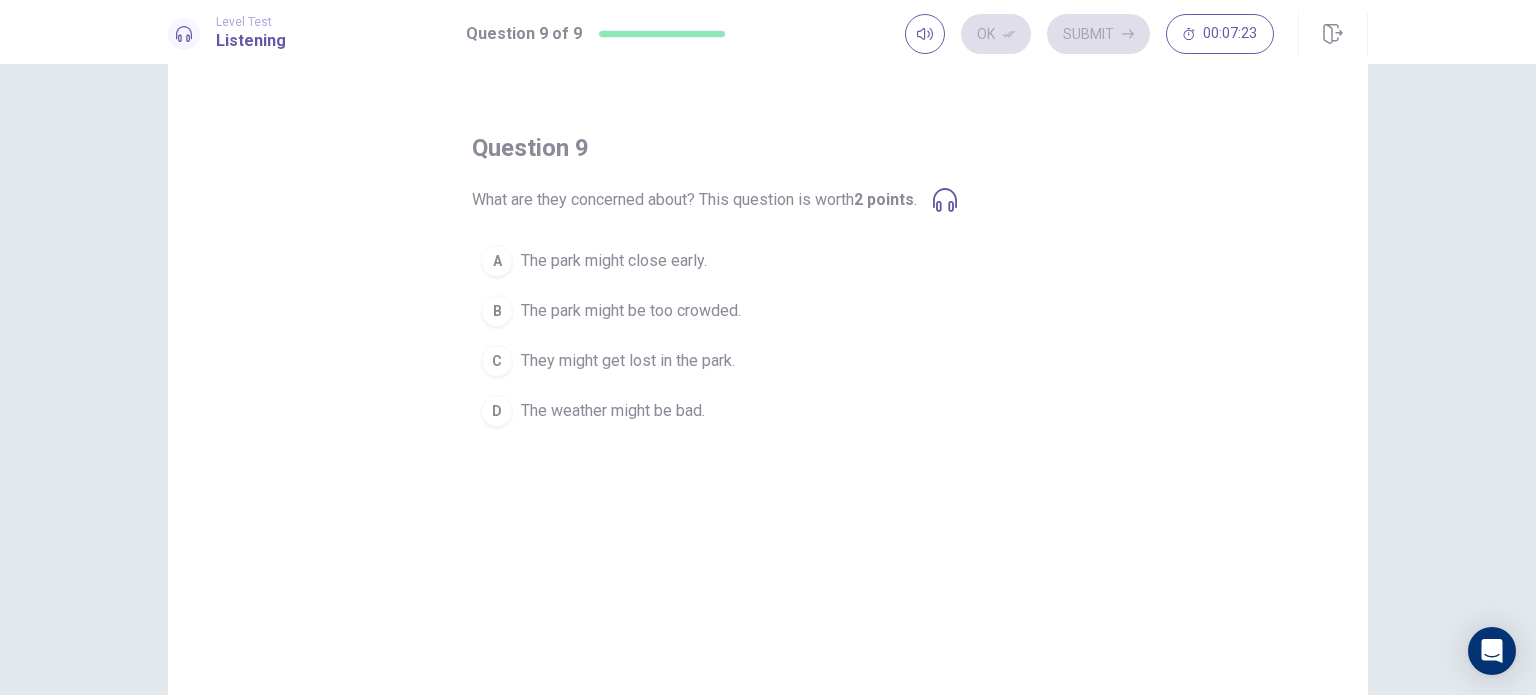 scroll, scrollTop: 48, scrollLeft: 0, axis: vertical 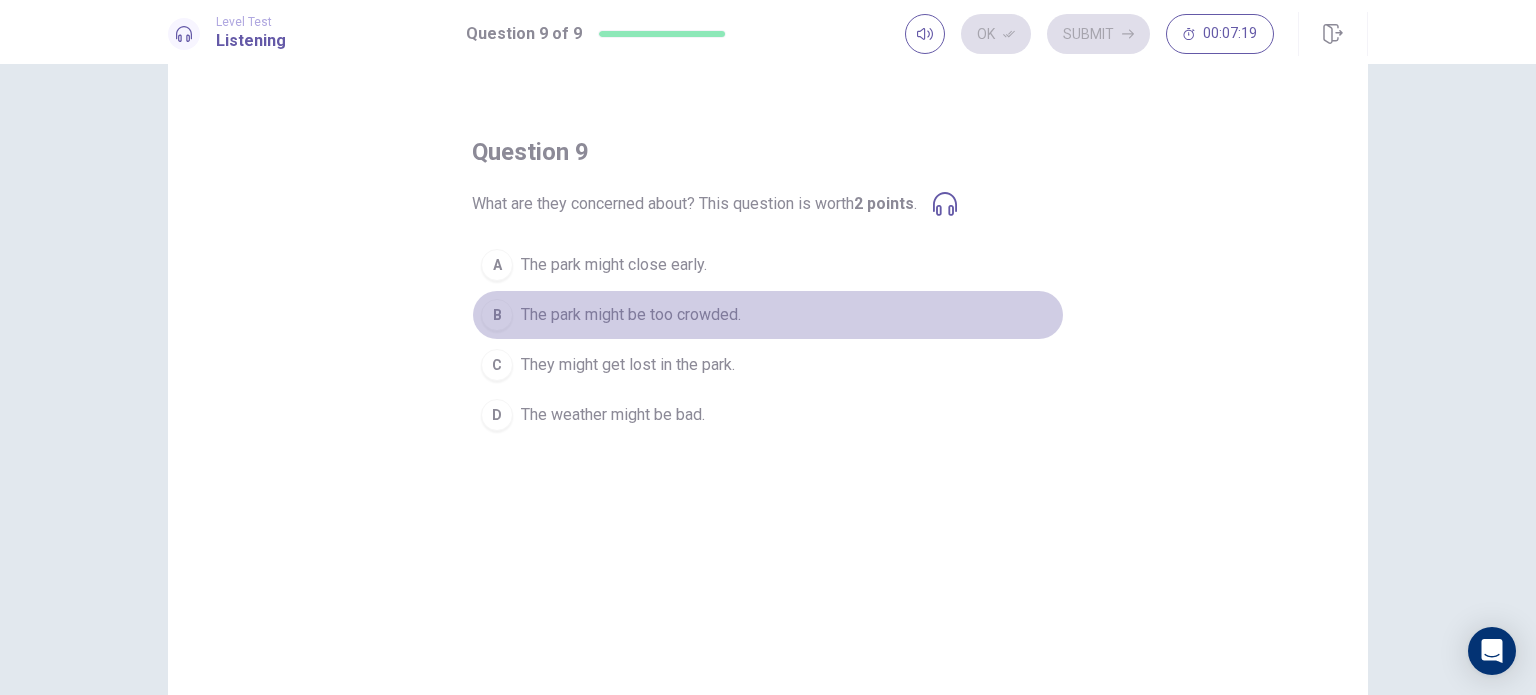 click on "The park might be too crowded." at bounding box center [631, 315] 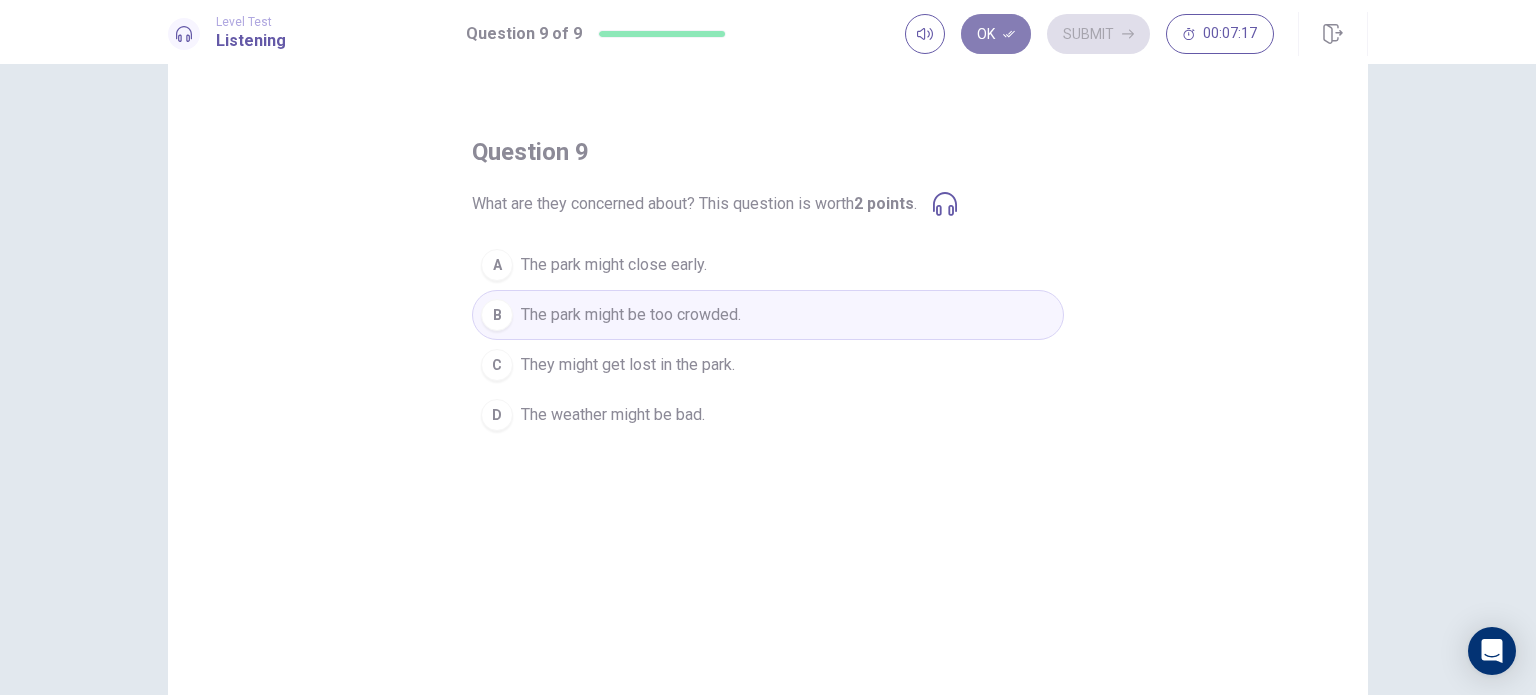click on "Ok" at bounding box center [996, 34] 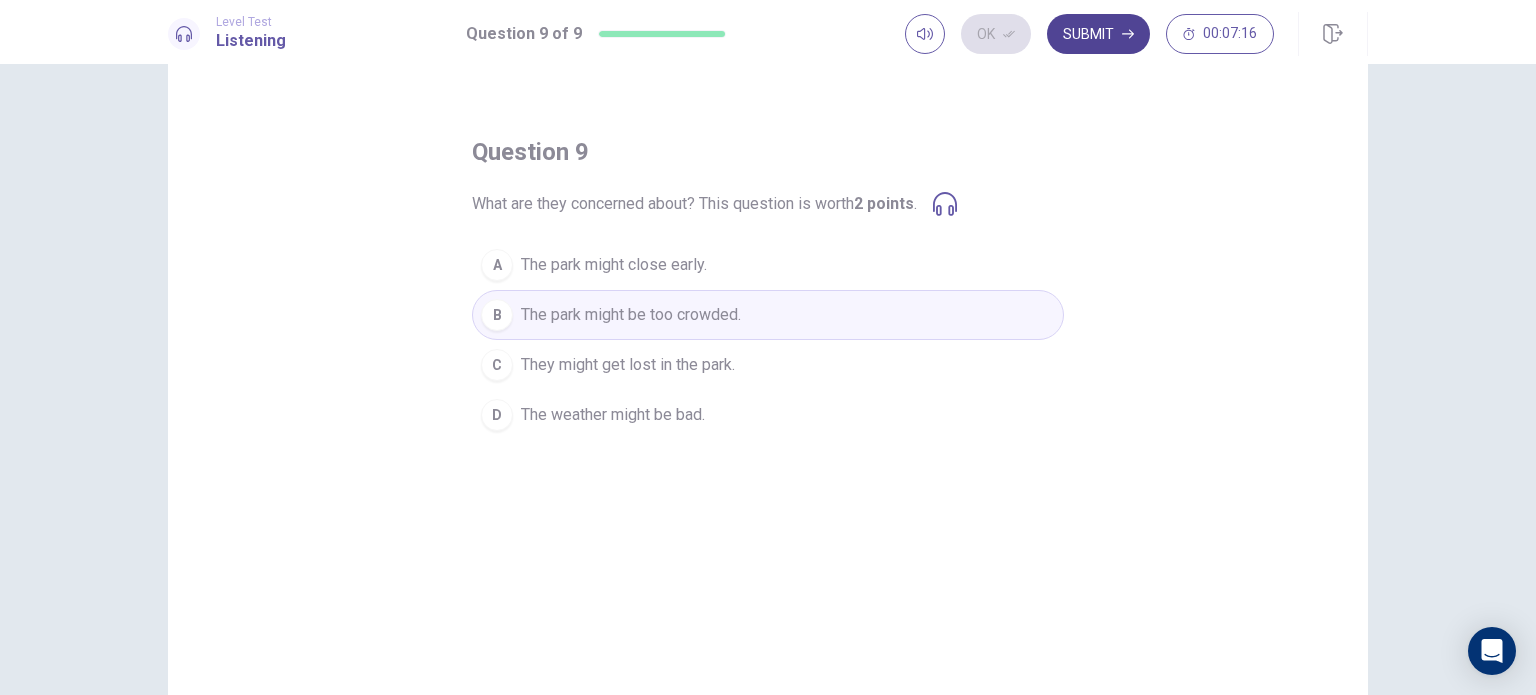 click on "Submit" at bounding box center (1098, 34) 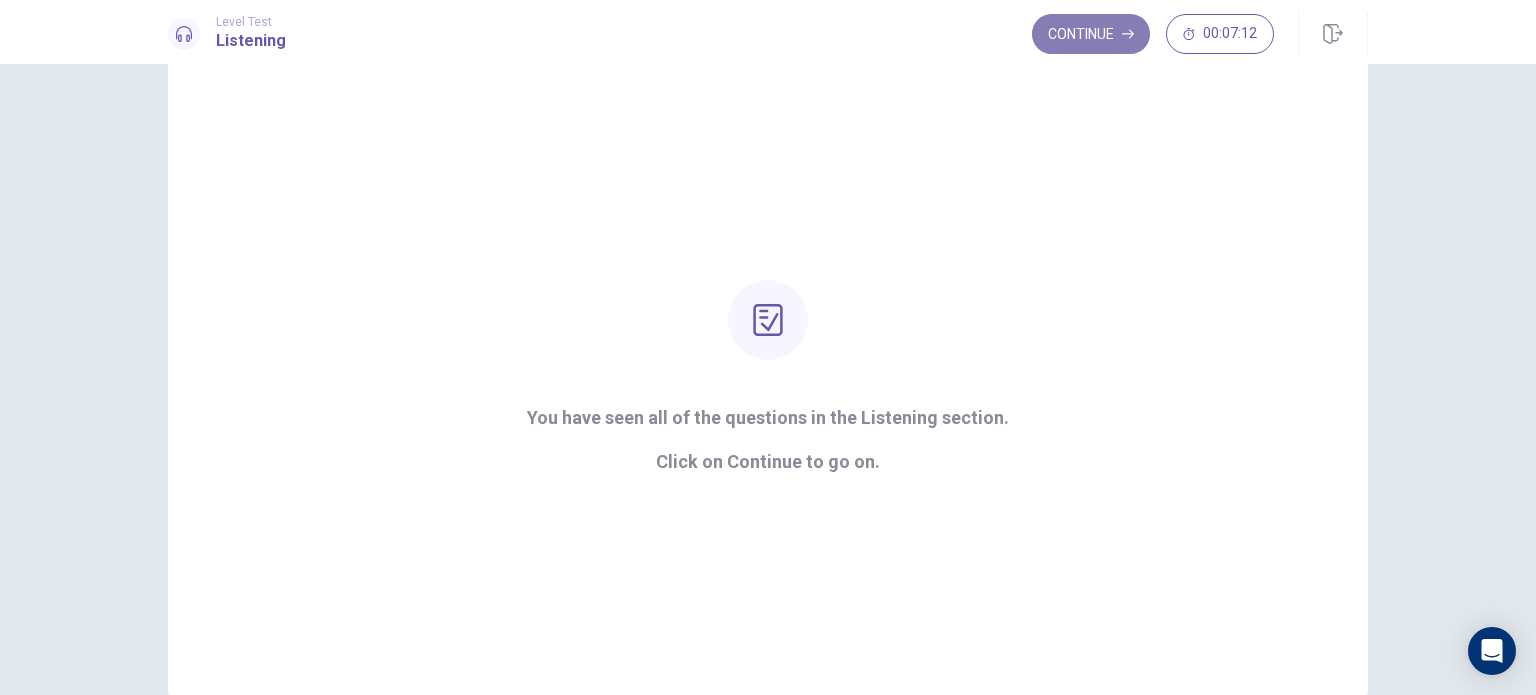 click on "Continue" at bounding box center [1091, 34] 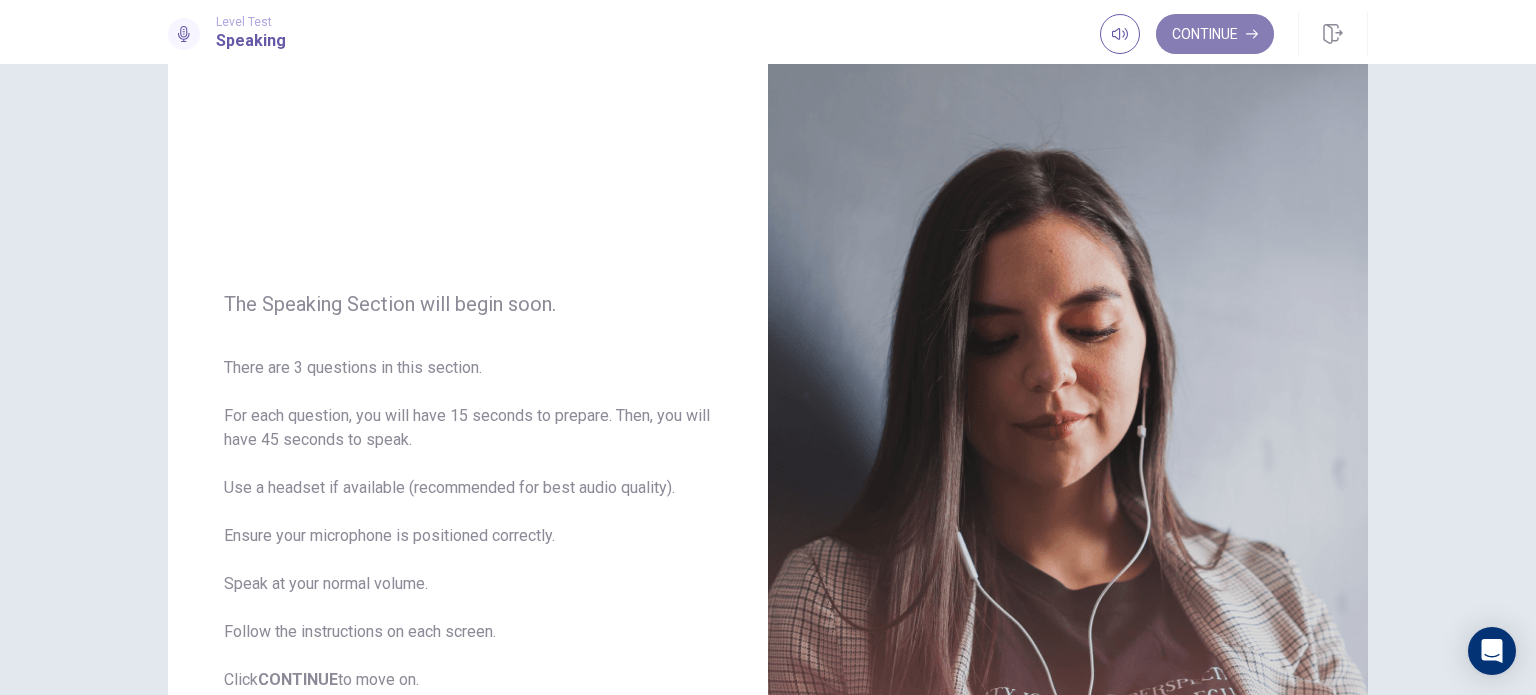 click on "Continue" at bounding box center (1215, 34) 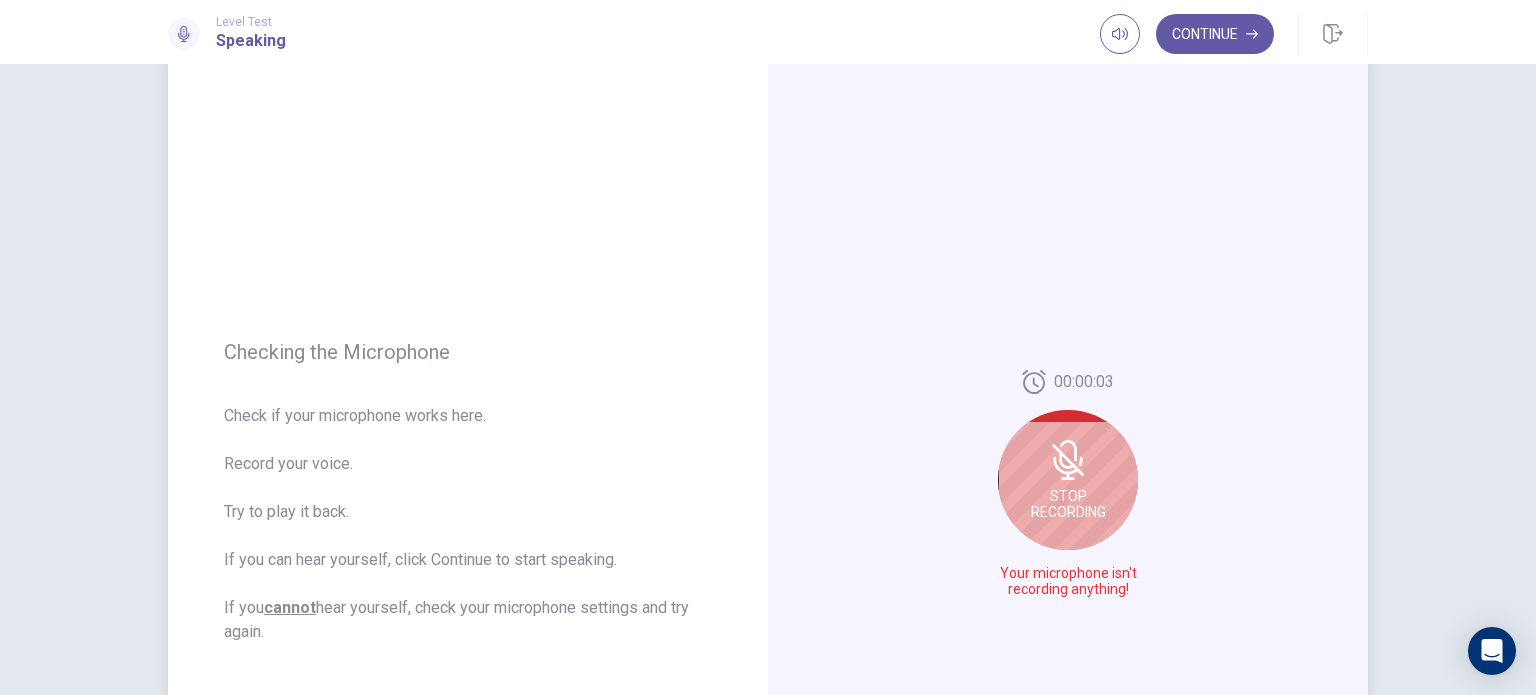 click 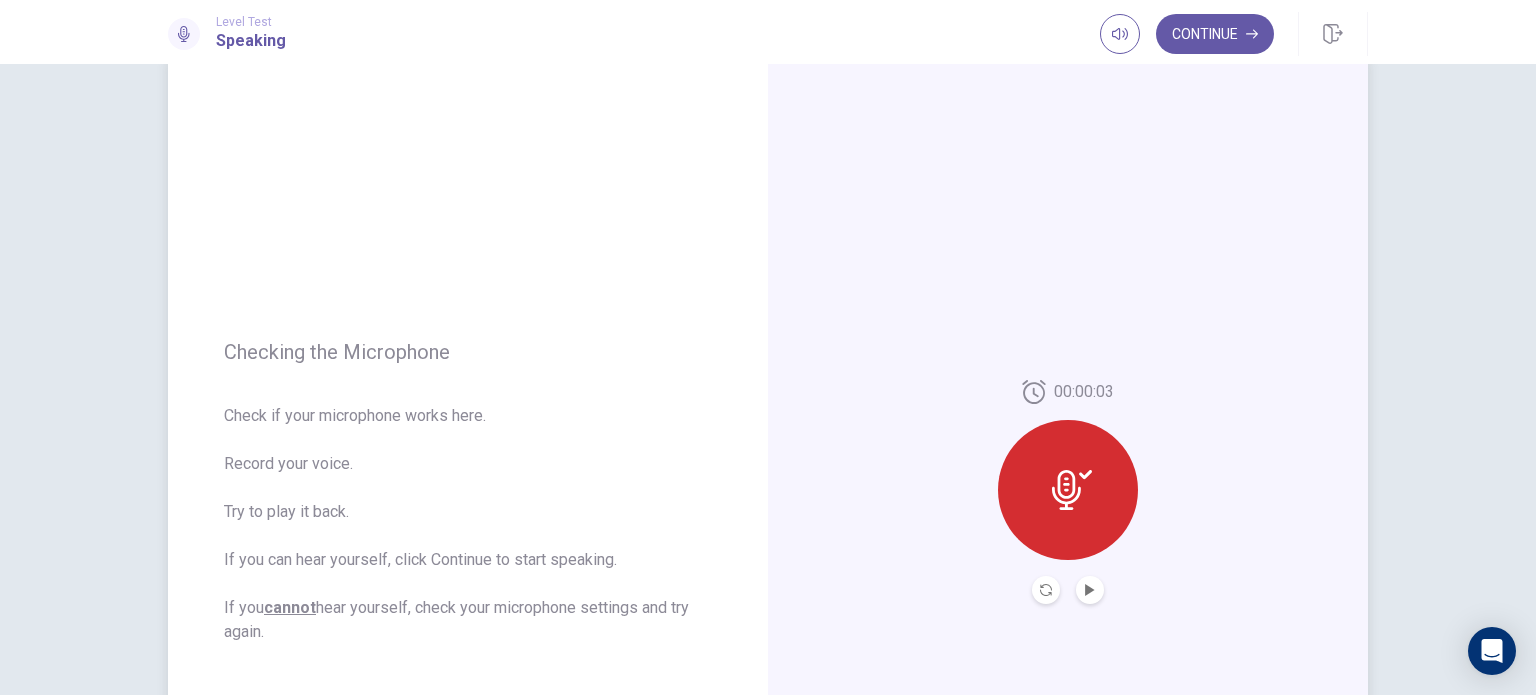 click 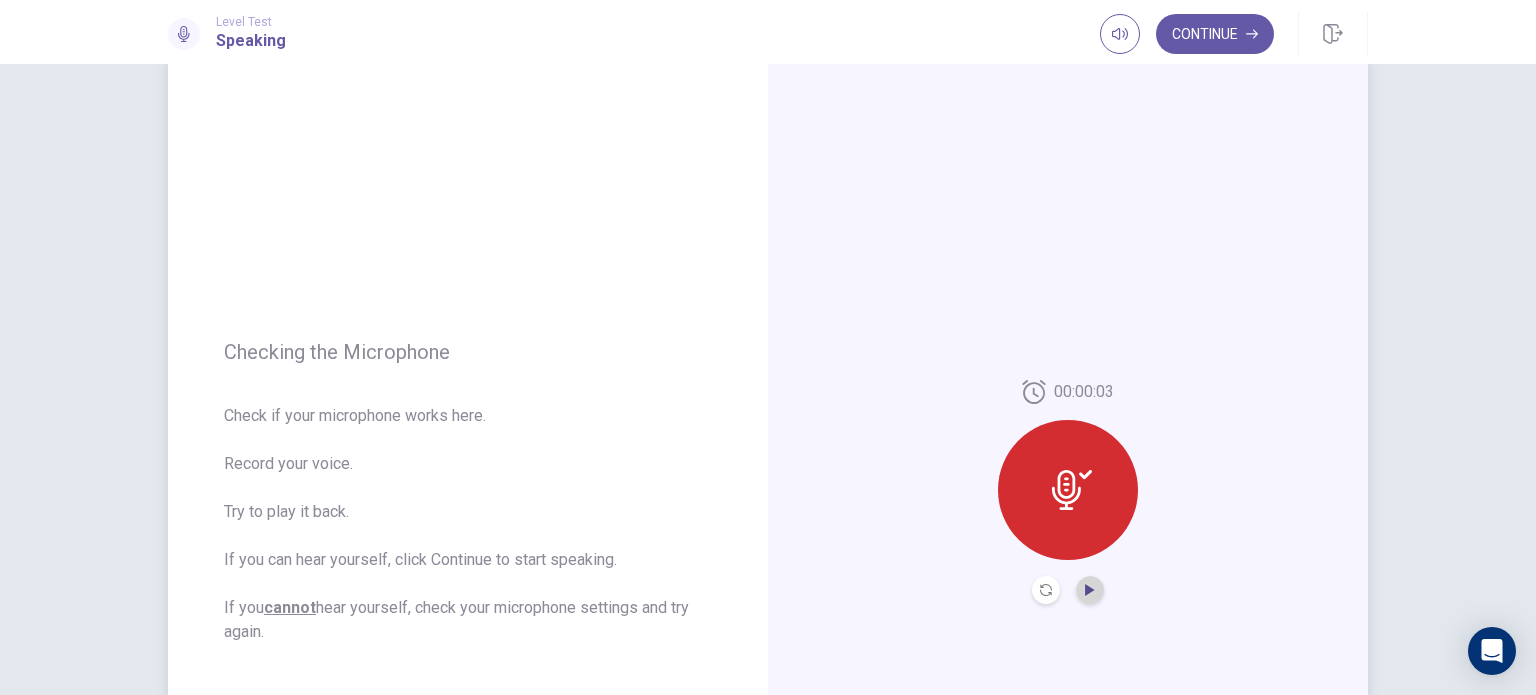 click 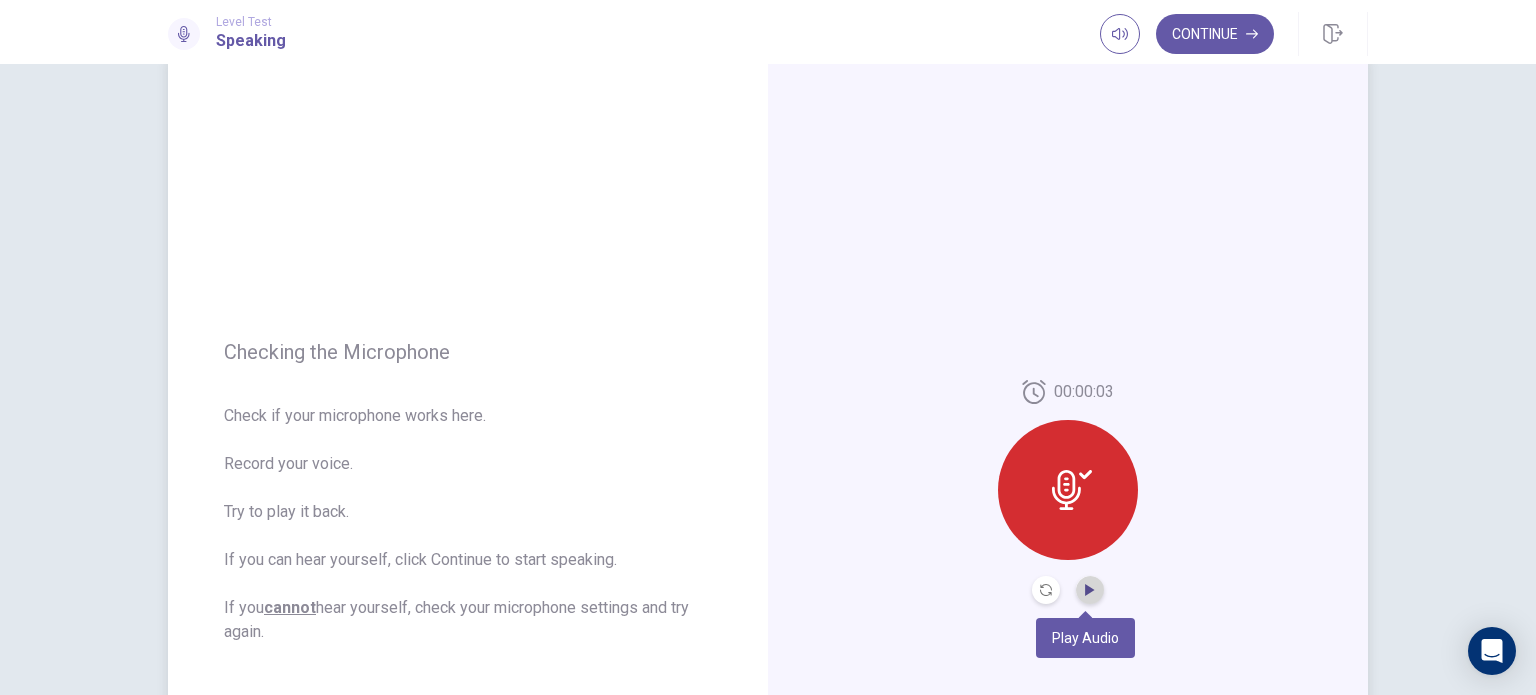 click 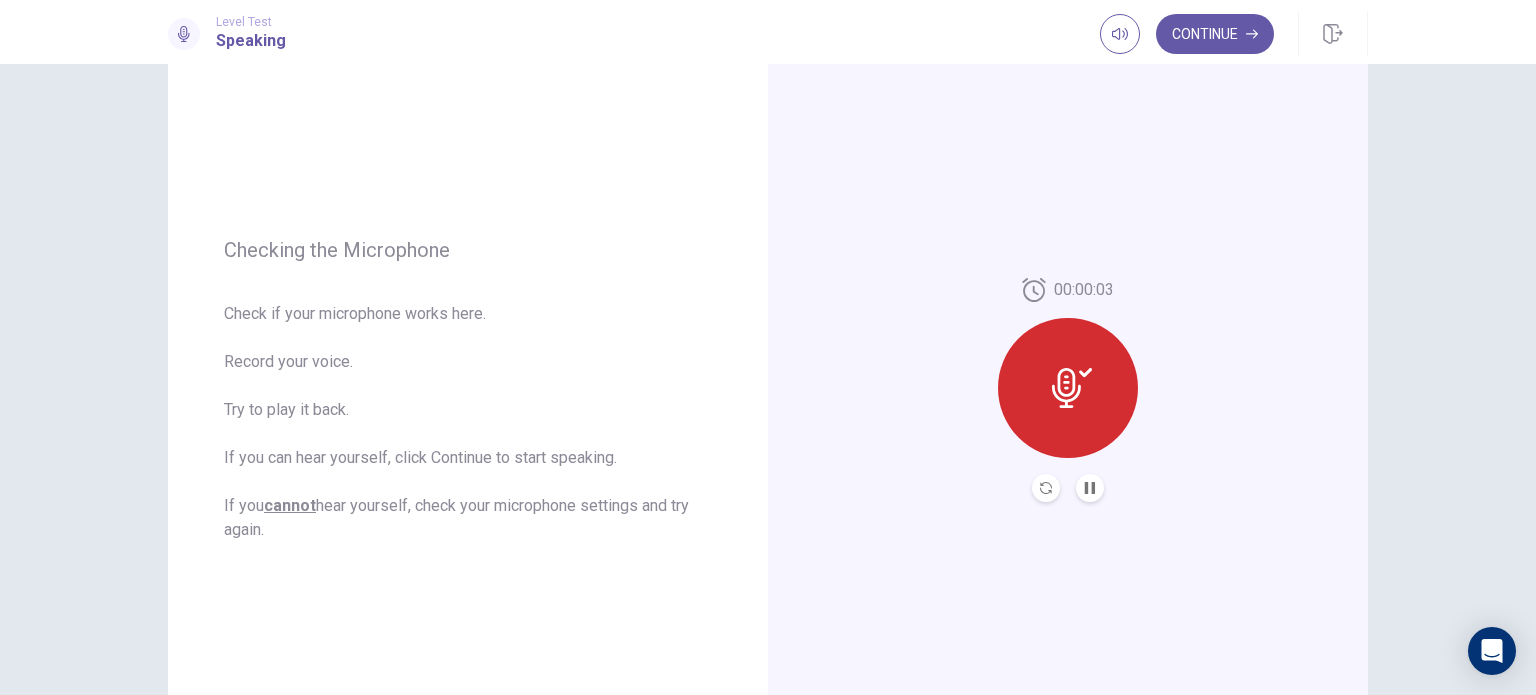 scroll, scrollTop: 162, scrollLeft: 0, axis: vertical 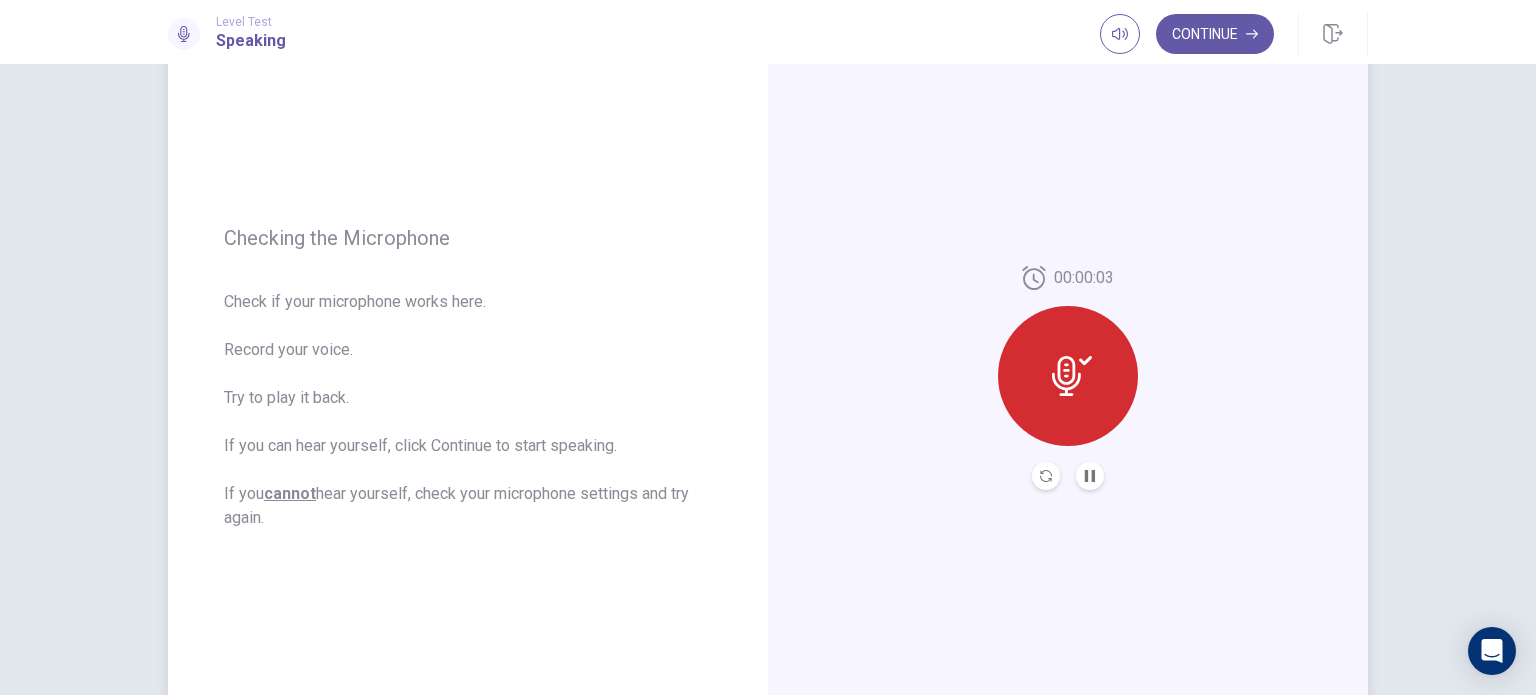 click 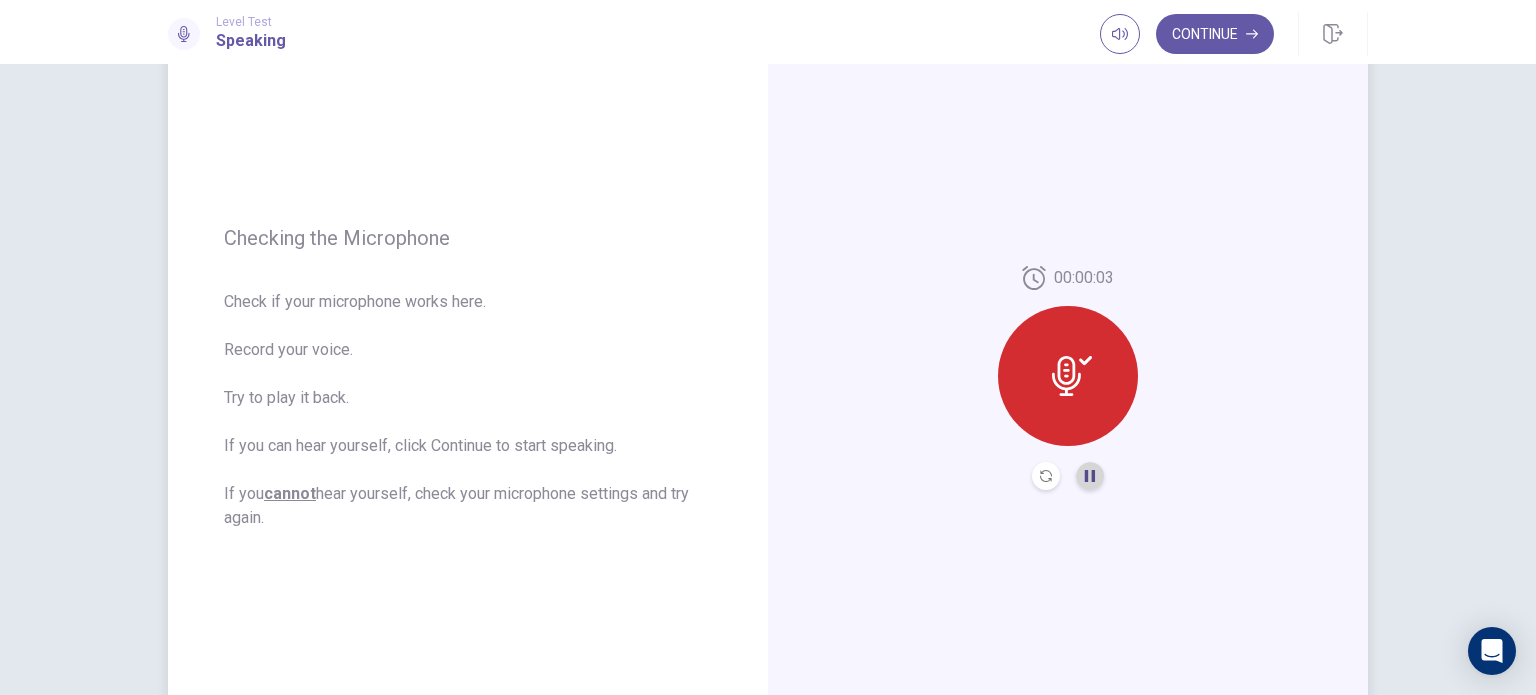click 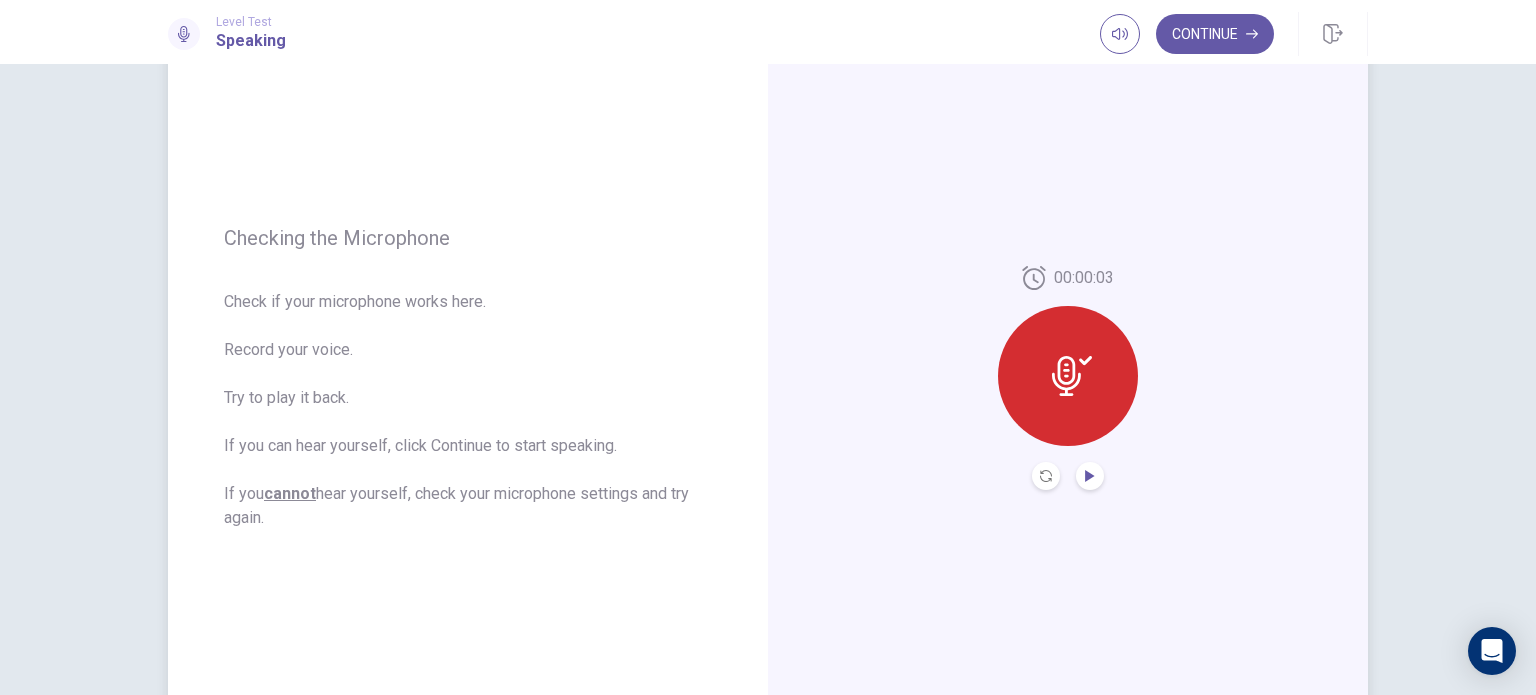 click at bounding box center [1046, 476] 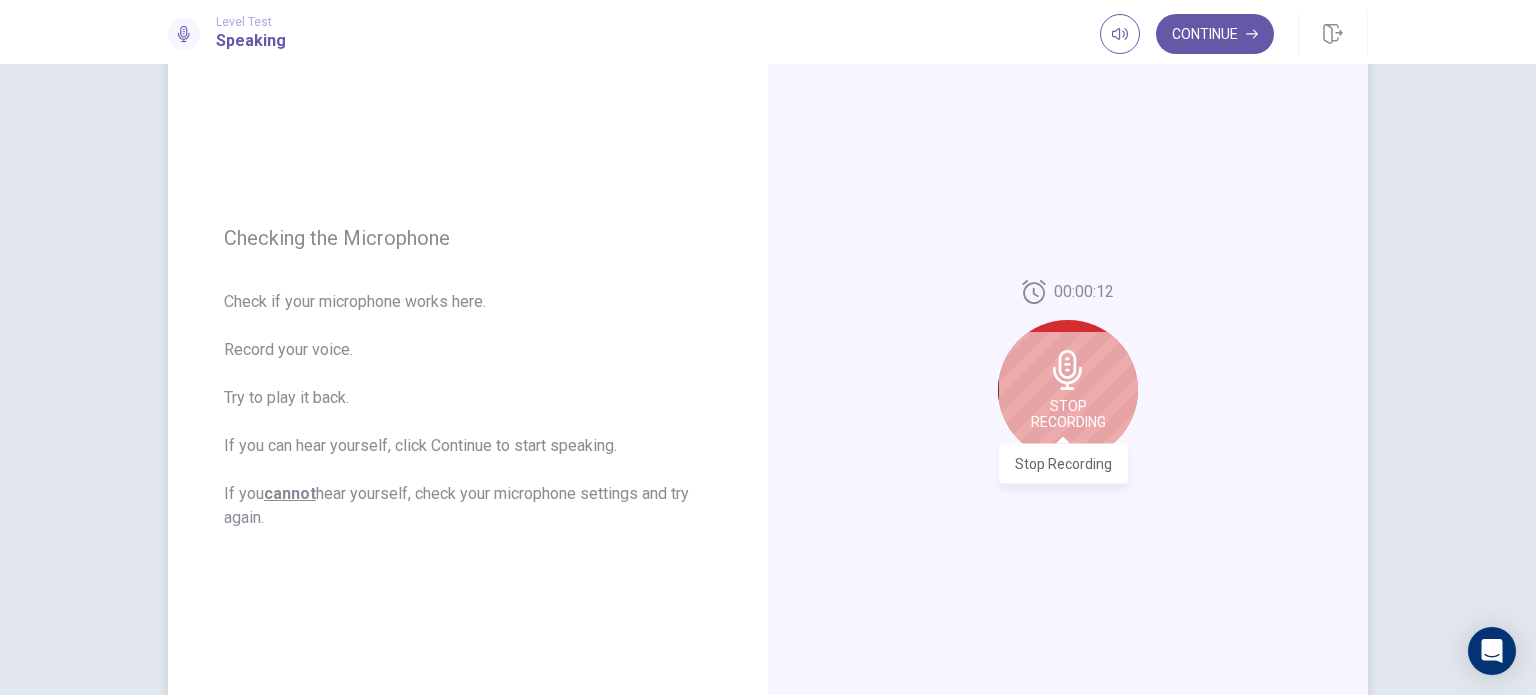 click on "Stop   Recording" at bounding box center (1068, 414) 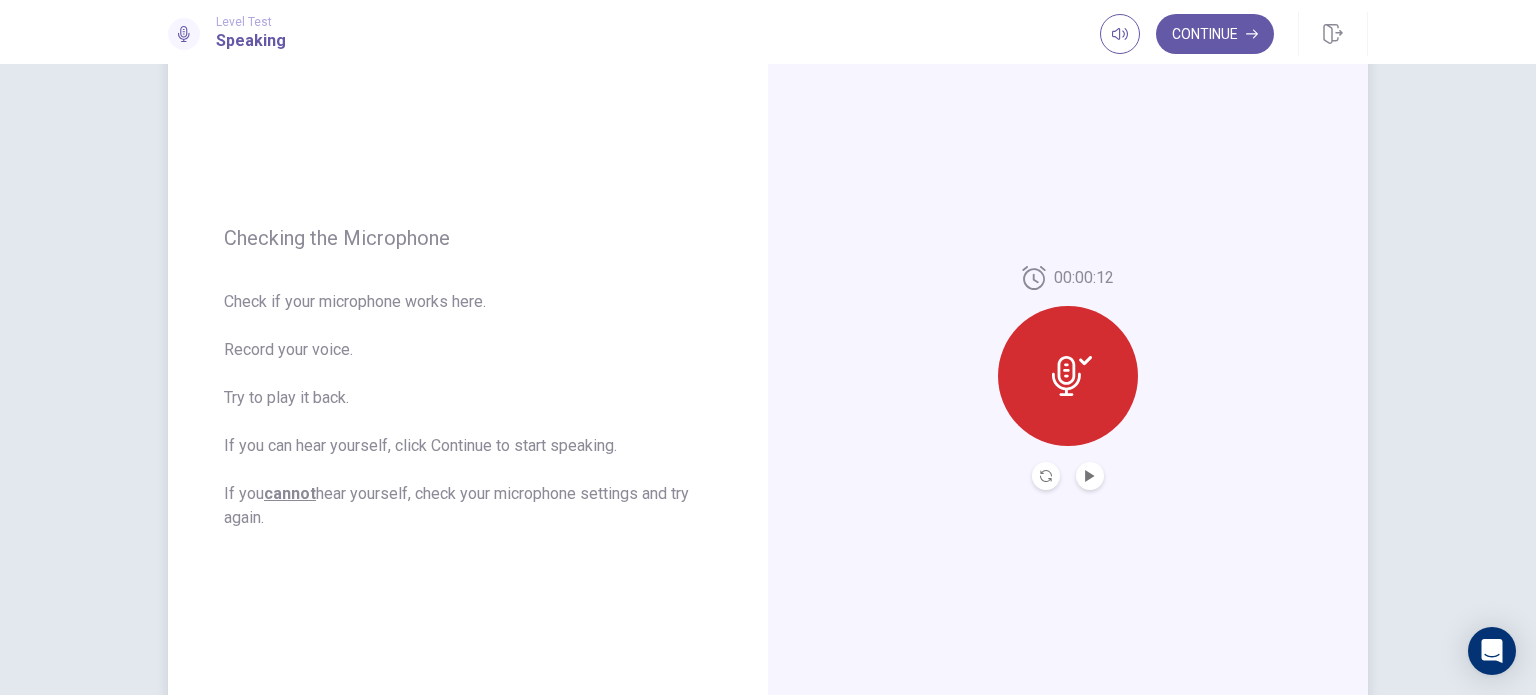 click at bounding box center [1068, 376] 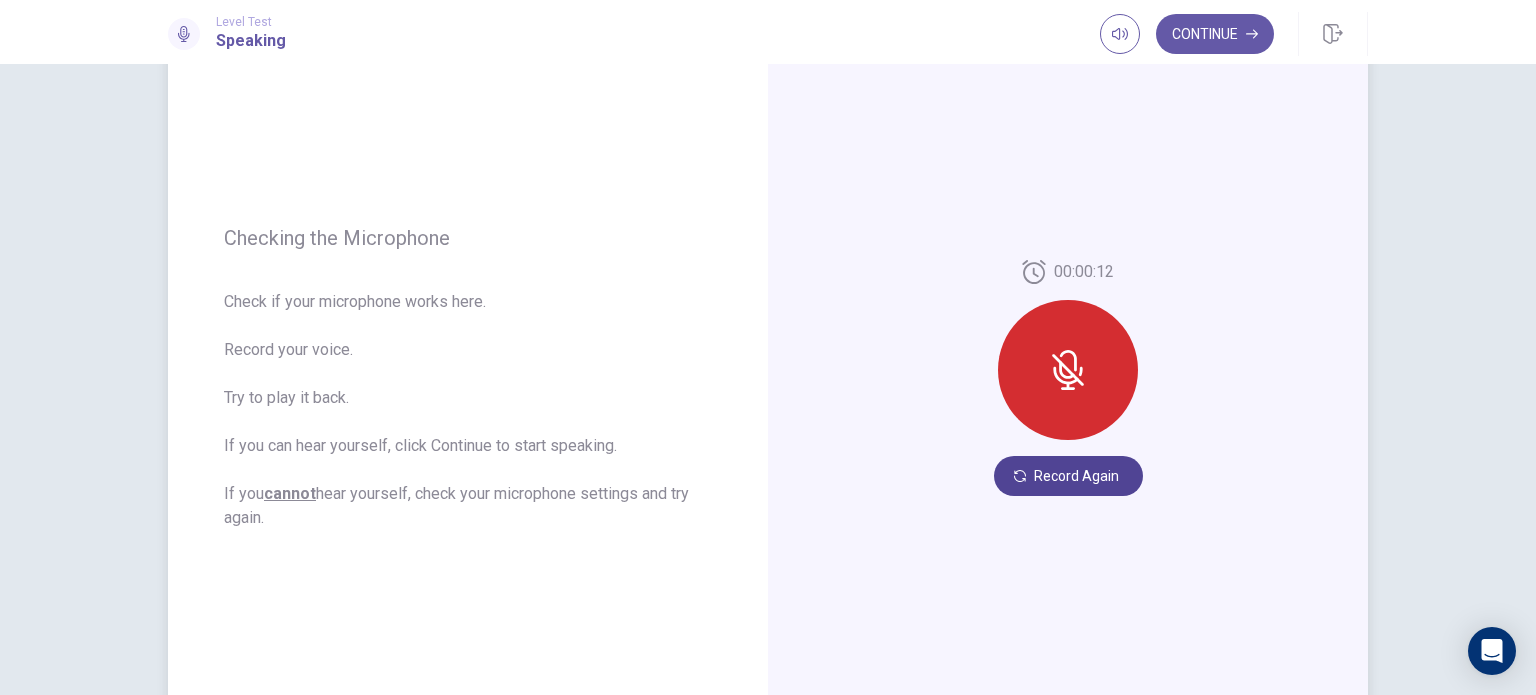 click on "Record Again" at bounding box center [1068, 476] 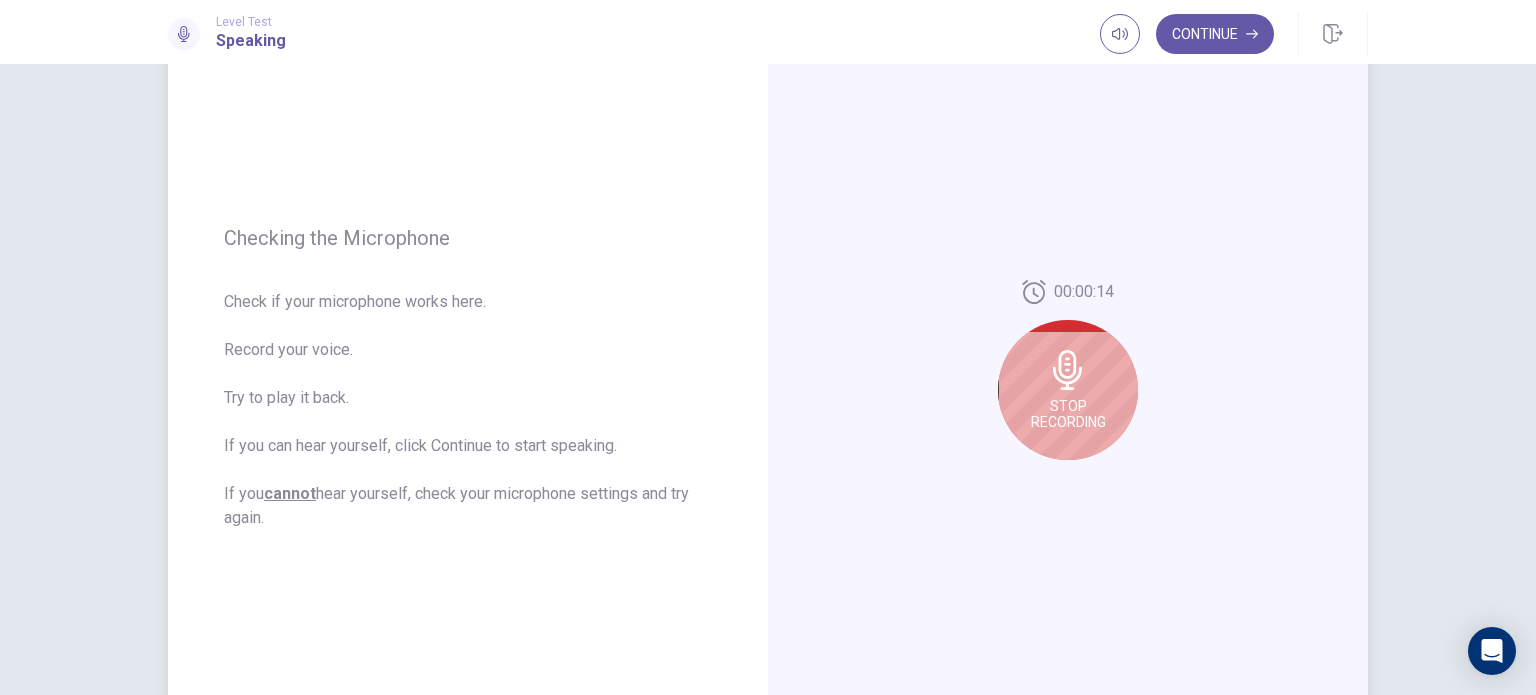 click 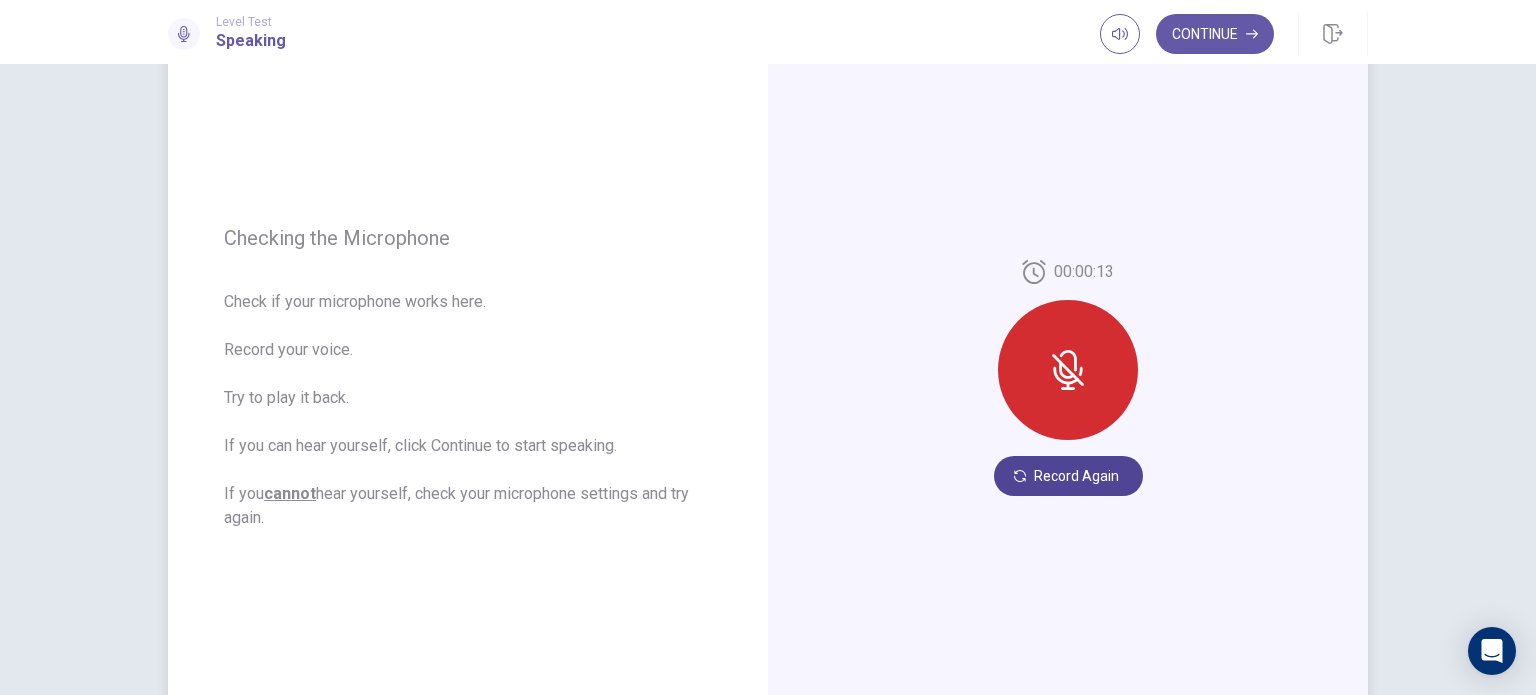 click on "Record Again" at bounding box center [1068, 476] 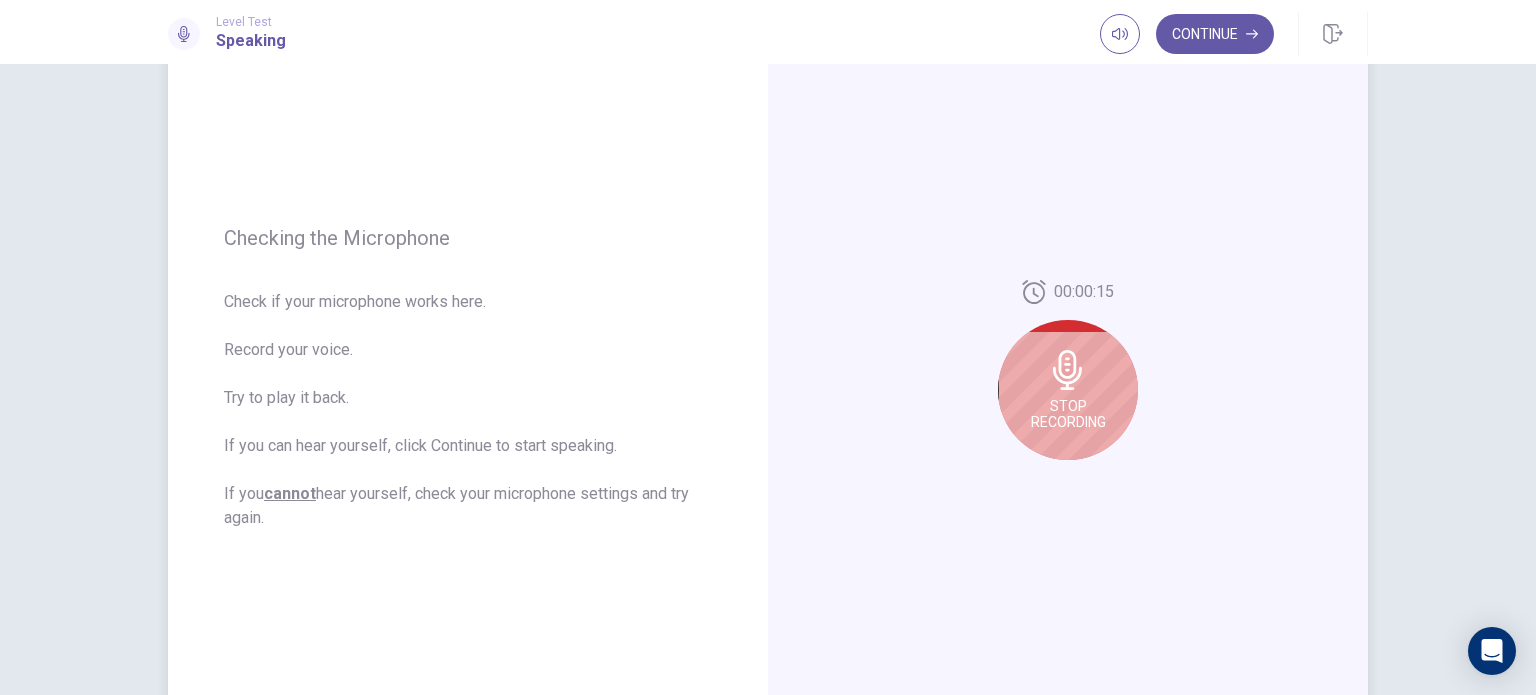 click on "Stop   Recording" at bounding box center (1068, 390) 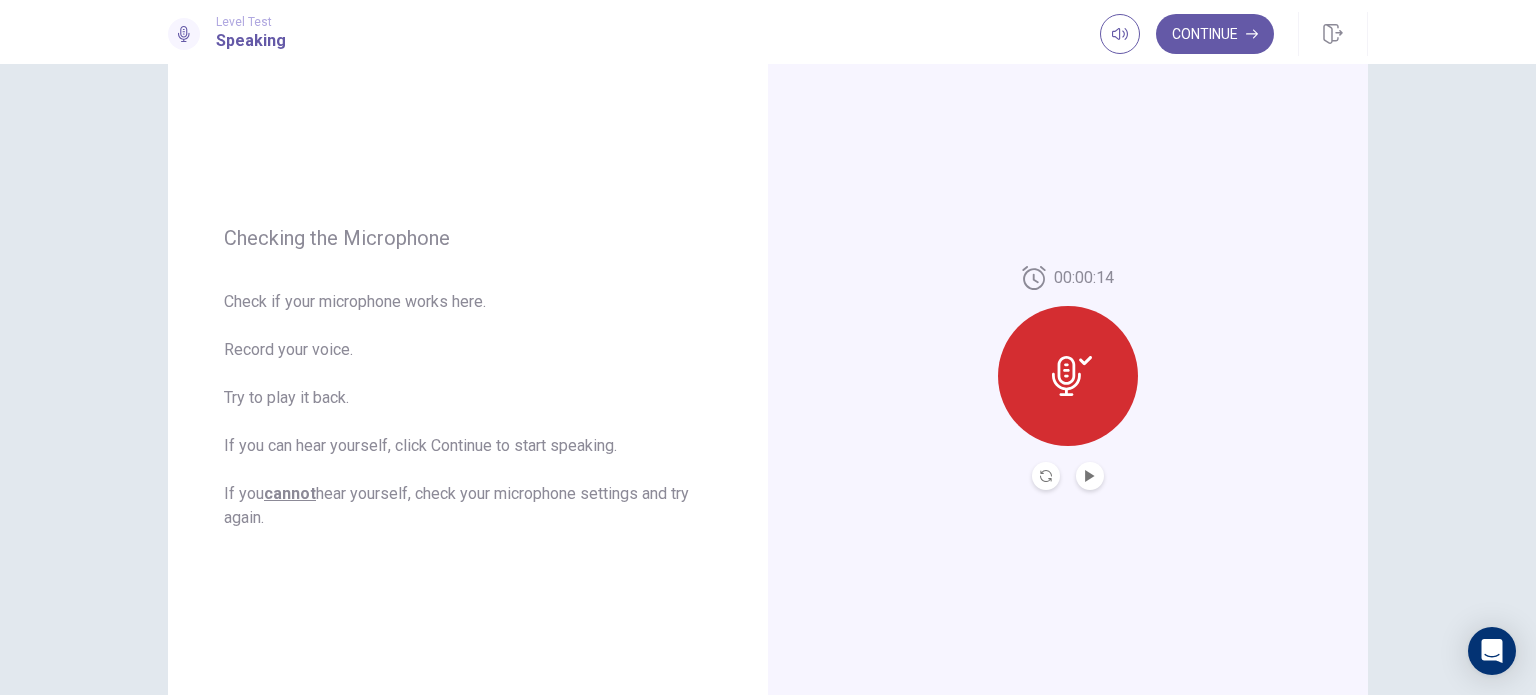 click at bounding box center [1090, 476] 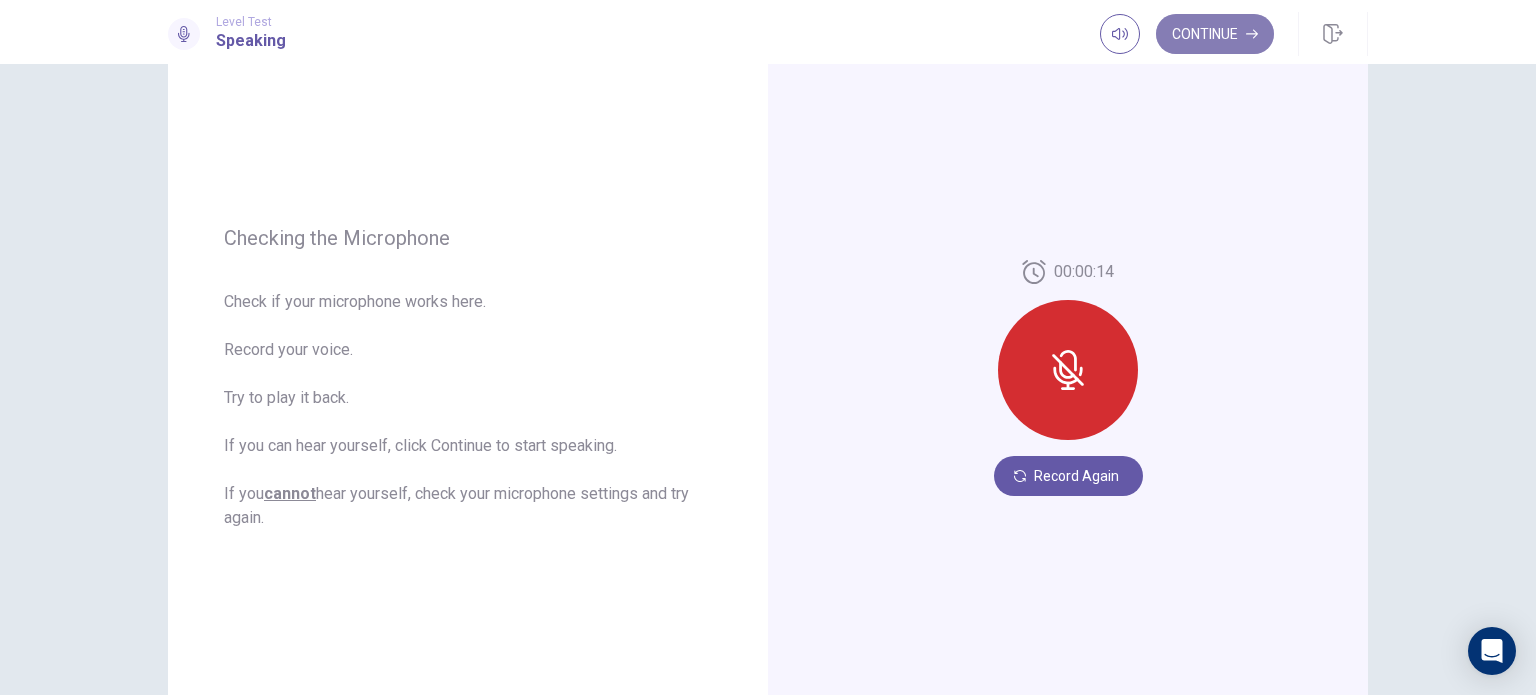 click on "Continue" at bounding box center [1215, 34] 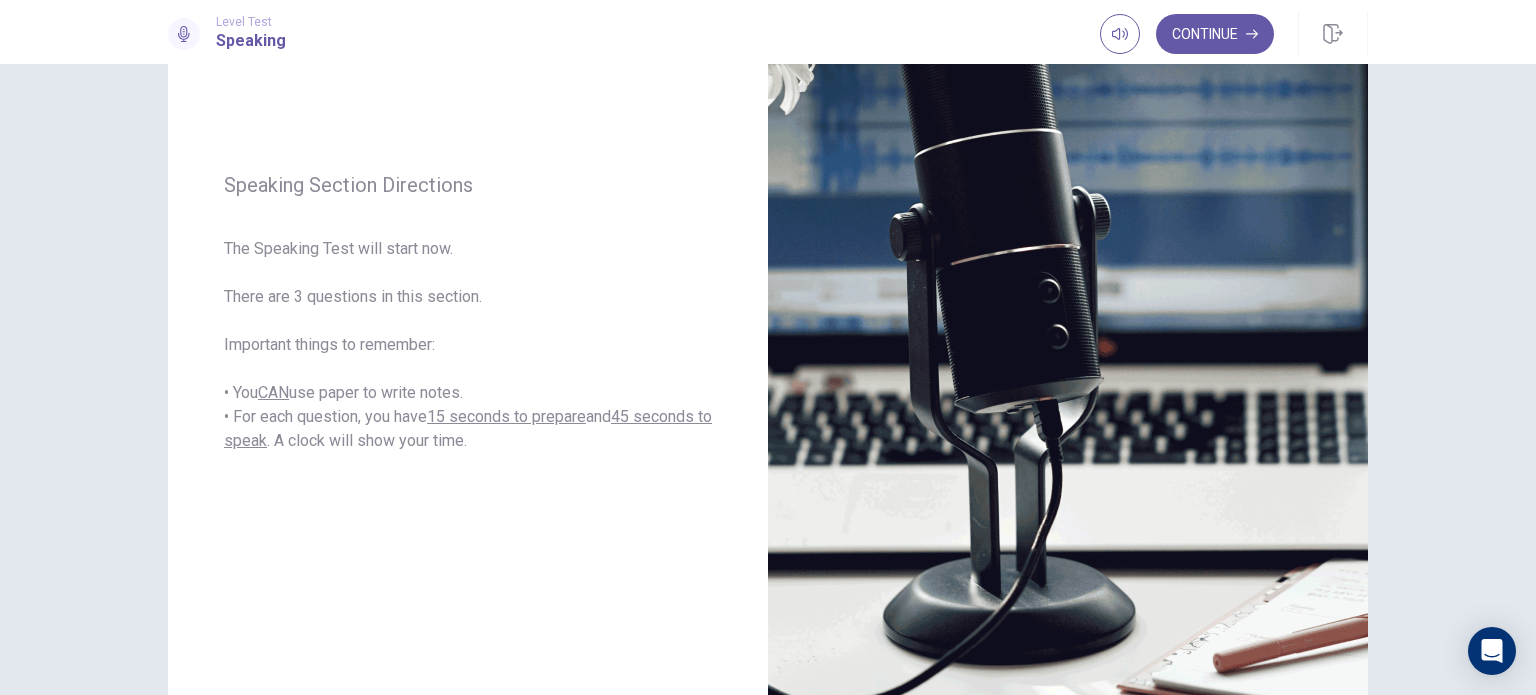 scroll, scrollTop: 224, scrollLeft: 0, axis: vertical 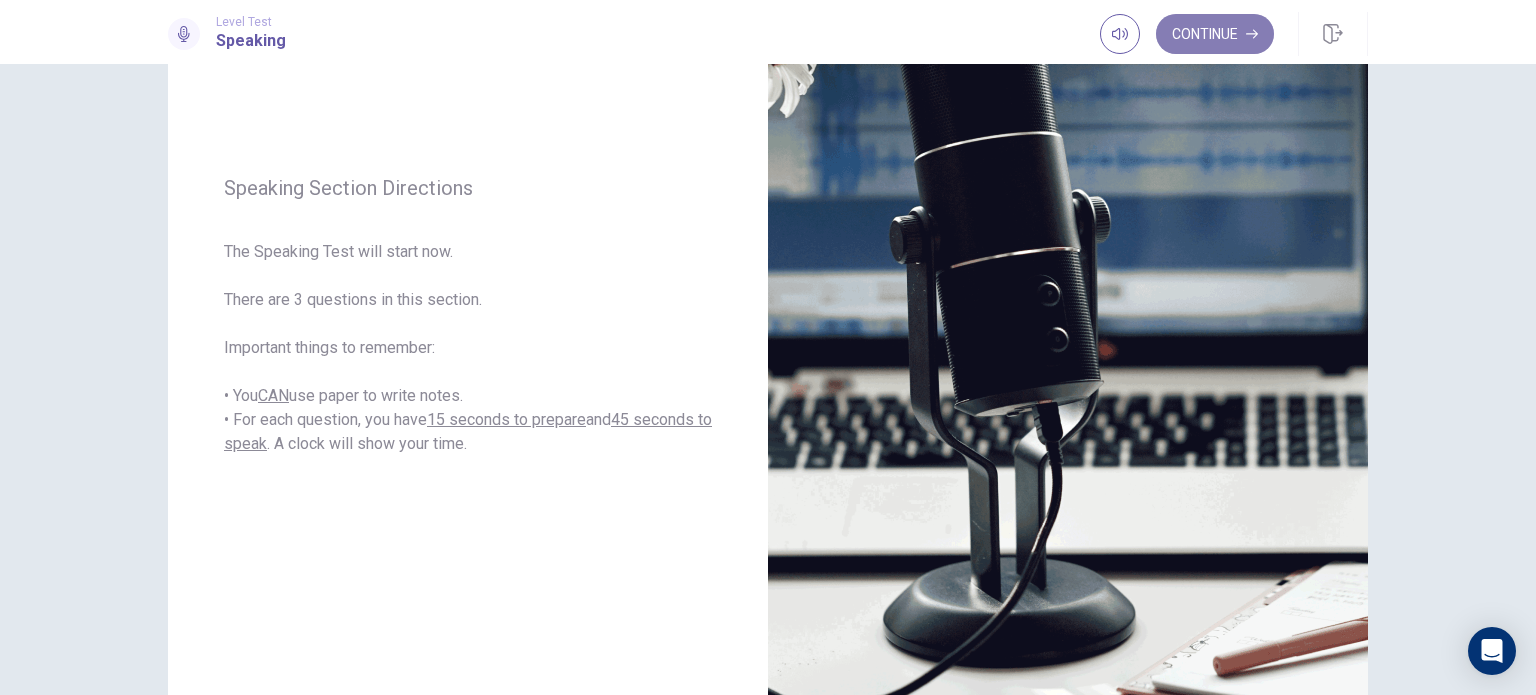 click on "Continue" at bounding box center [1215, 34] 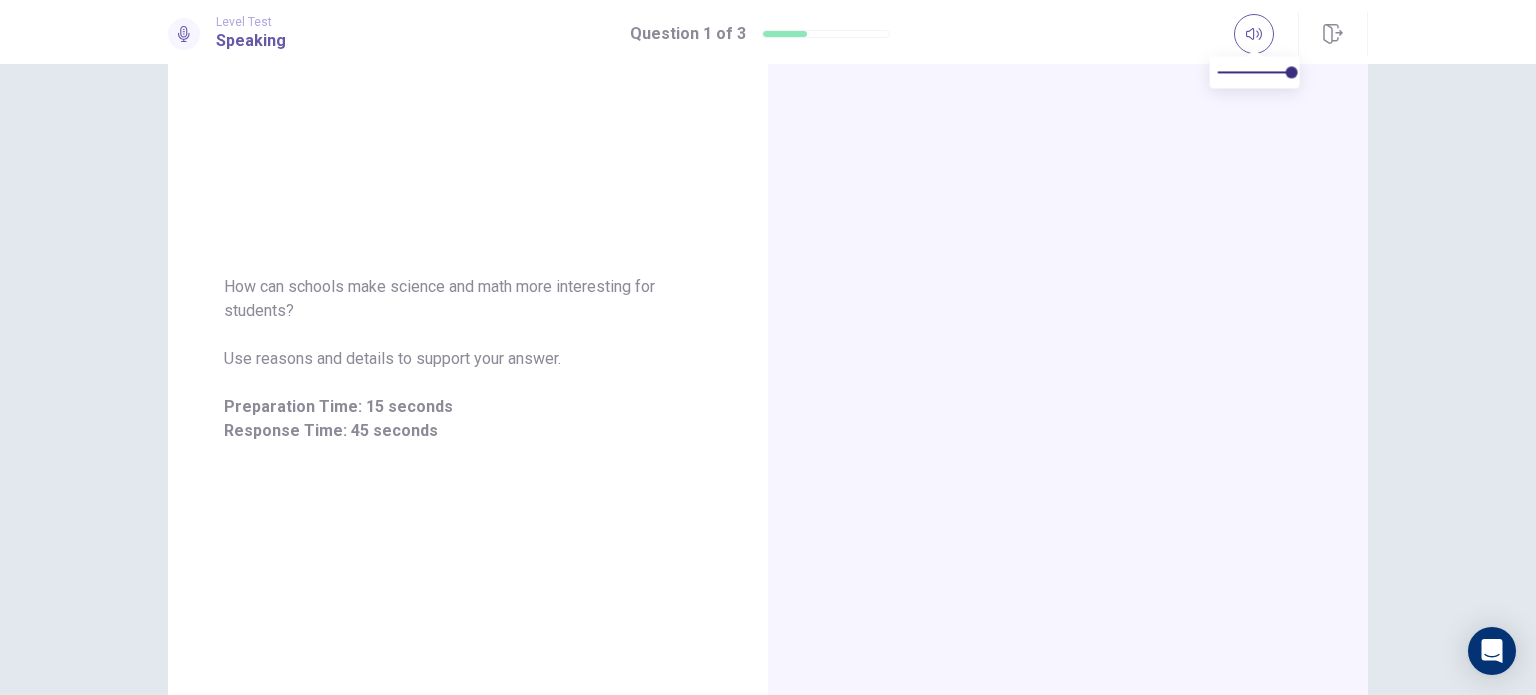 scroll, scrollTop: 224, scrollLeft: 0, axis: vertical 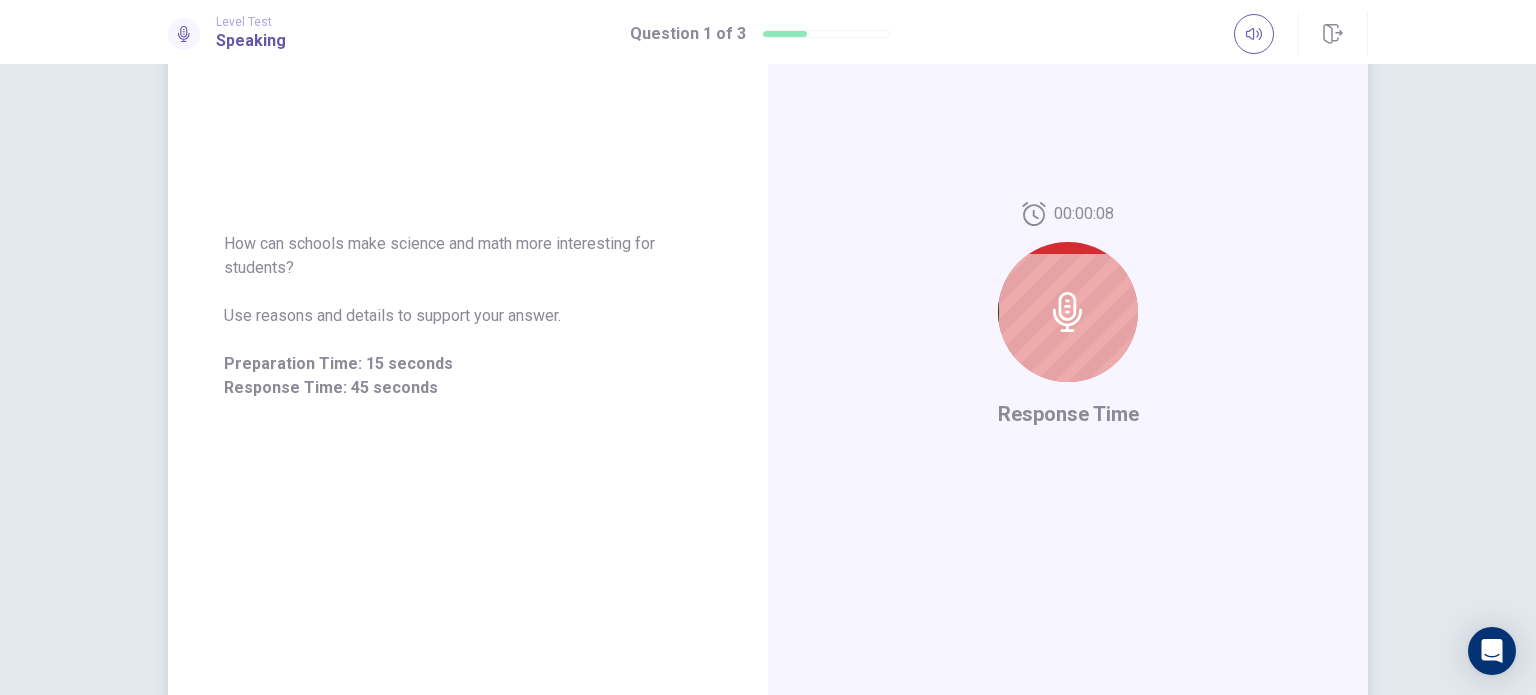click at bounding box center [1068, 312] 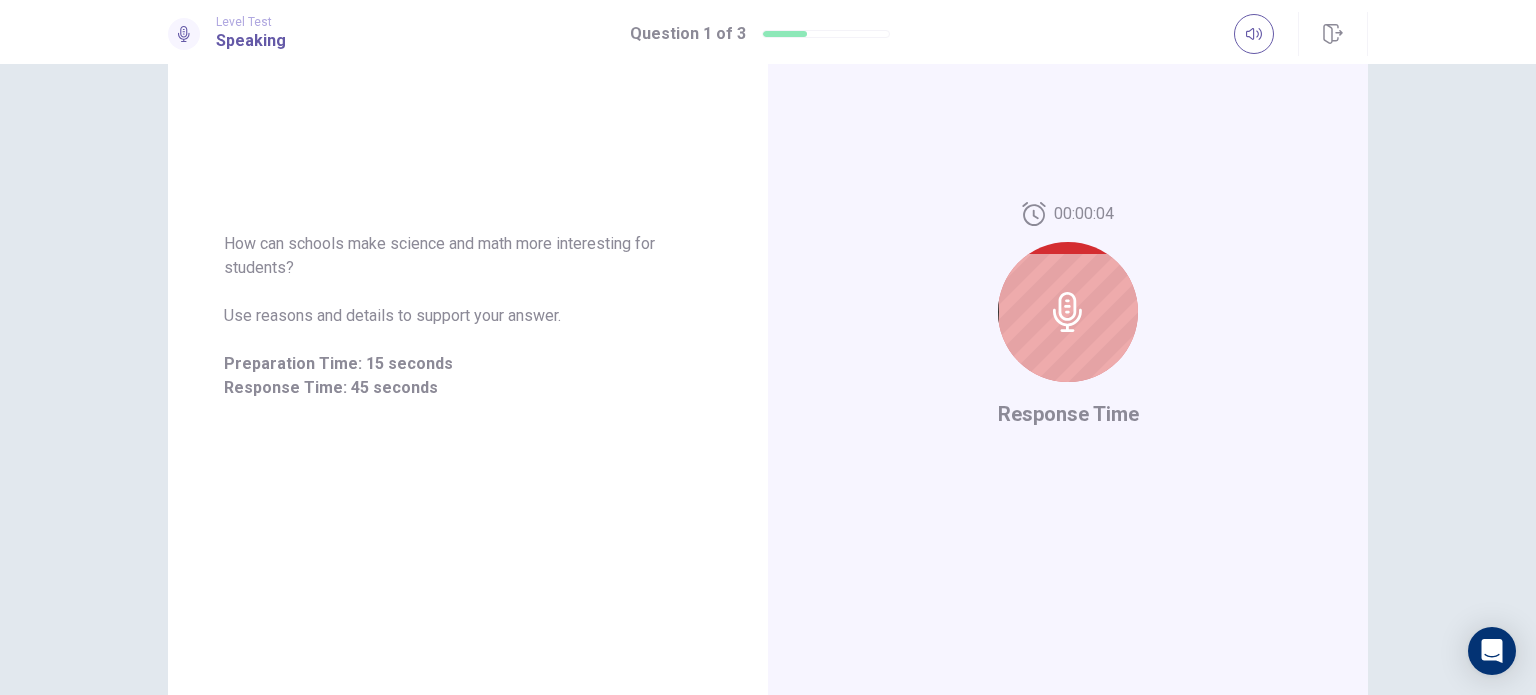 scroll, scrollTop: 274, scrollLeft: 0, axis: vertical 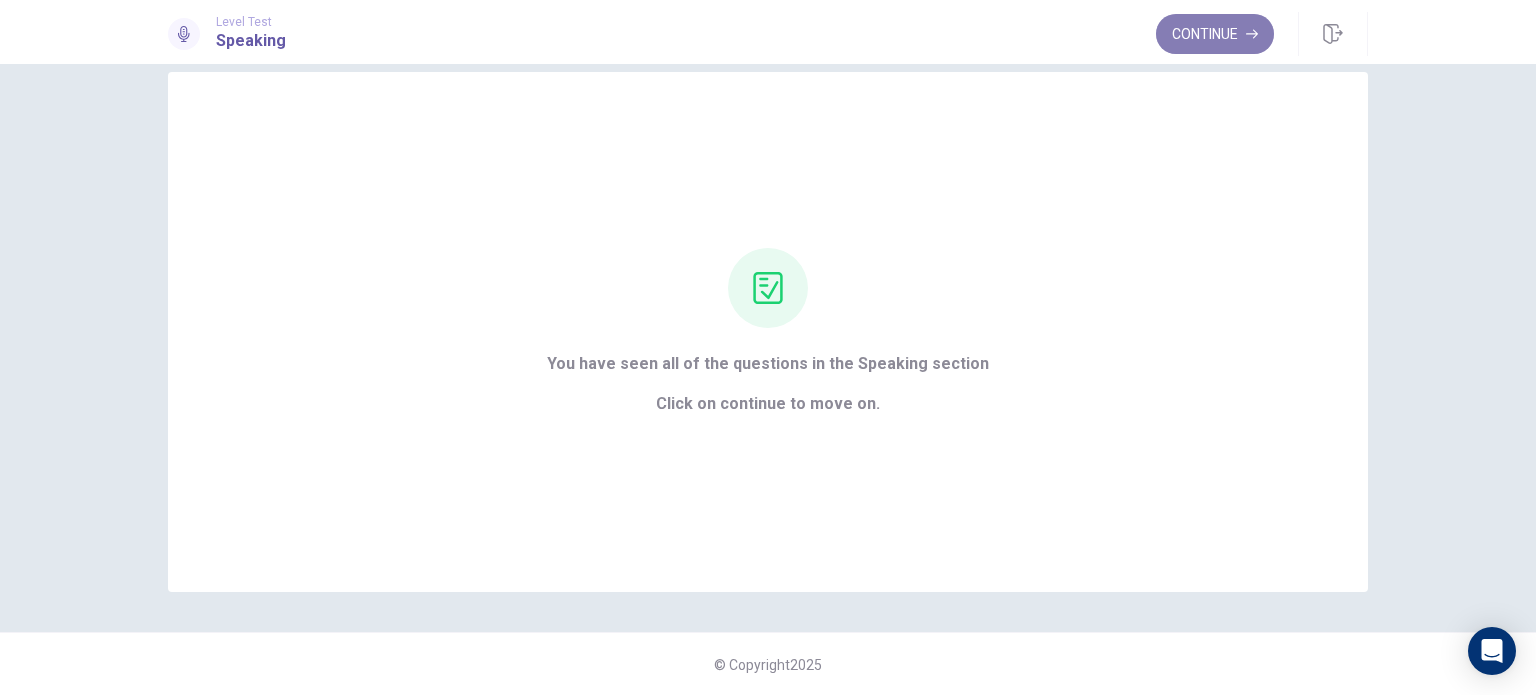 click on "Continue" at bounding box center [1215, 34] 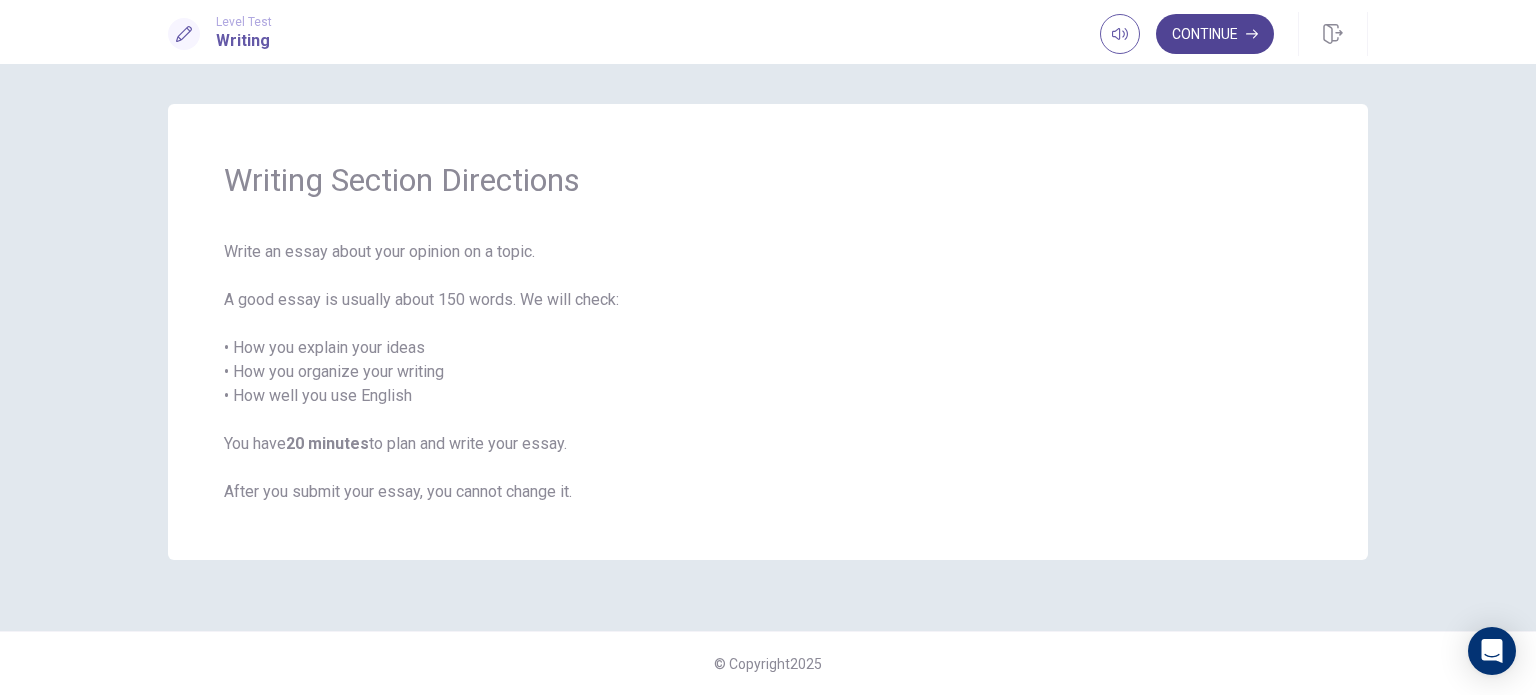 click on "Continue" at bounding box center (1215, 34) 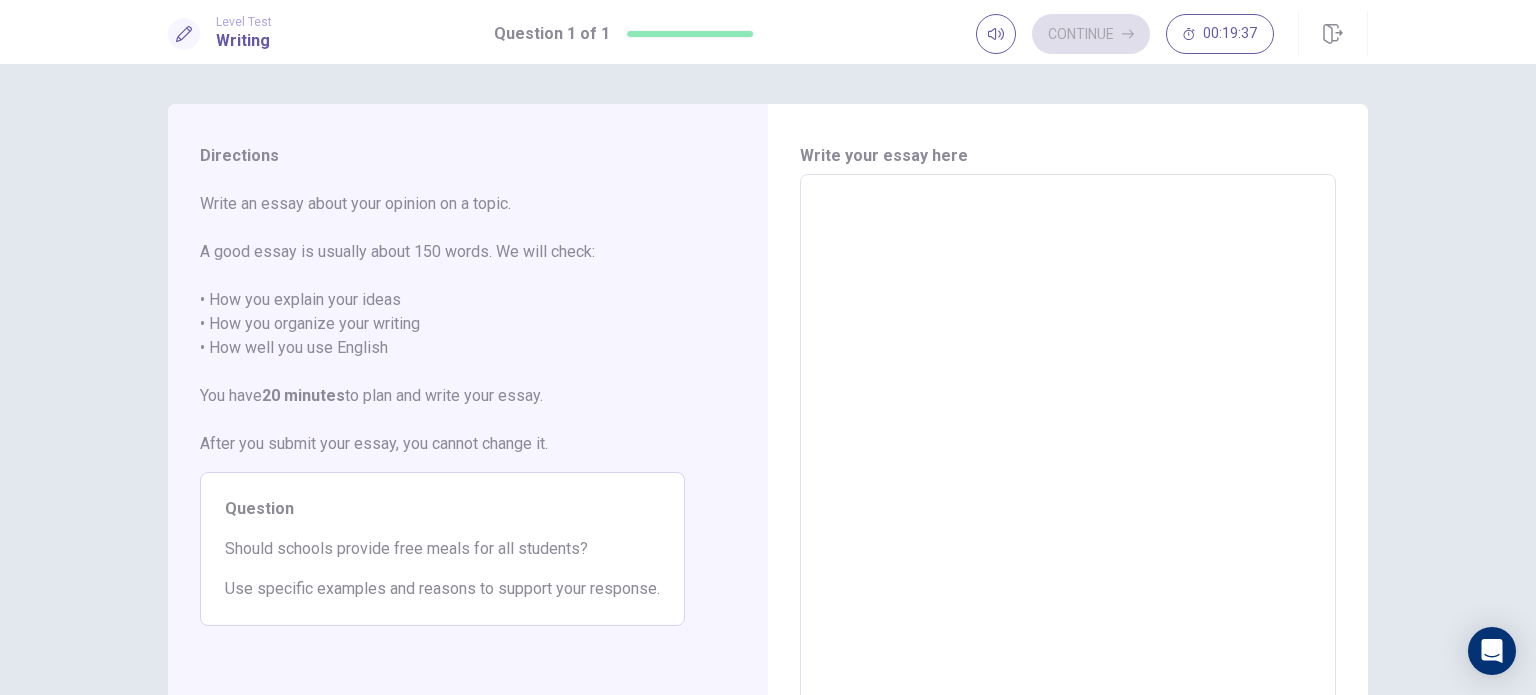 click at bounding box center [1068, 451] 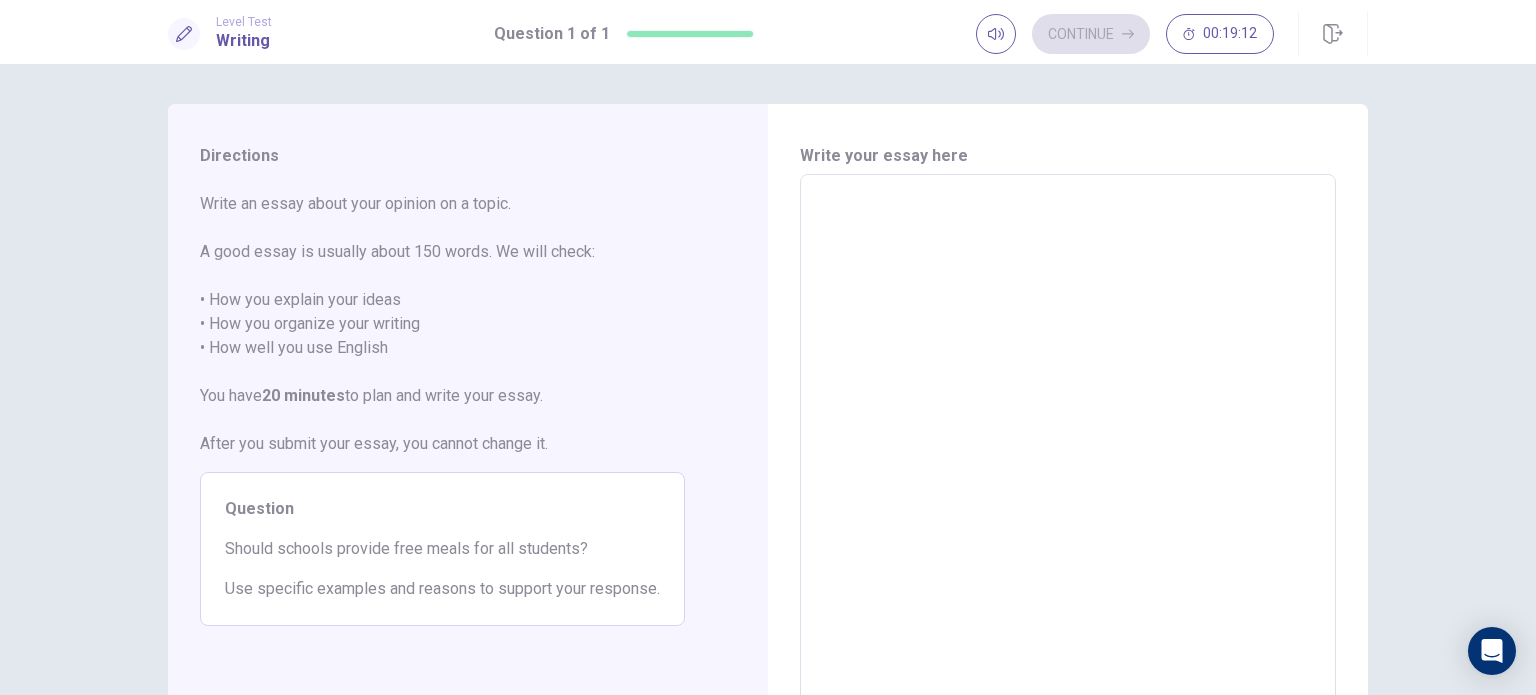 type on "*" 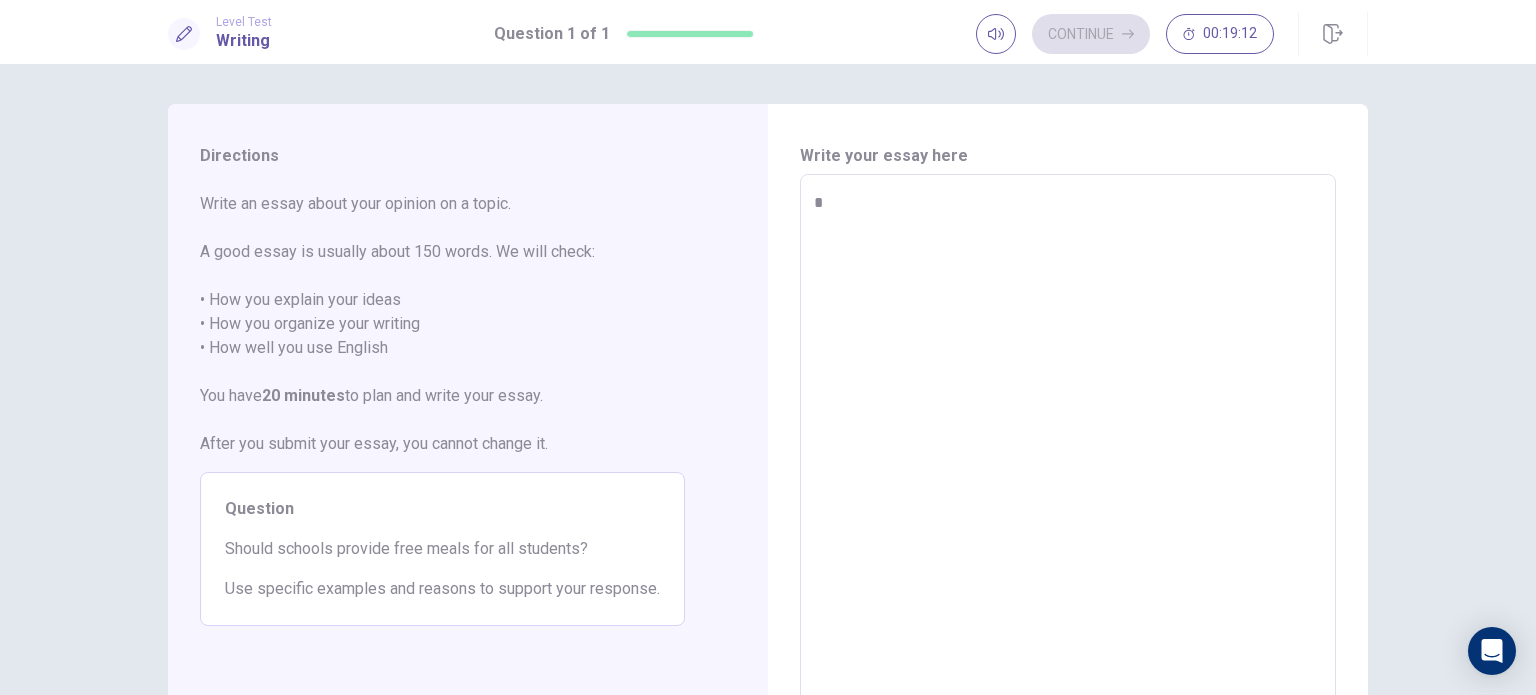 type on "*" 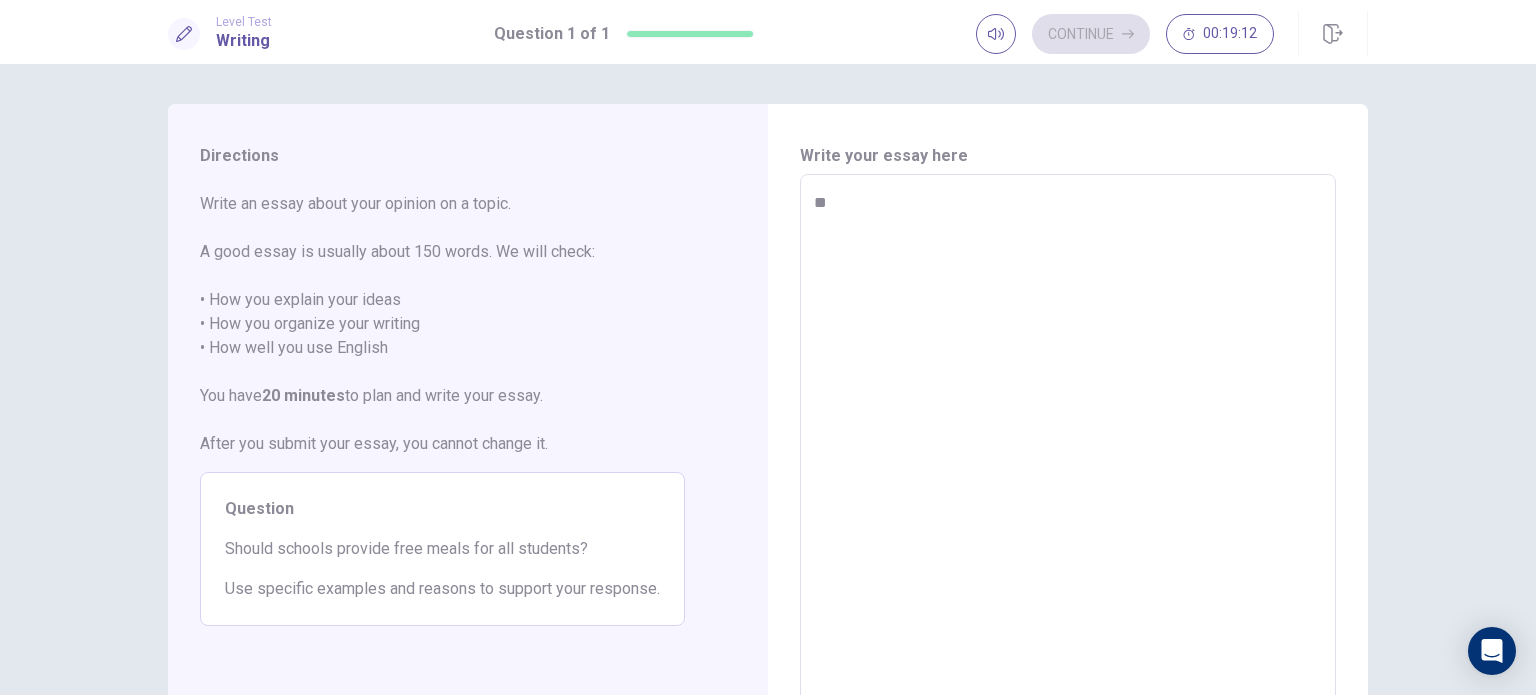 type on "*" 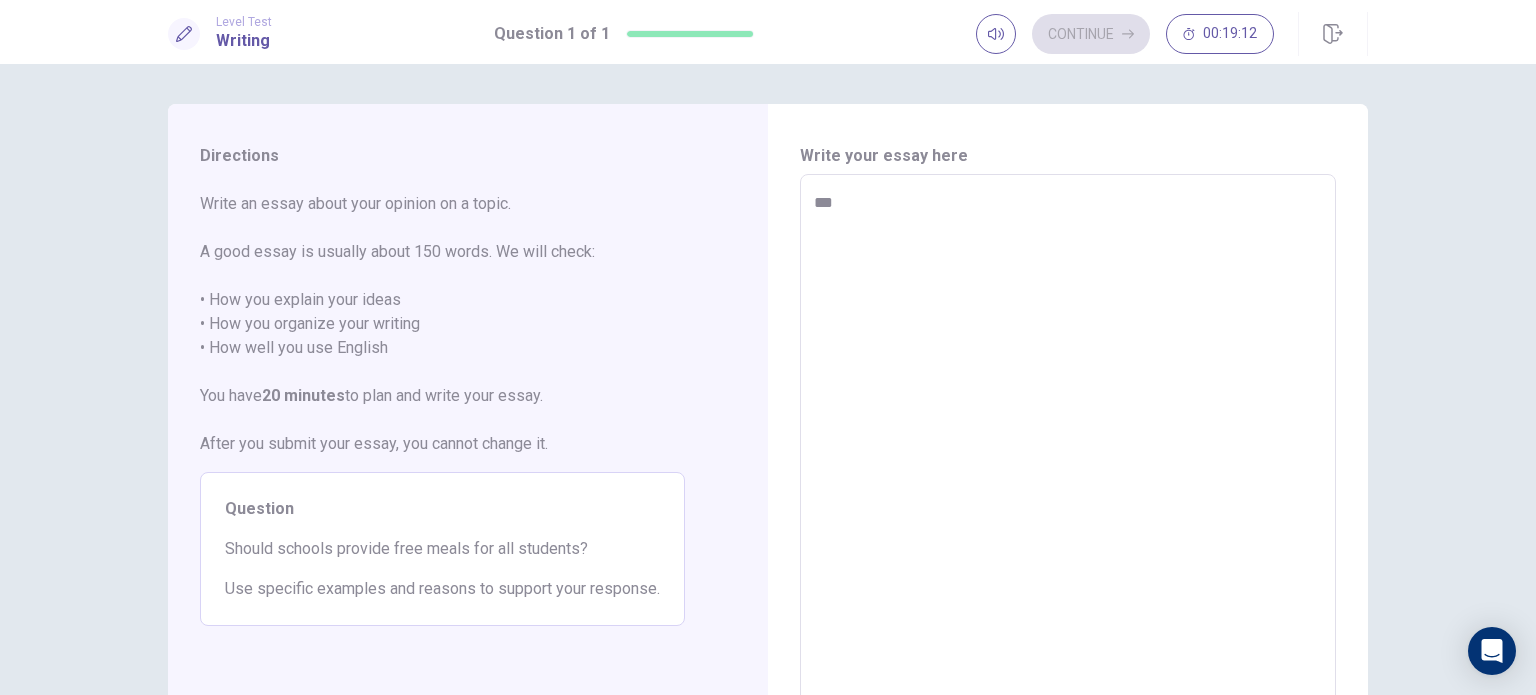 type on "*" 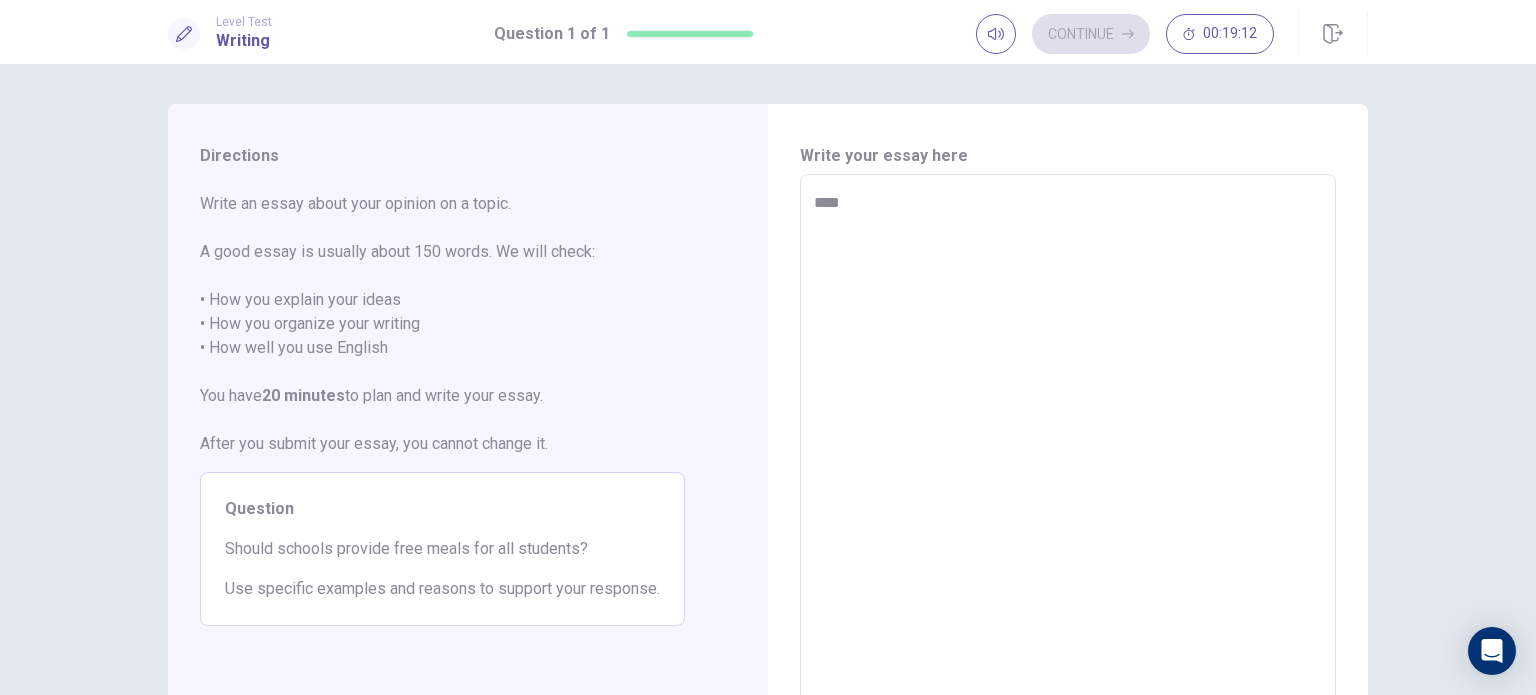 type on "*" 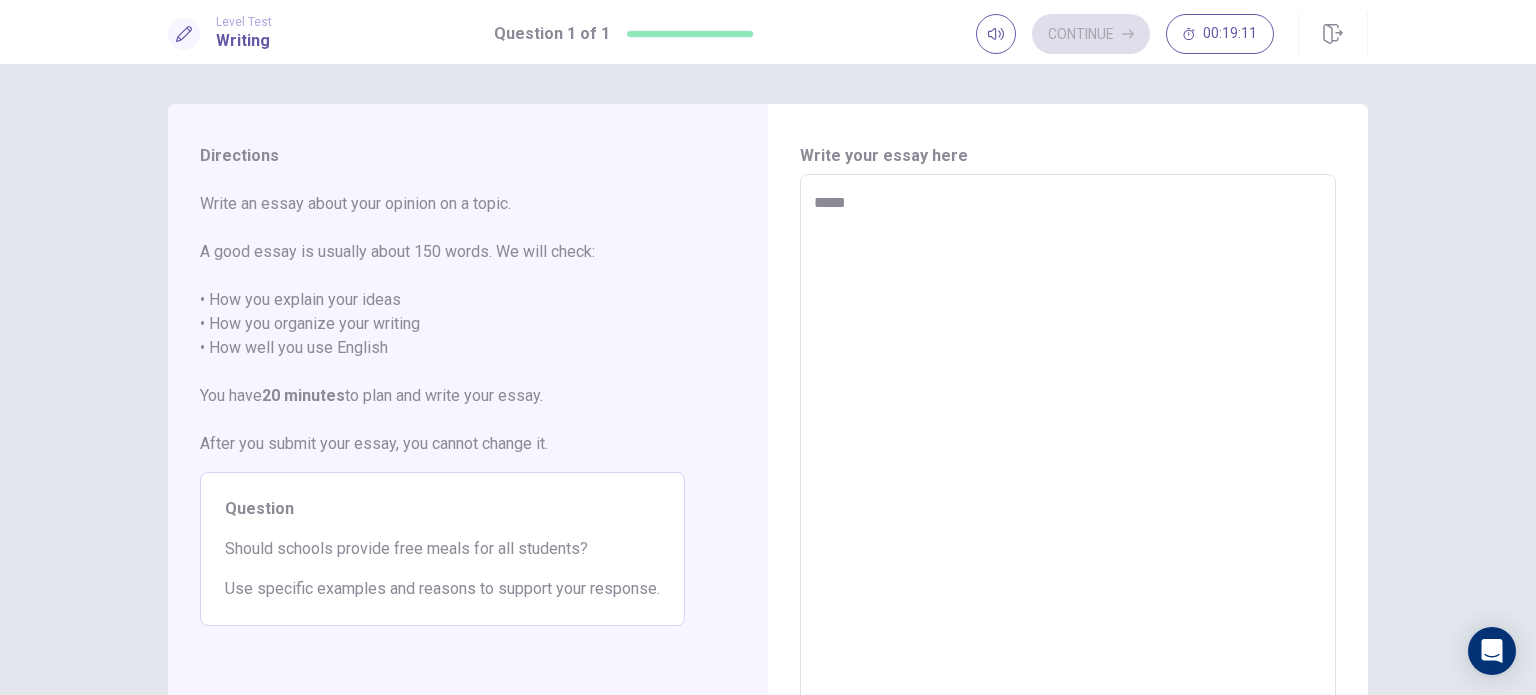 type on "*" 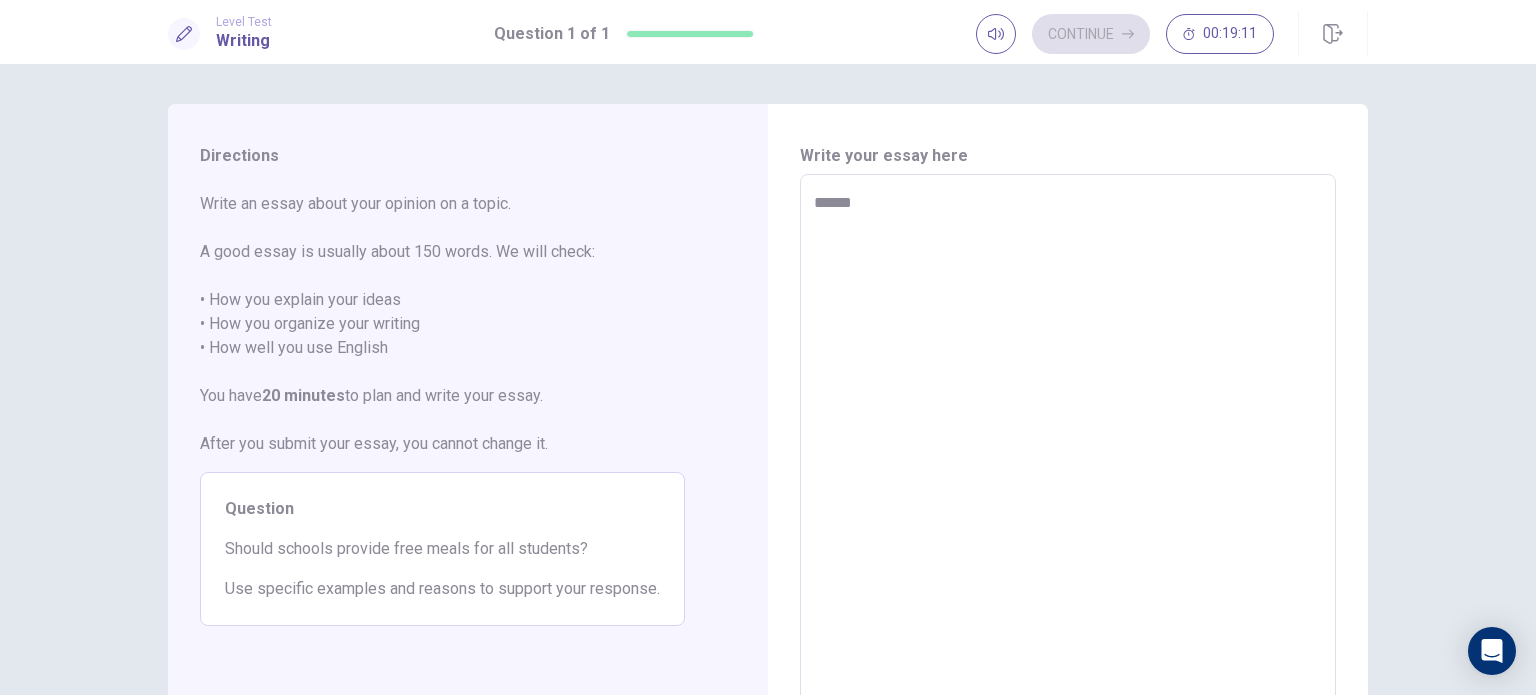 type on "*" 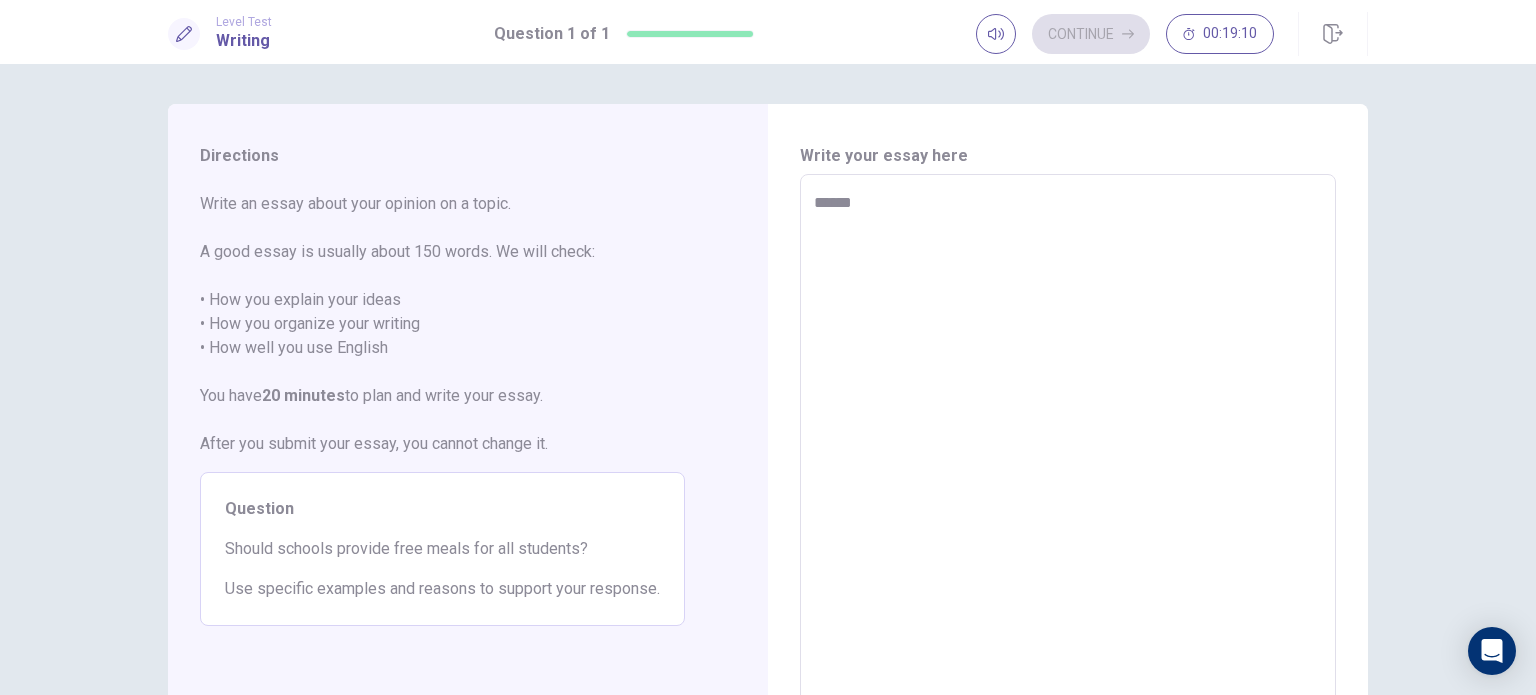 type on "*******" 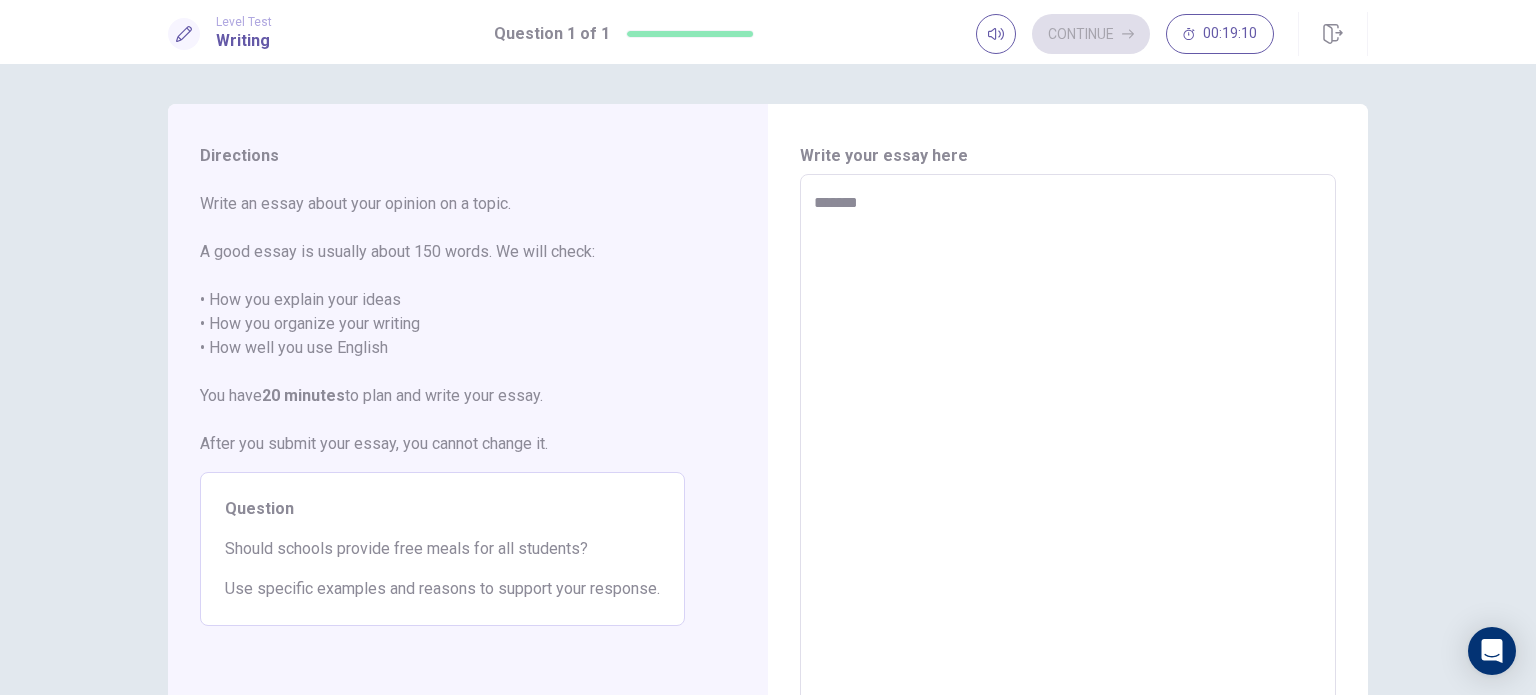 type on "*" 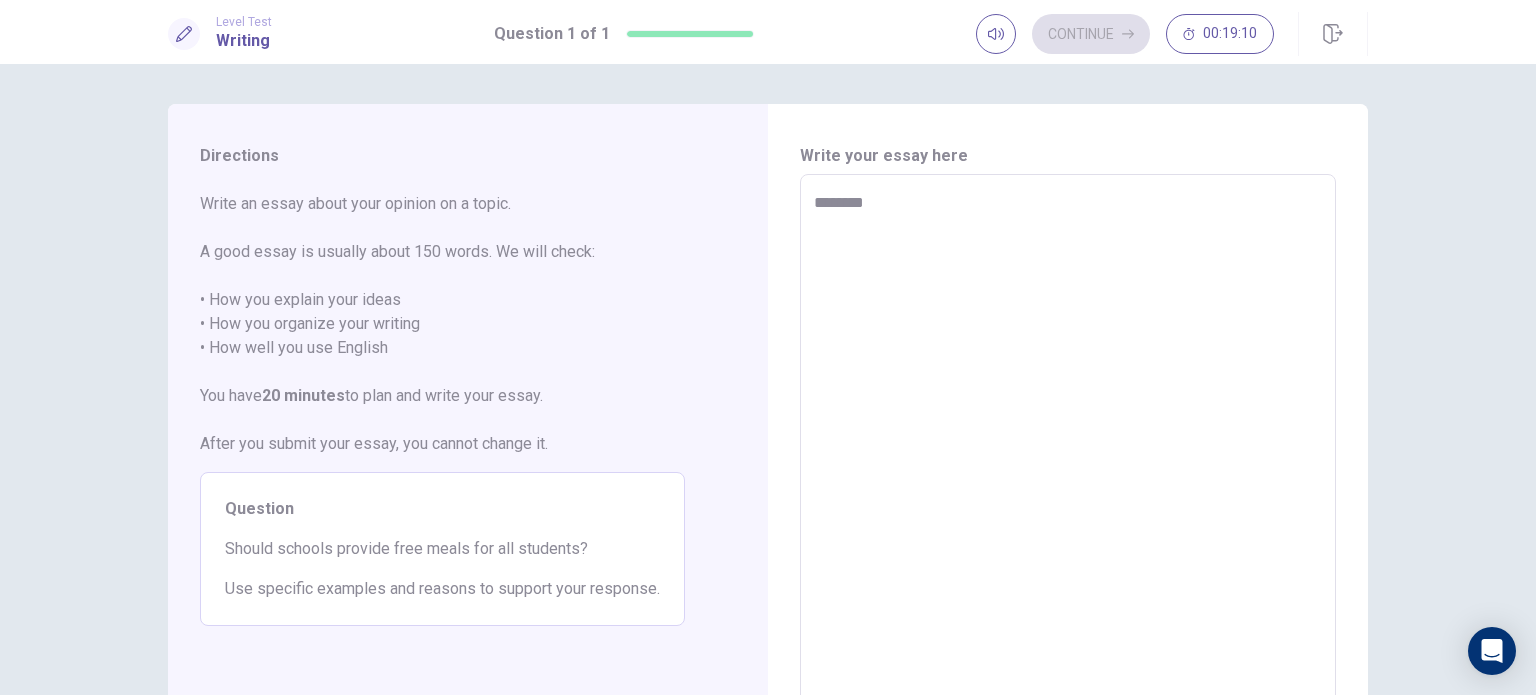 type on "*" 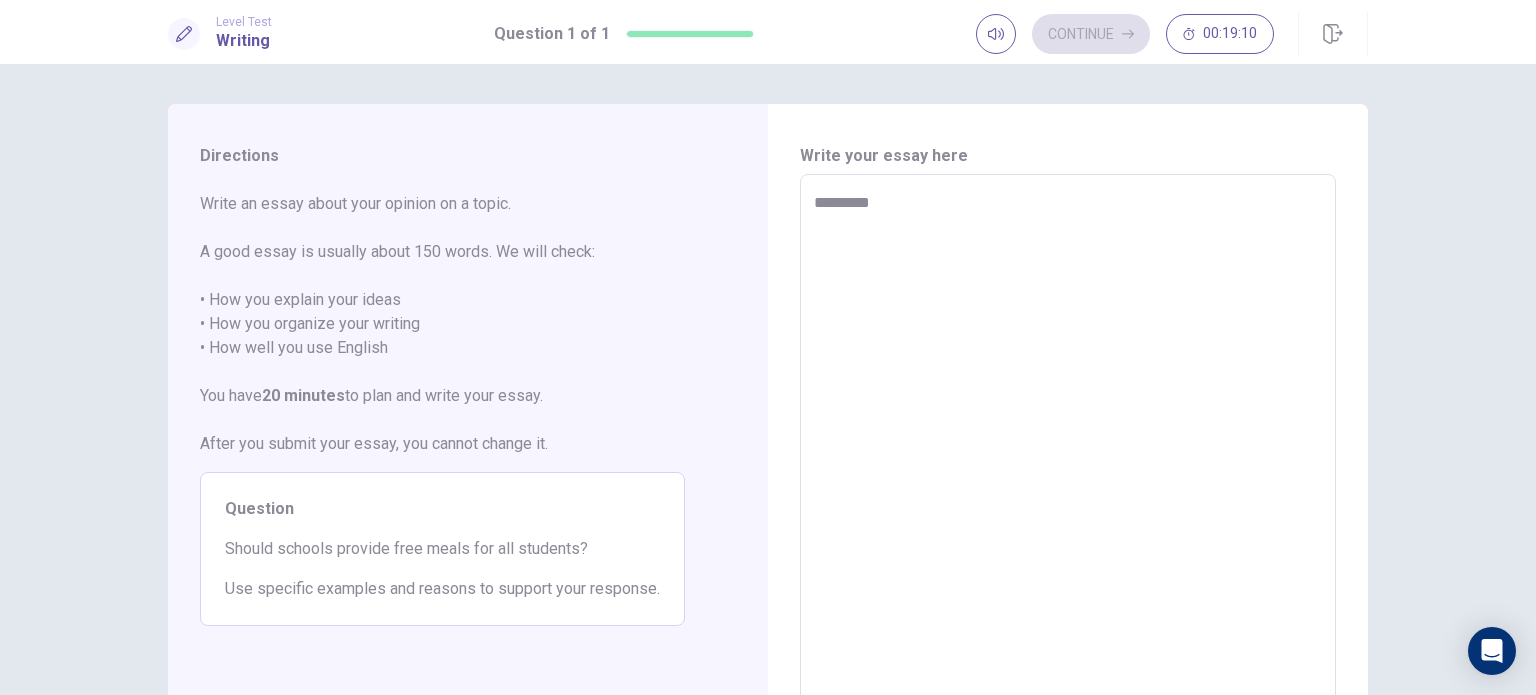 type on "*" 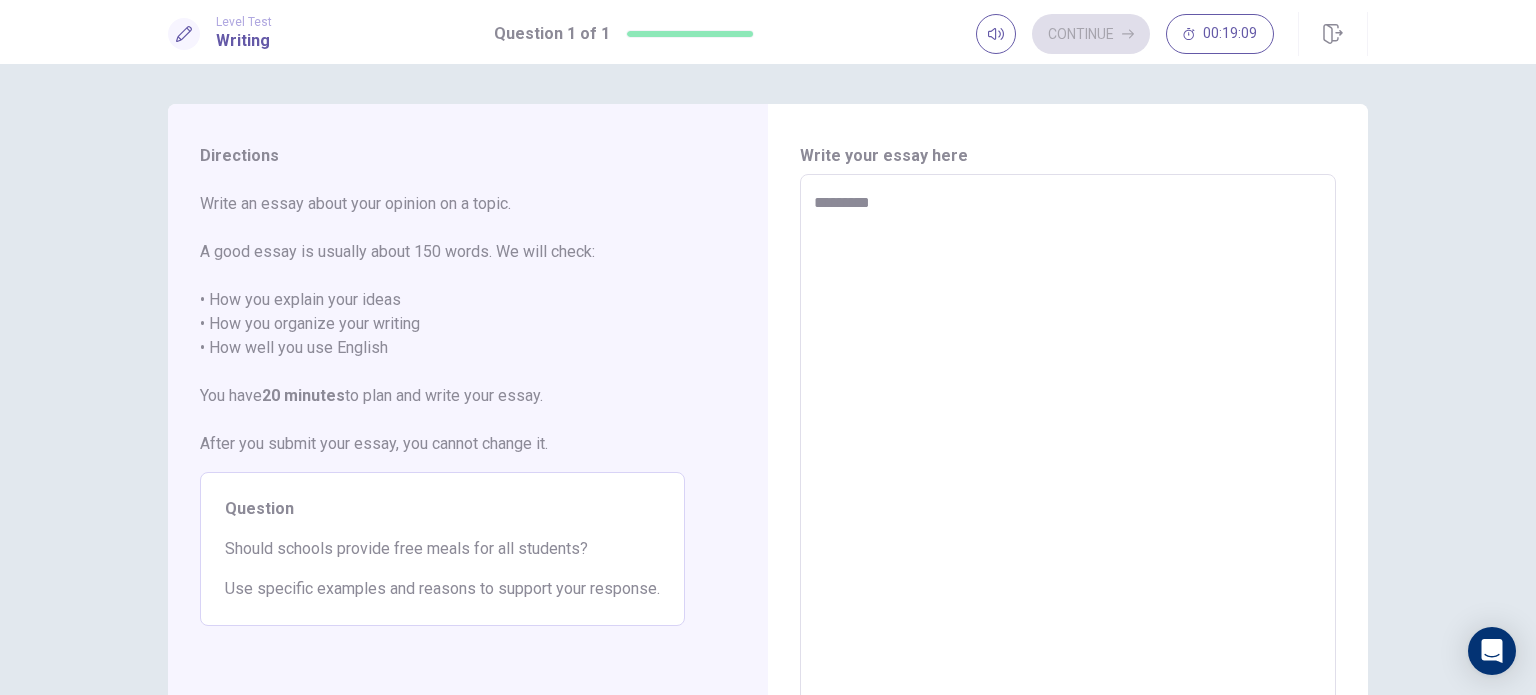 type on "**********" 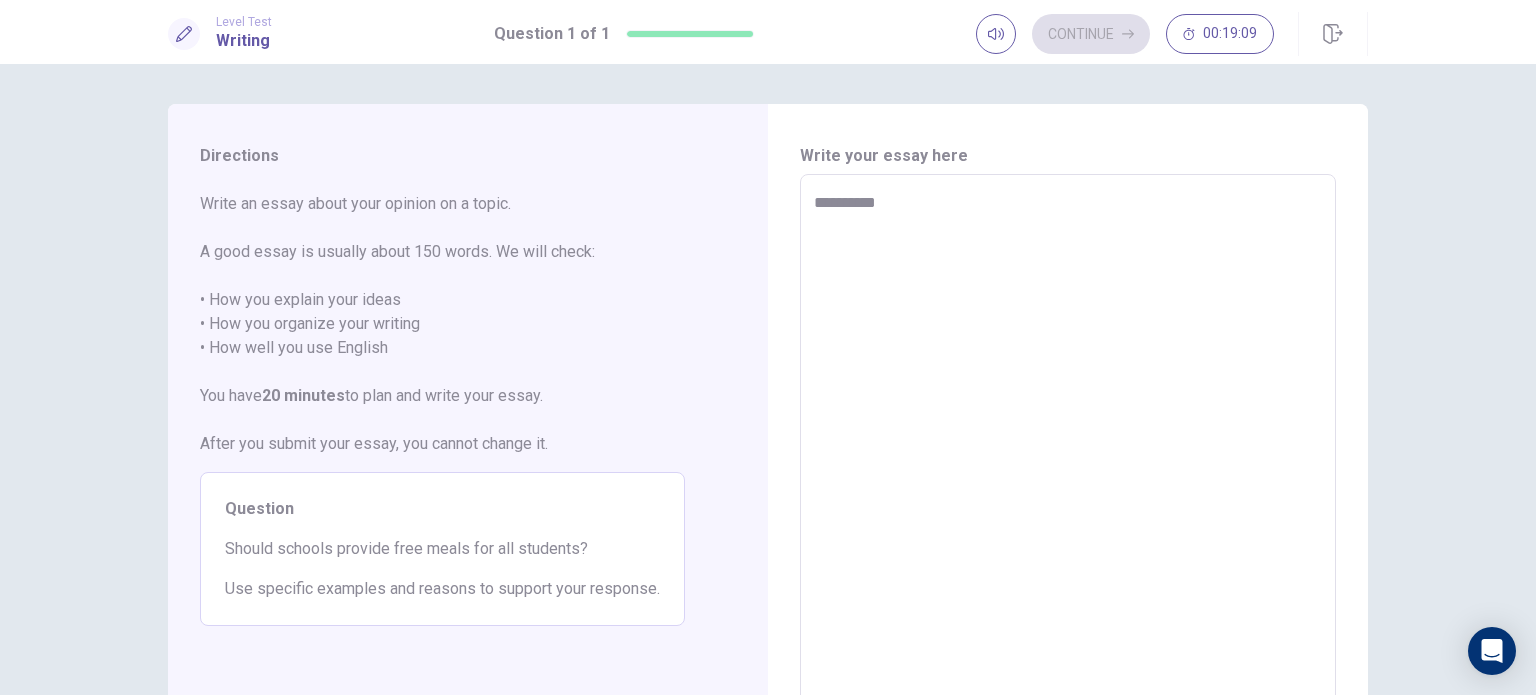 type on "*" 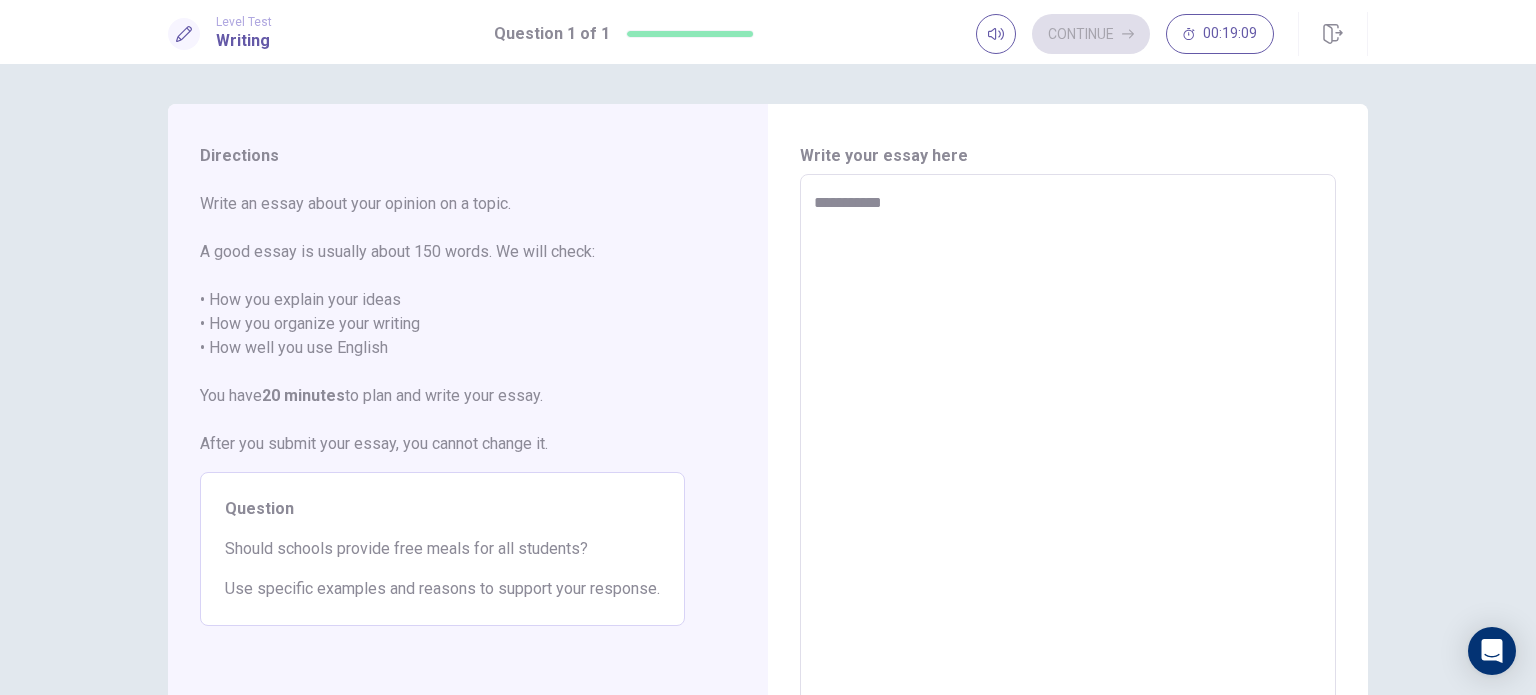 type on "*" 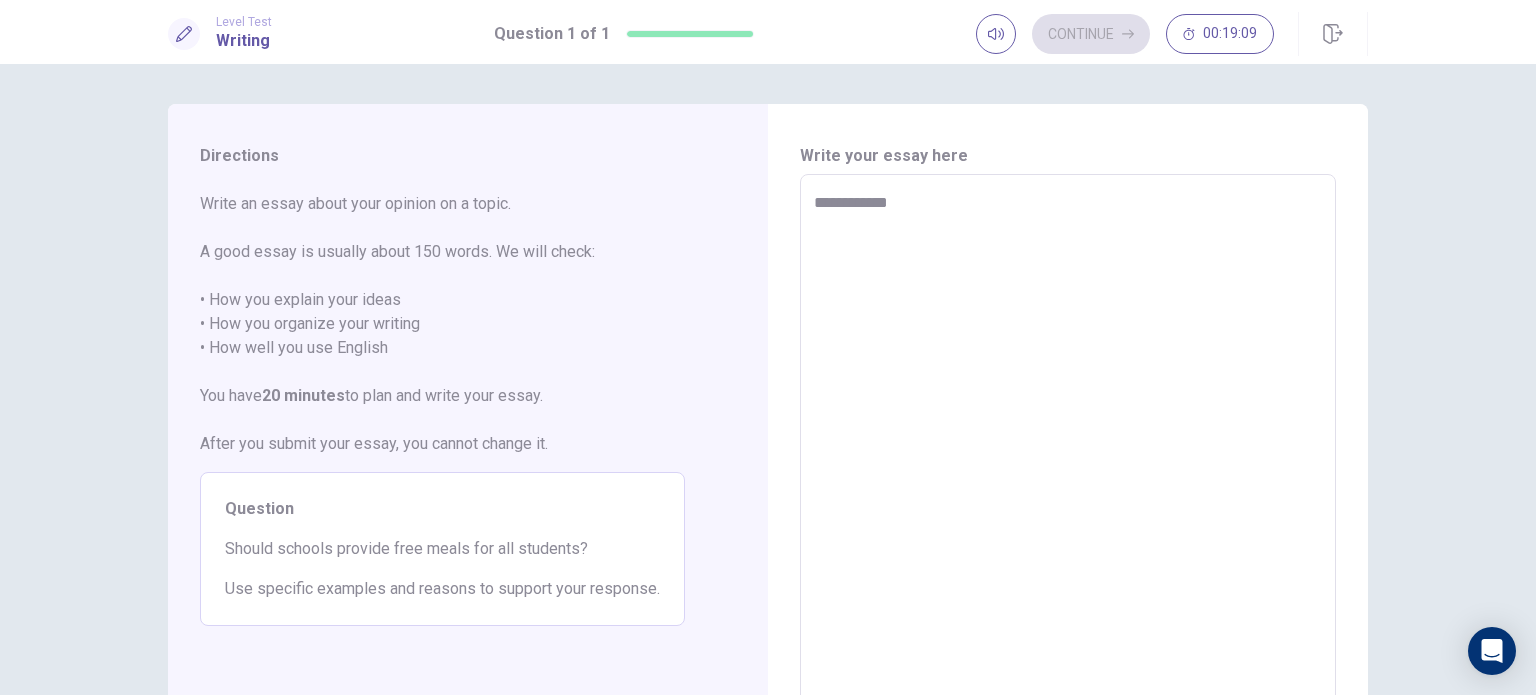 type on "*" 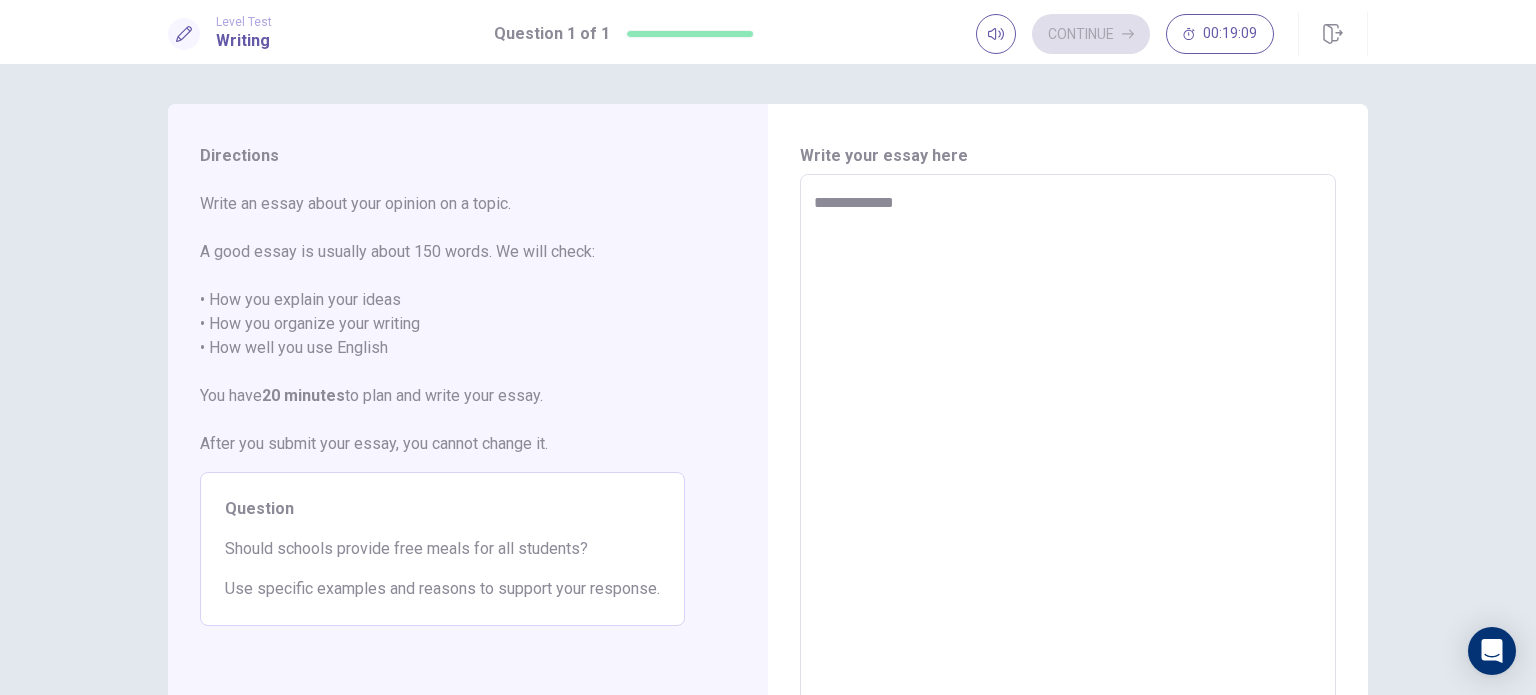 type on "*" 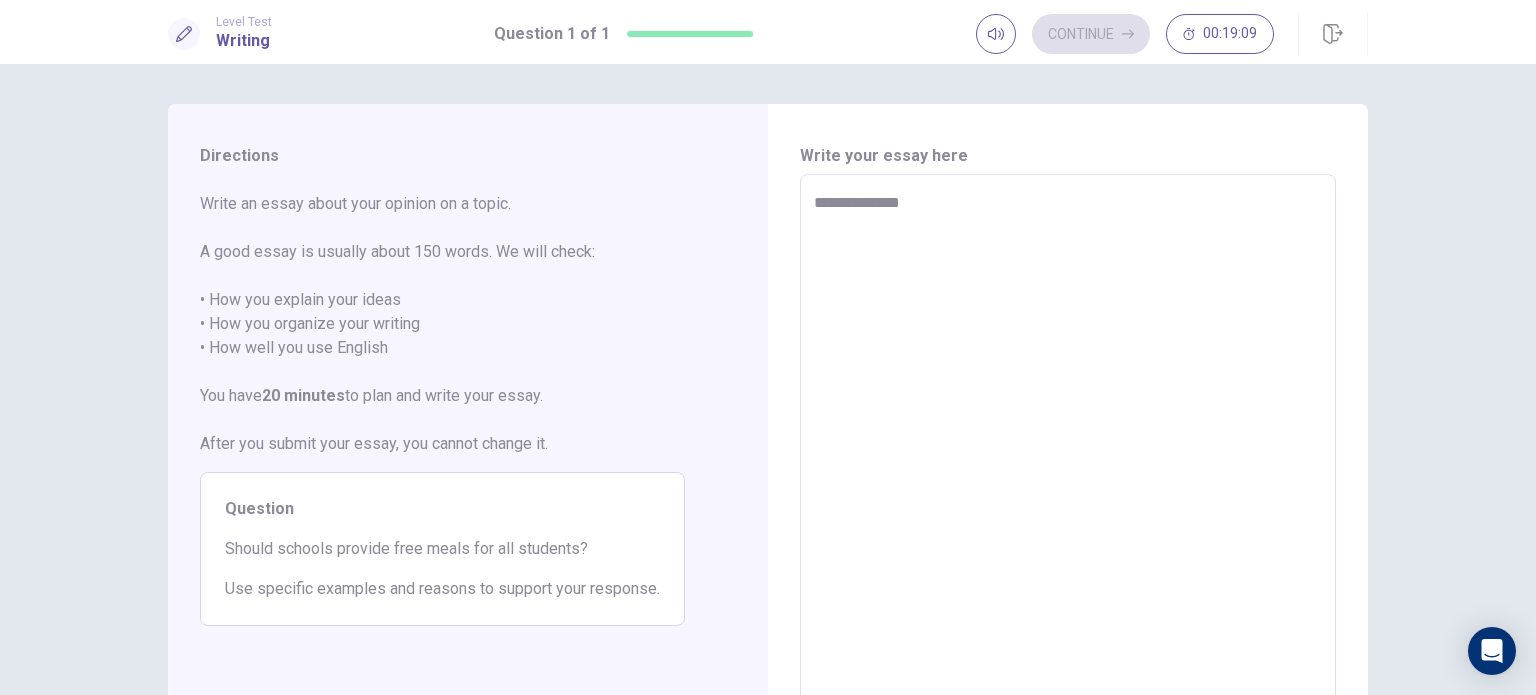 type on "*" 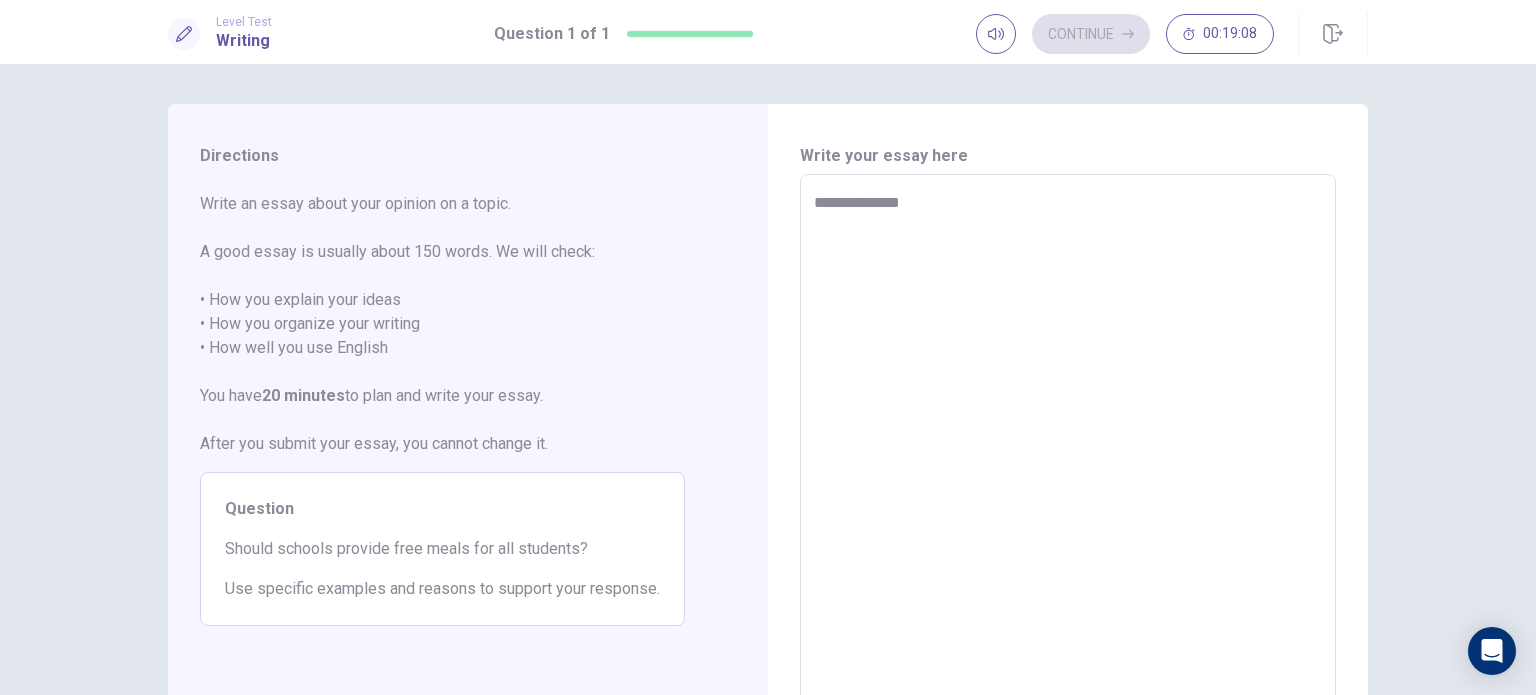 type on "**********" 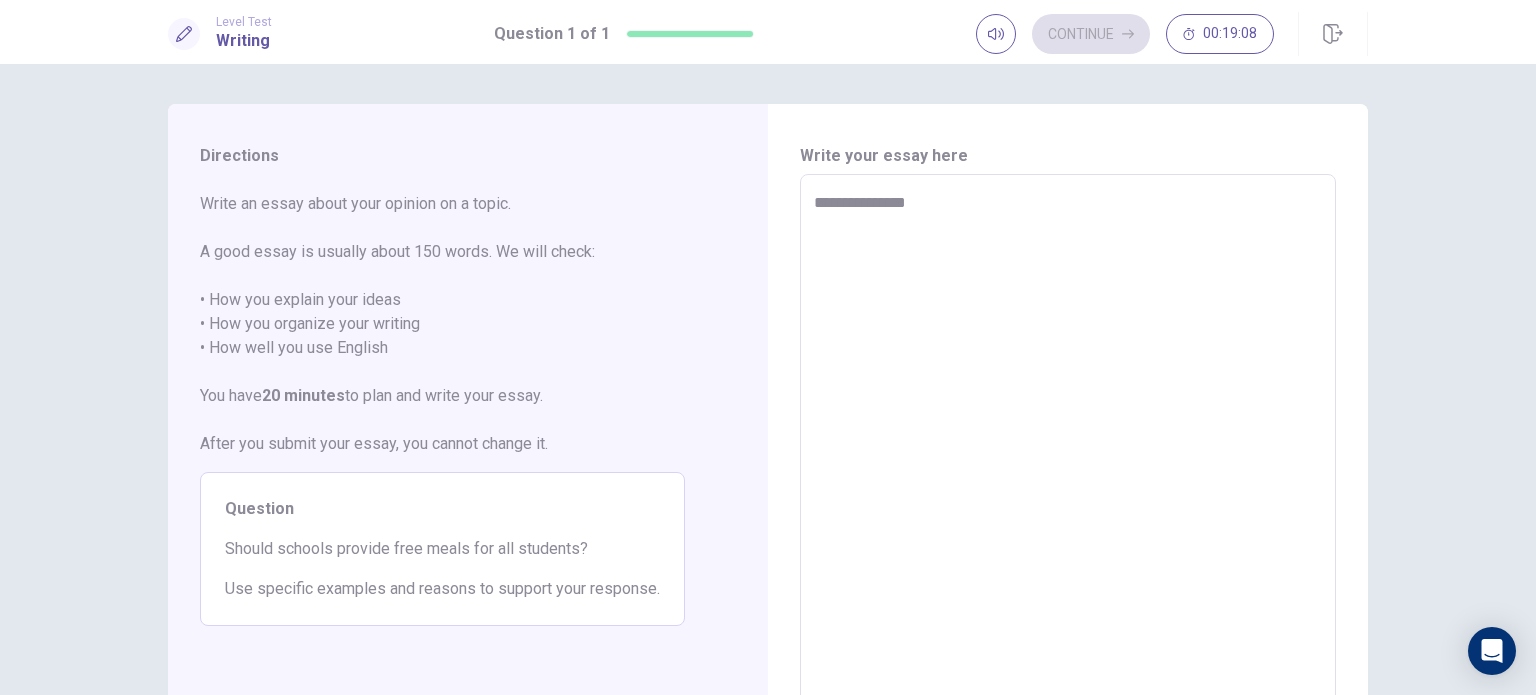 type on "*" 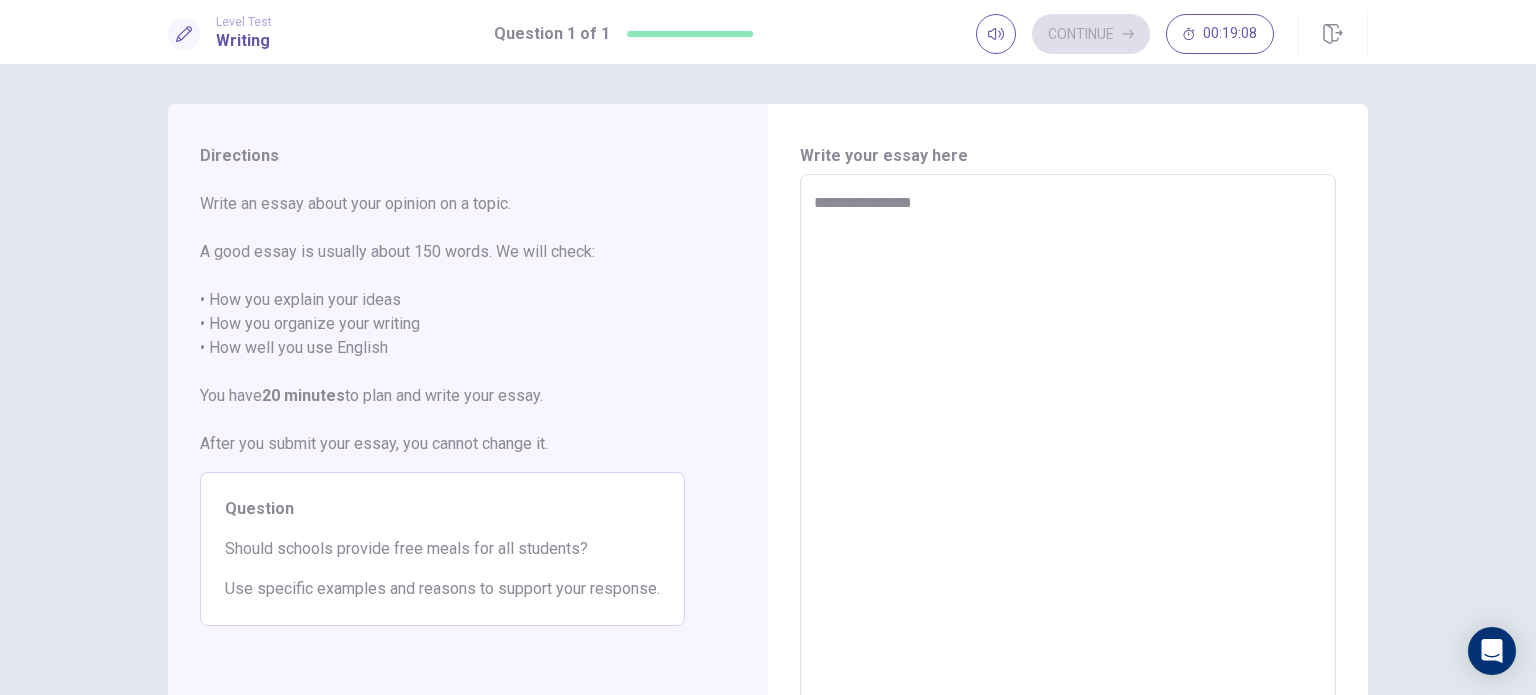 type on "*" 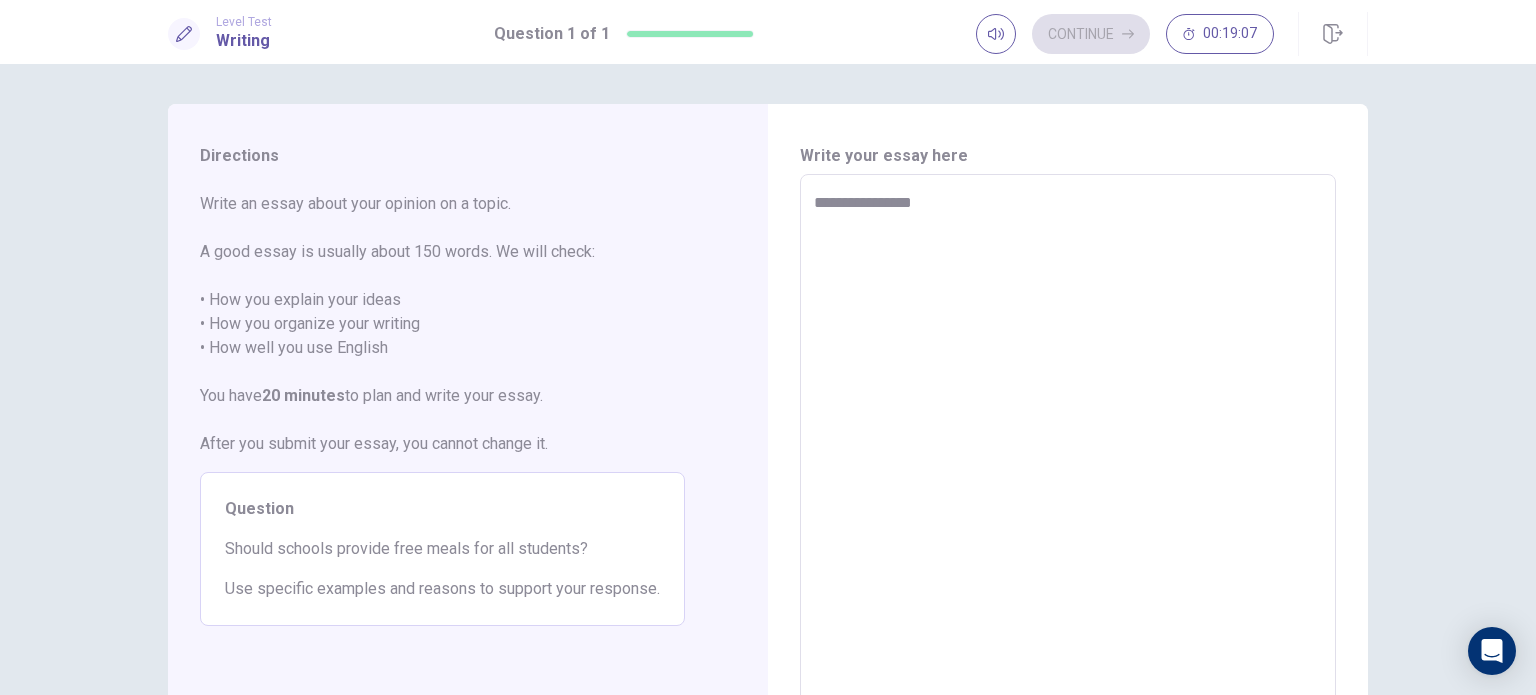 type on "**********" 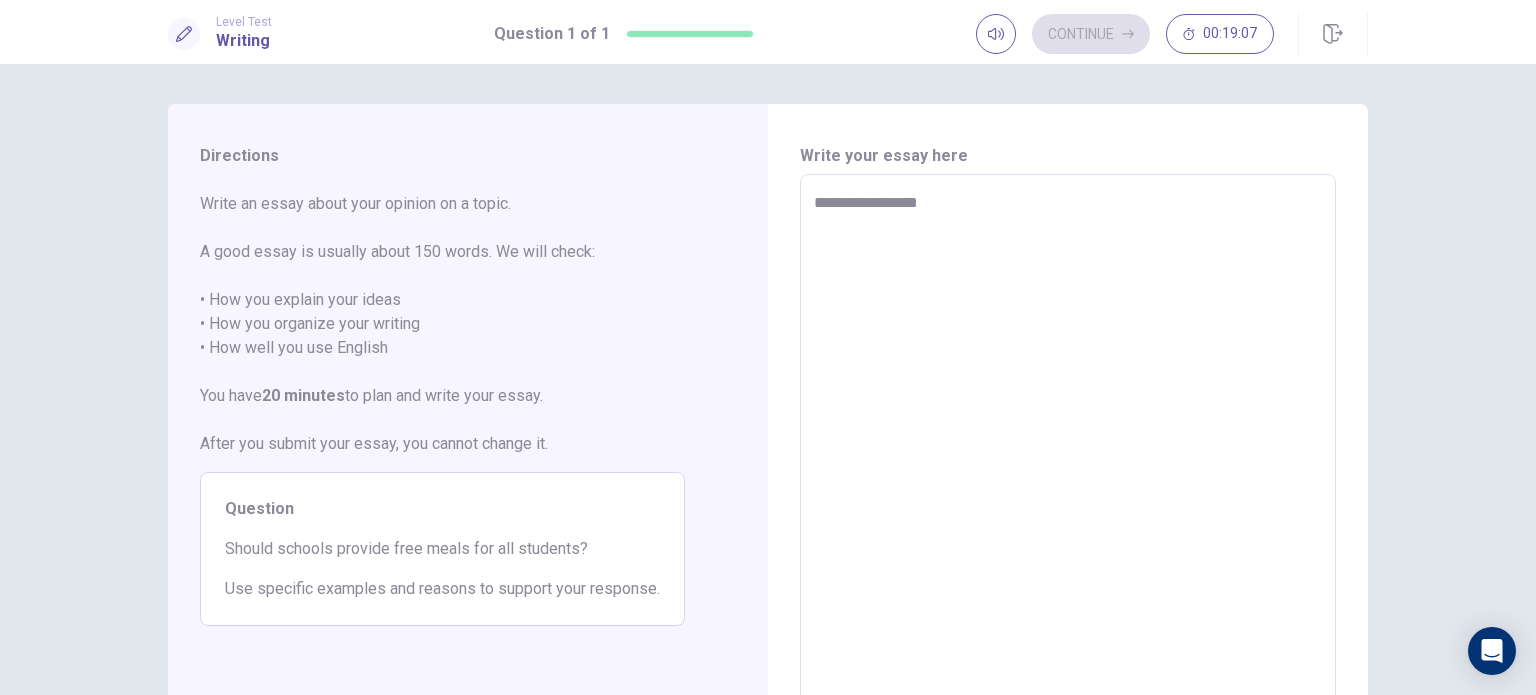 type on "*" 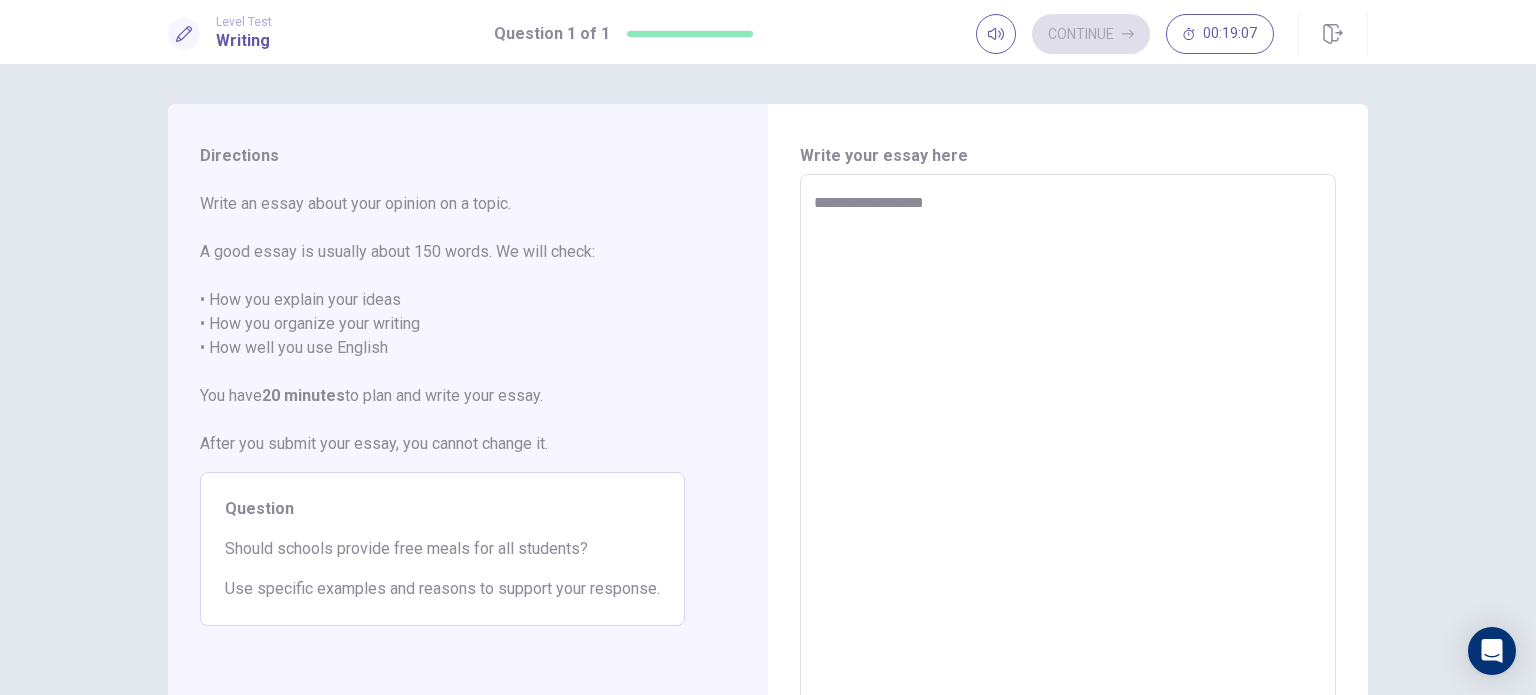 type on "*" 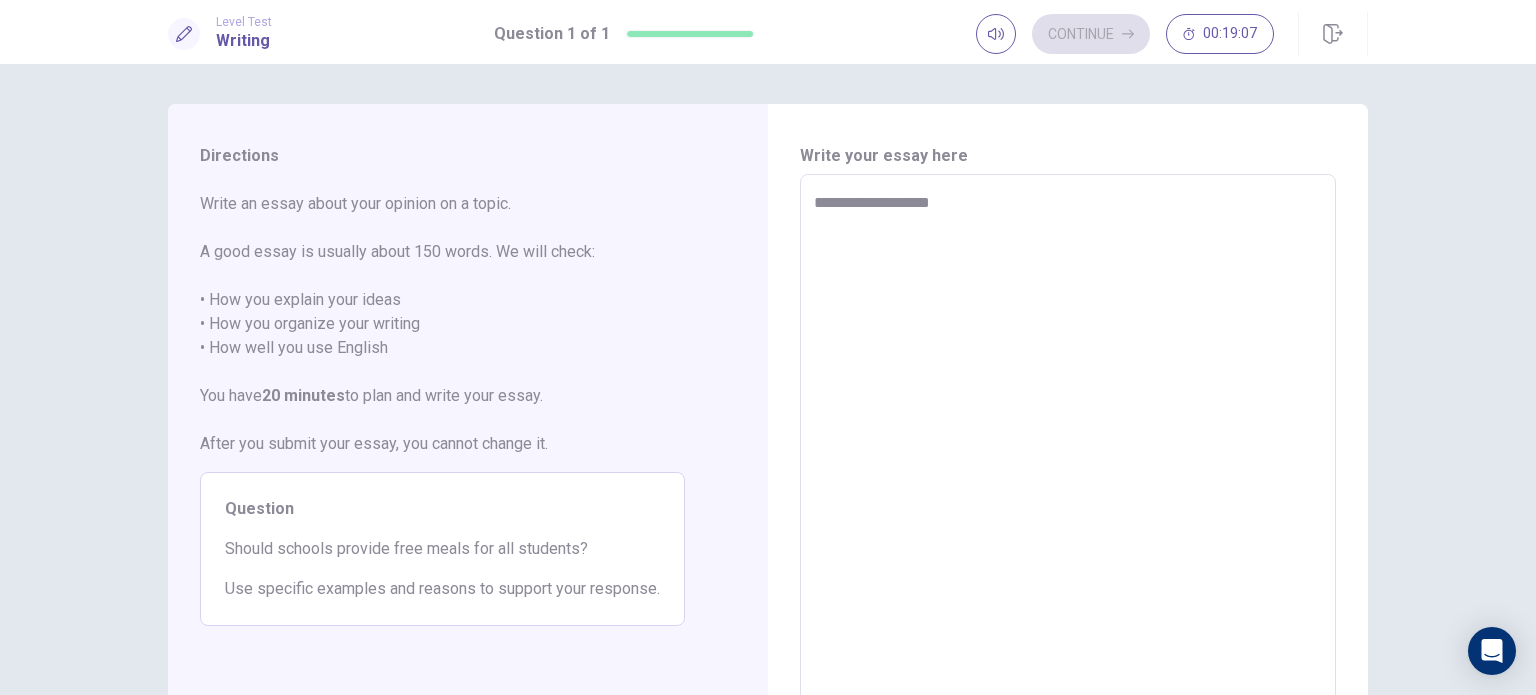 type on "*" 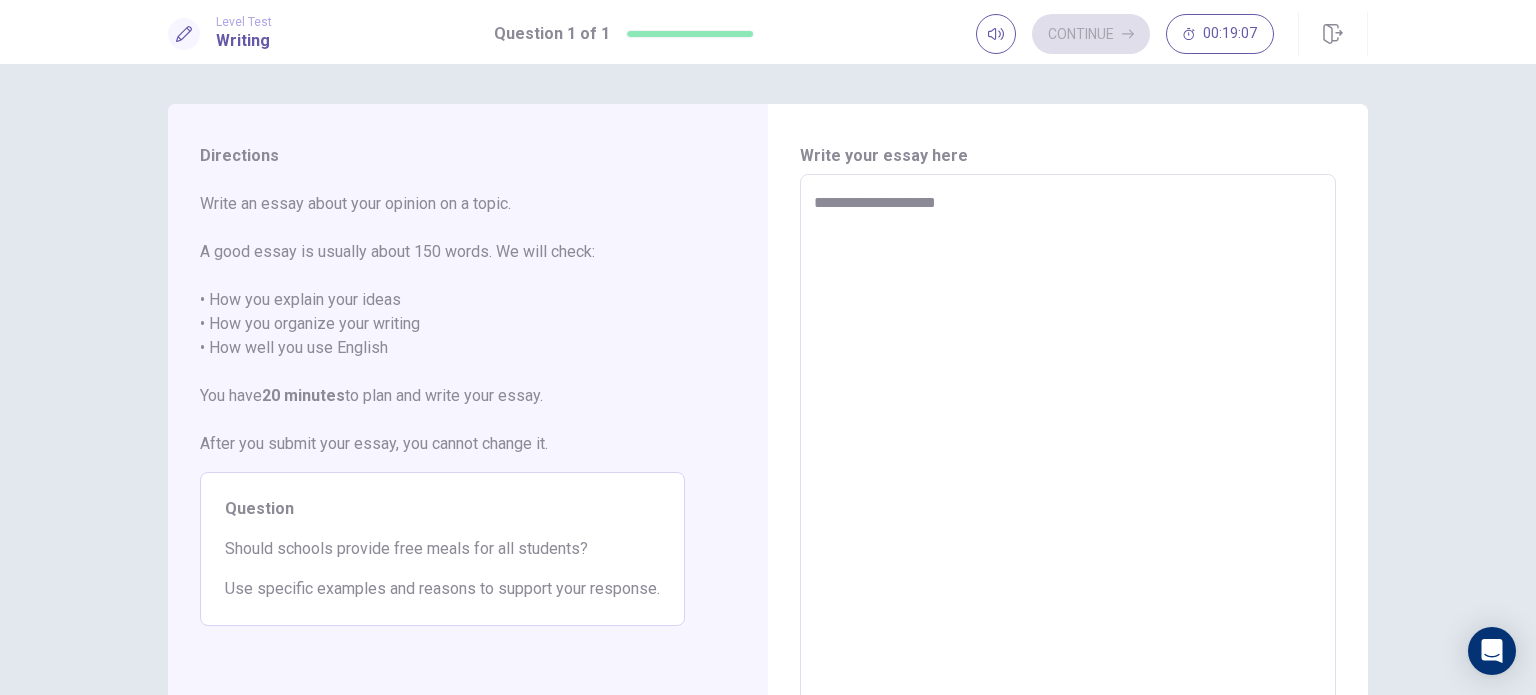 type on "*" 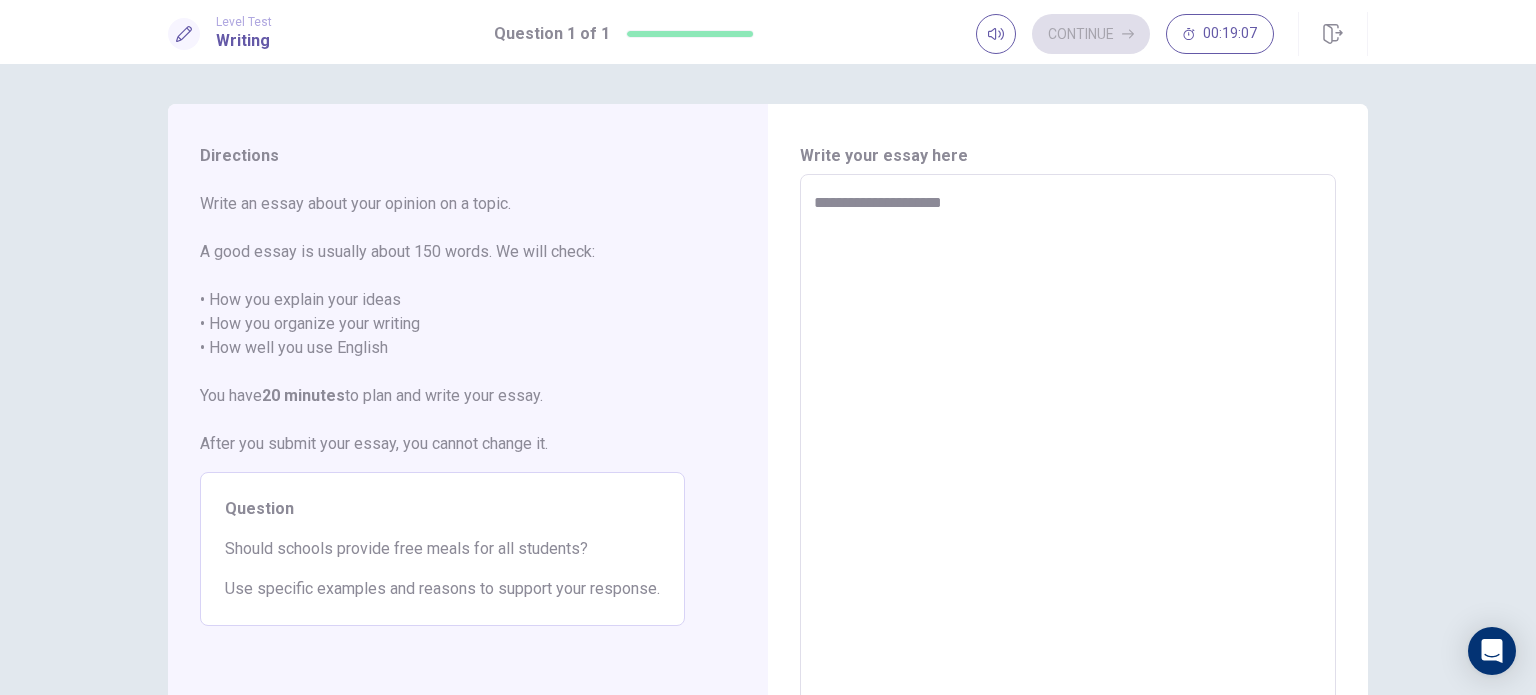 type on "*" 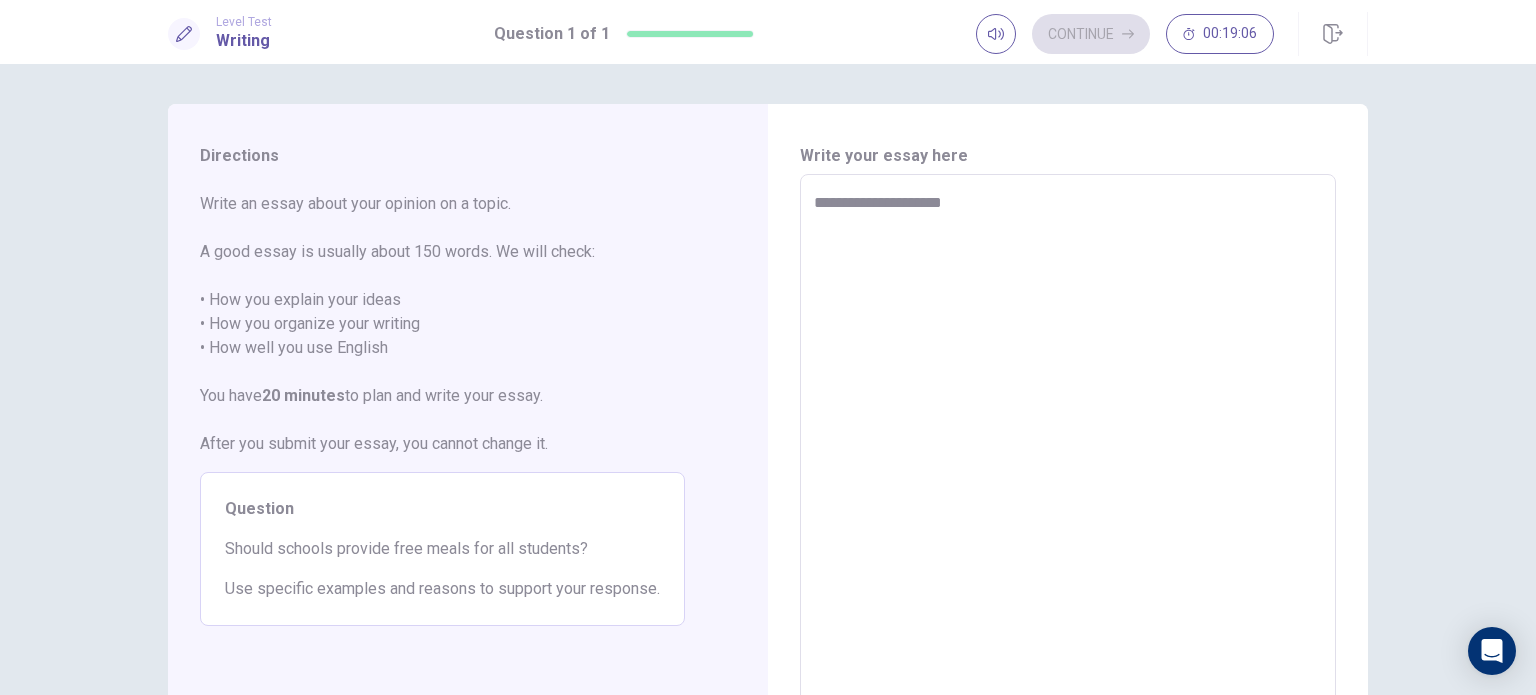 type on "**********" 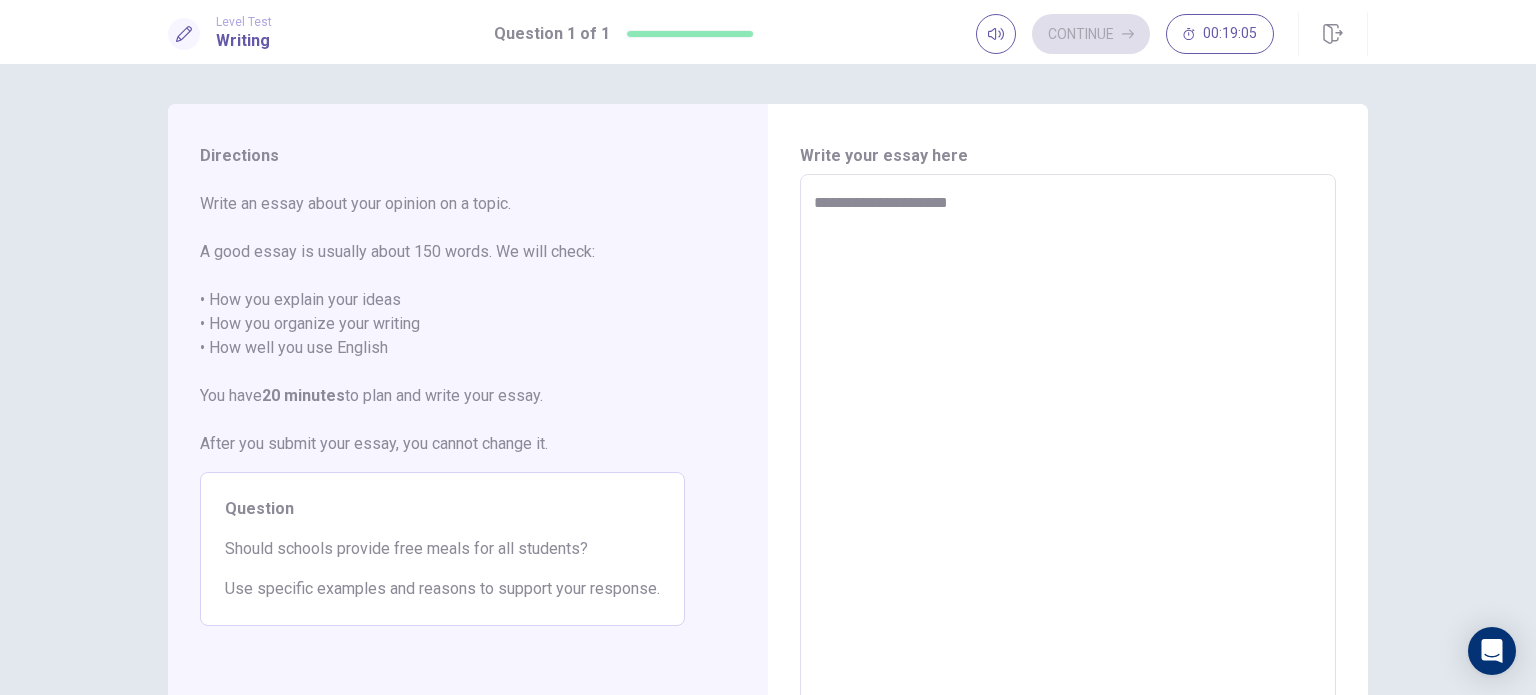 type on "*" 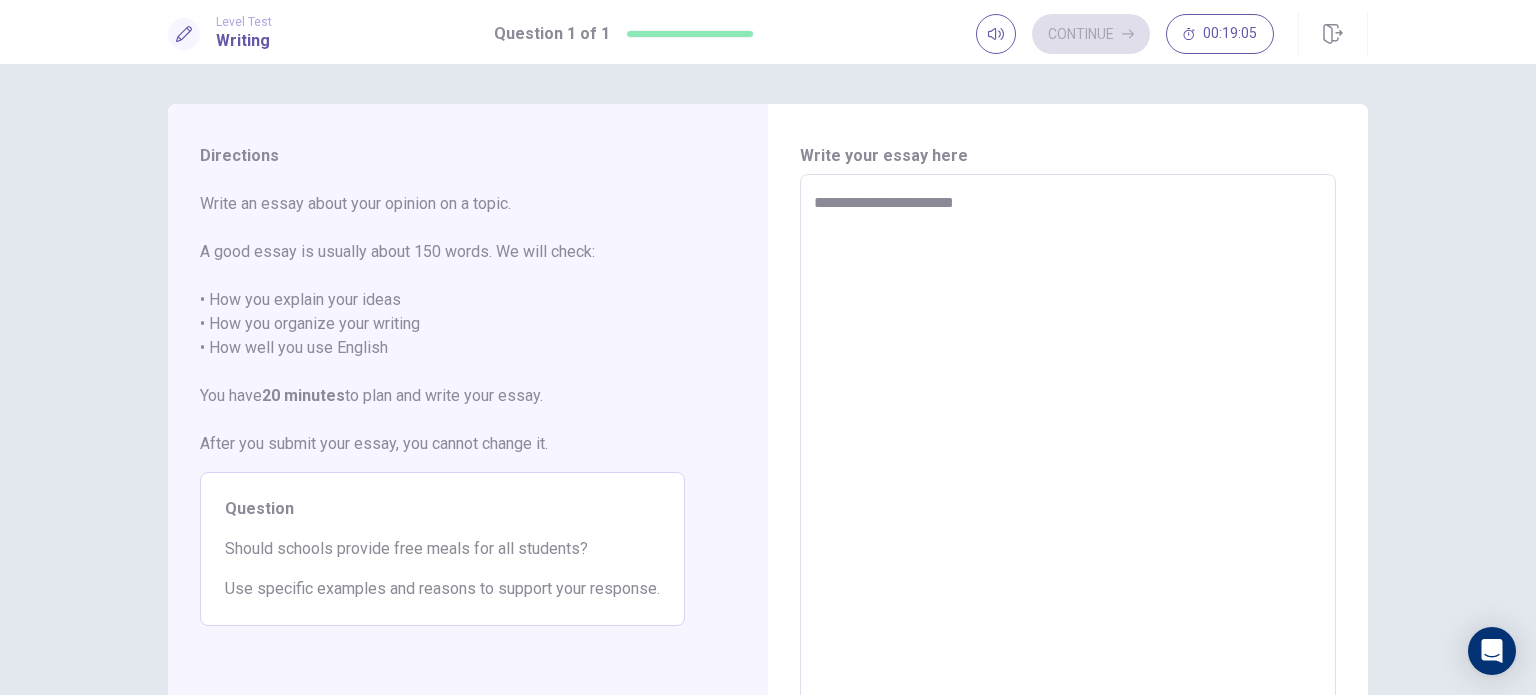 type on "*" 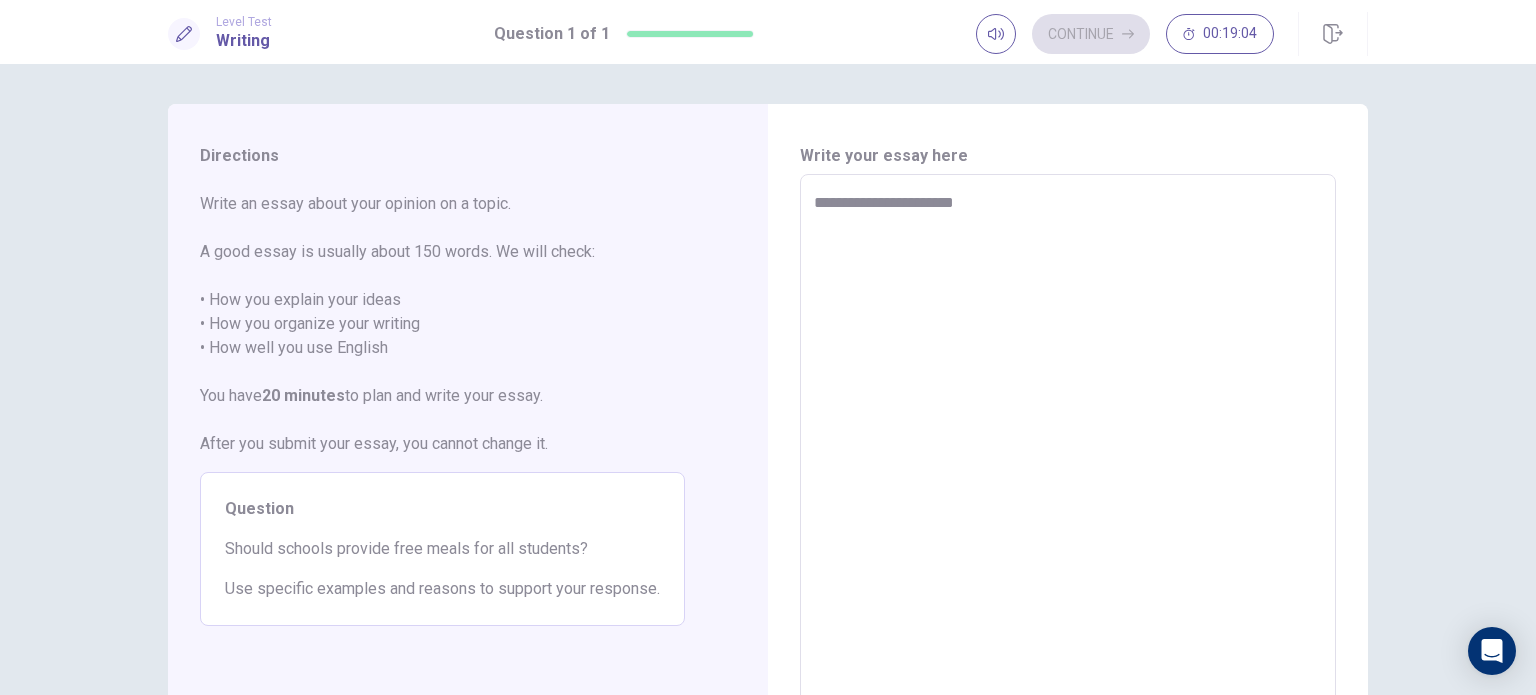 type on "**********" 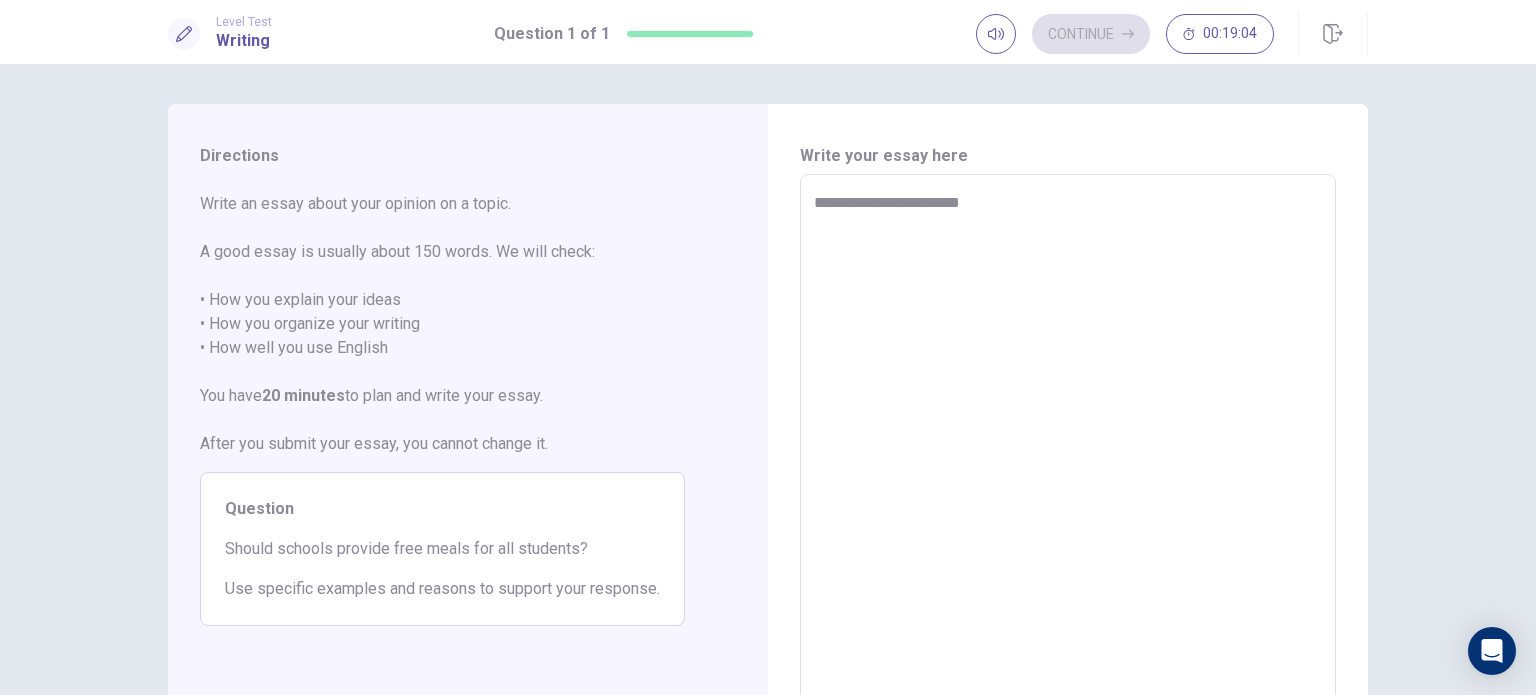 type on "*" 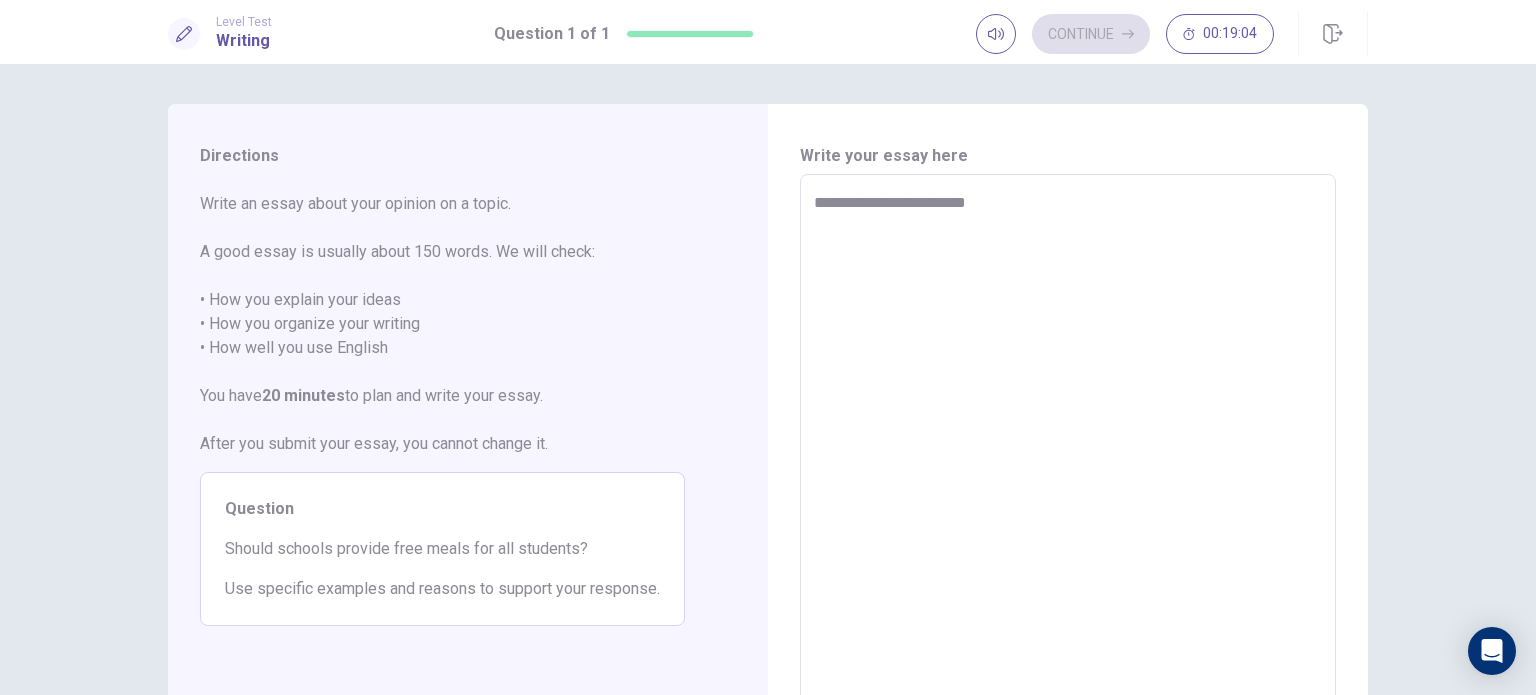 type on "*" 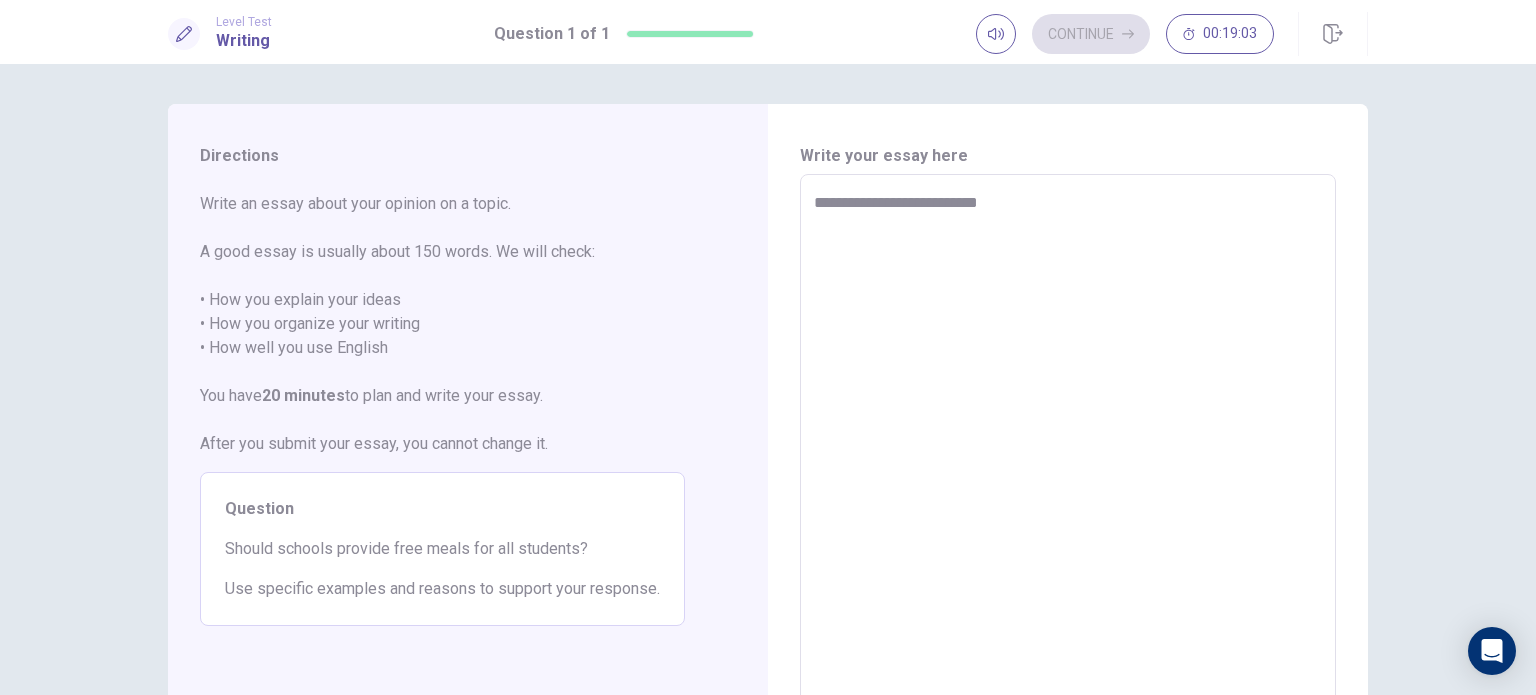 type on "**********" 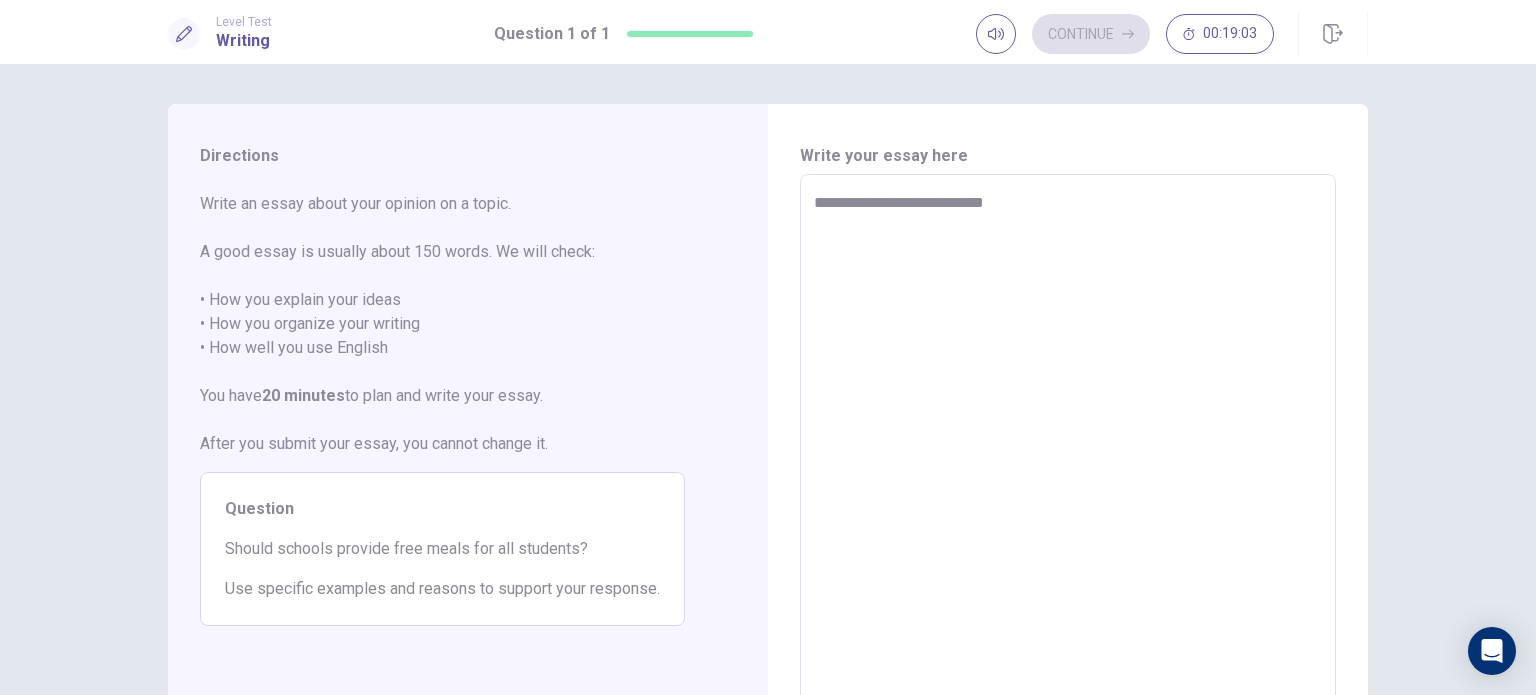 type on "*" 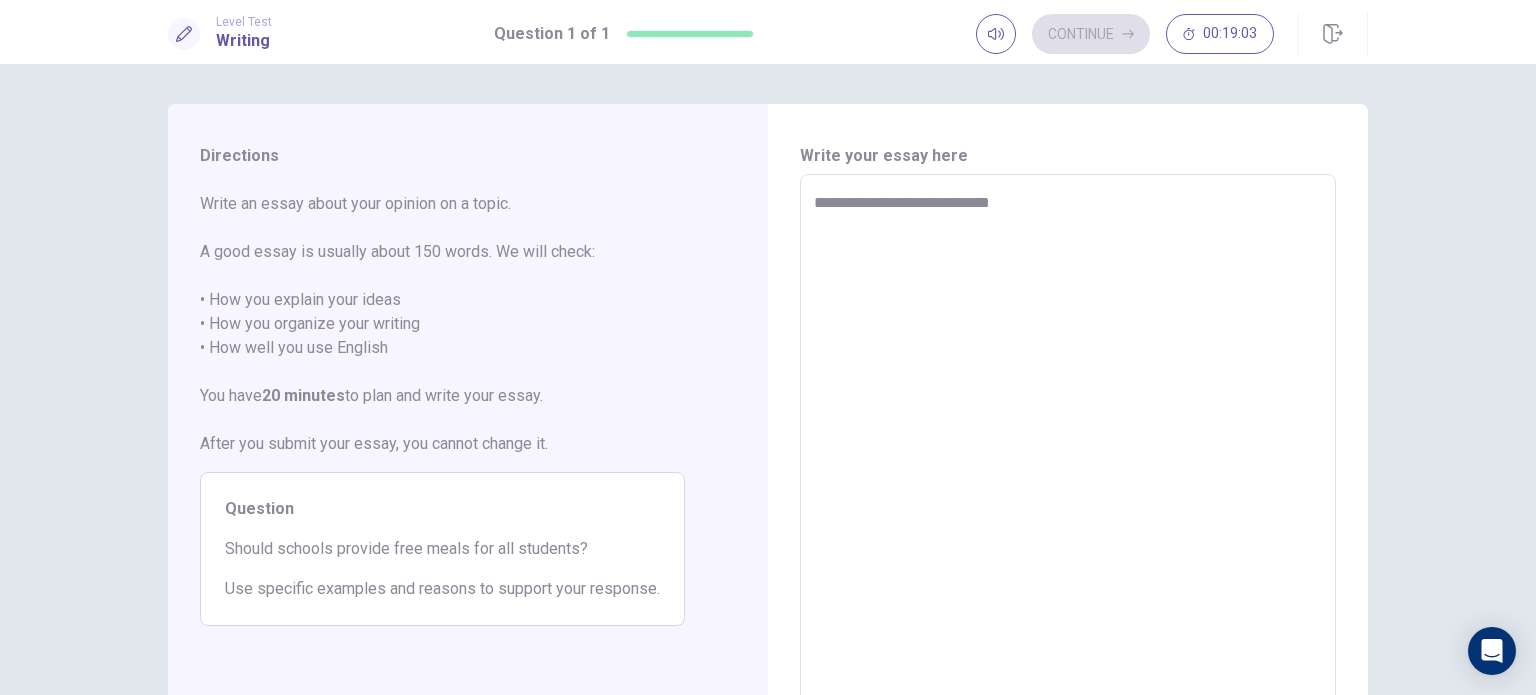 type on "*" 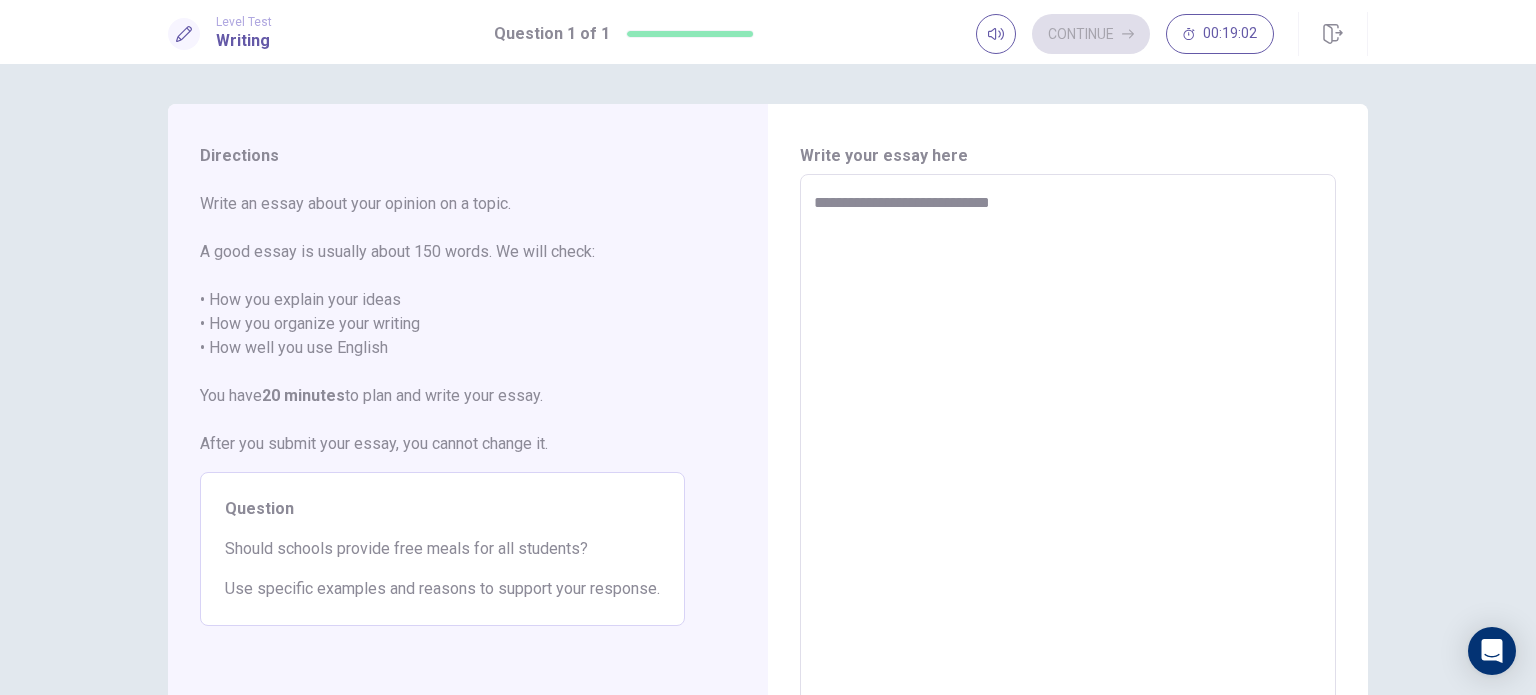 type on "**********" 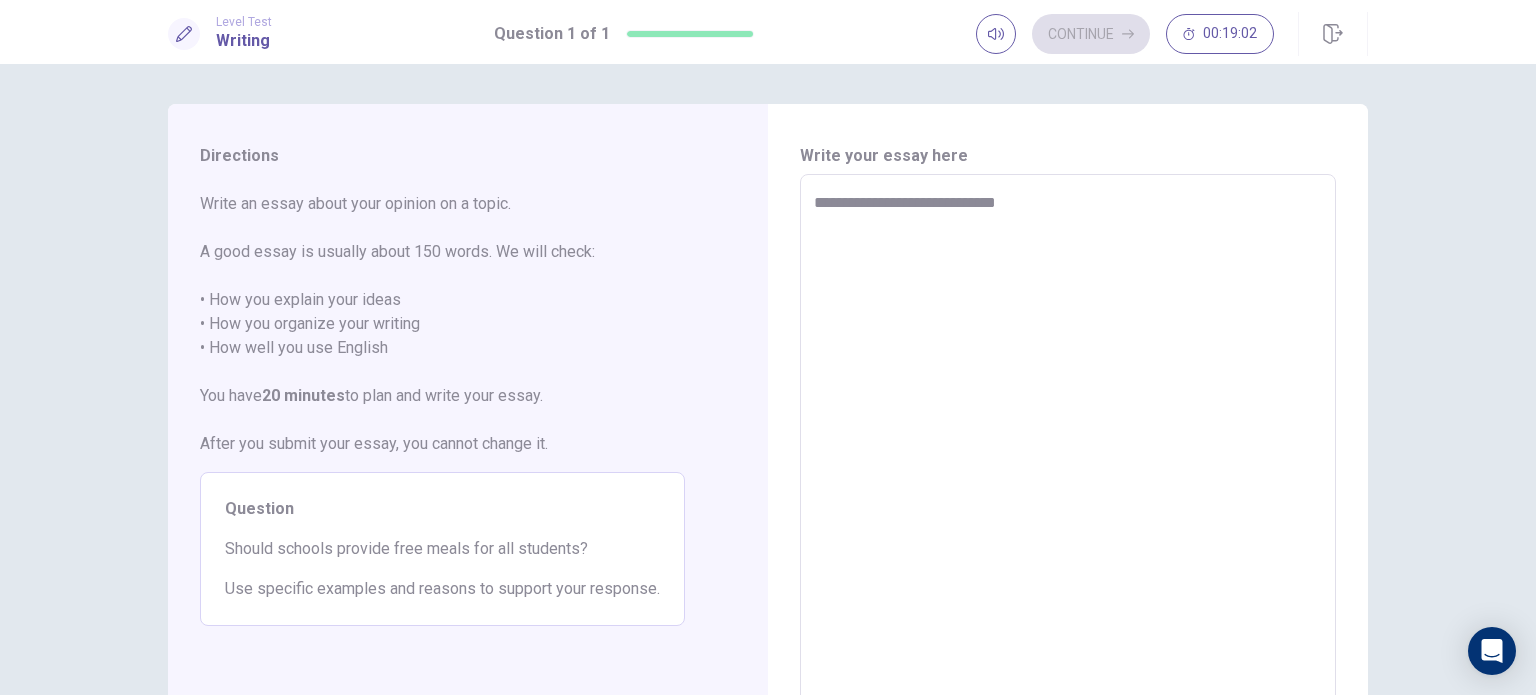 type on "*" 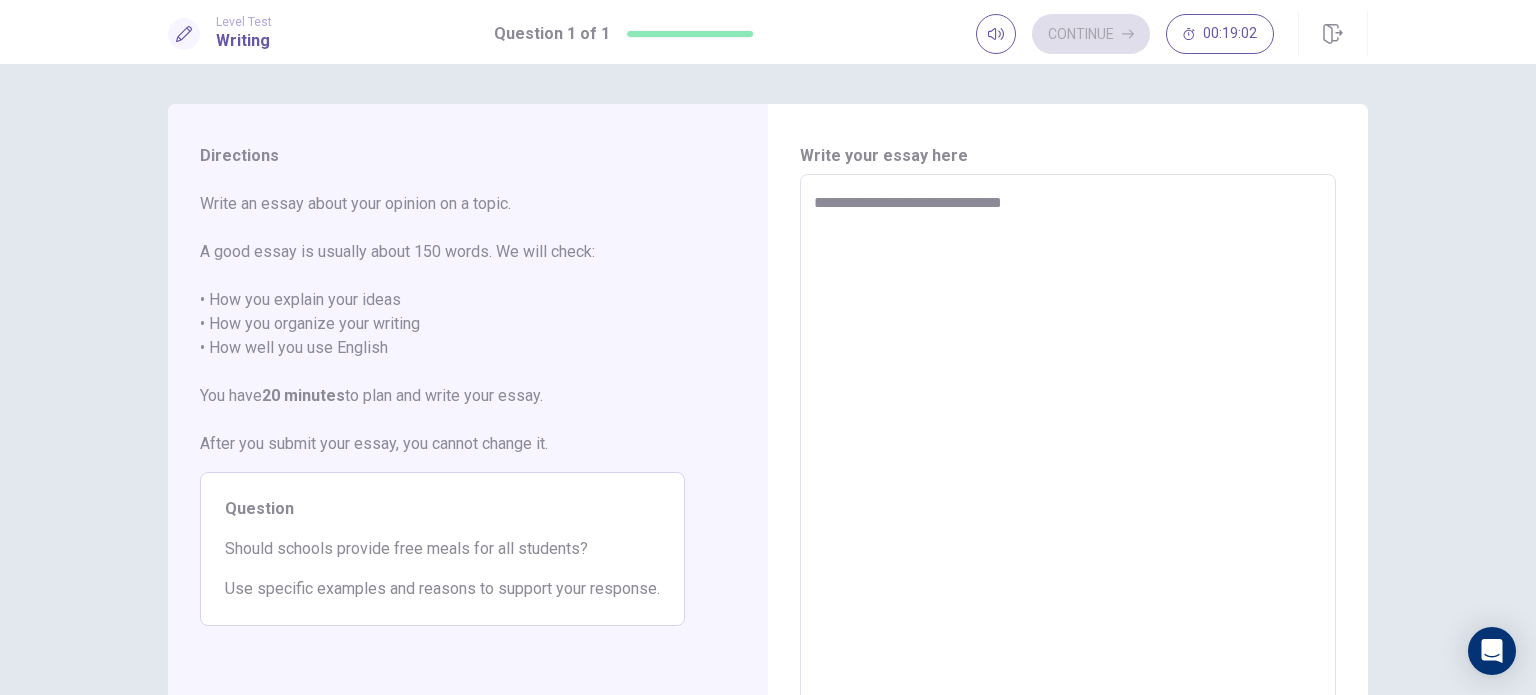 type on "*" 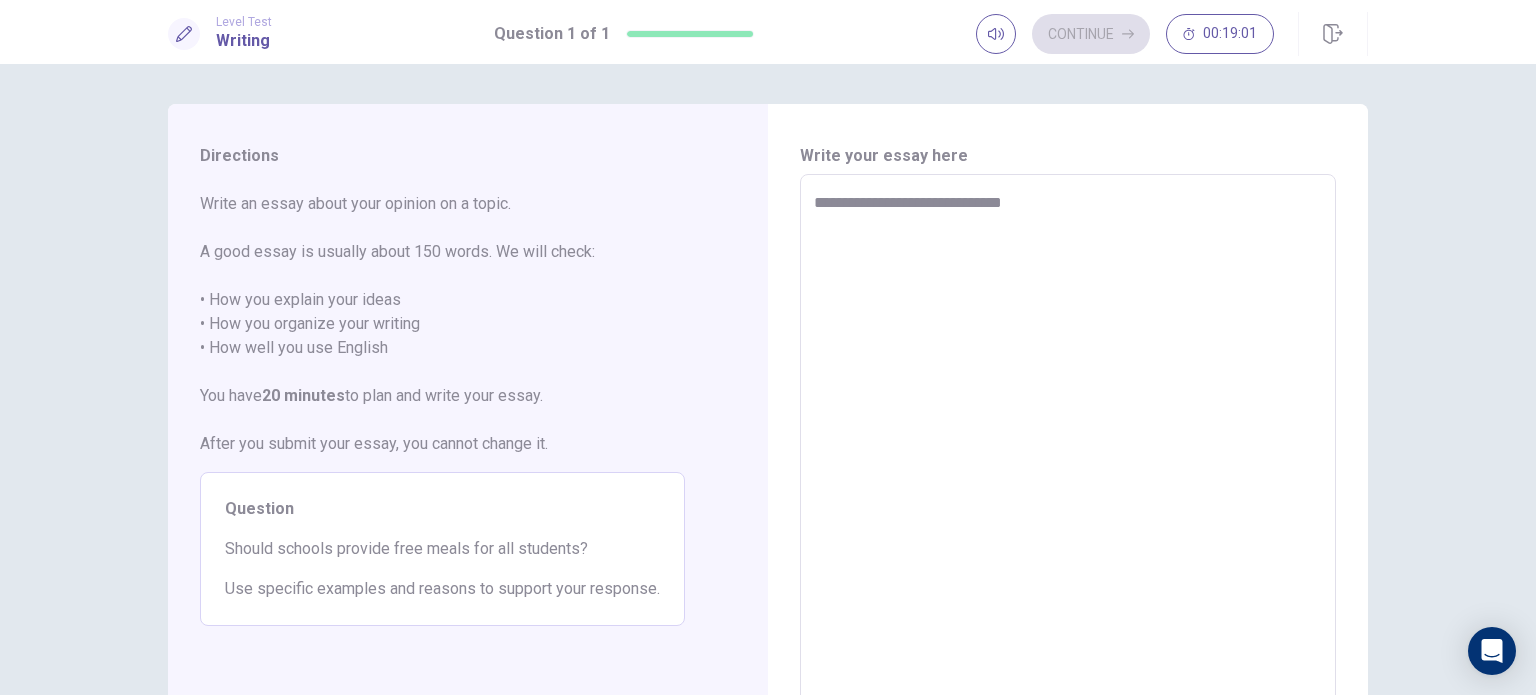 type on "**********" 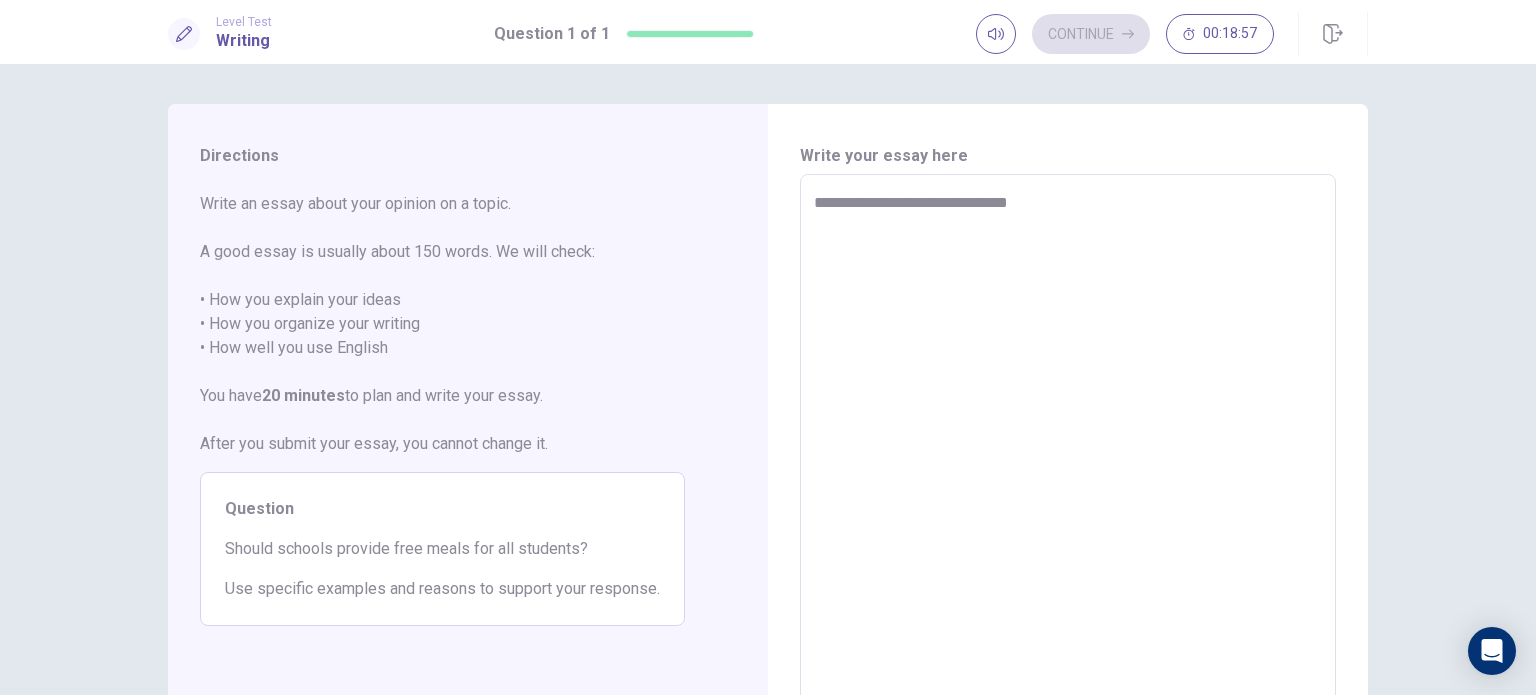 type on "*" 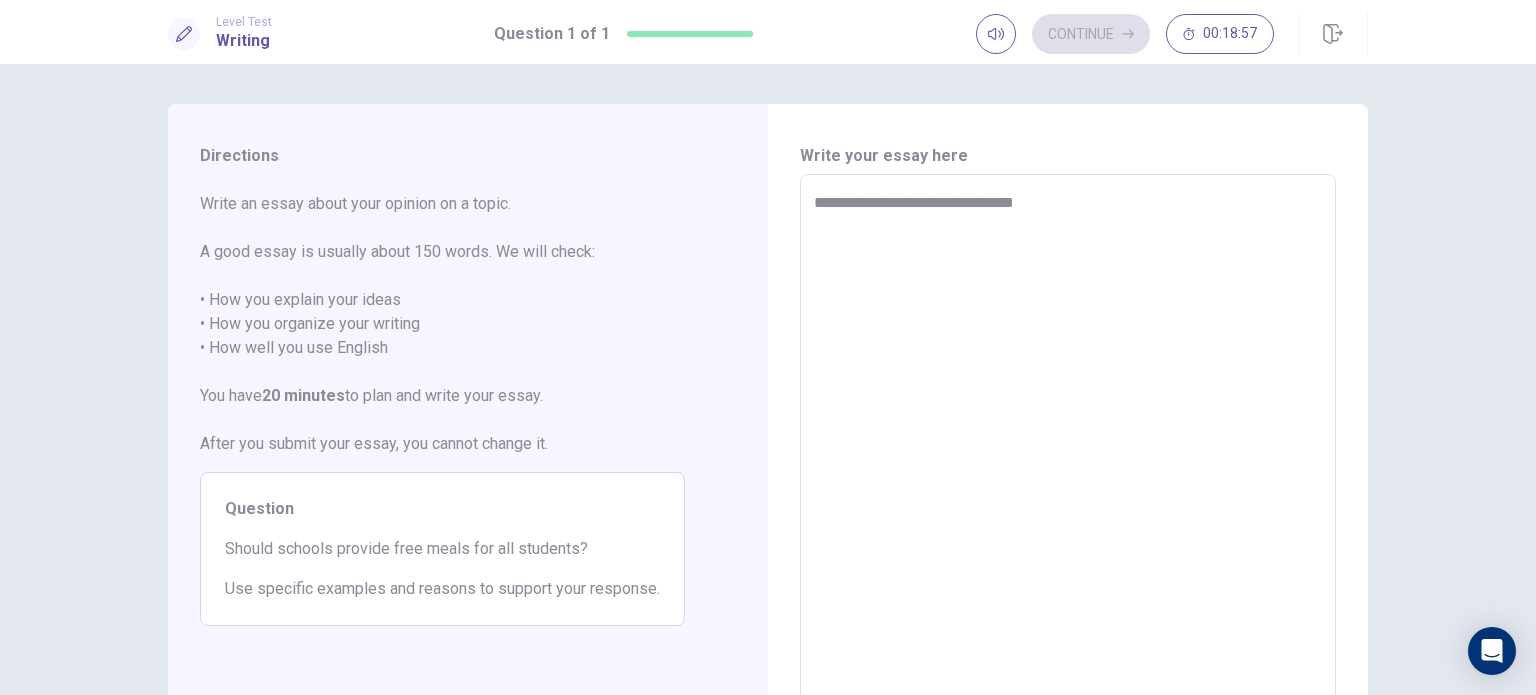 type on "*" 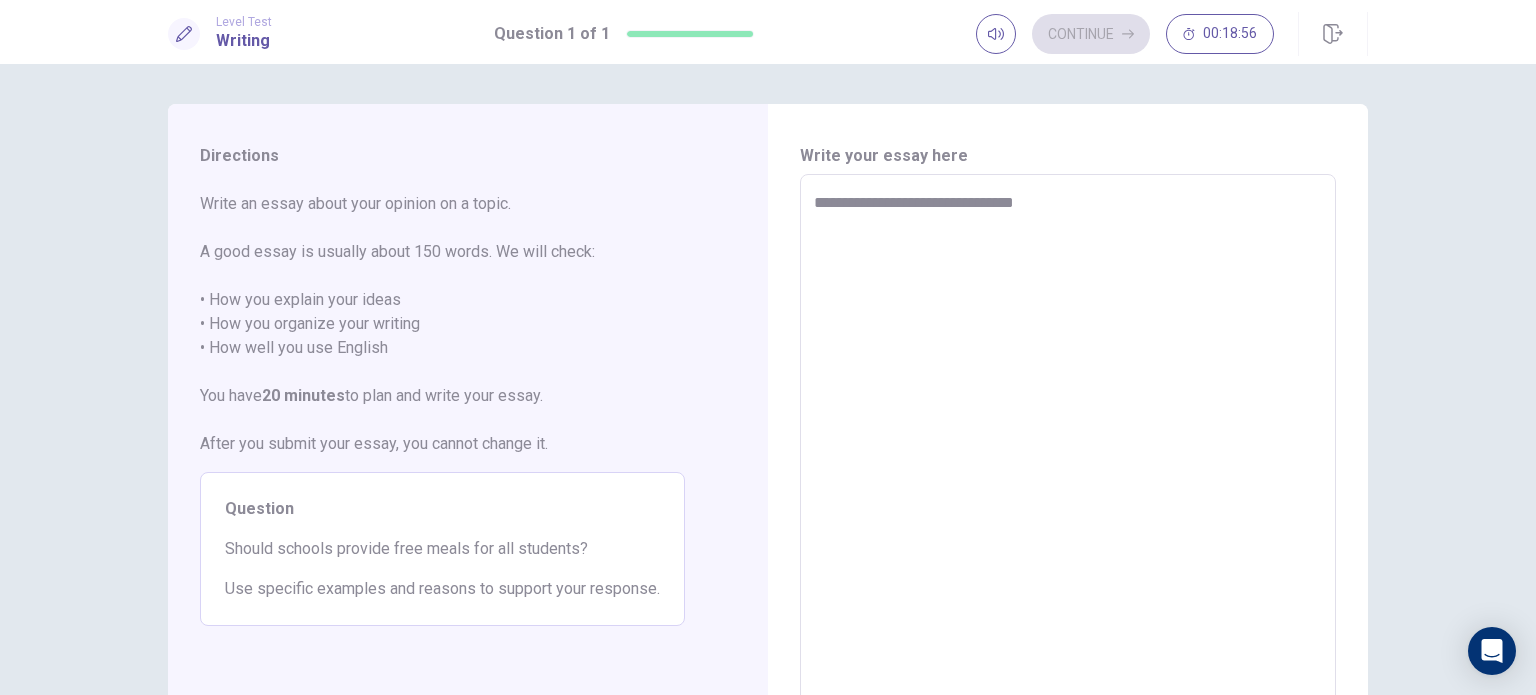 type on "**********" 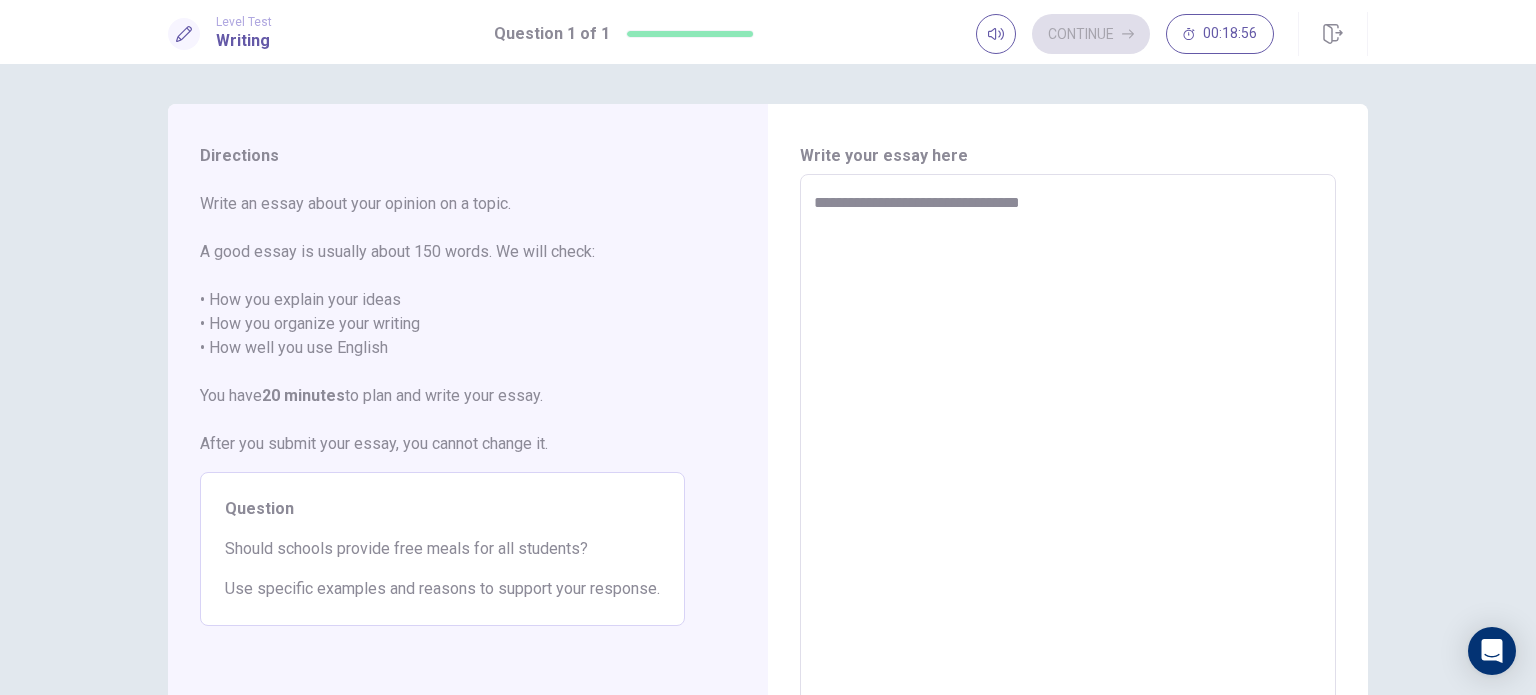 type on "*" 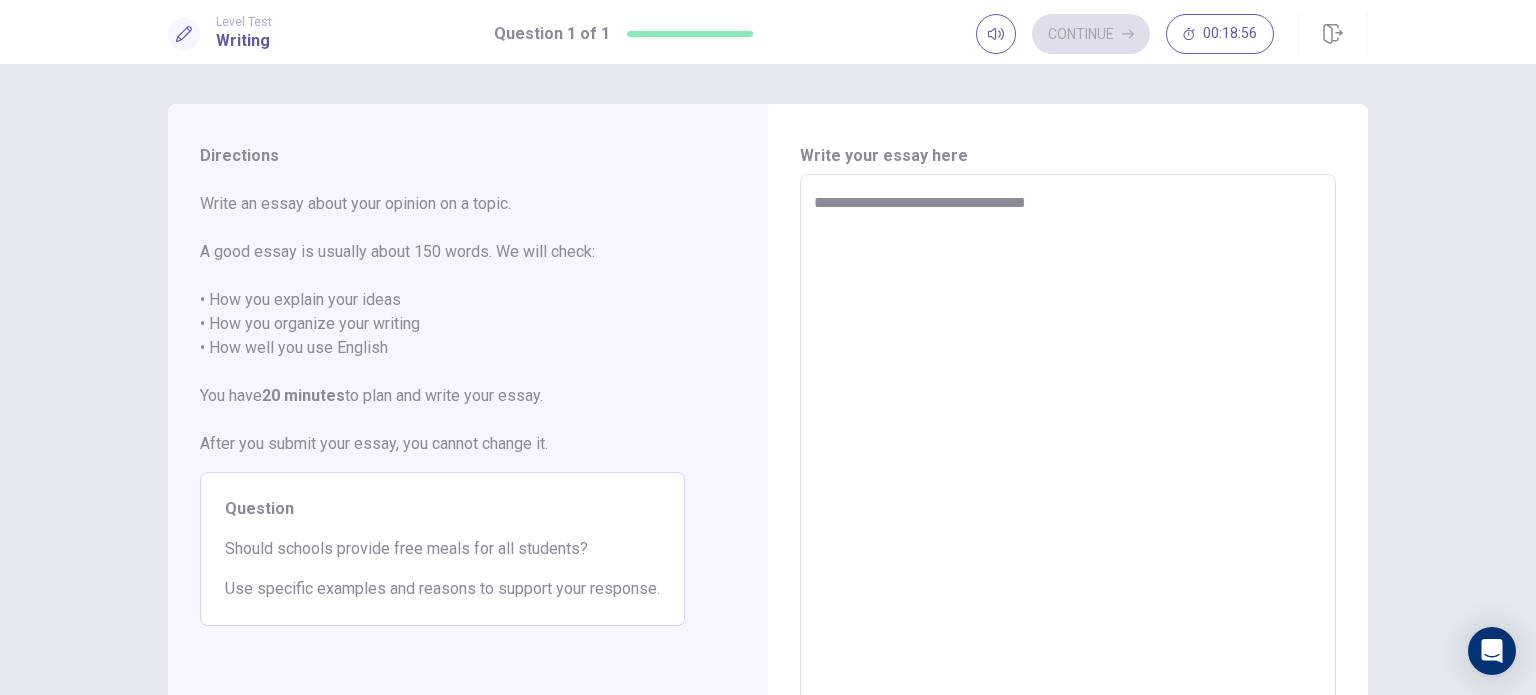 type on "*" 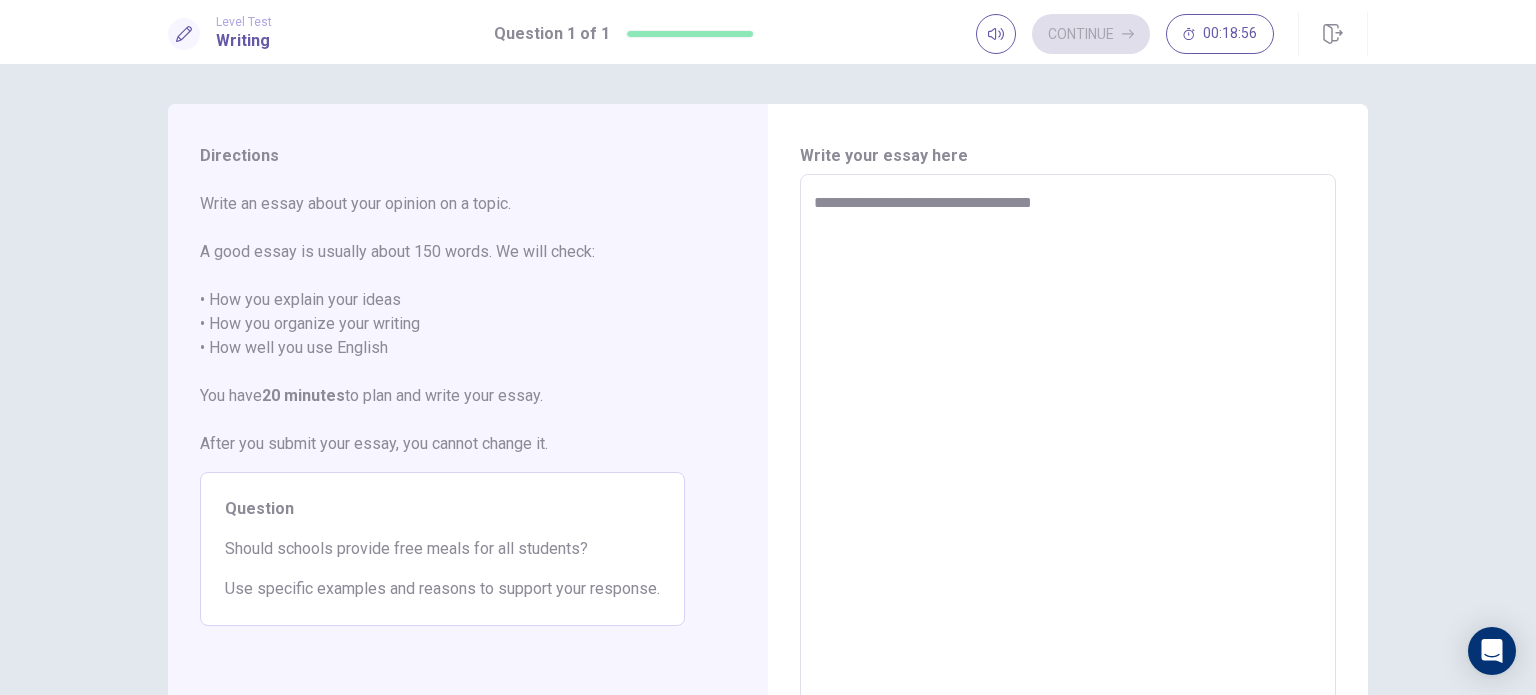 type on "*" 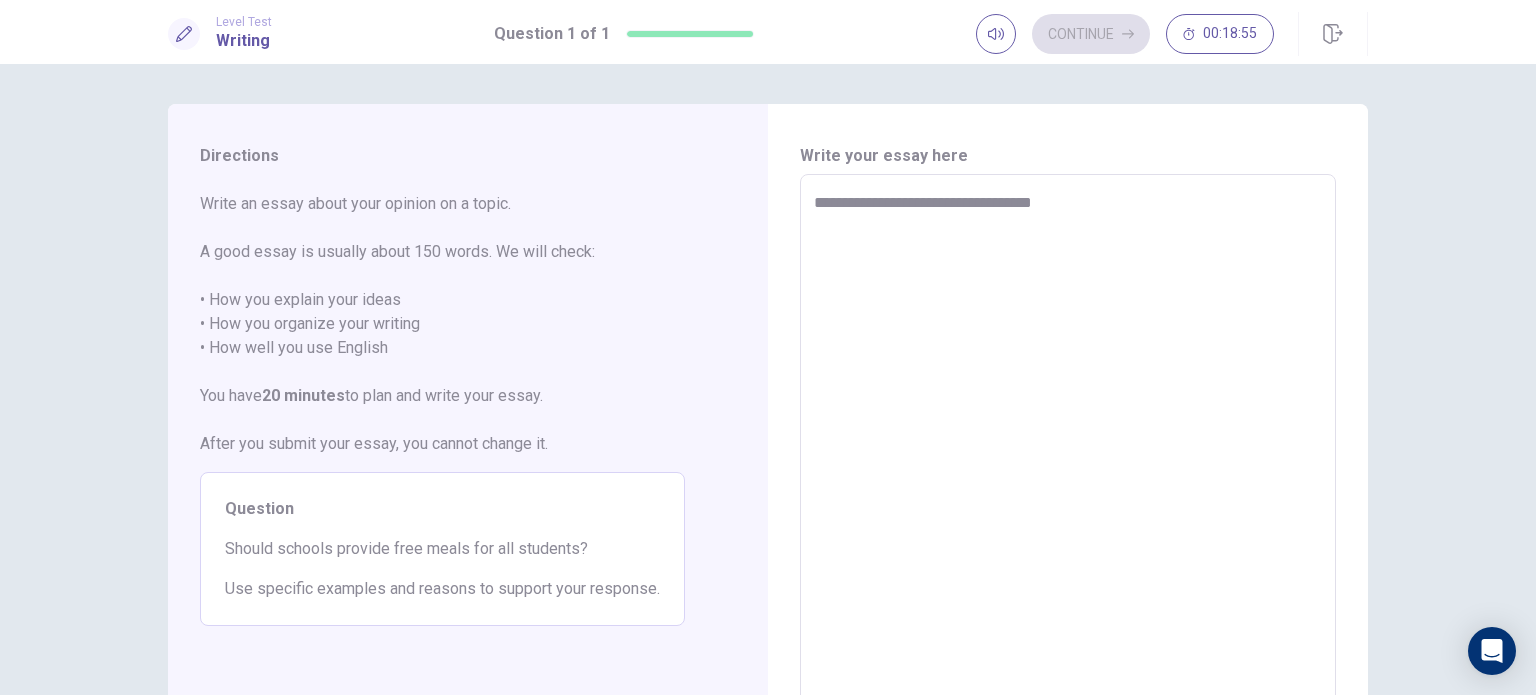 type on "**********" 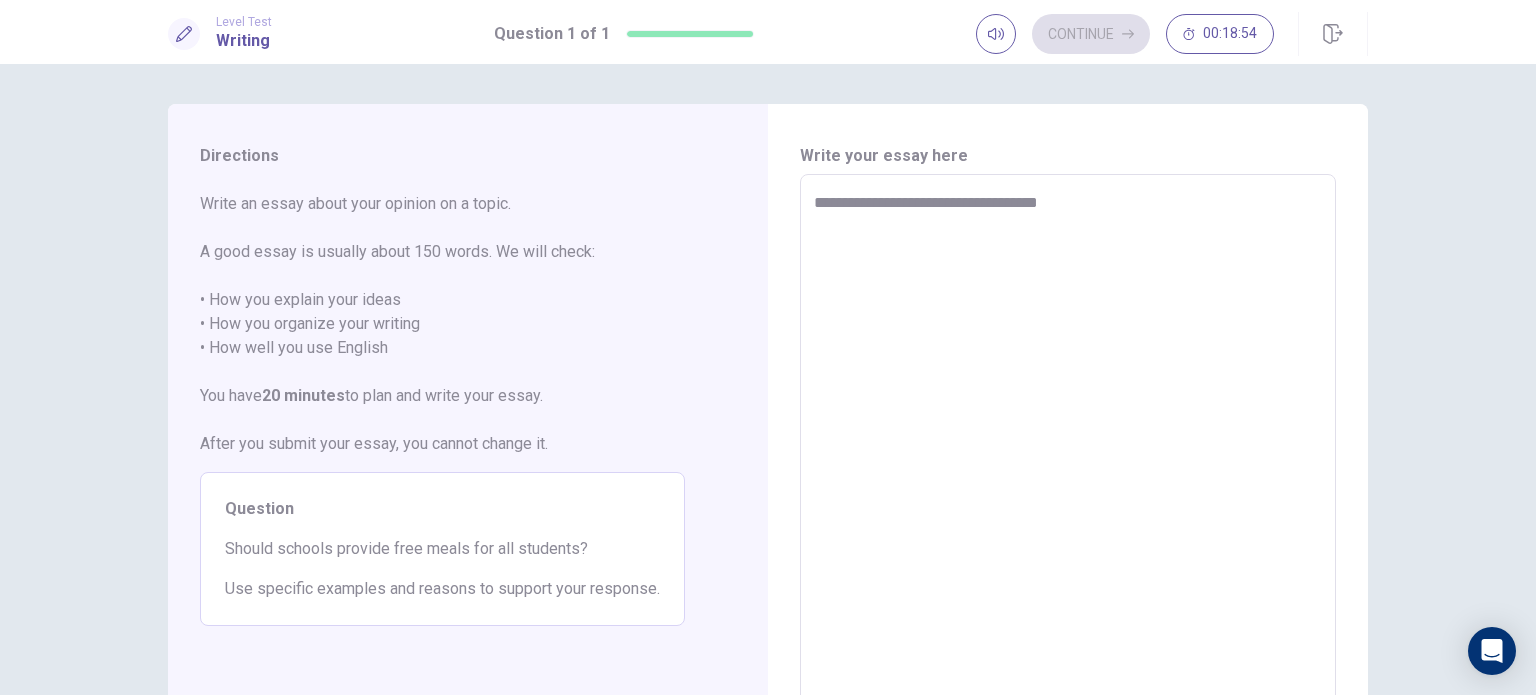 type on "*" 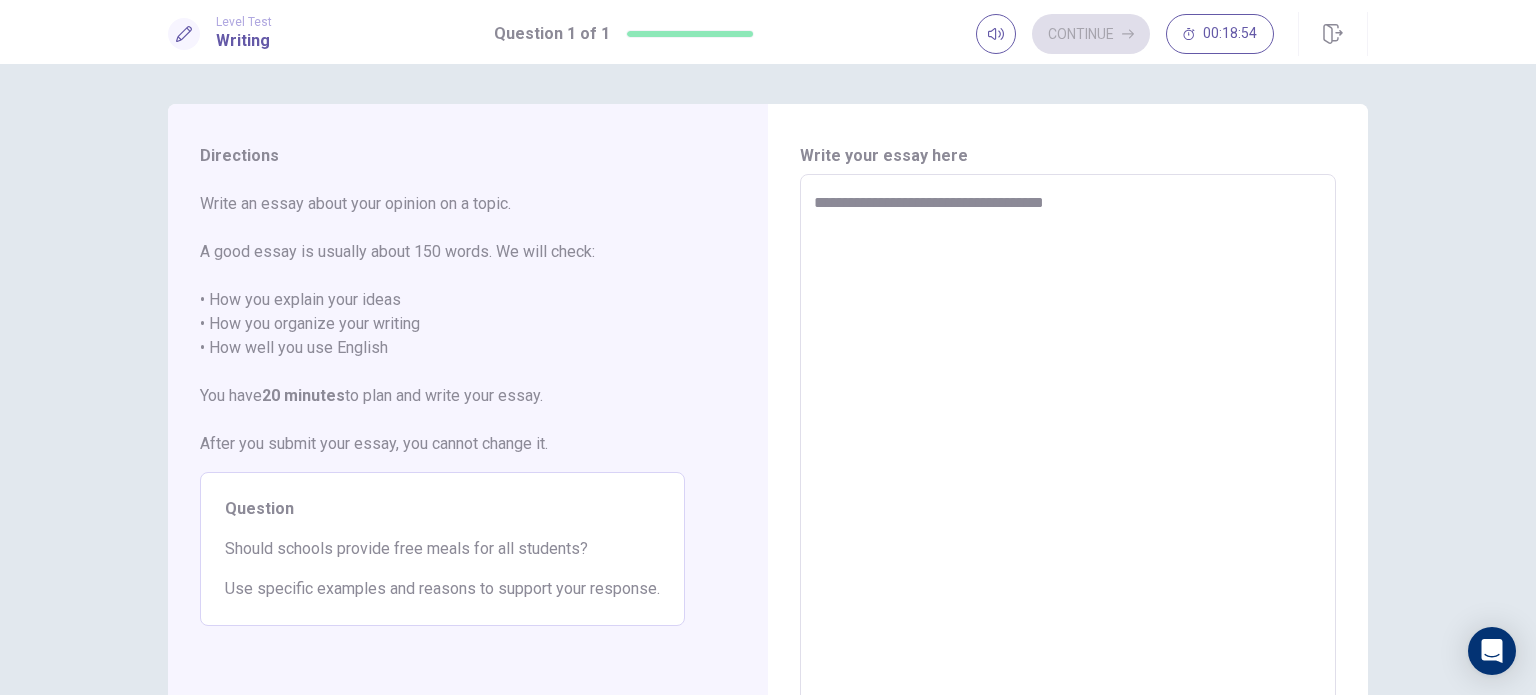 type on "*" 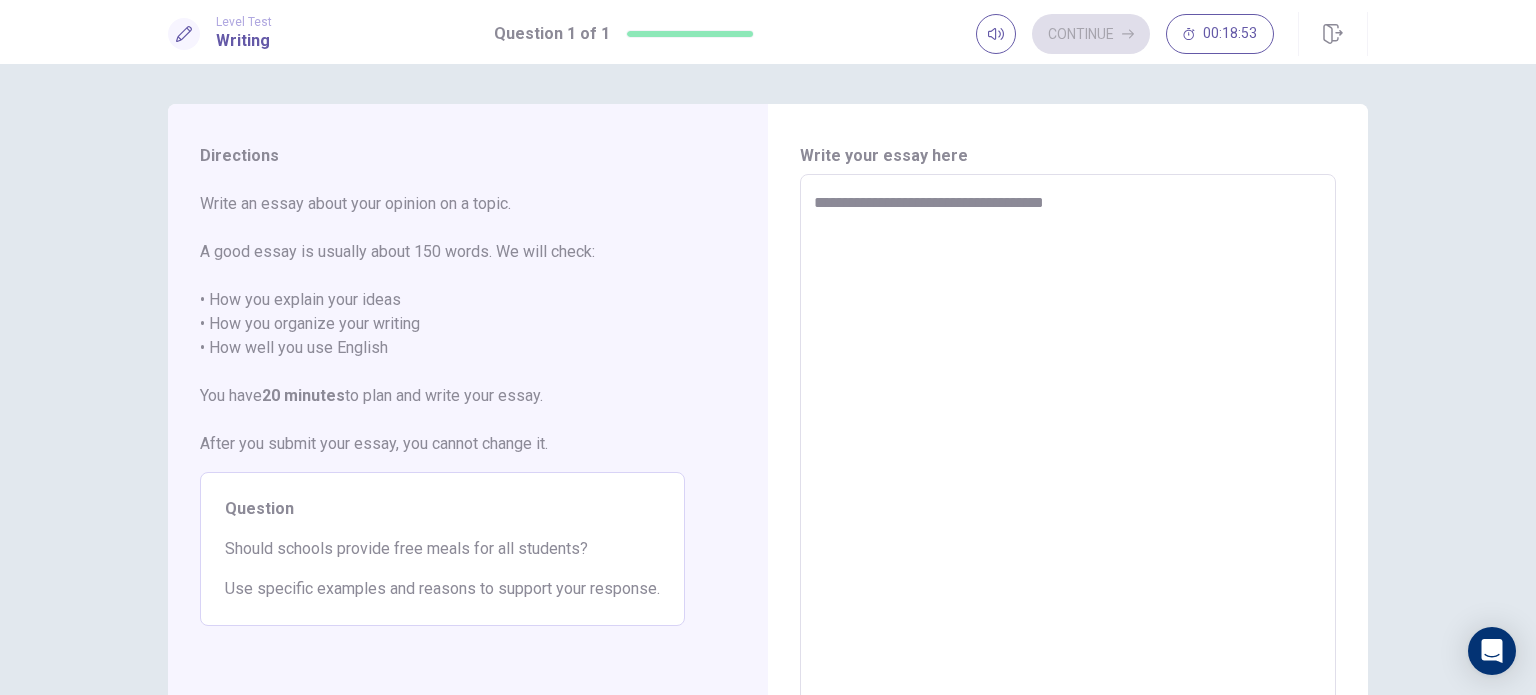 type on "**********" 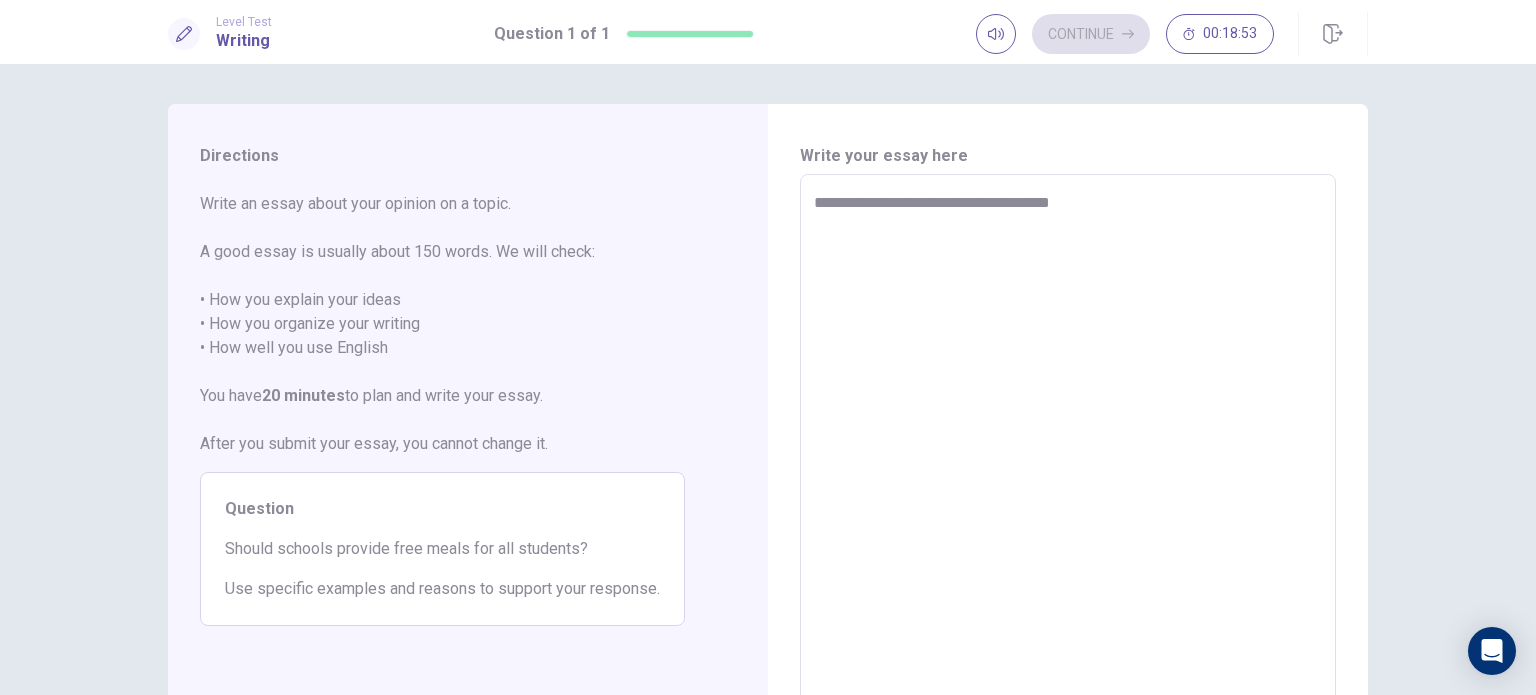 type on "*" 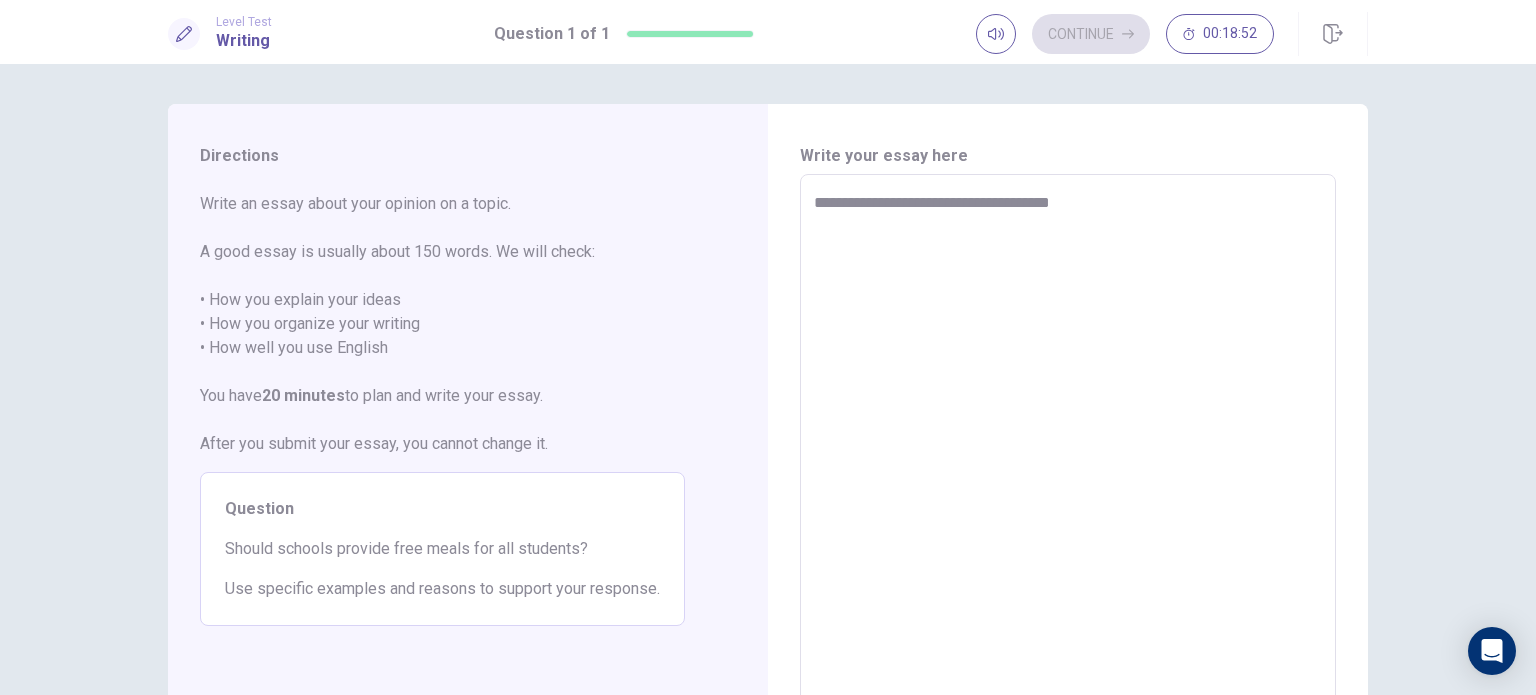 type on "**********" 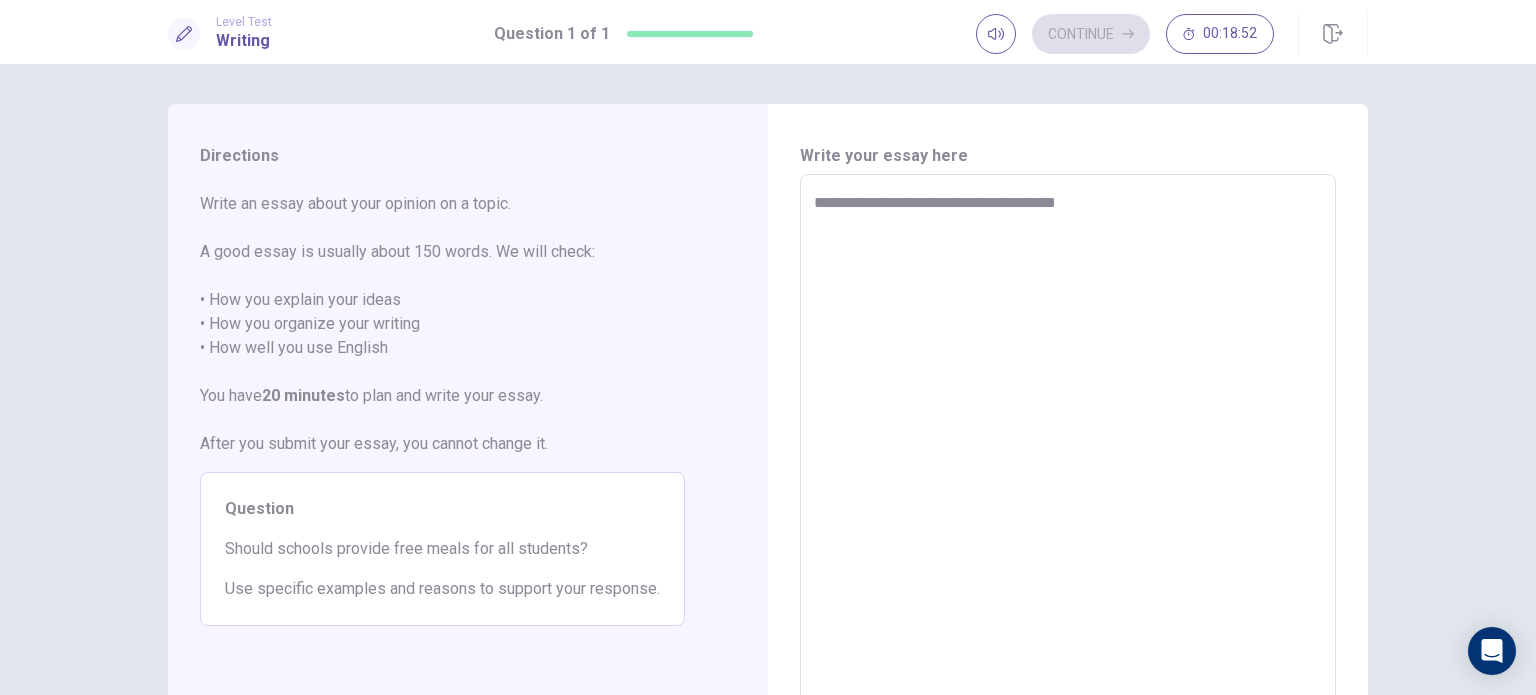 type on "*" 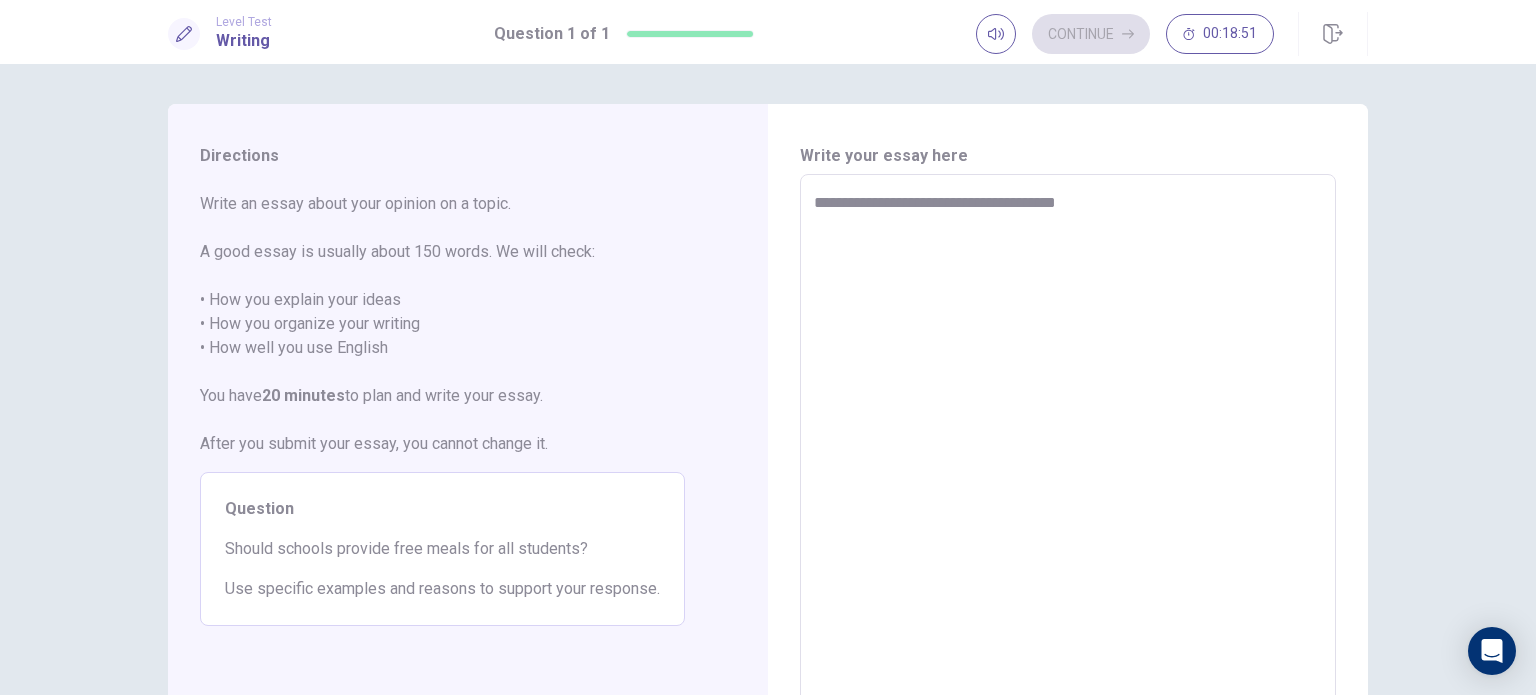 type on "**********" 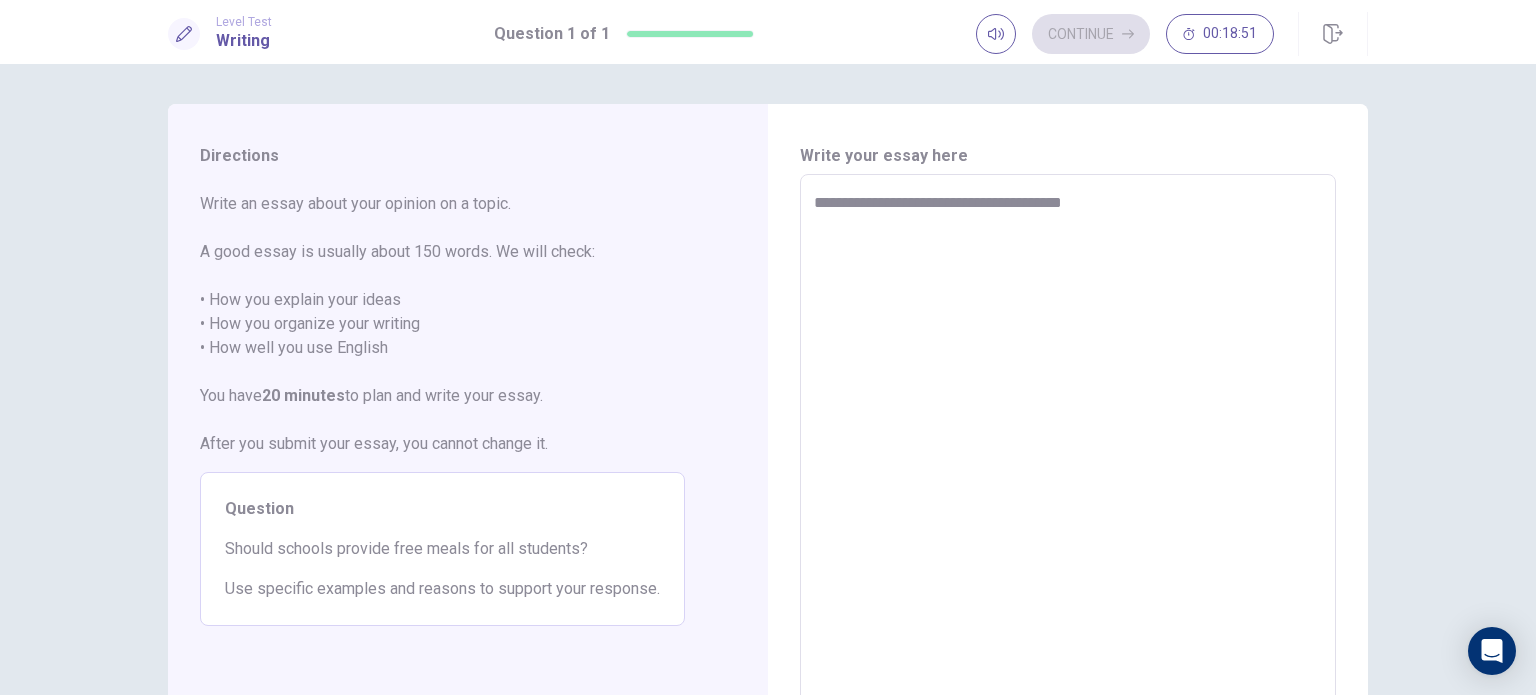 type on "*" 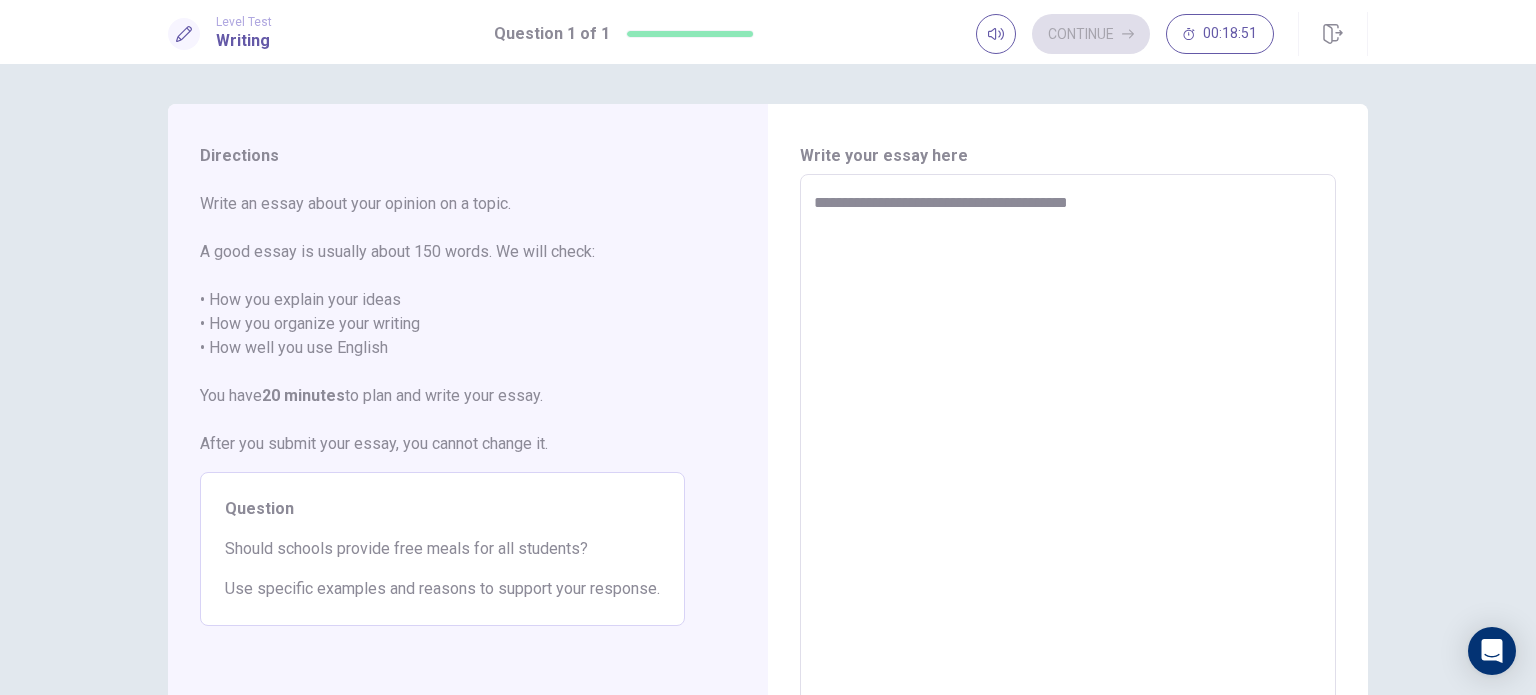 type on "*" 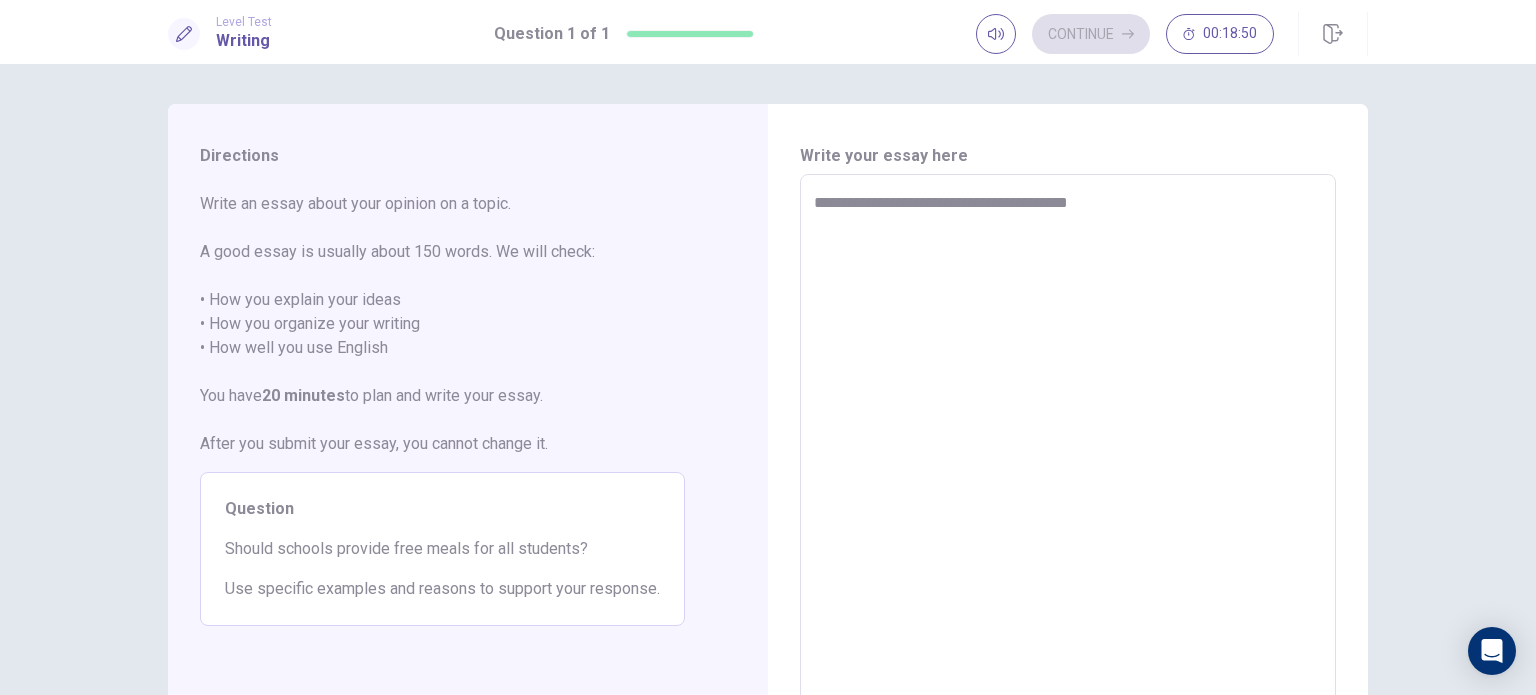type on "**********" 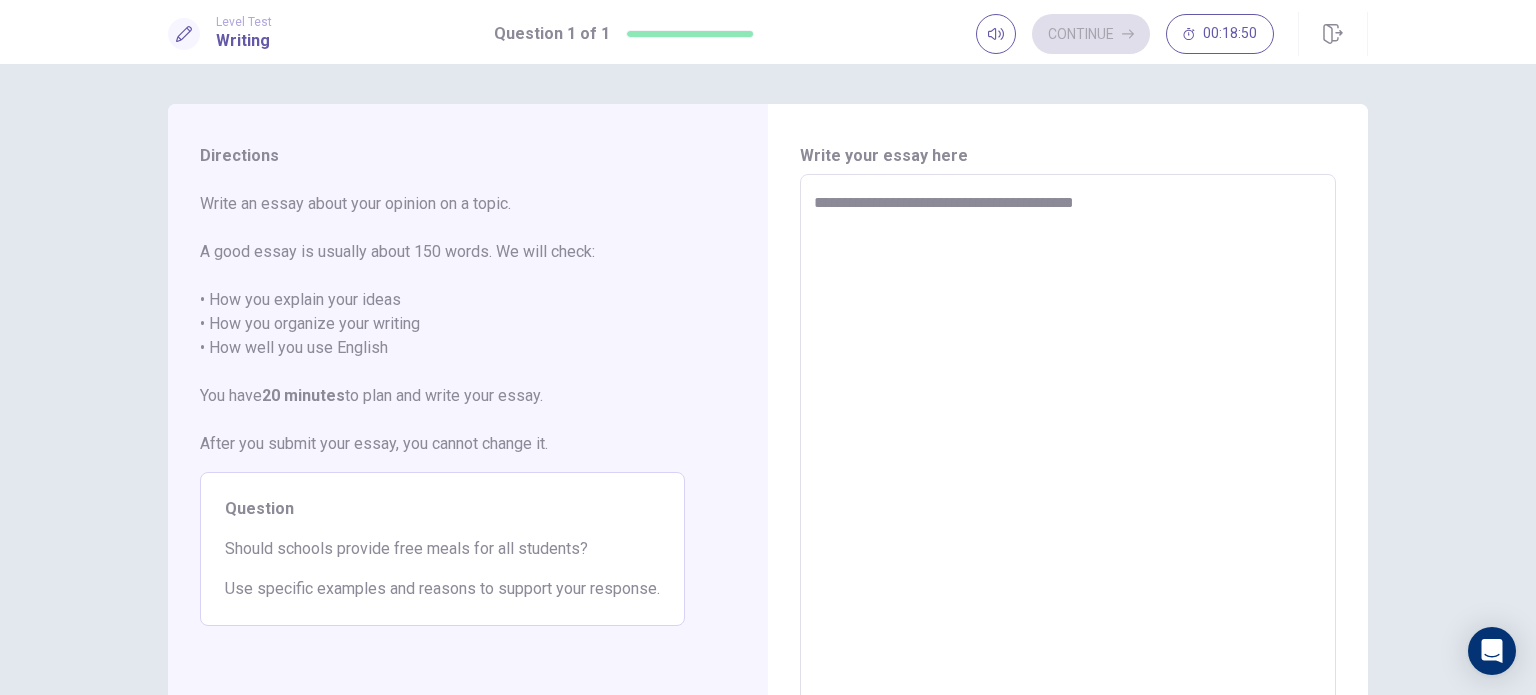 type on "*" 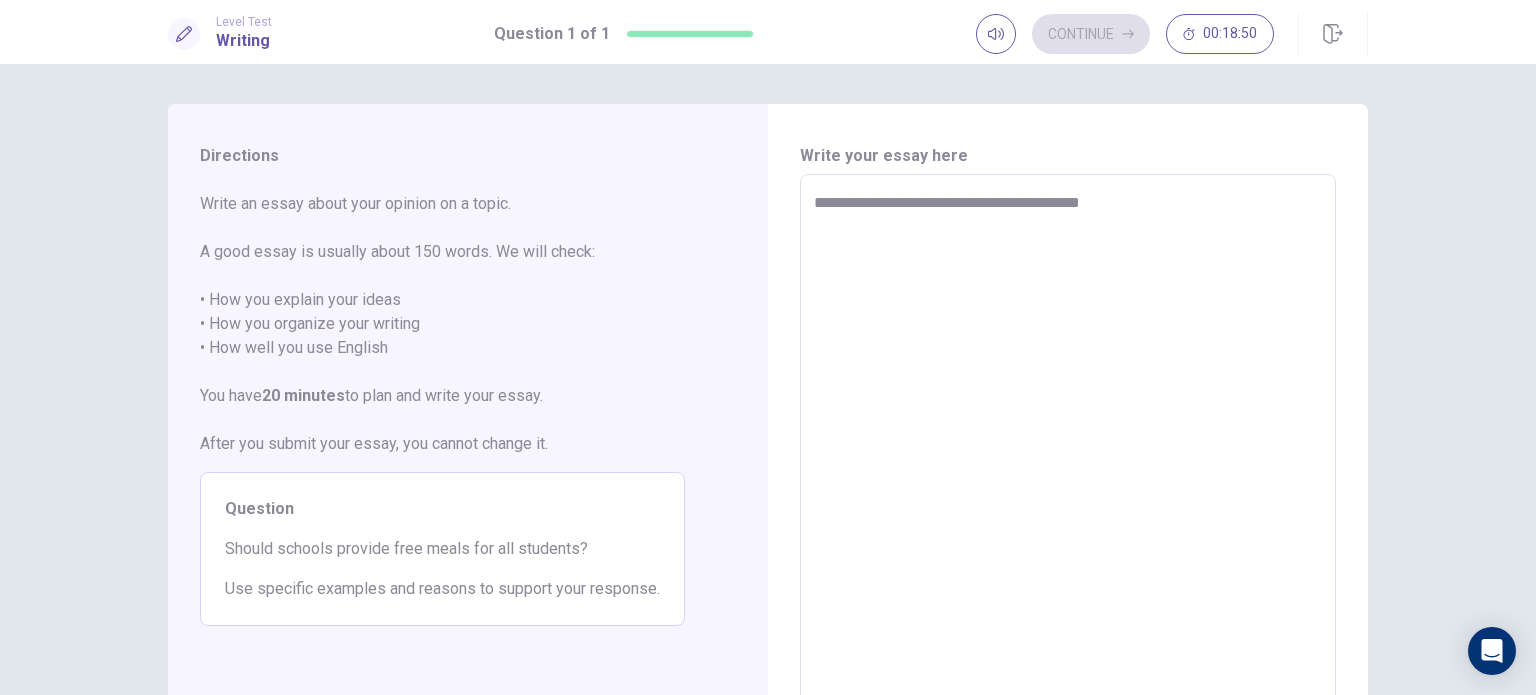 type on "*" 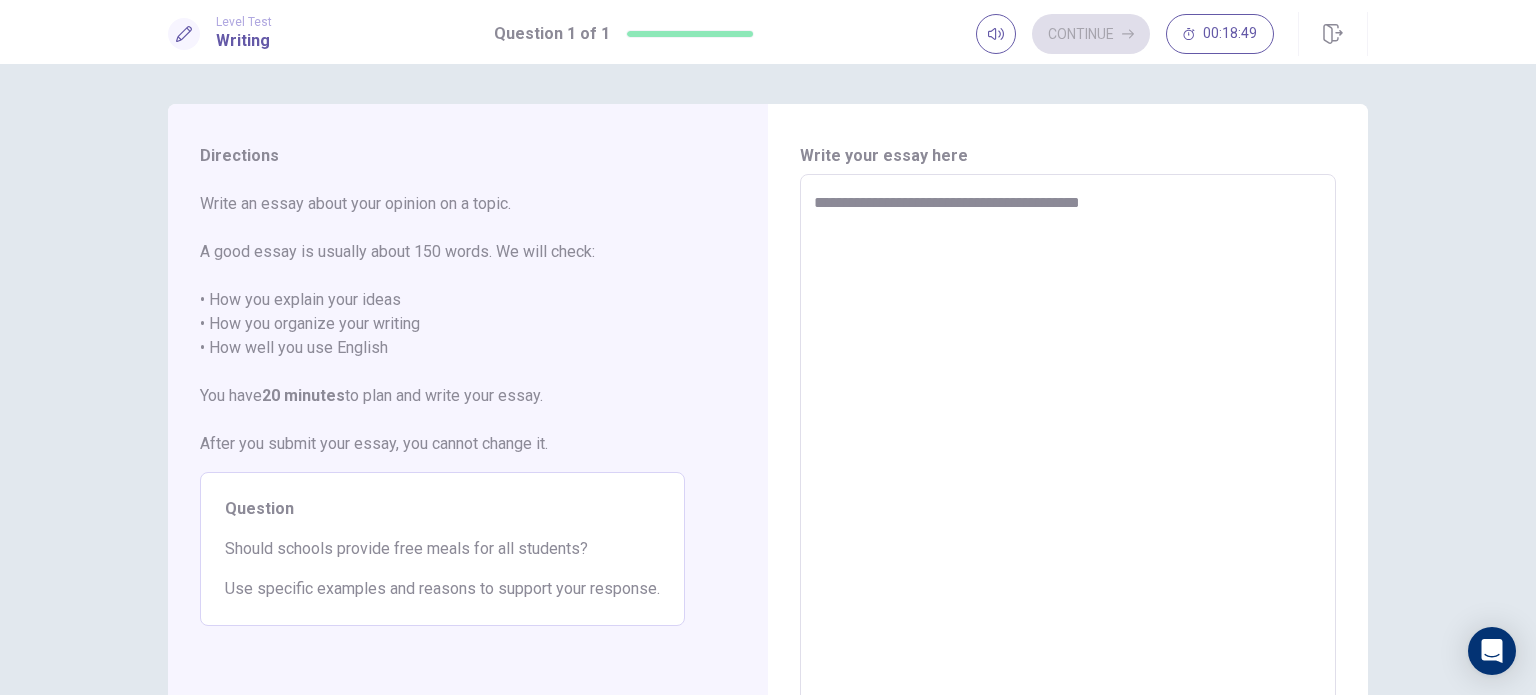 type on "**********" 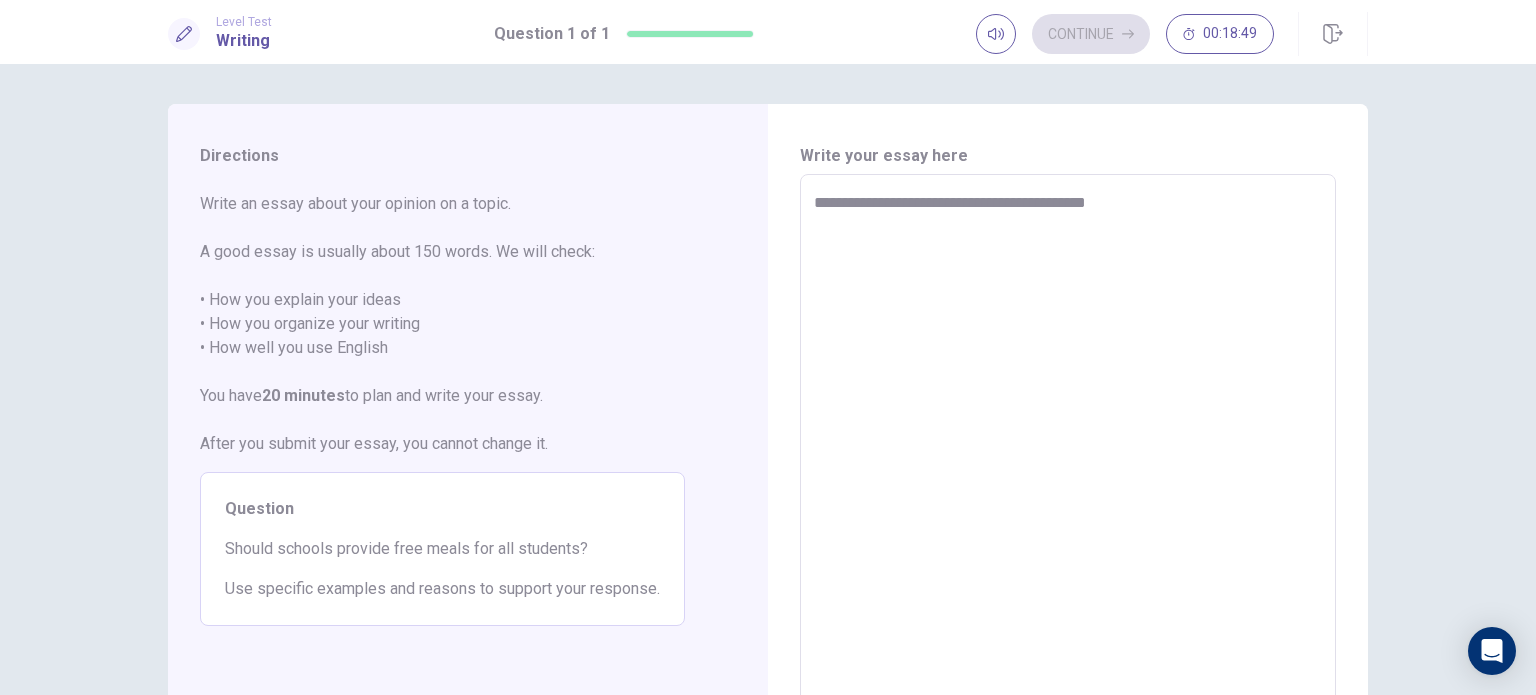 type on "*" 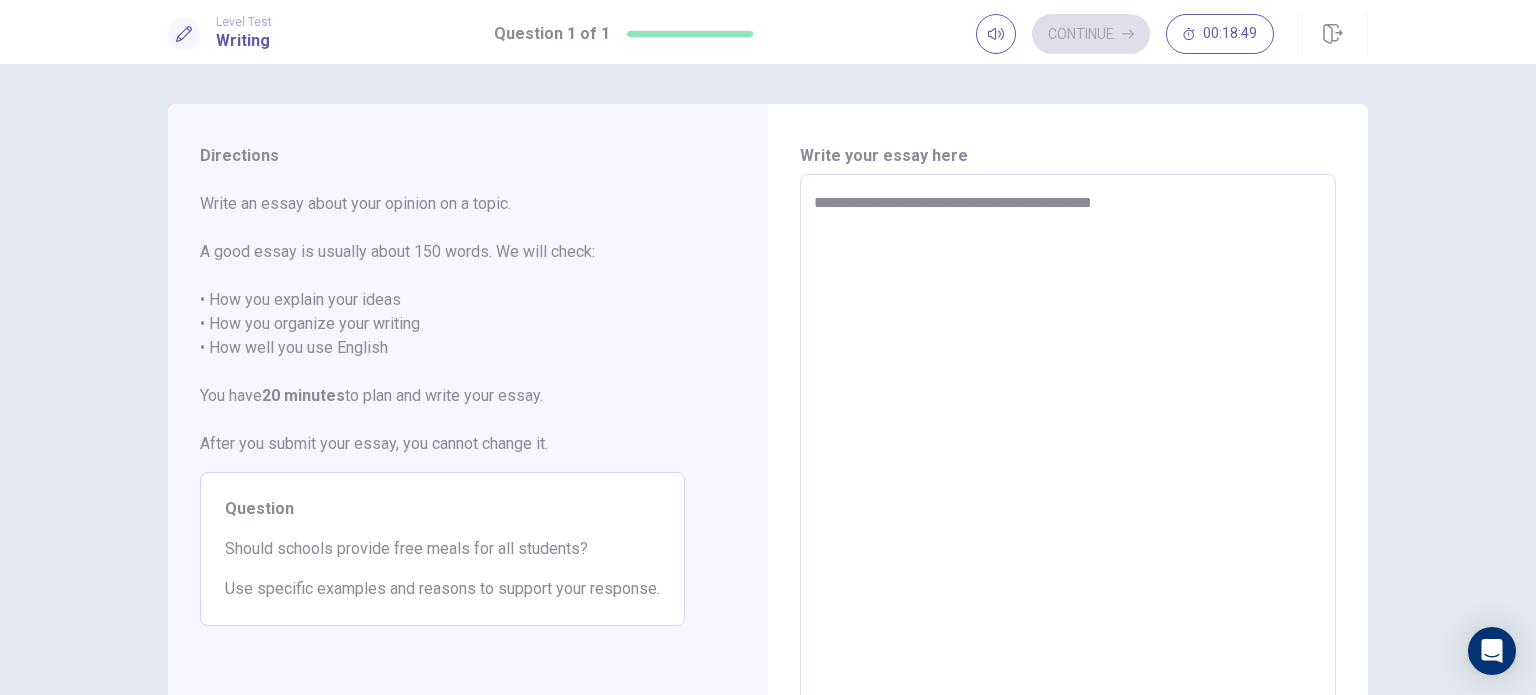 type on "*" 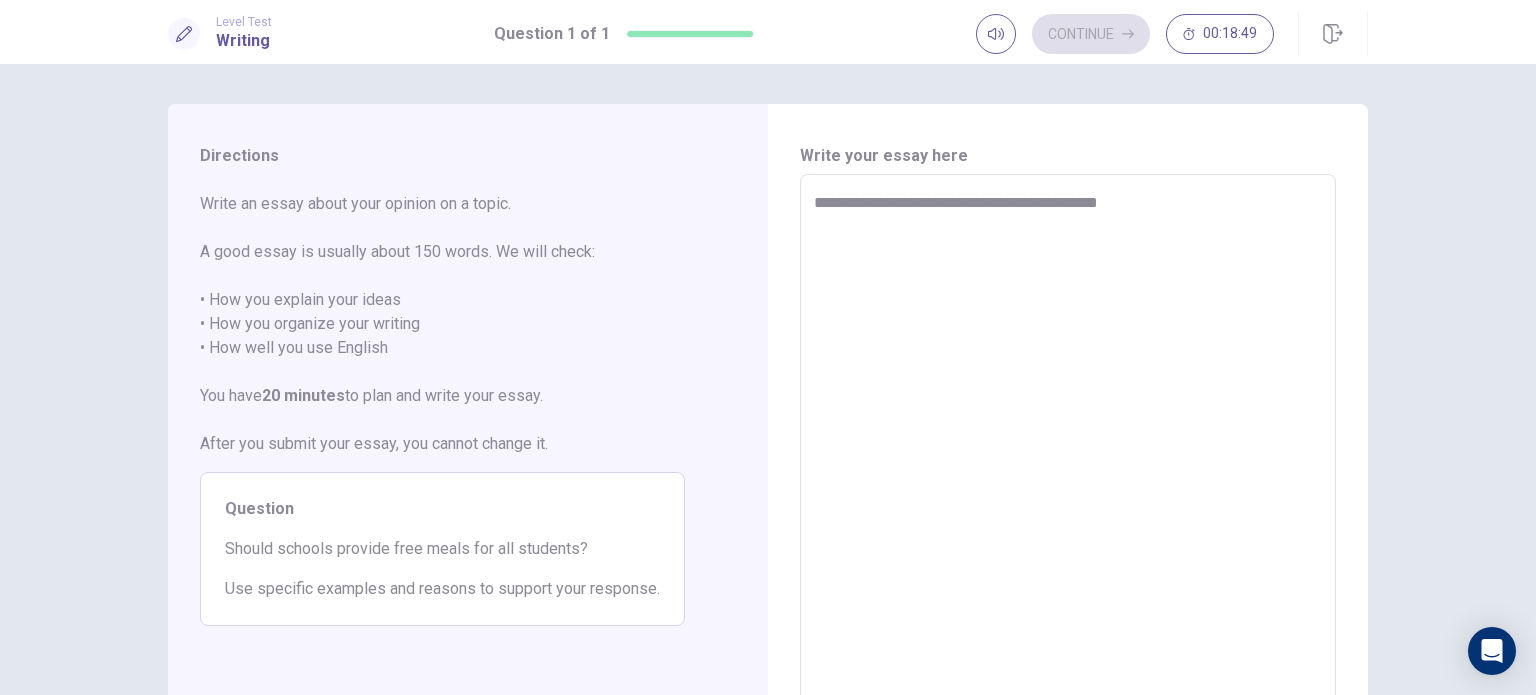 type on "*" 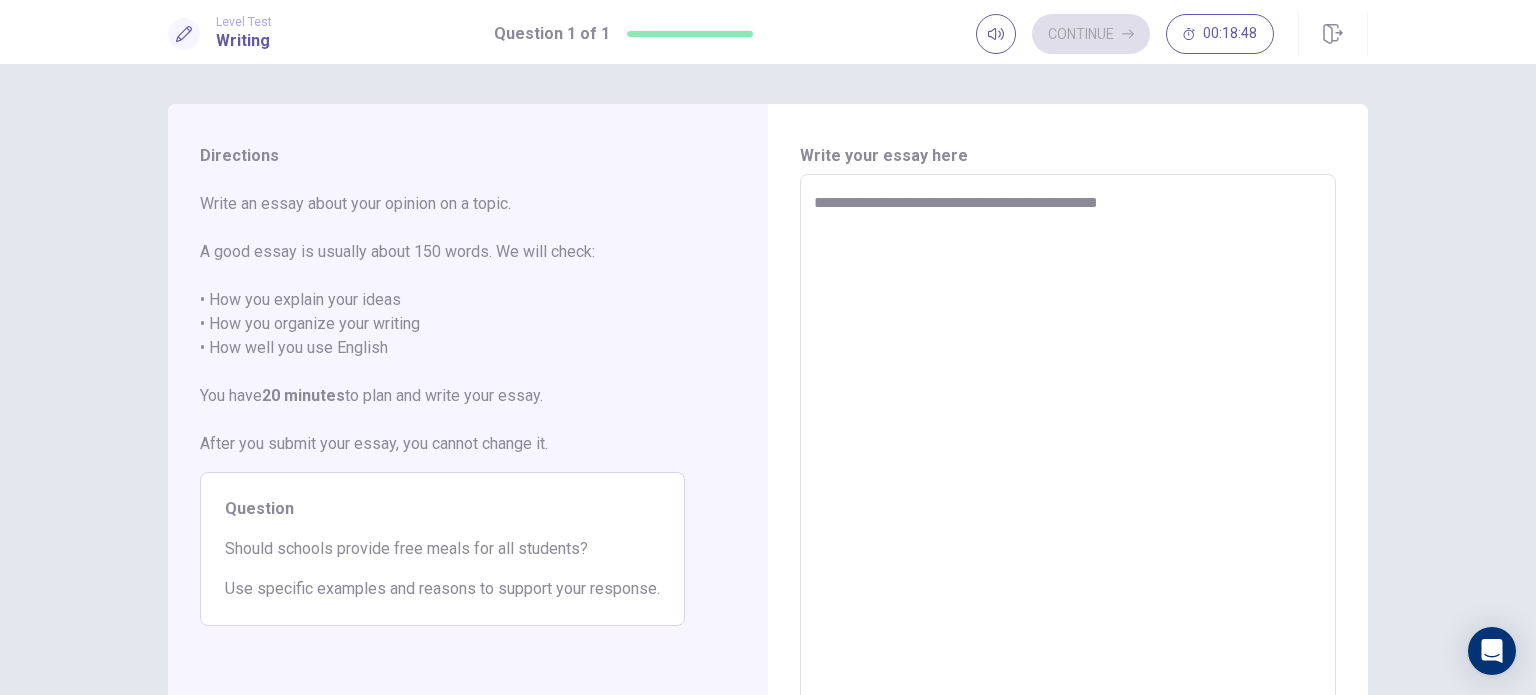 type on "**********" 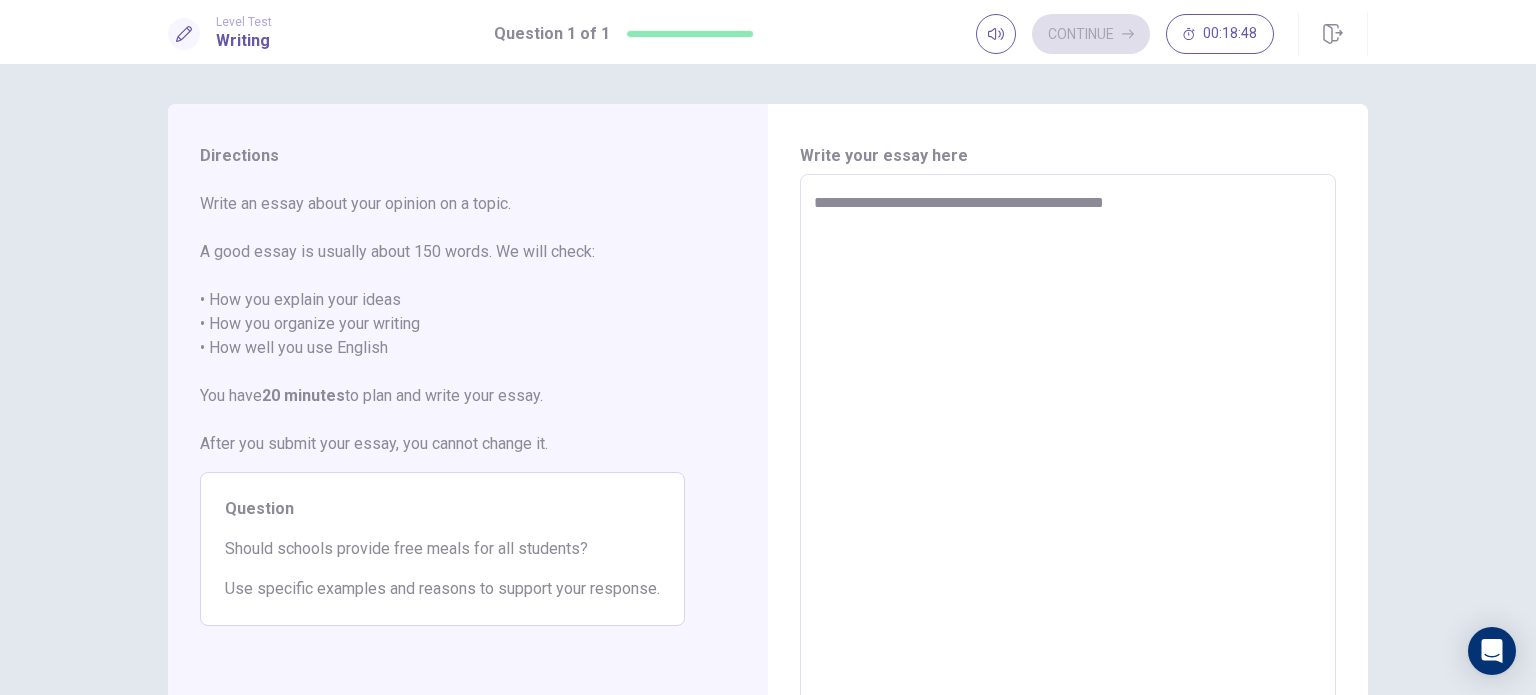 type on "*" 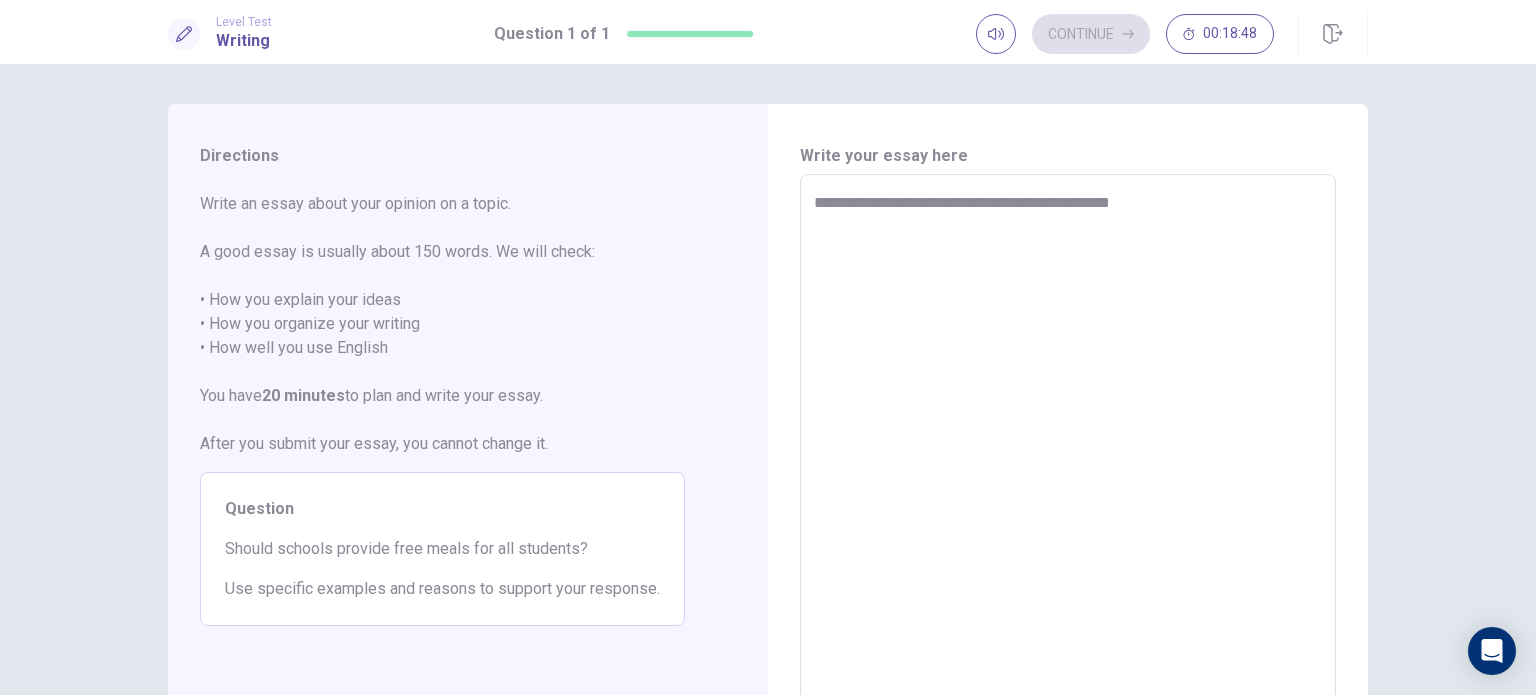 type on "*" 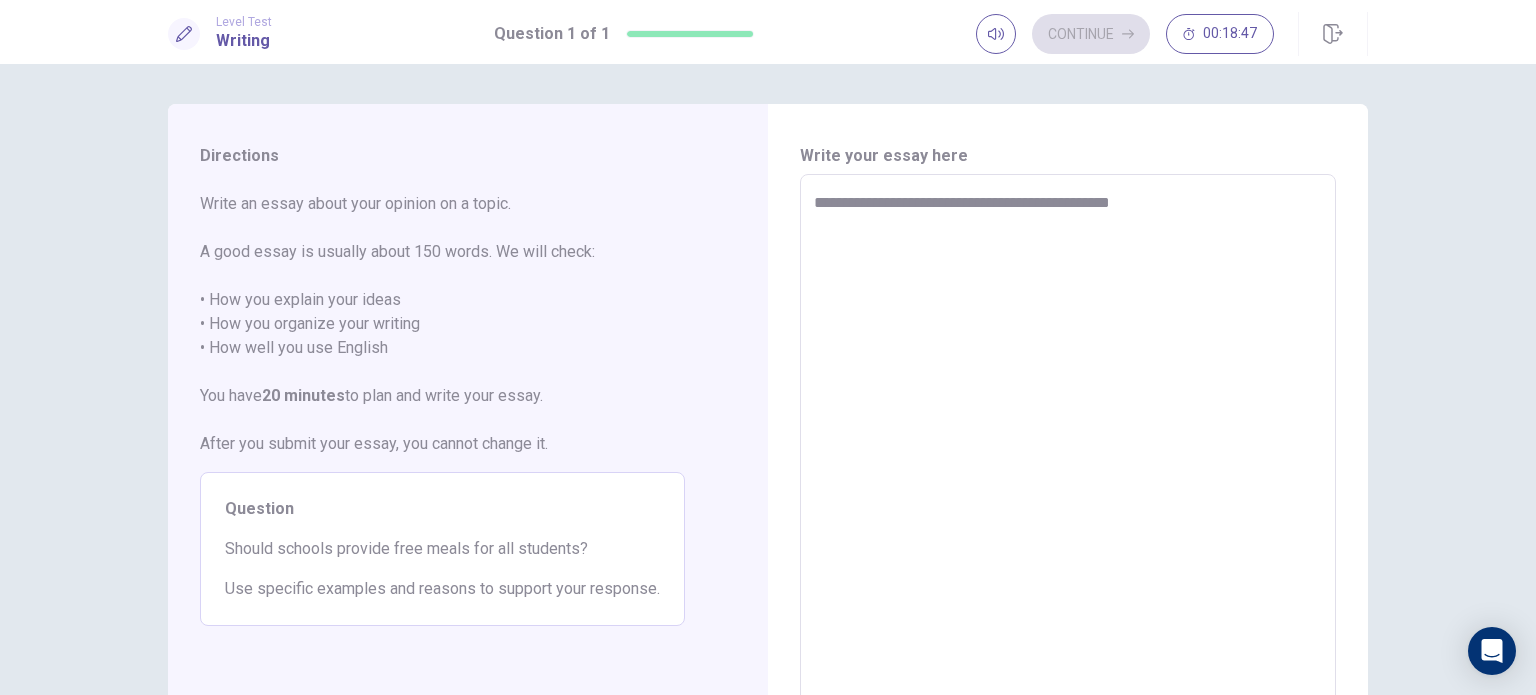 type on "**********" 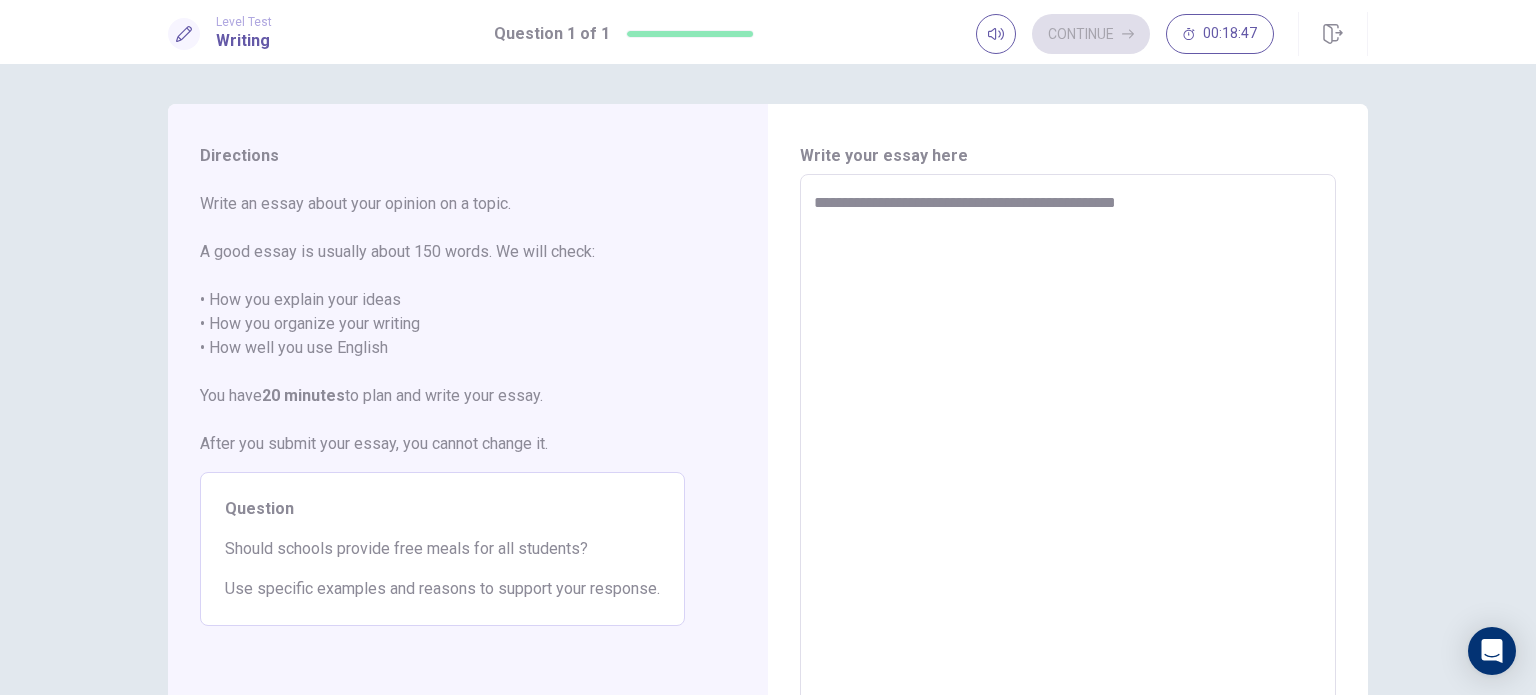 type on "*" 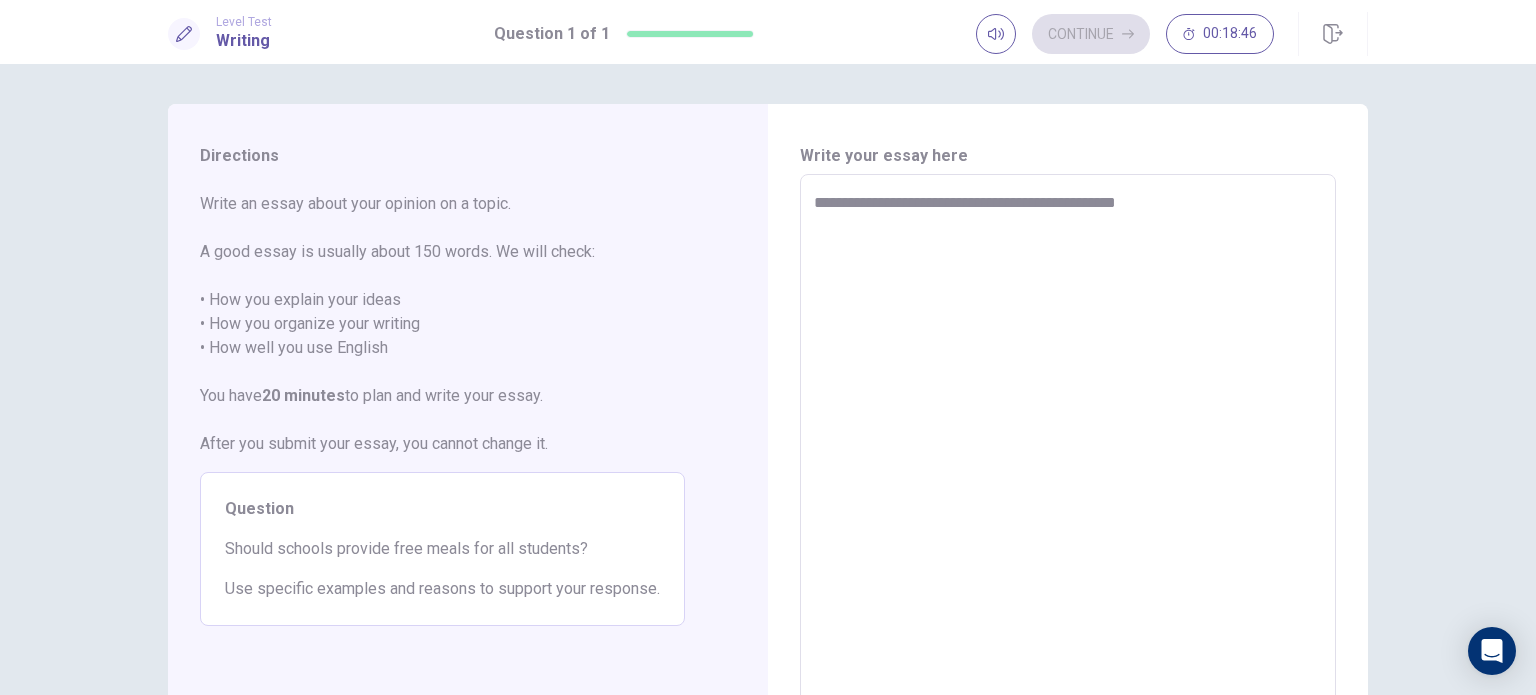 type on "**********" 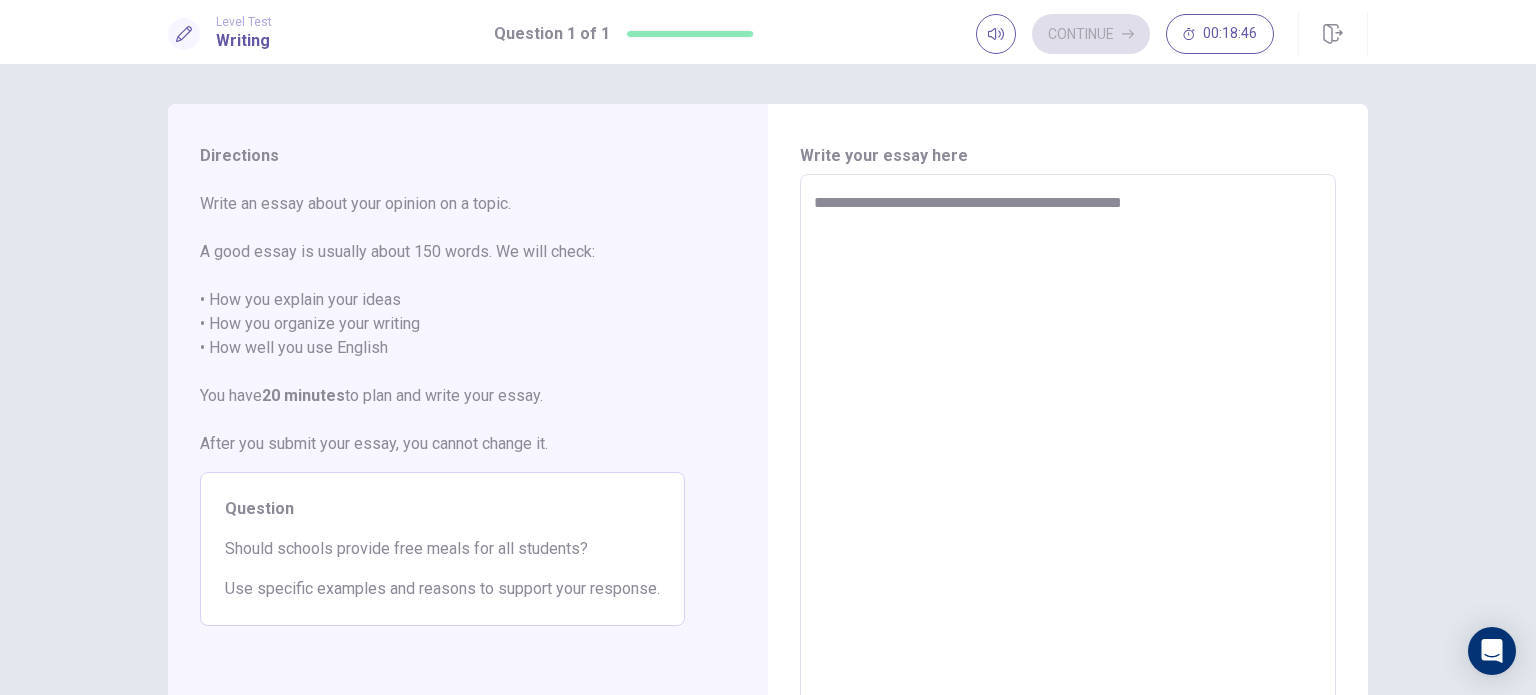 type on "*" 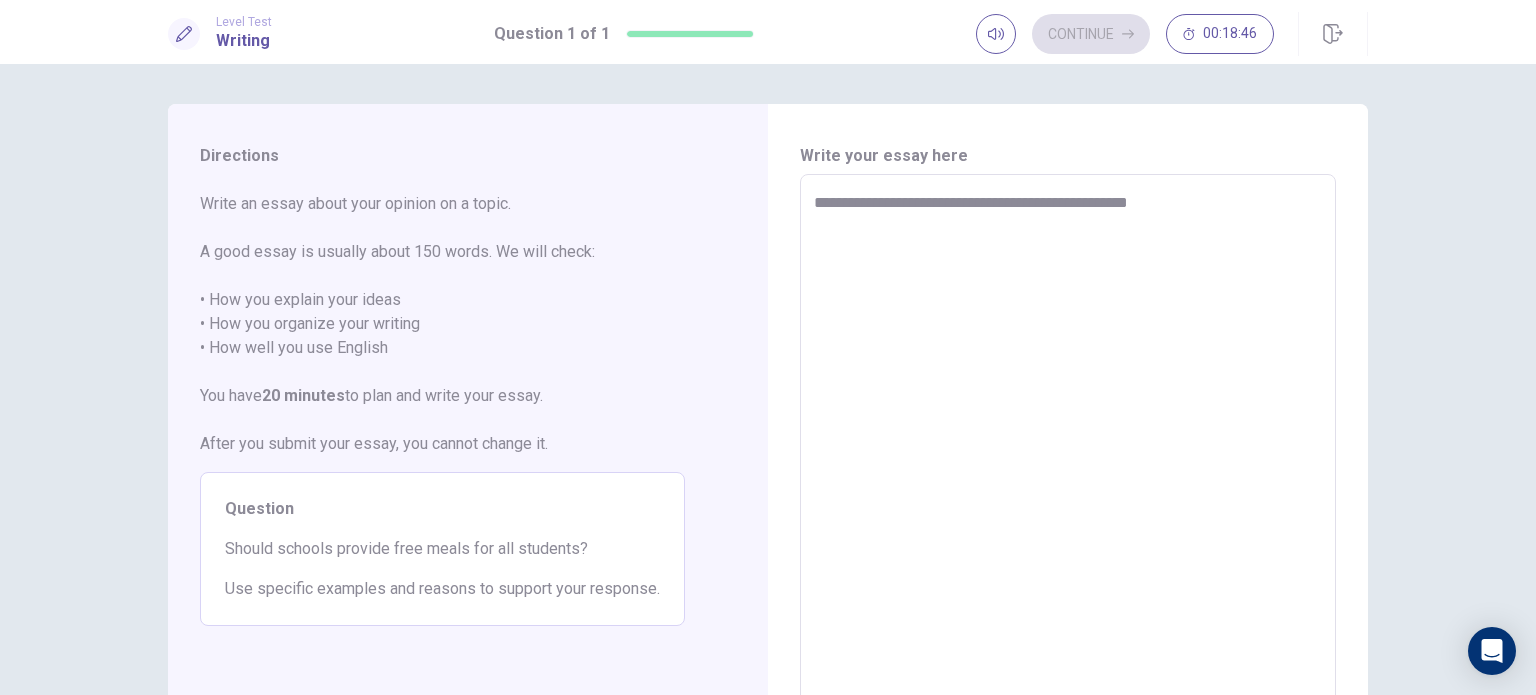 type on "*" 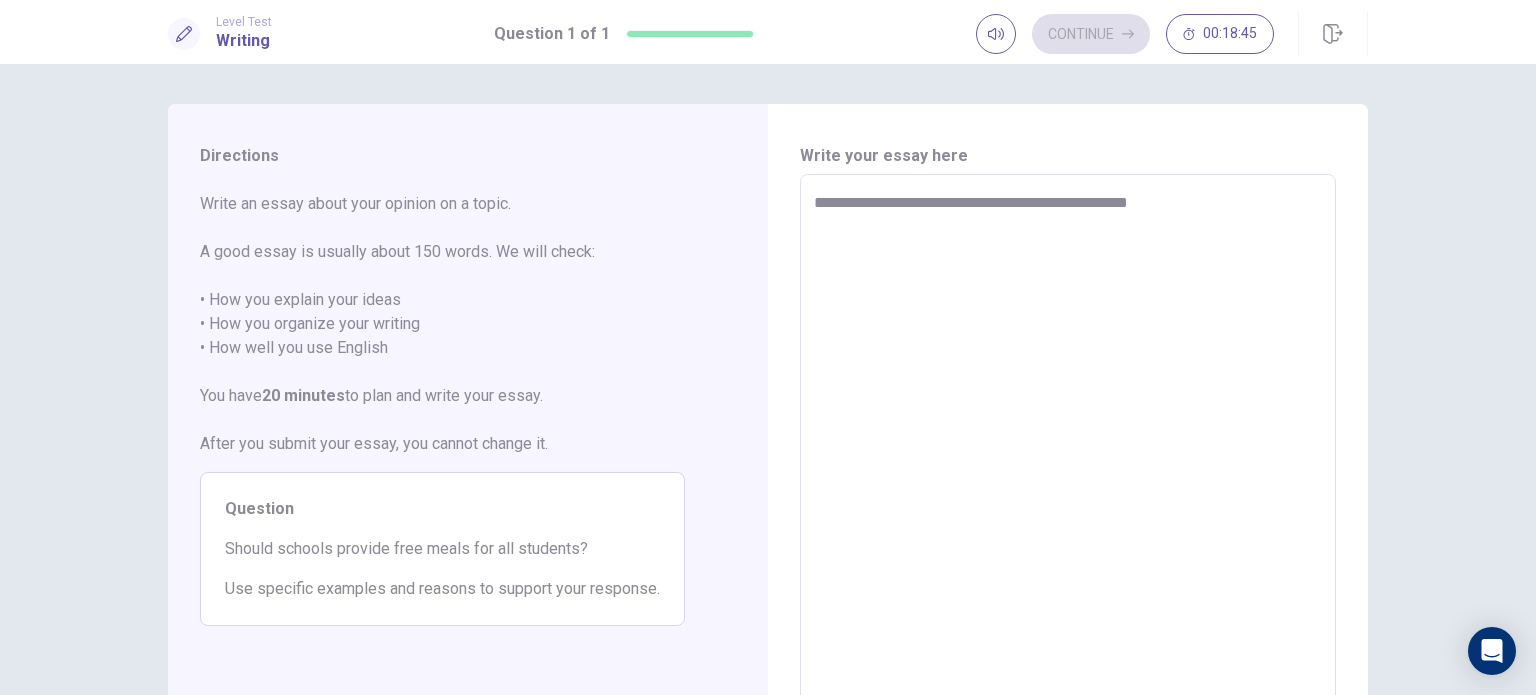 type on "**********" 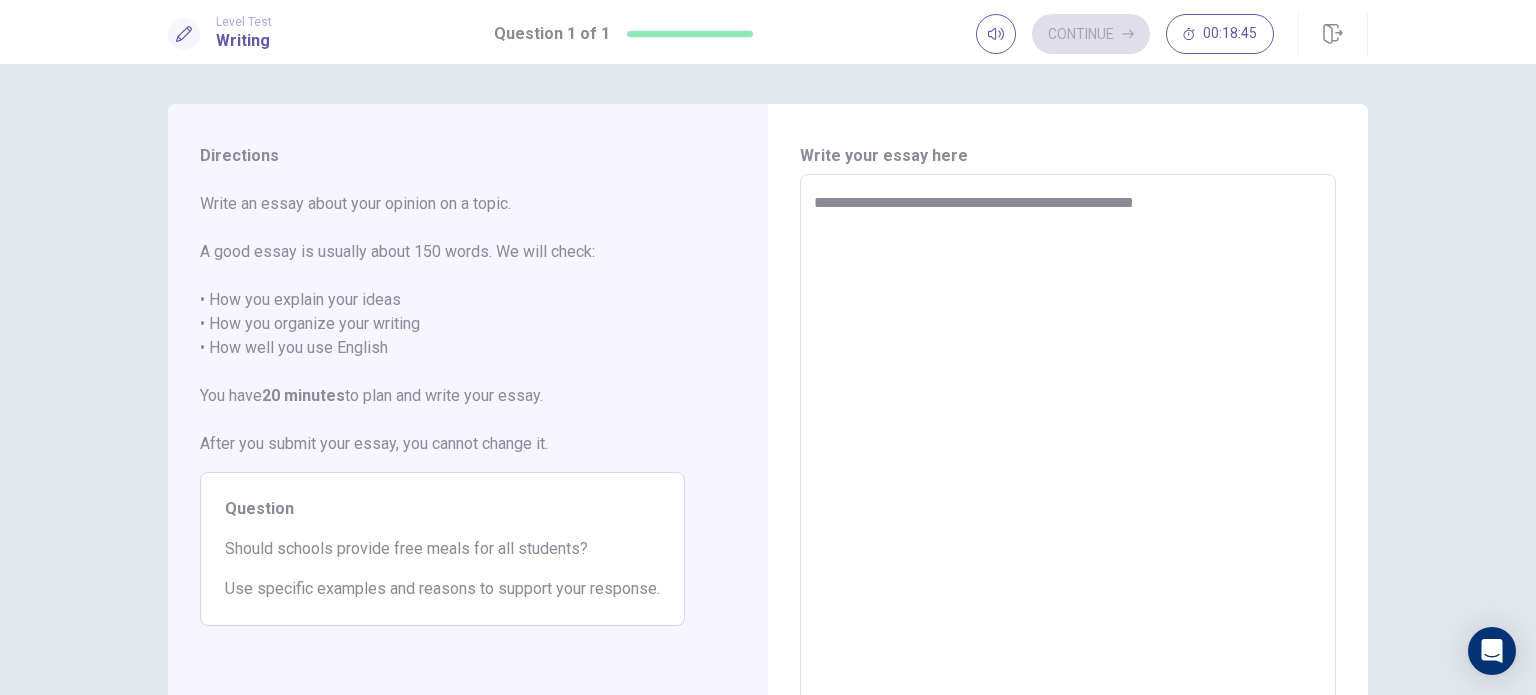 type on "*" 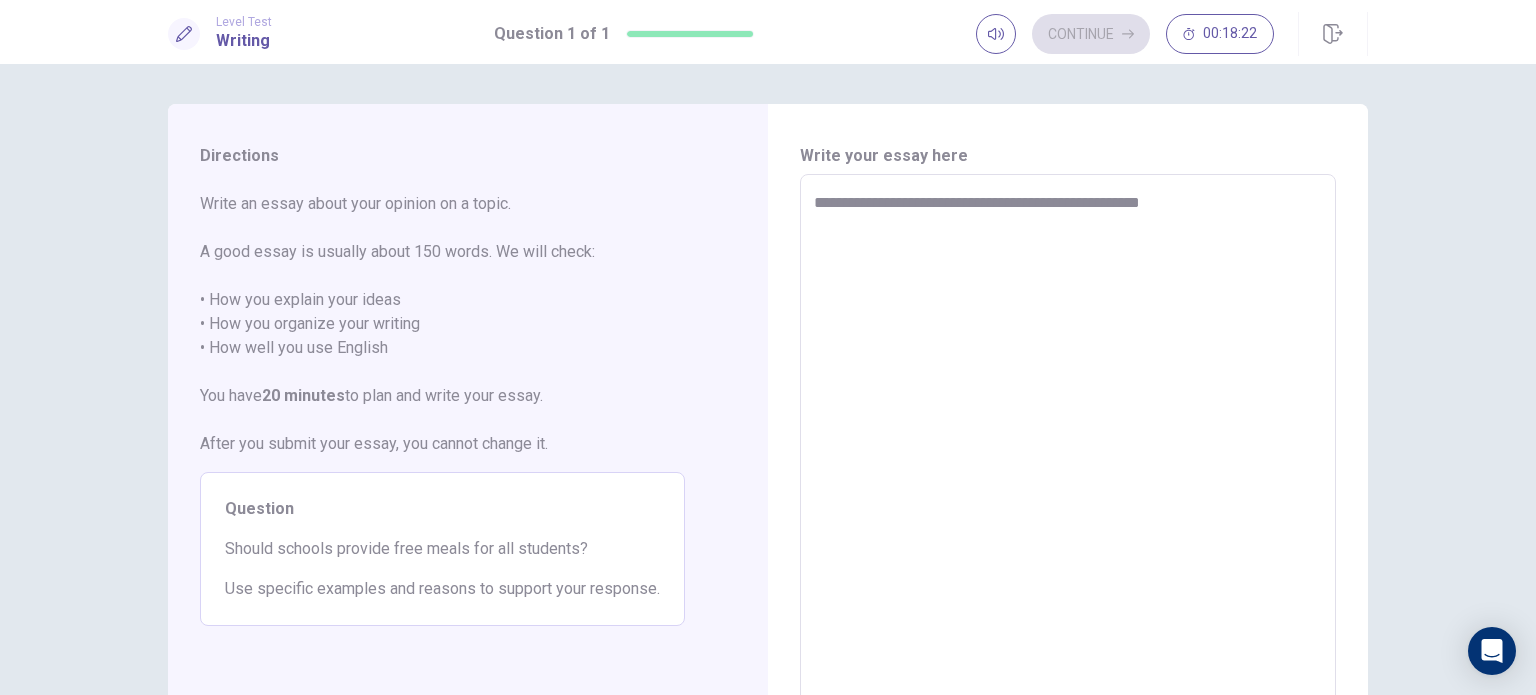 type on "*" 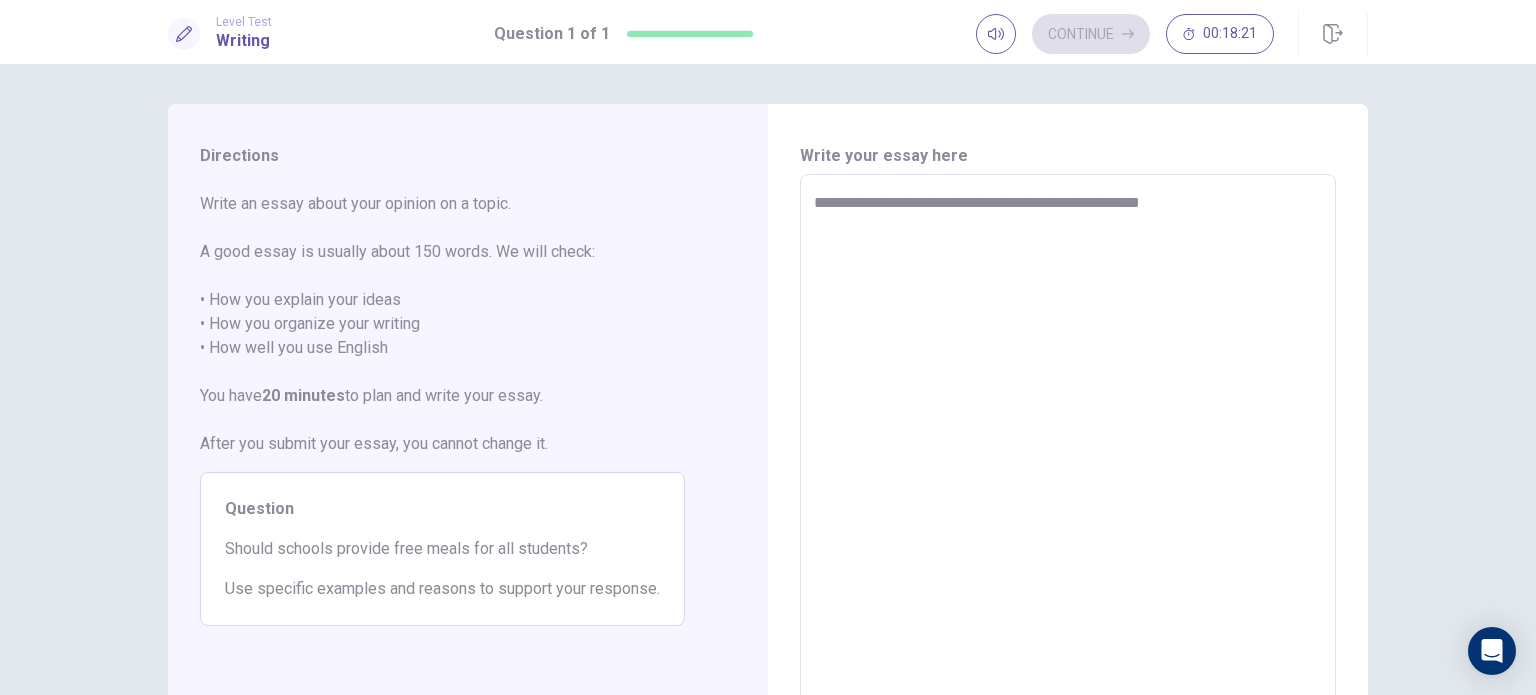type on "**********" 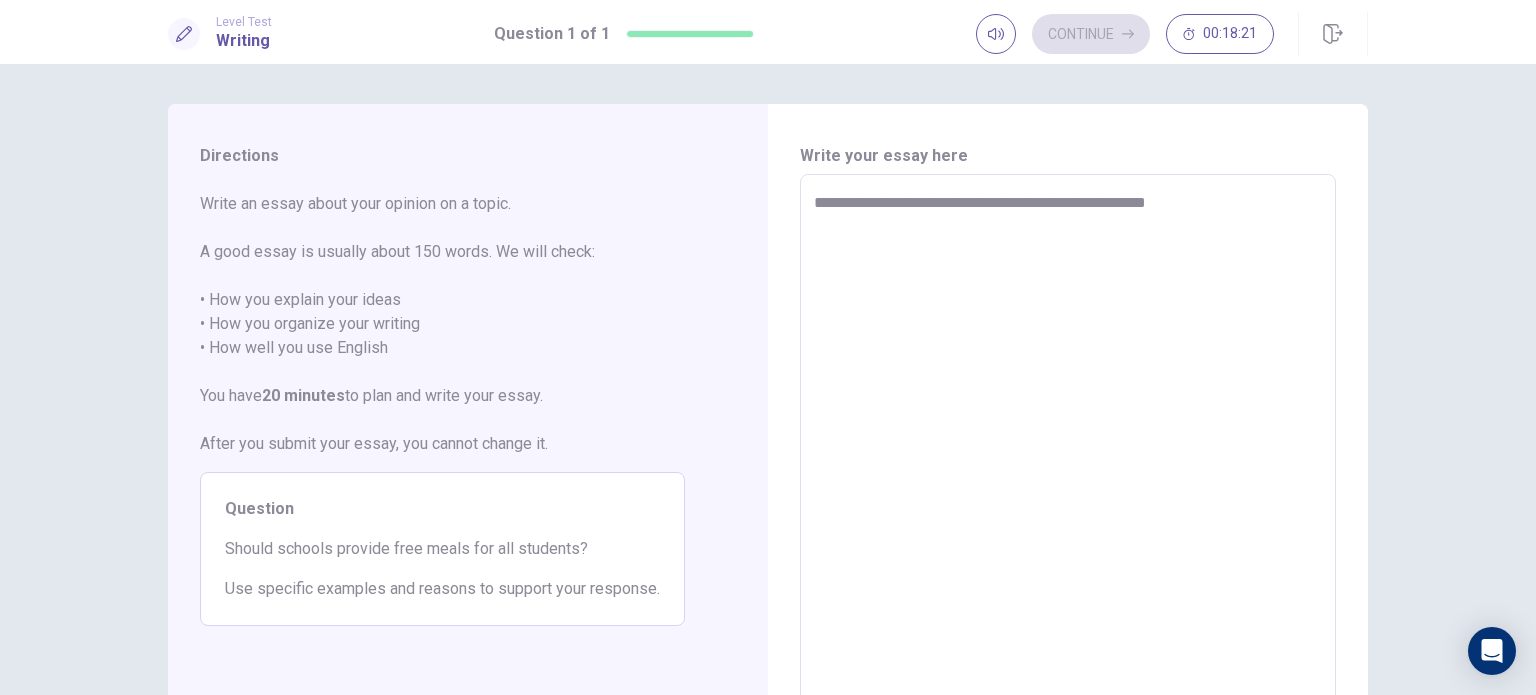 type on "*" 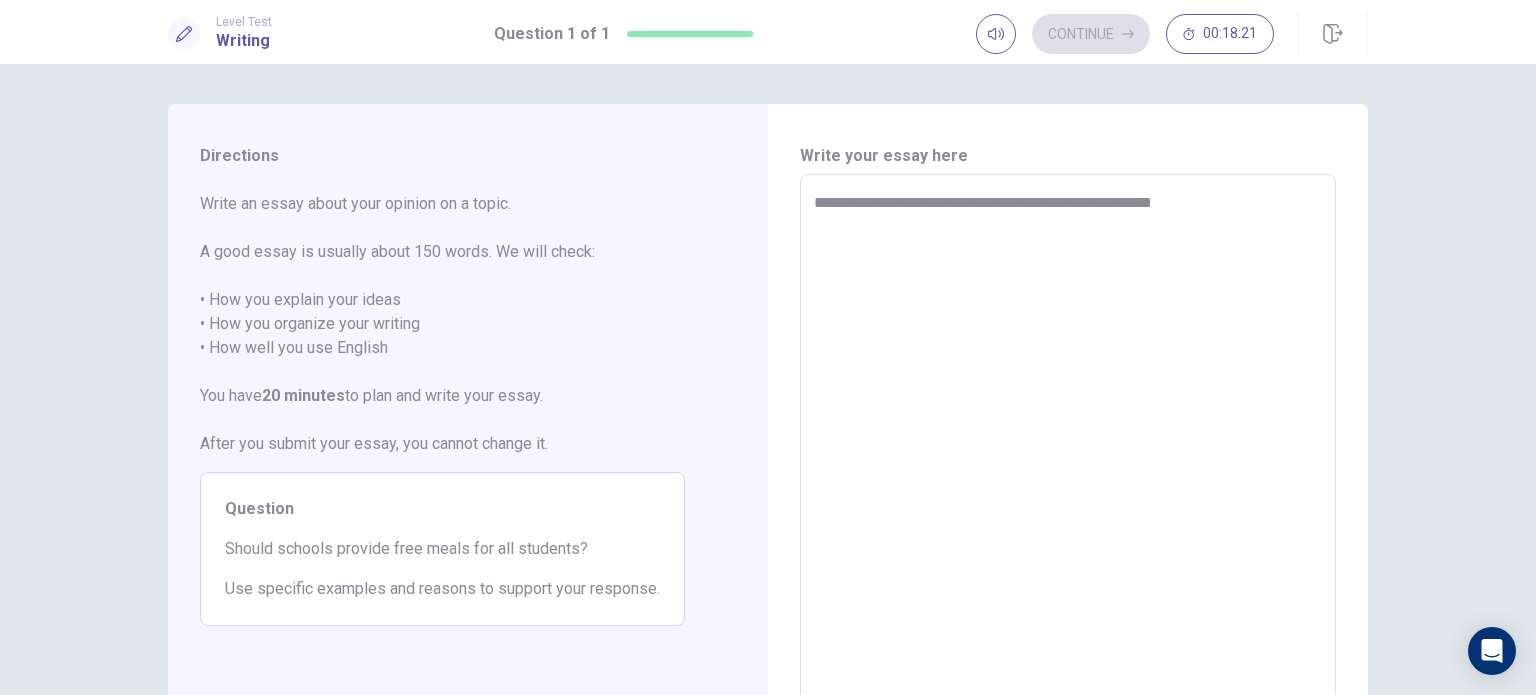 type on "*" 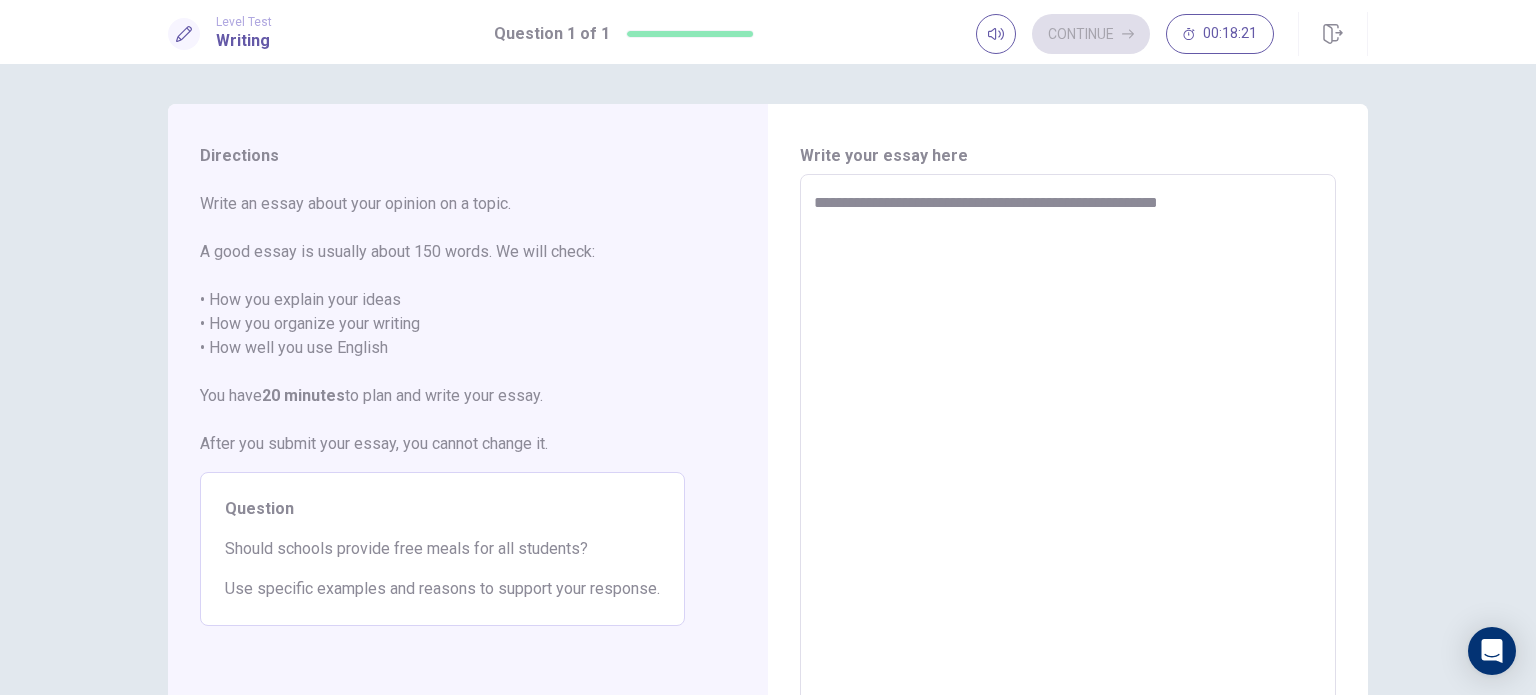 type on "*" 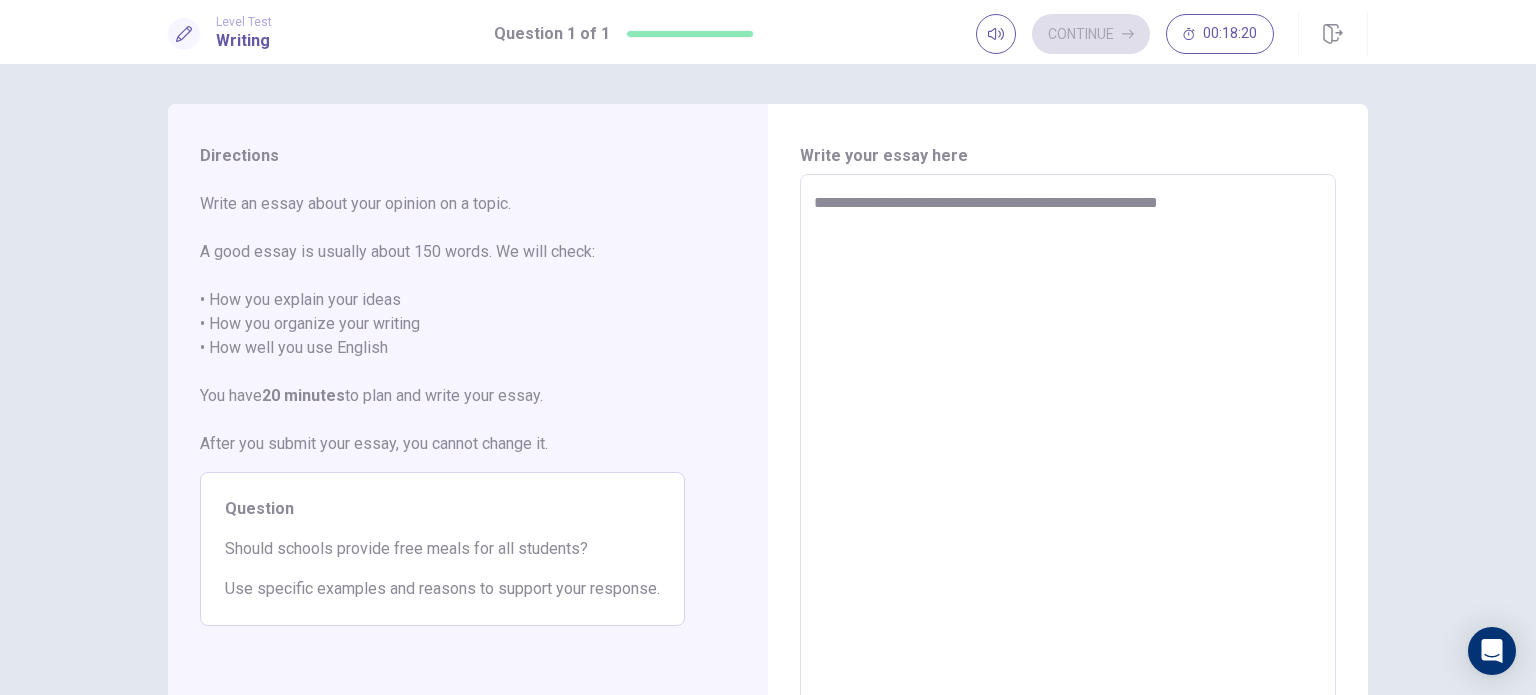 type on "**********" 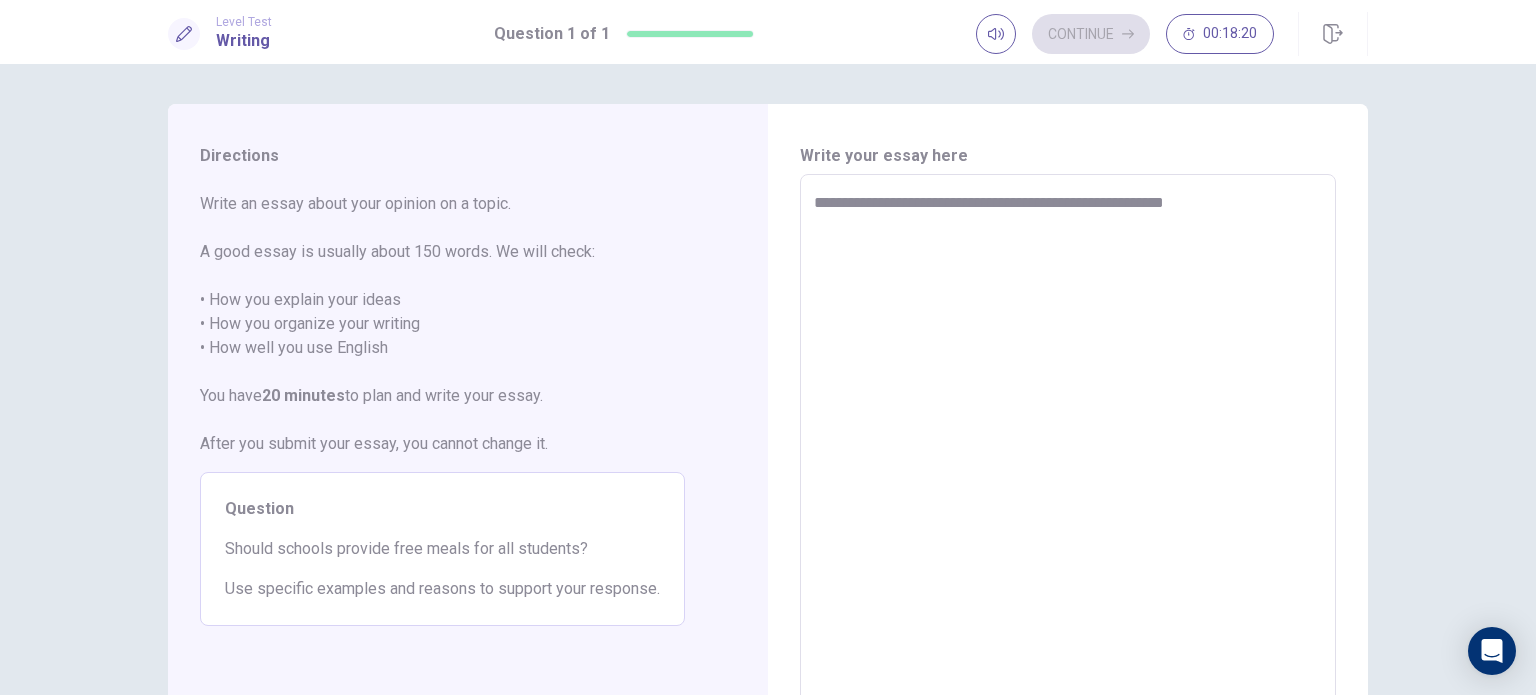 type on "*" 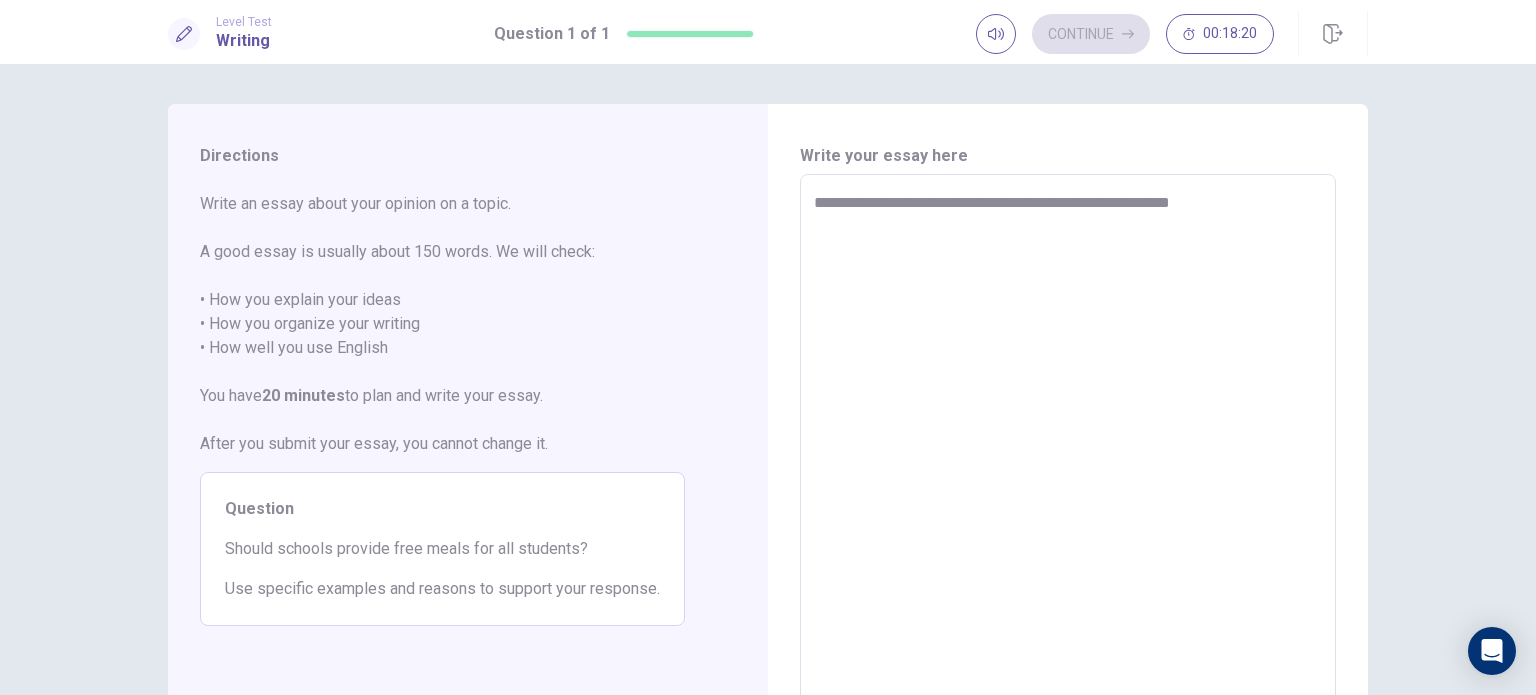 type on "*" 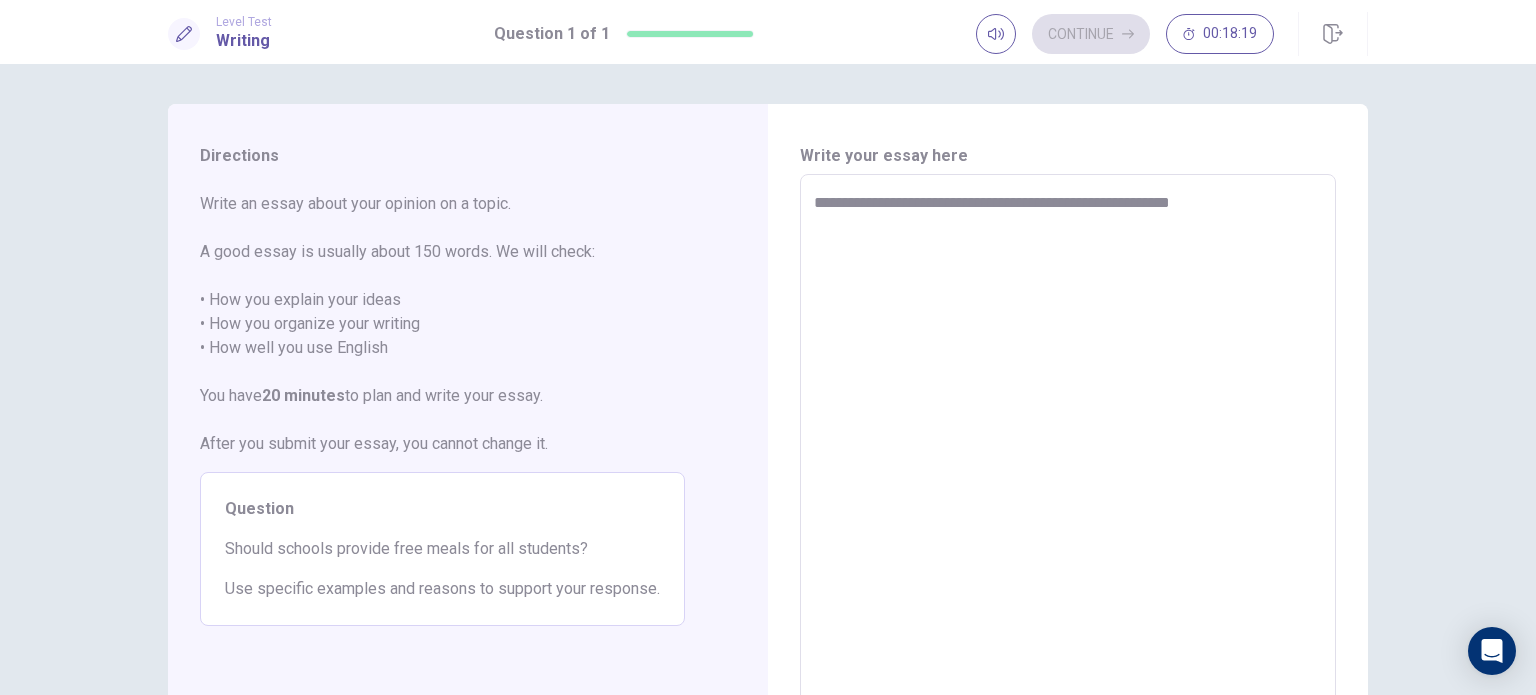 type on "**********" 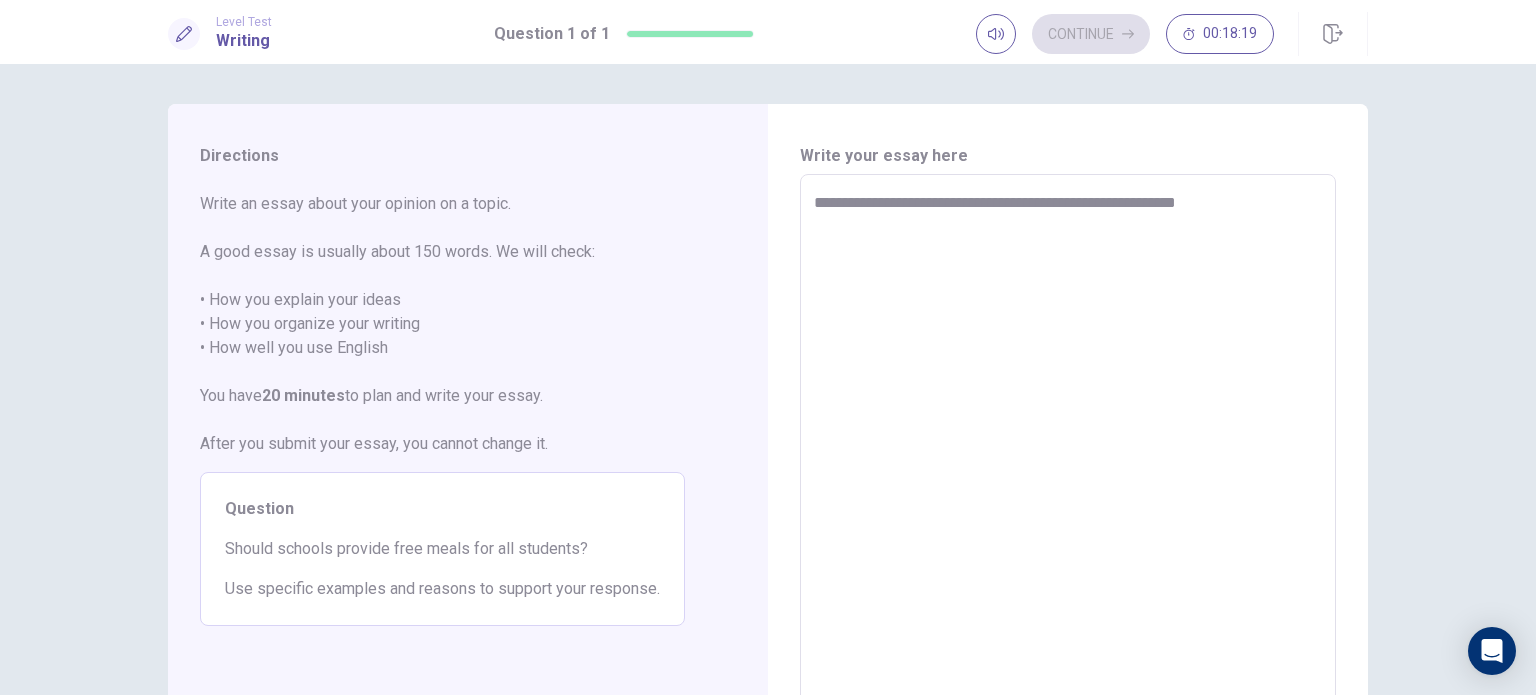 type on "*" 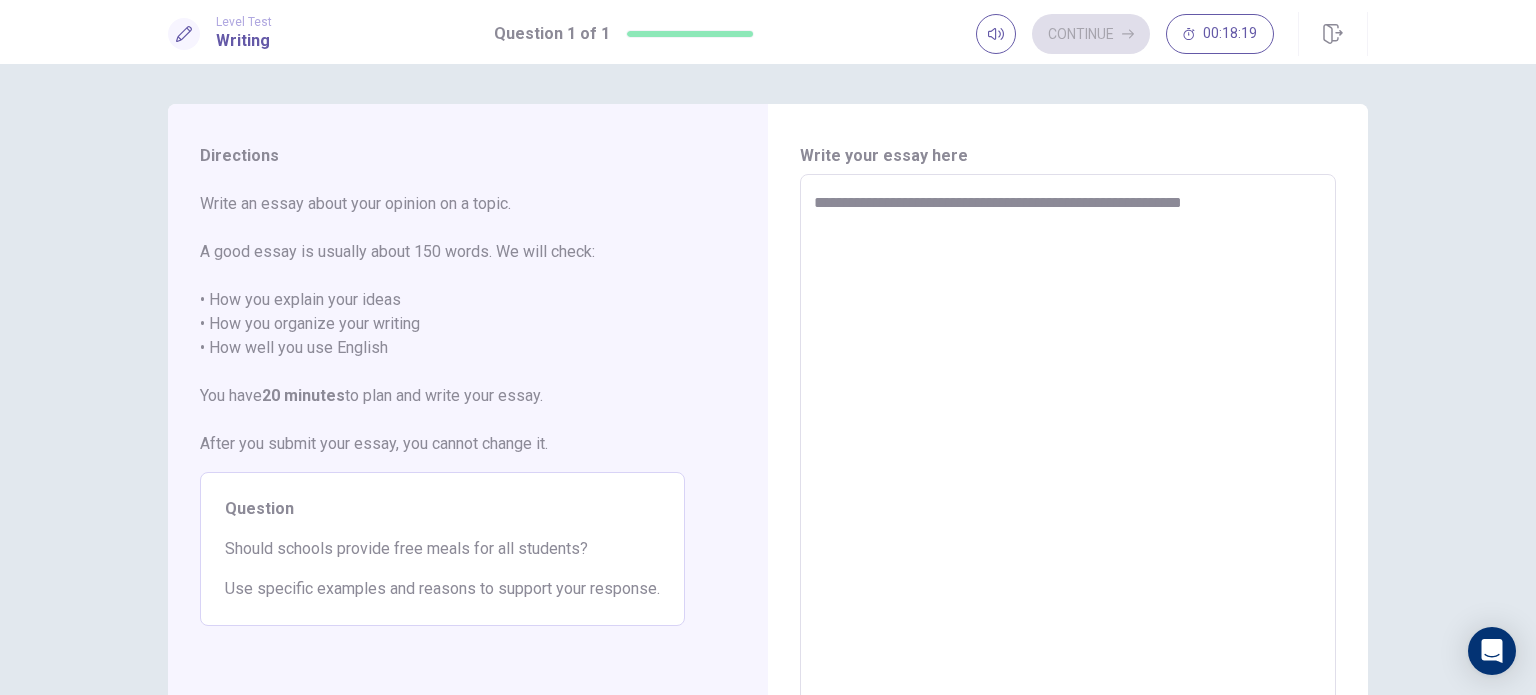 type on "*" 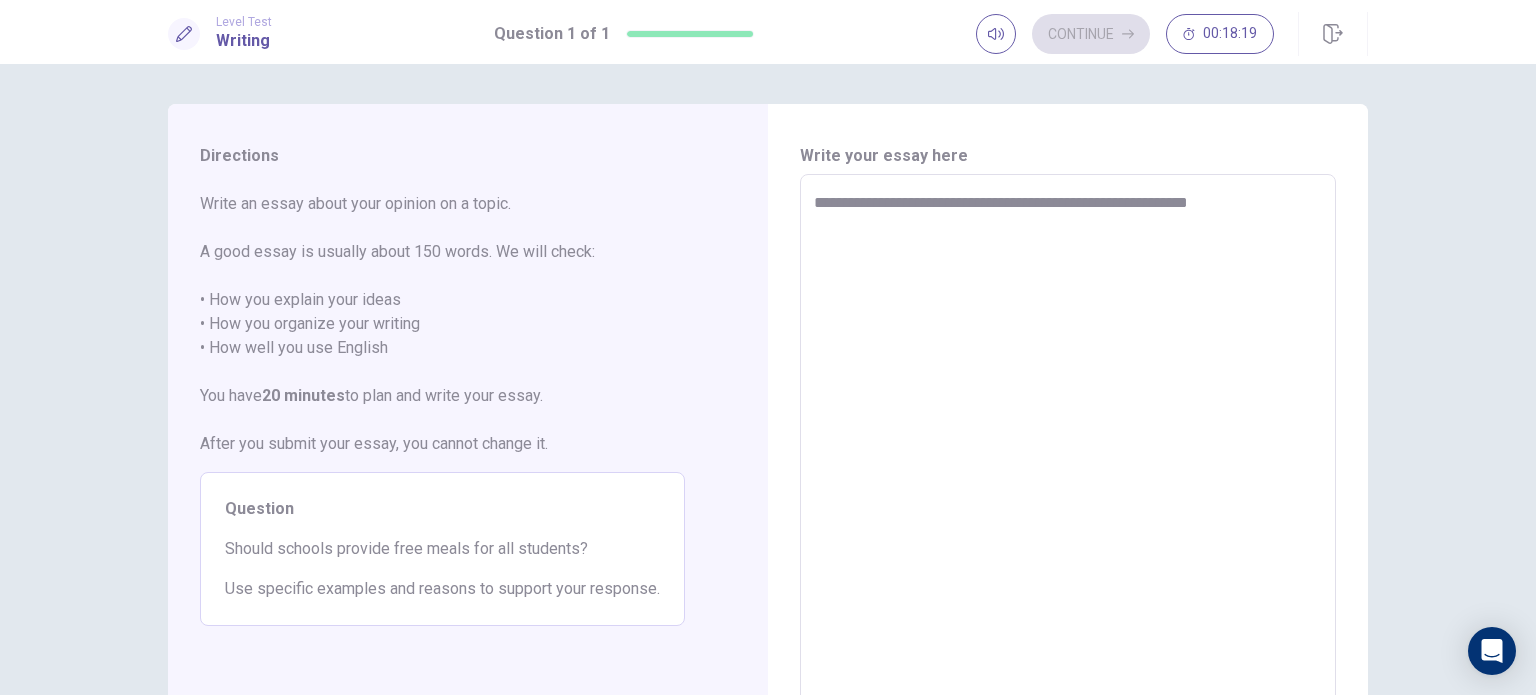 type on "*" 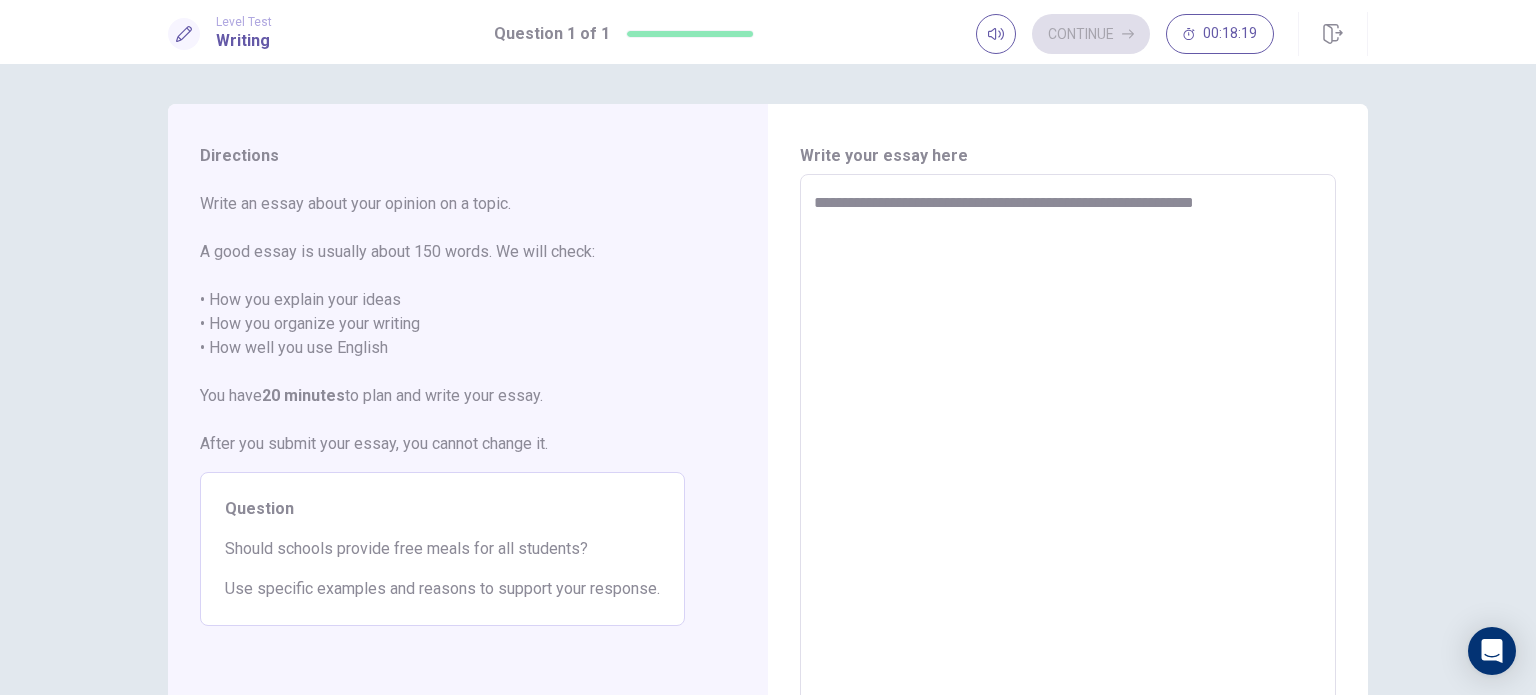 type on "*" 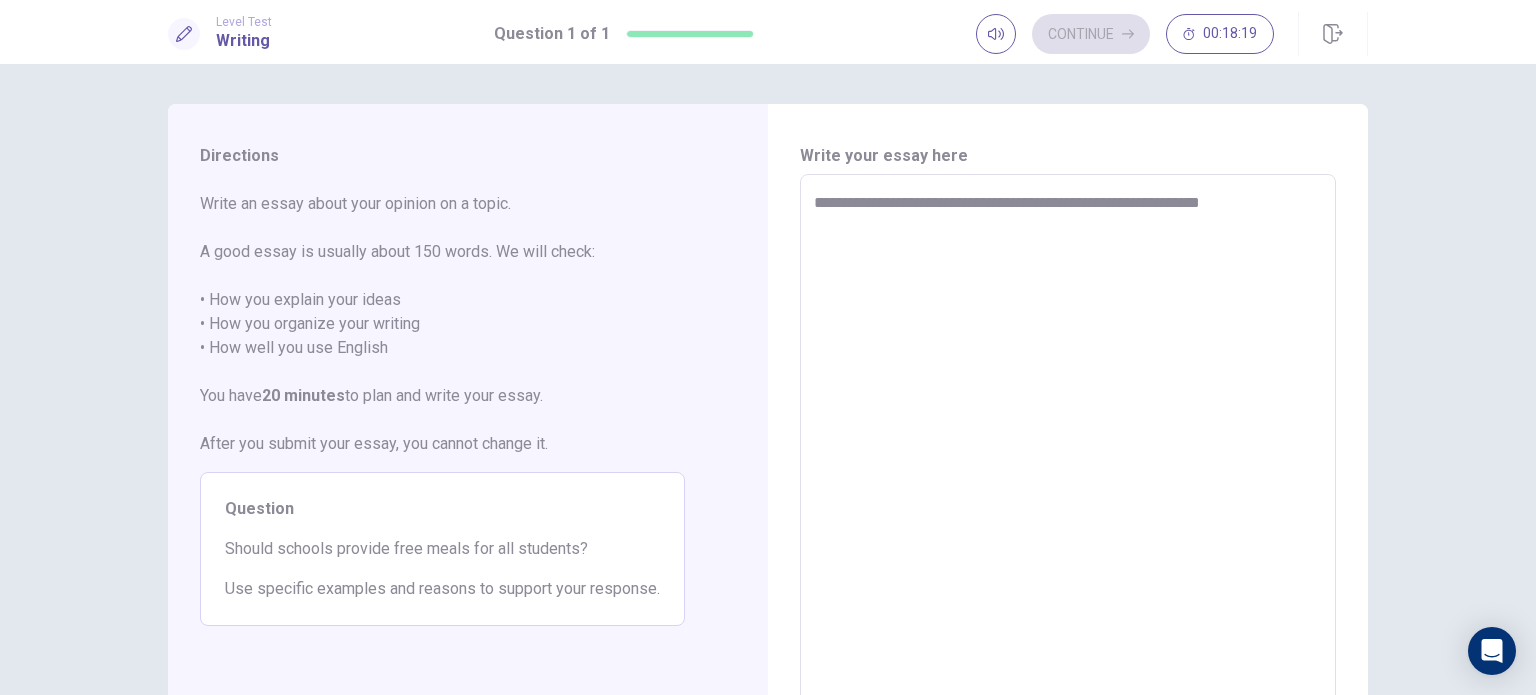 type on "*" 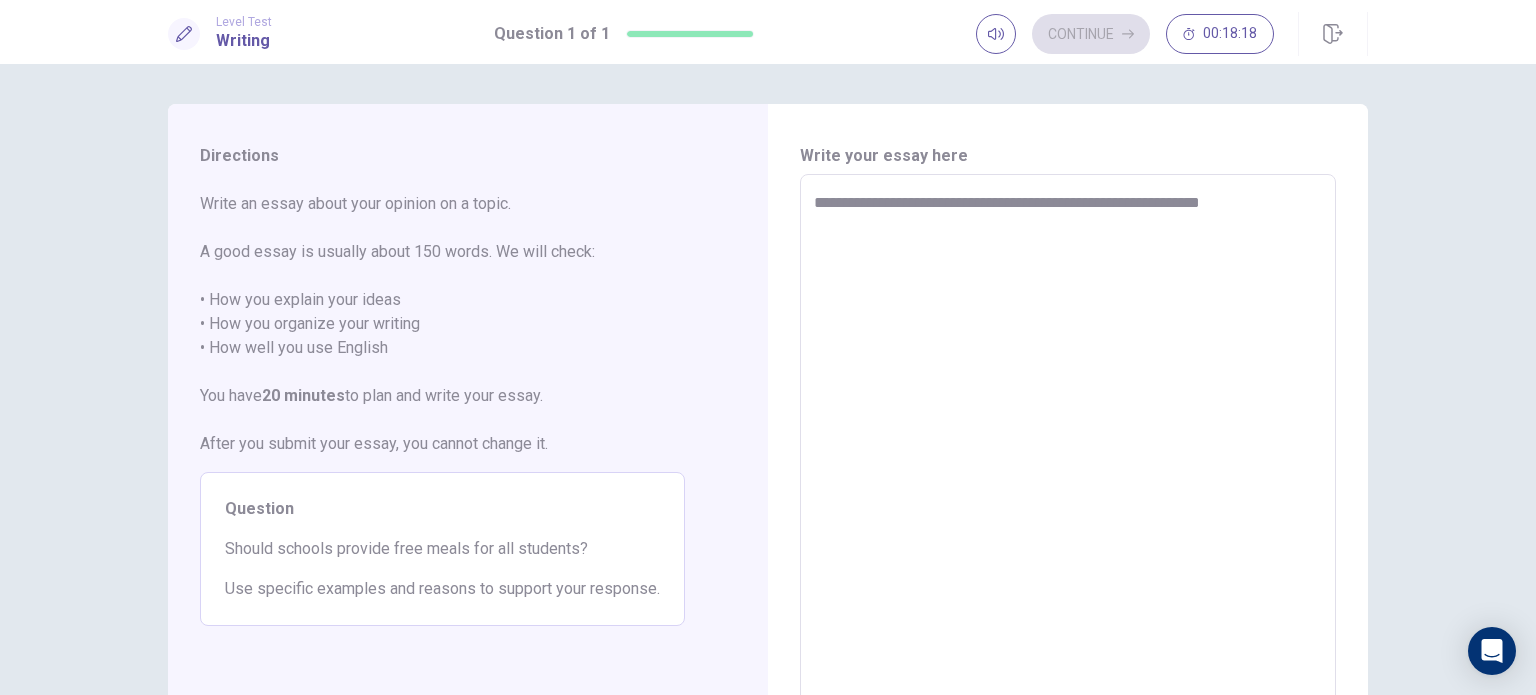 type on "**********" 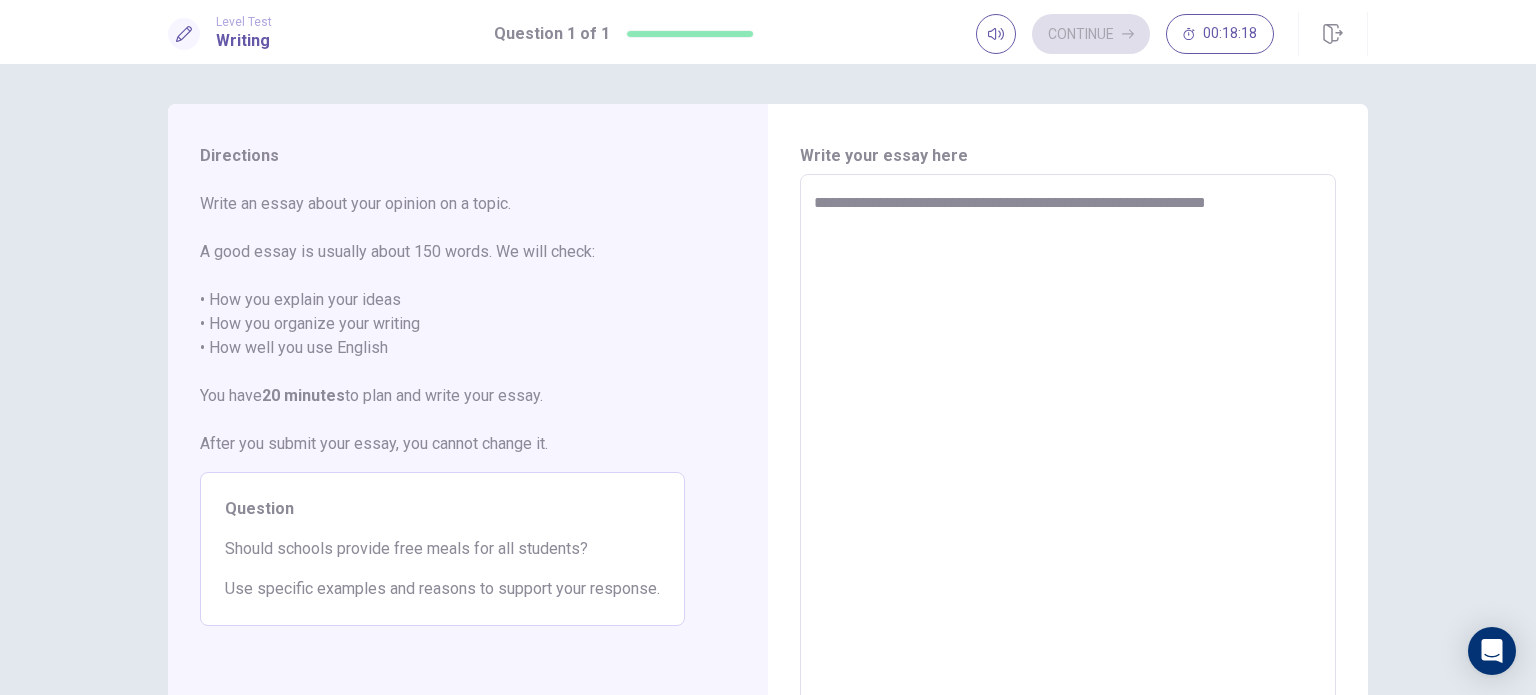 type on "*" 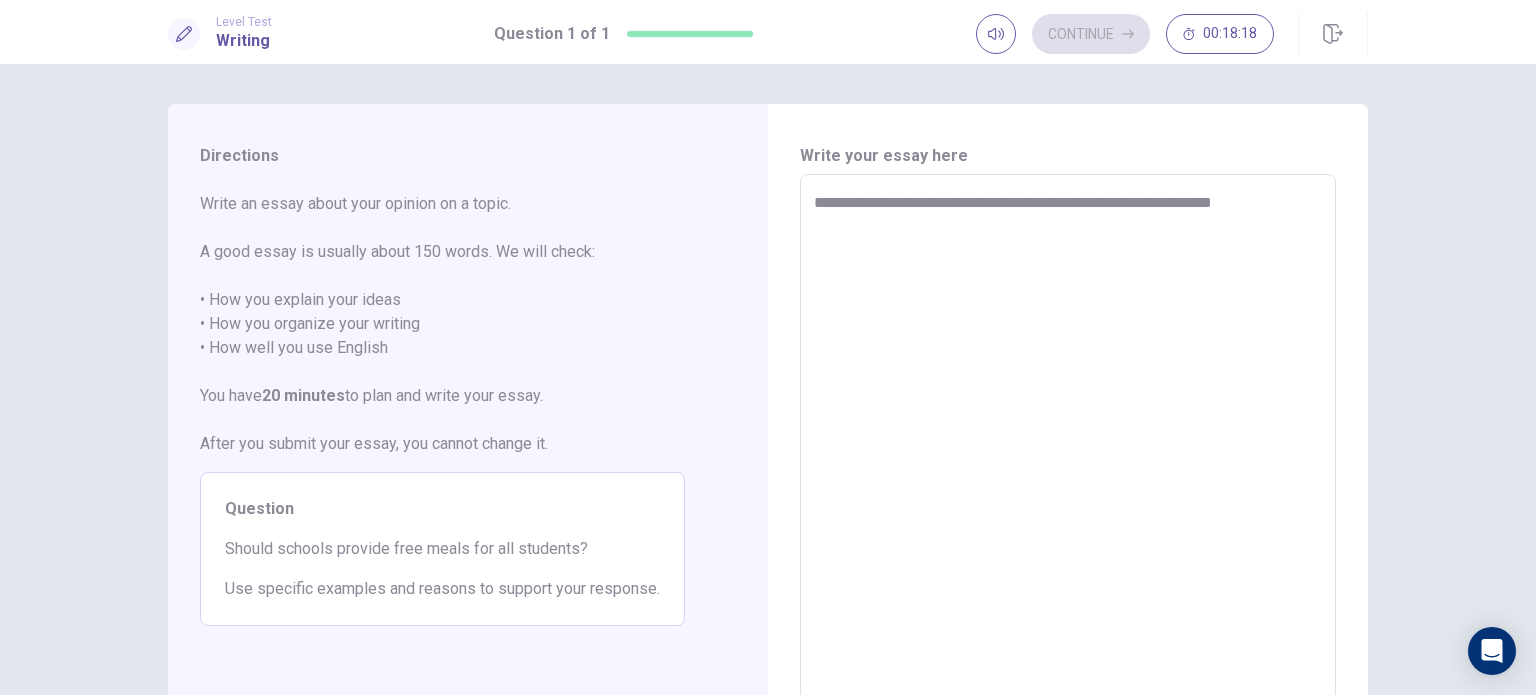 type on "*" 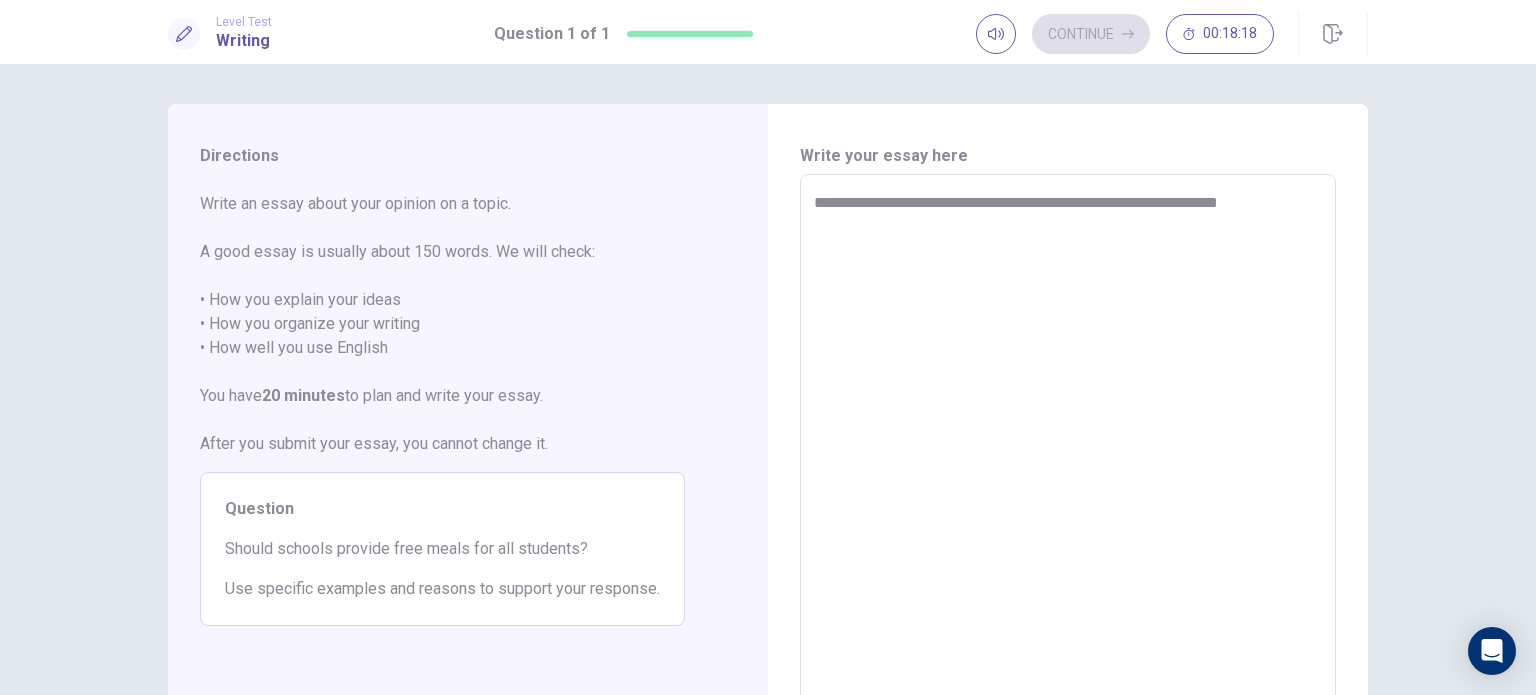 type on "*" 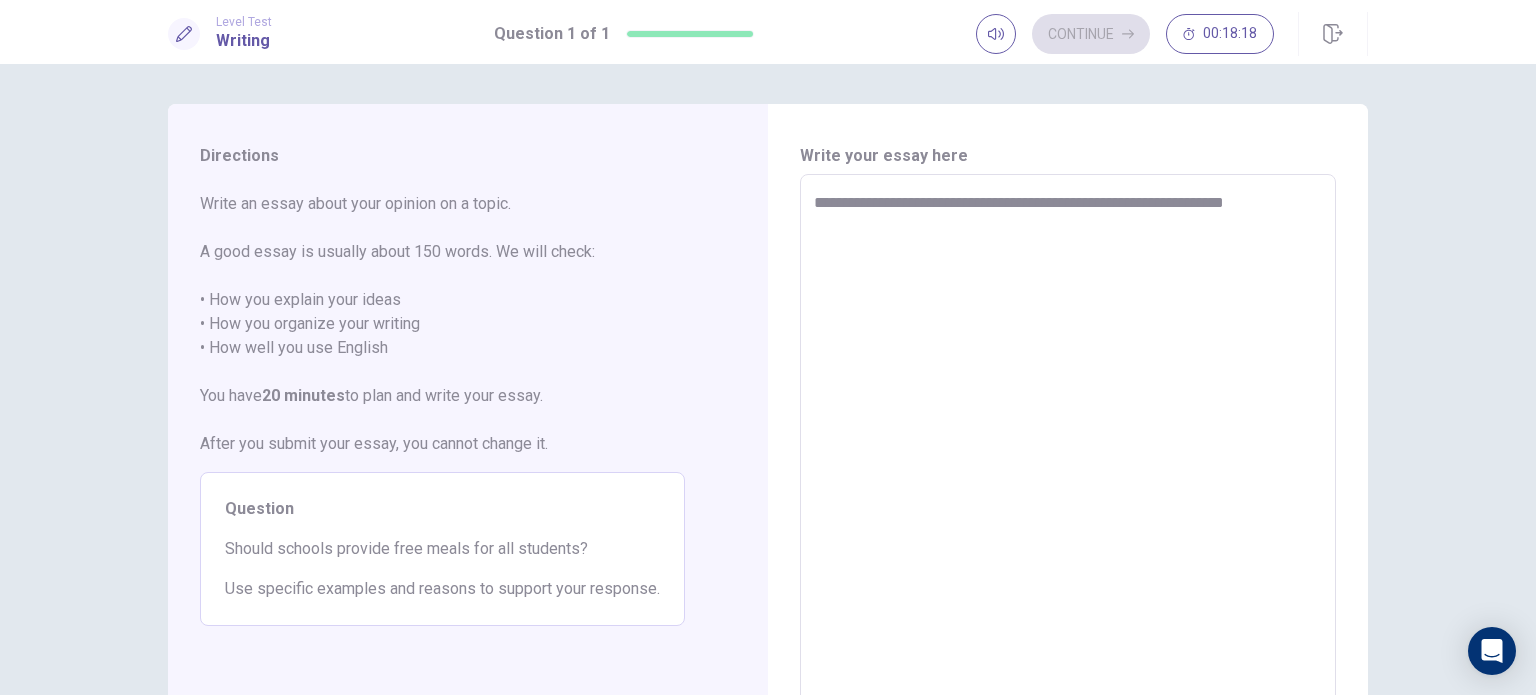 type on "*" 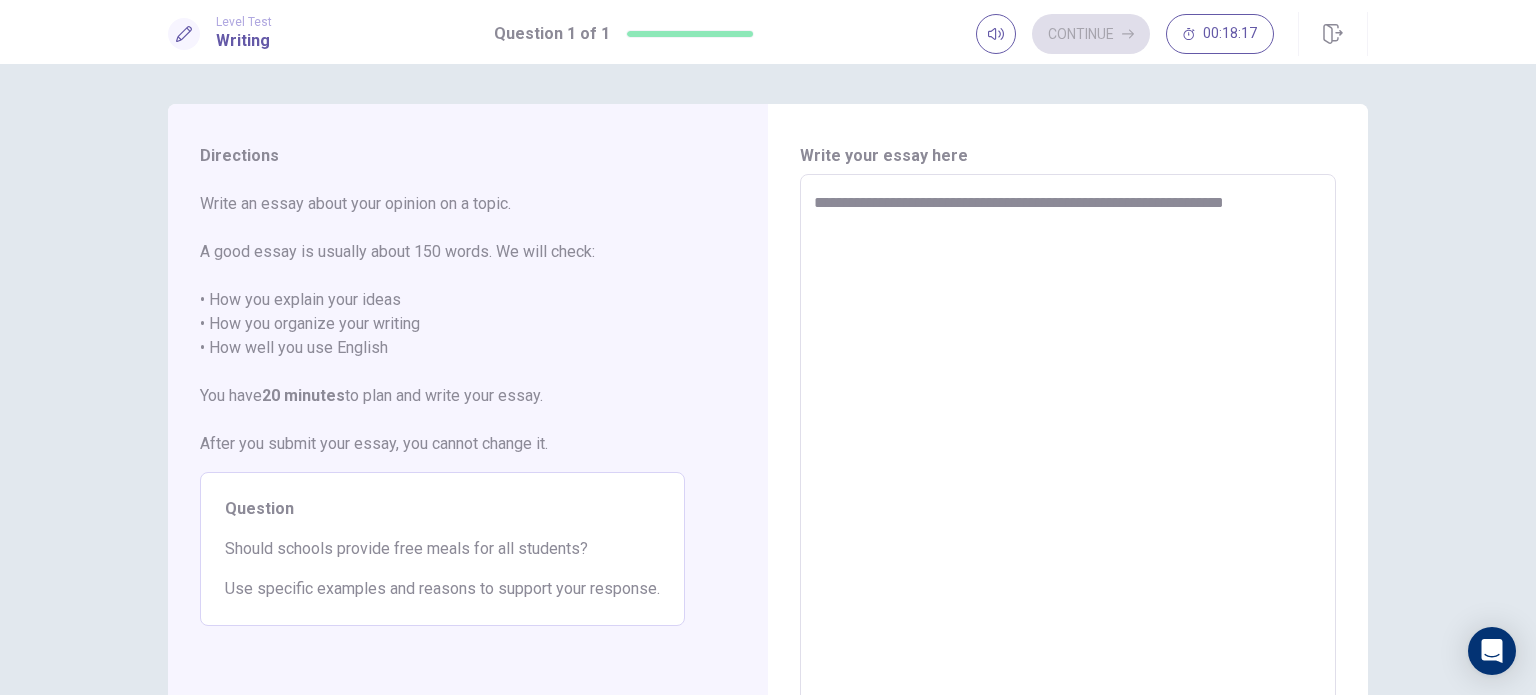 type on "**********" 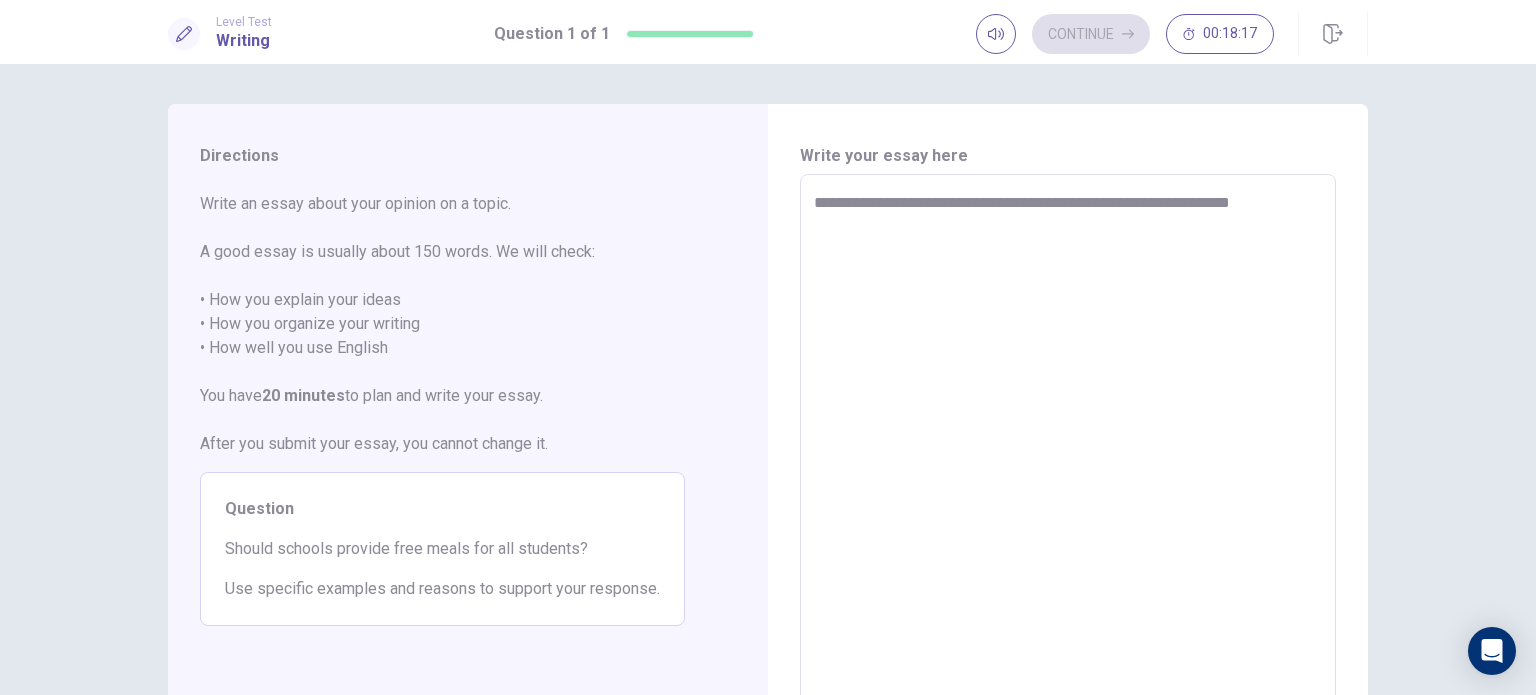type on "*" 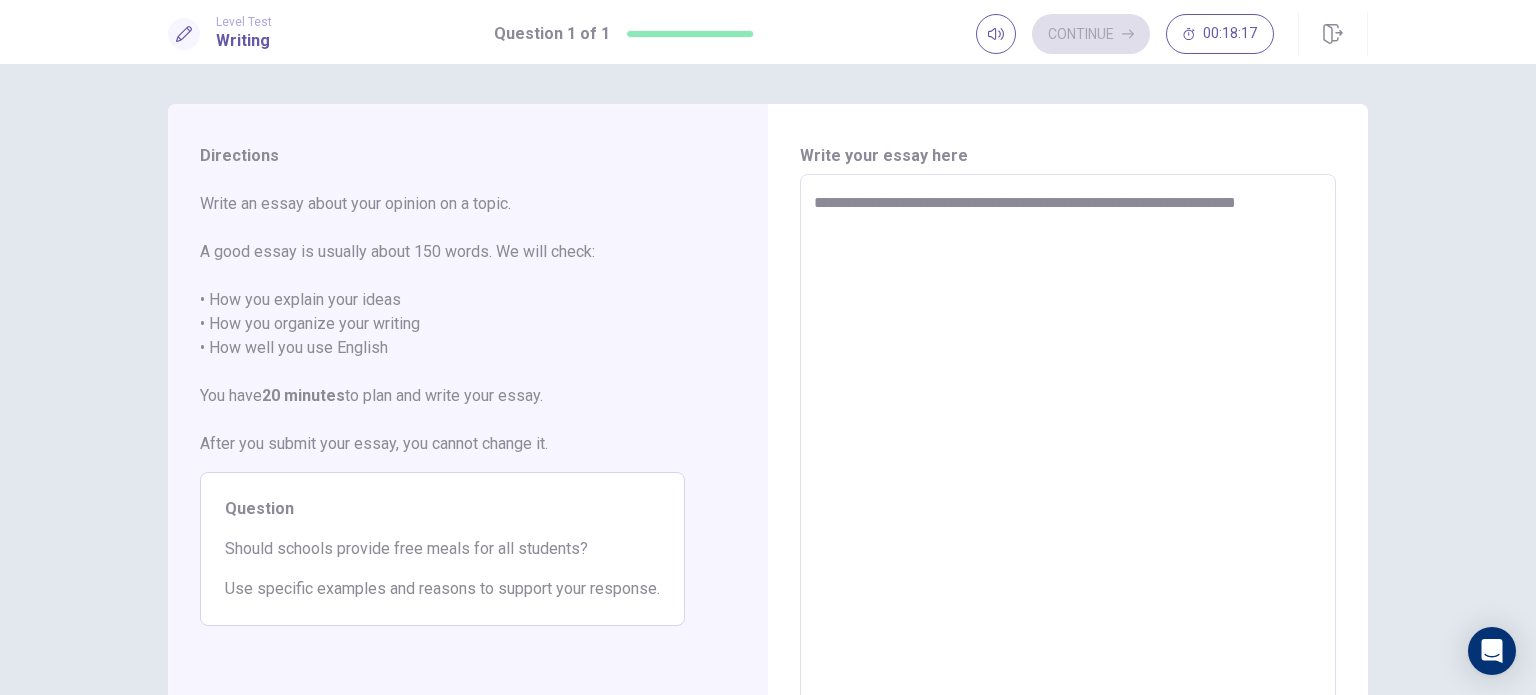 type on "*" 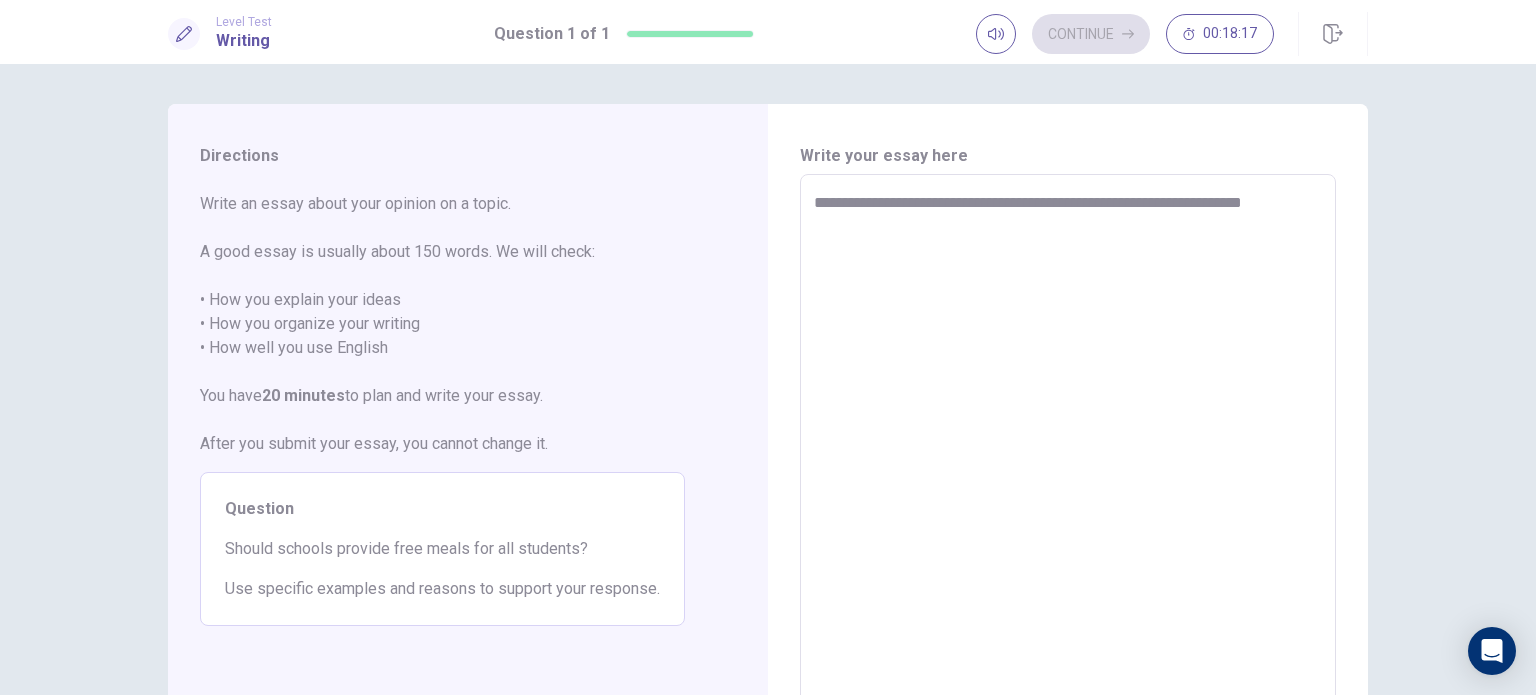type on "*" 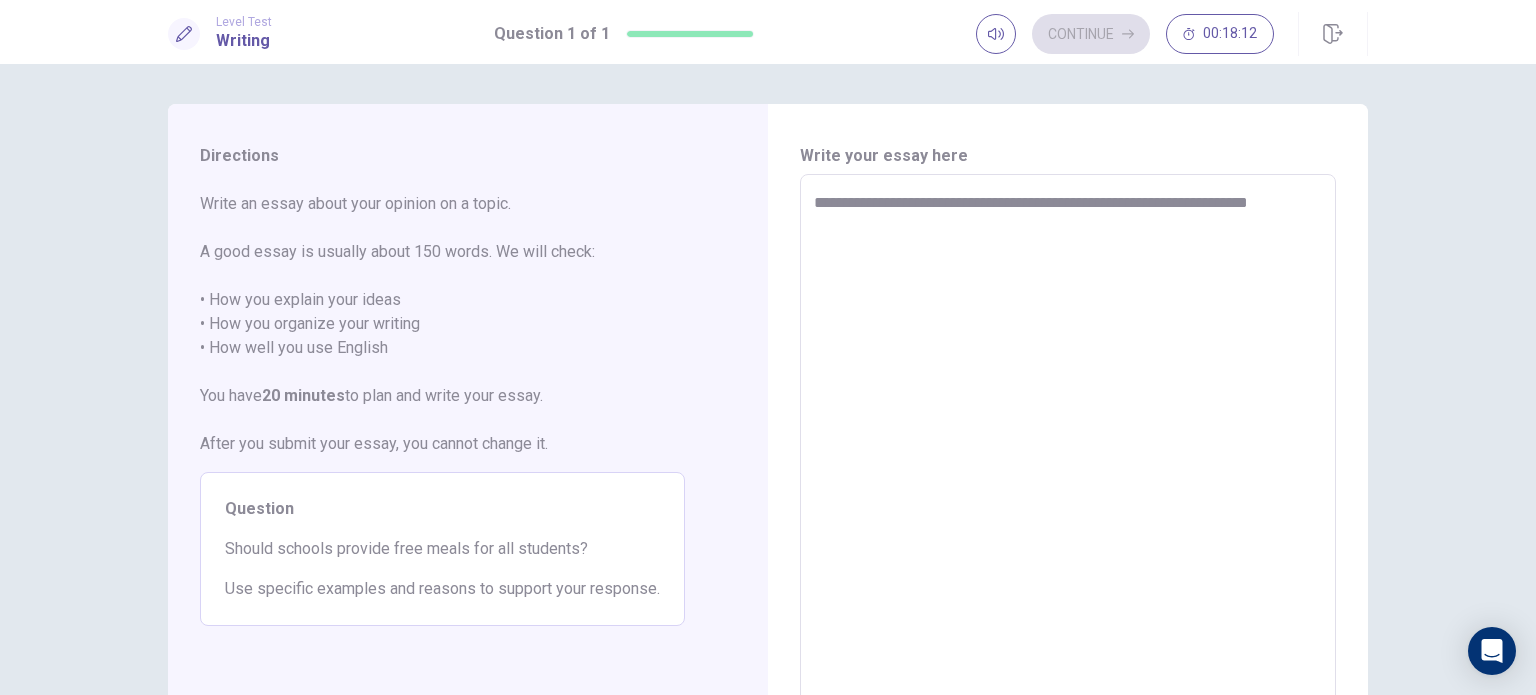 type on "*" 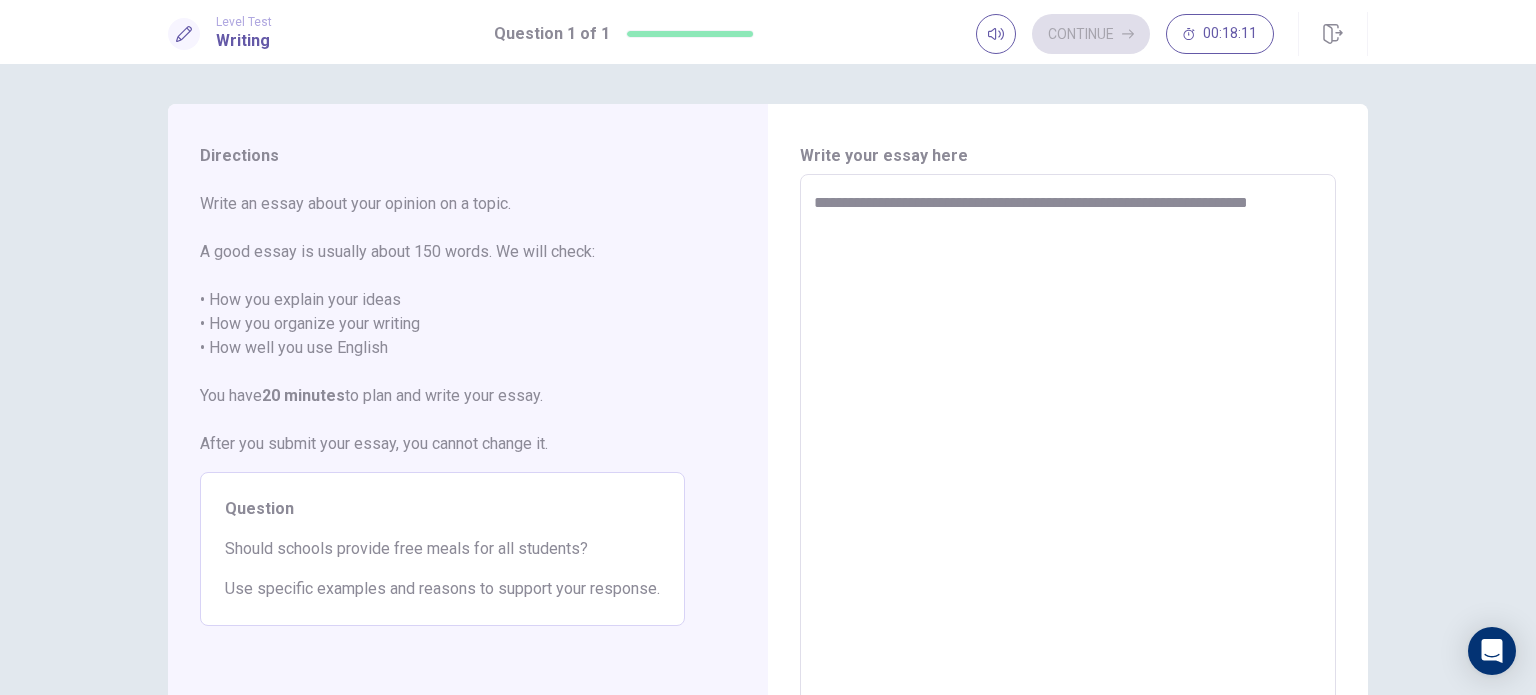 type on "**********" 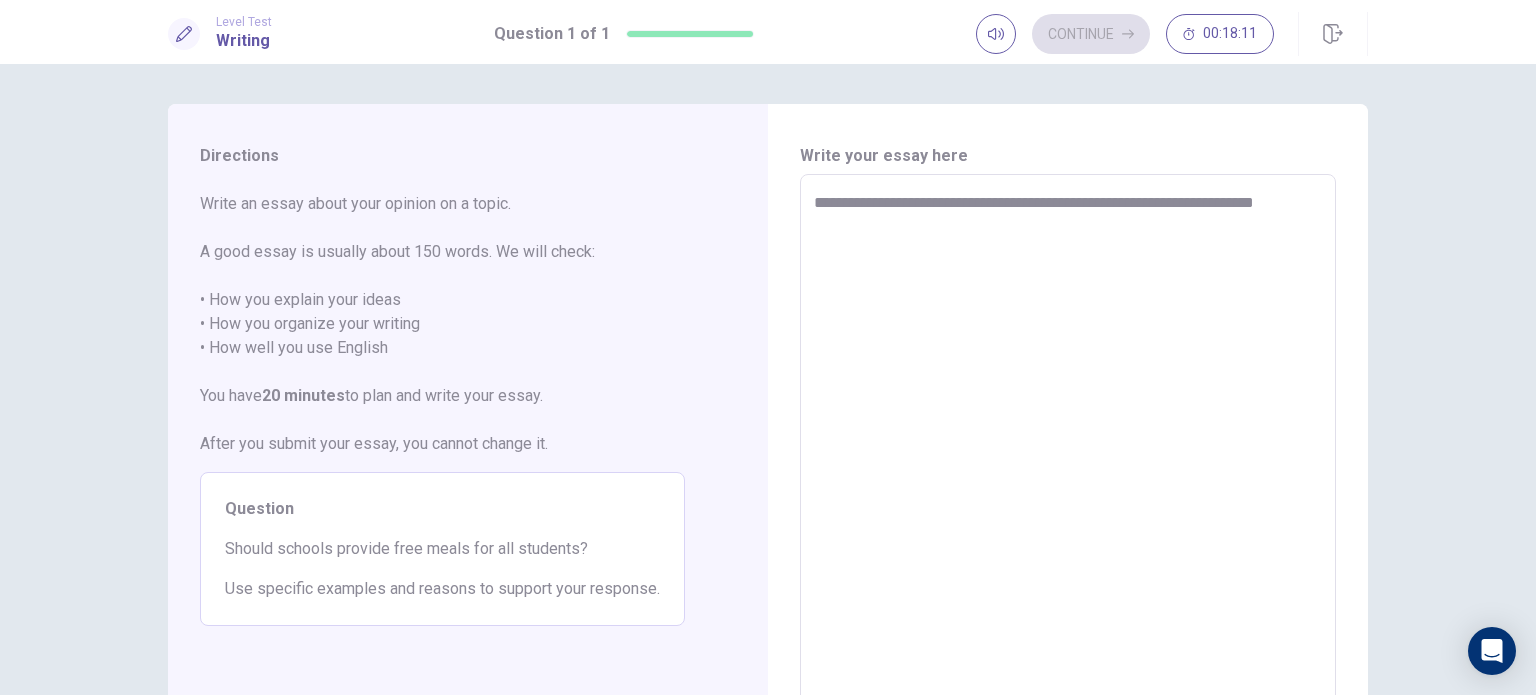 type on "*" 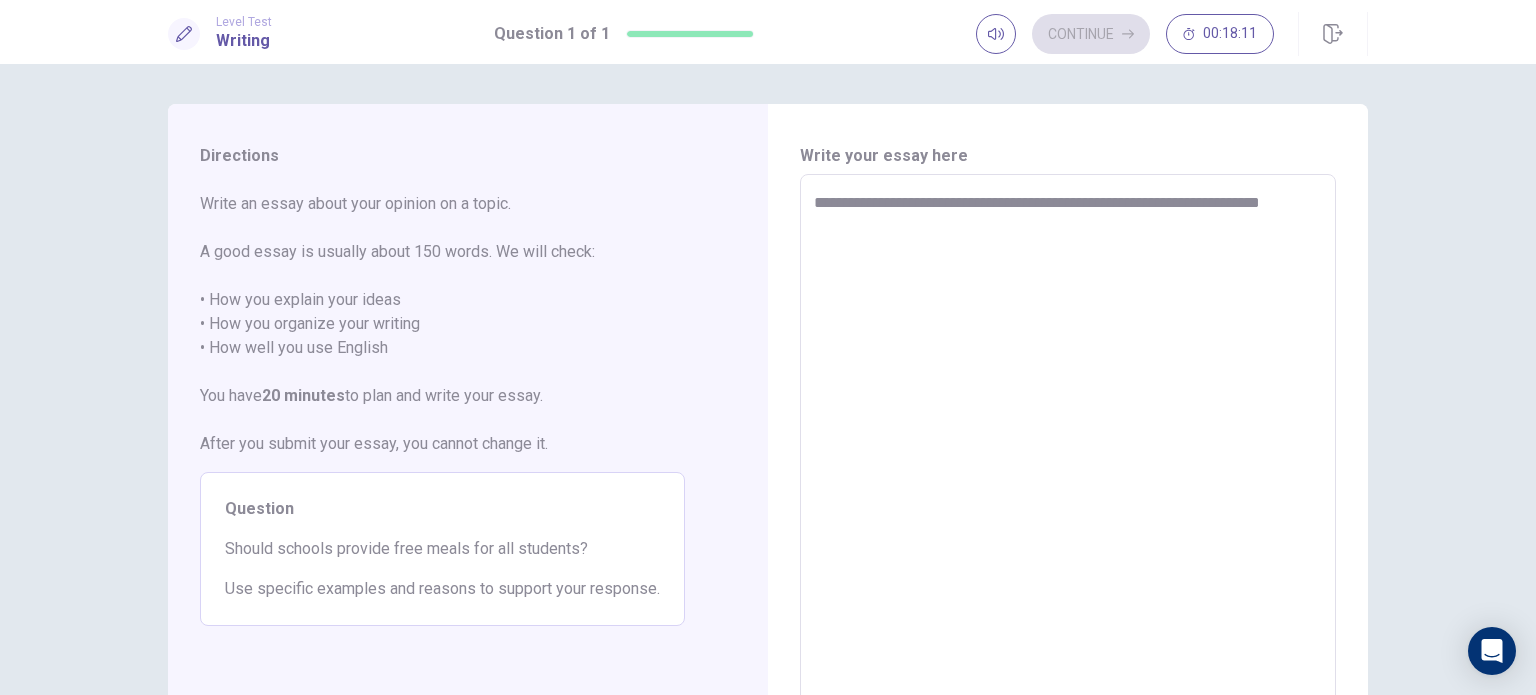 type on "*" 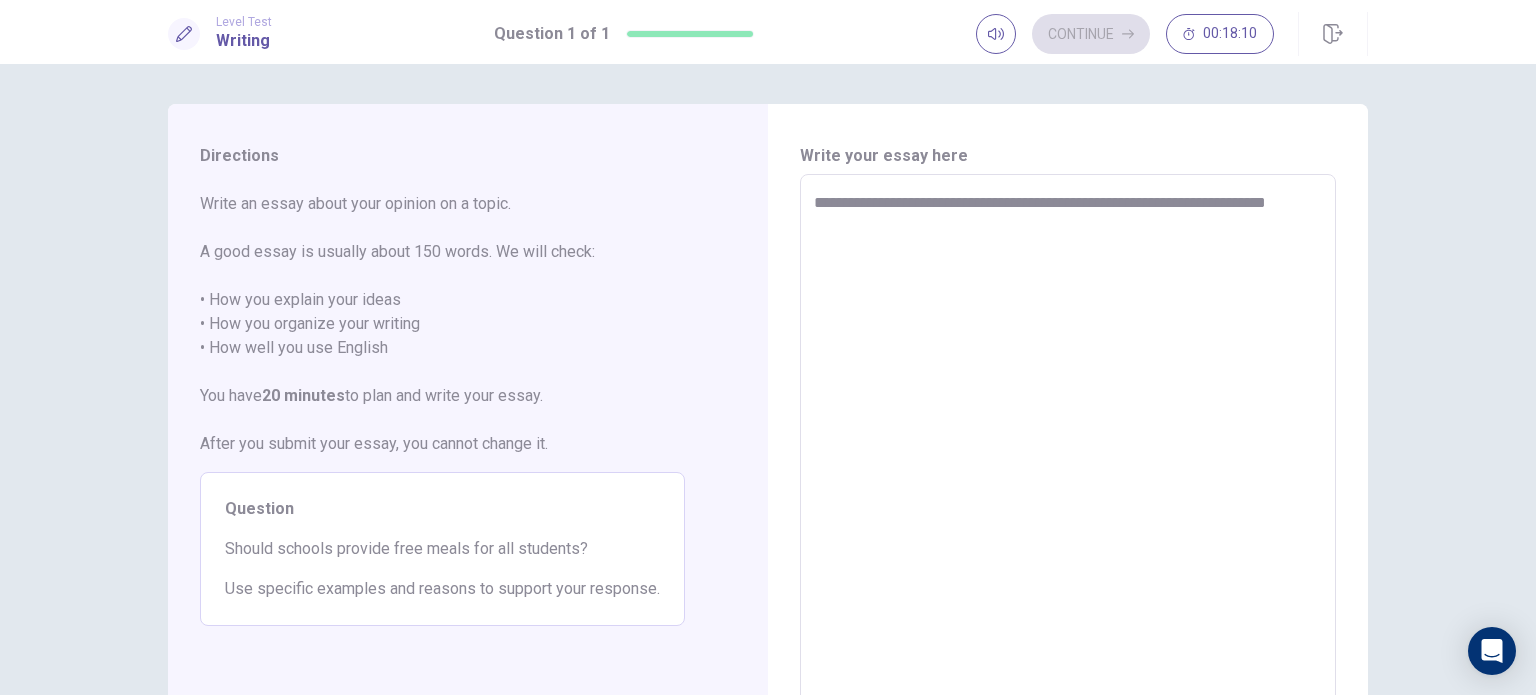 type on "*" 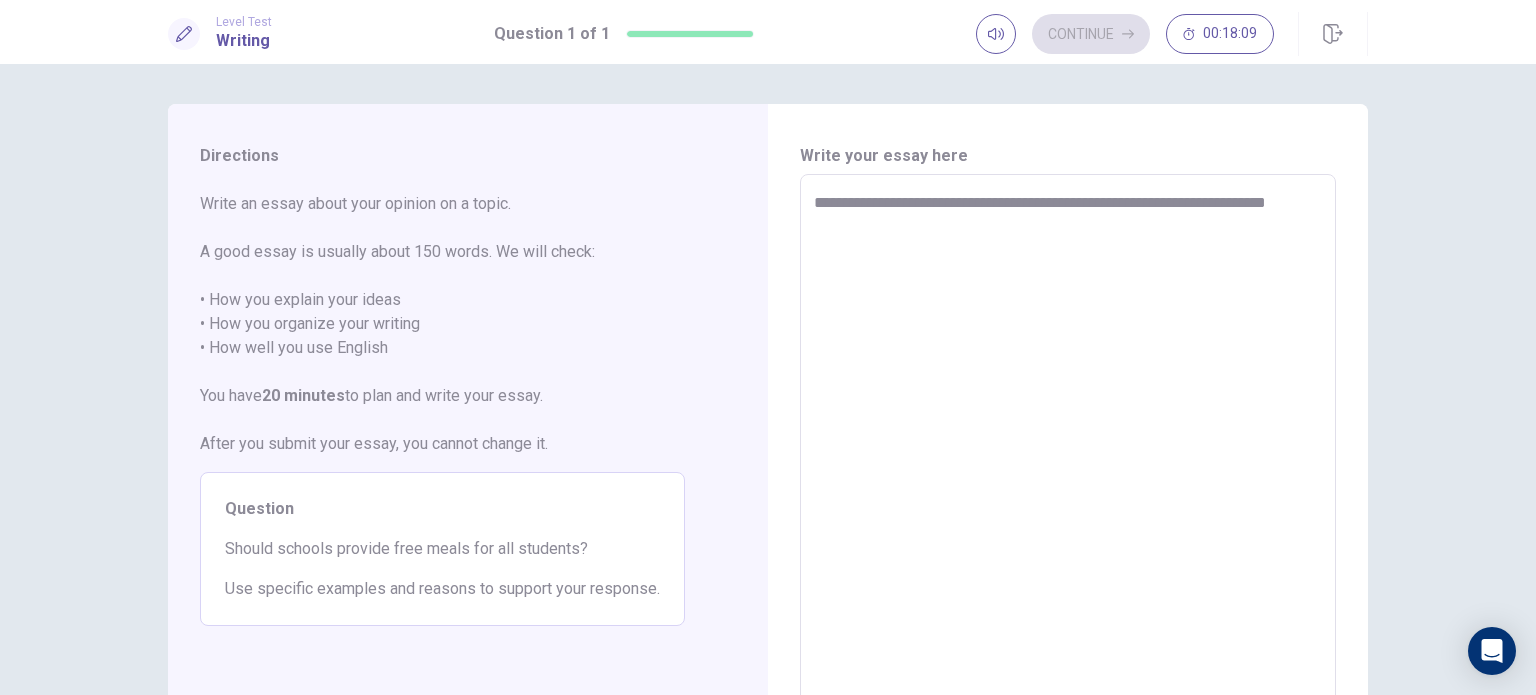 type on "**********" 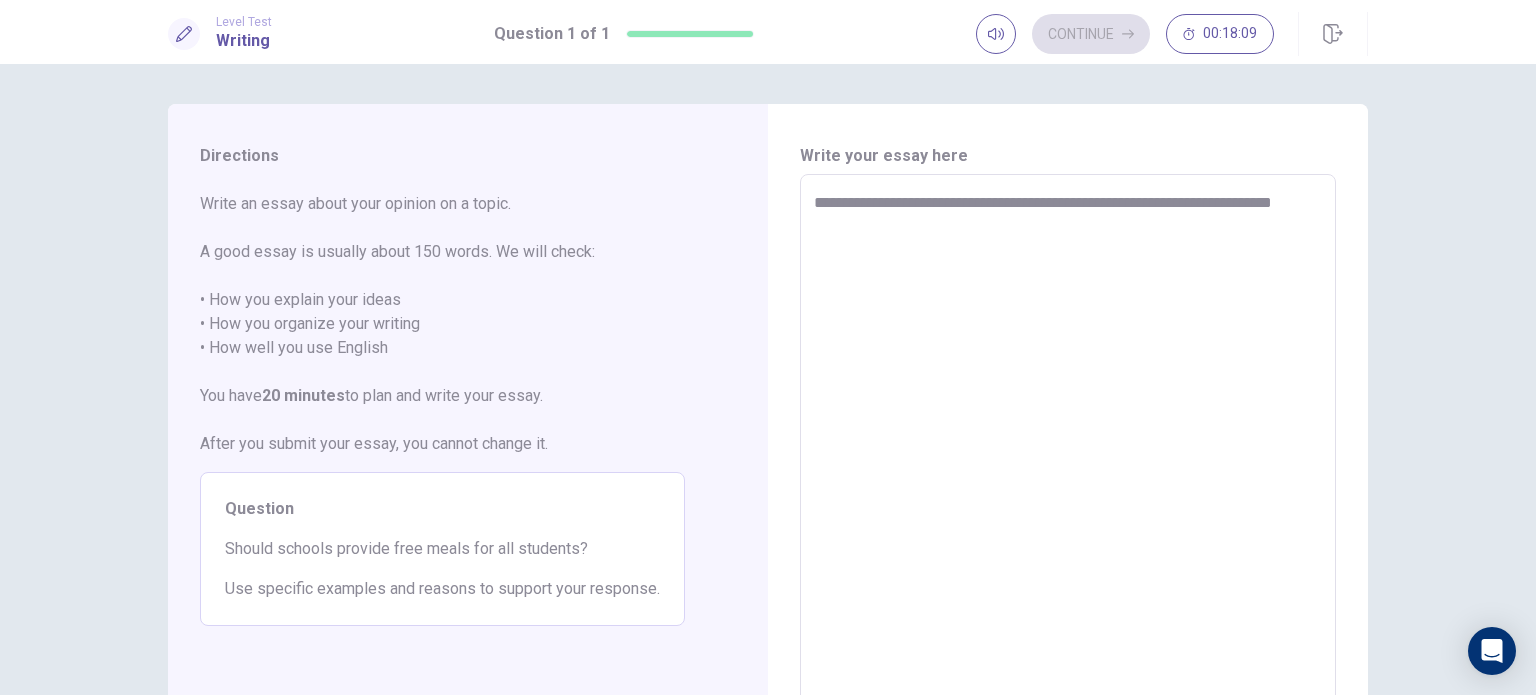 type on "*" 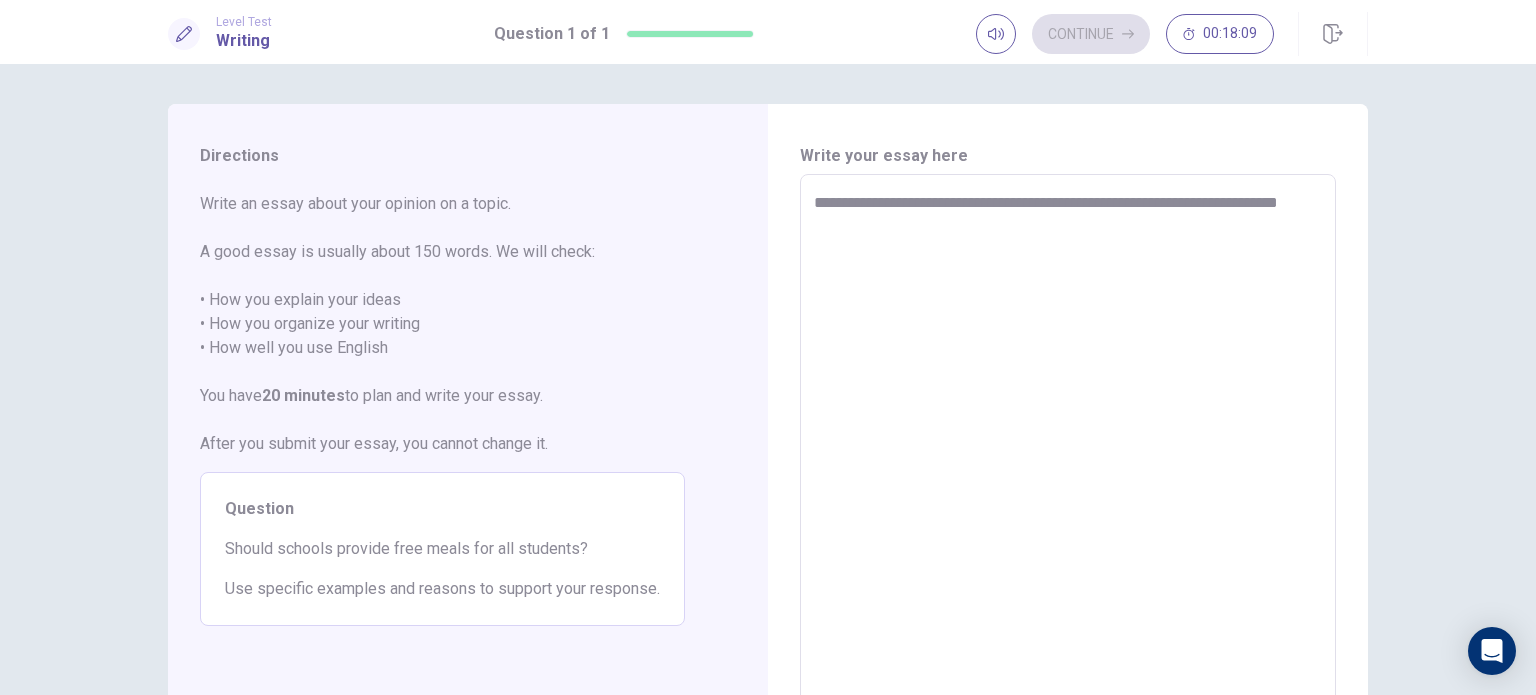 type on "*" 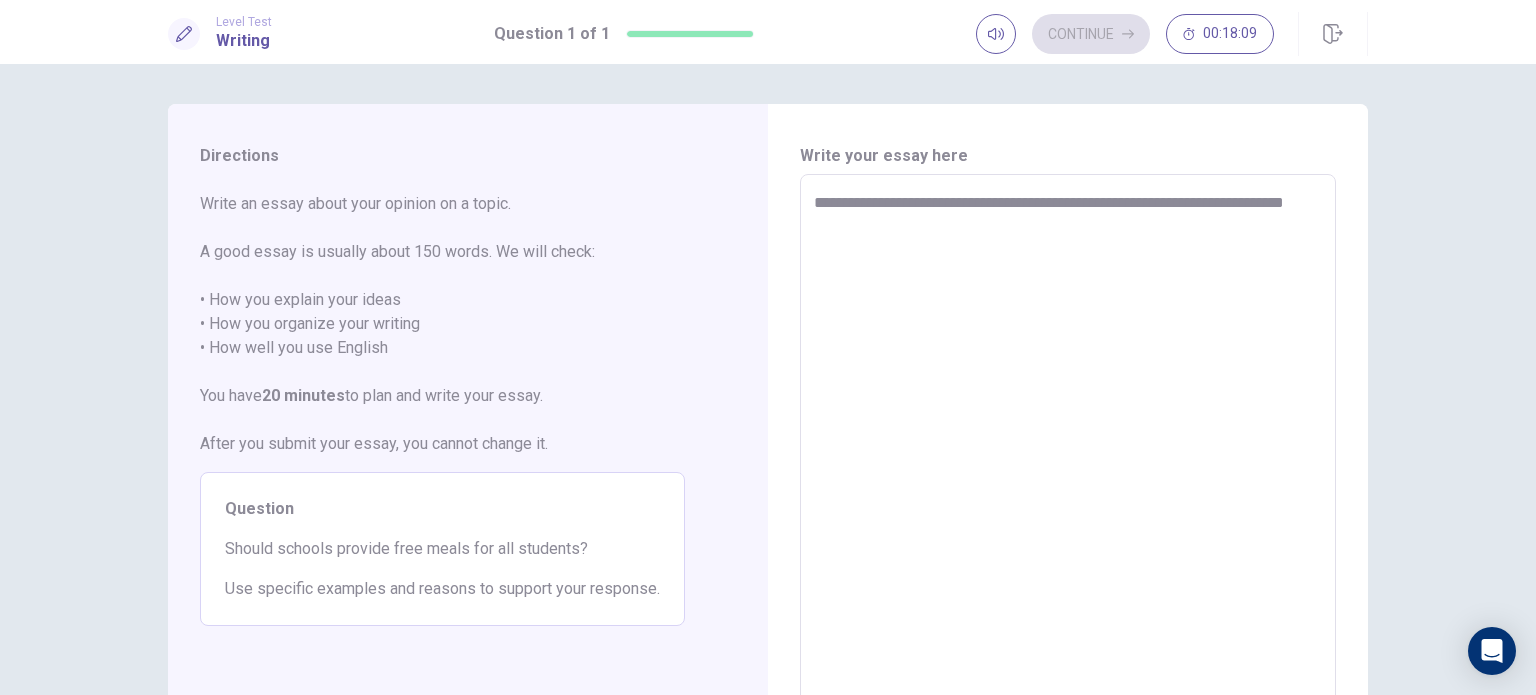 type on "*" 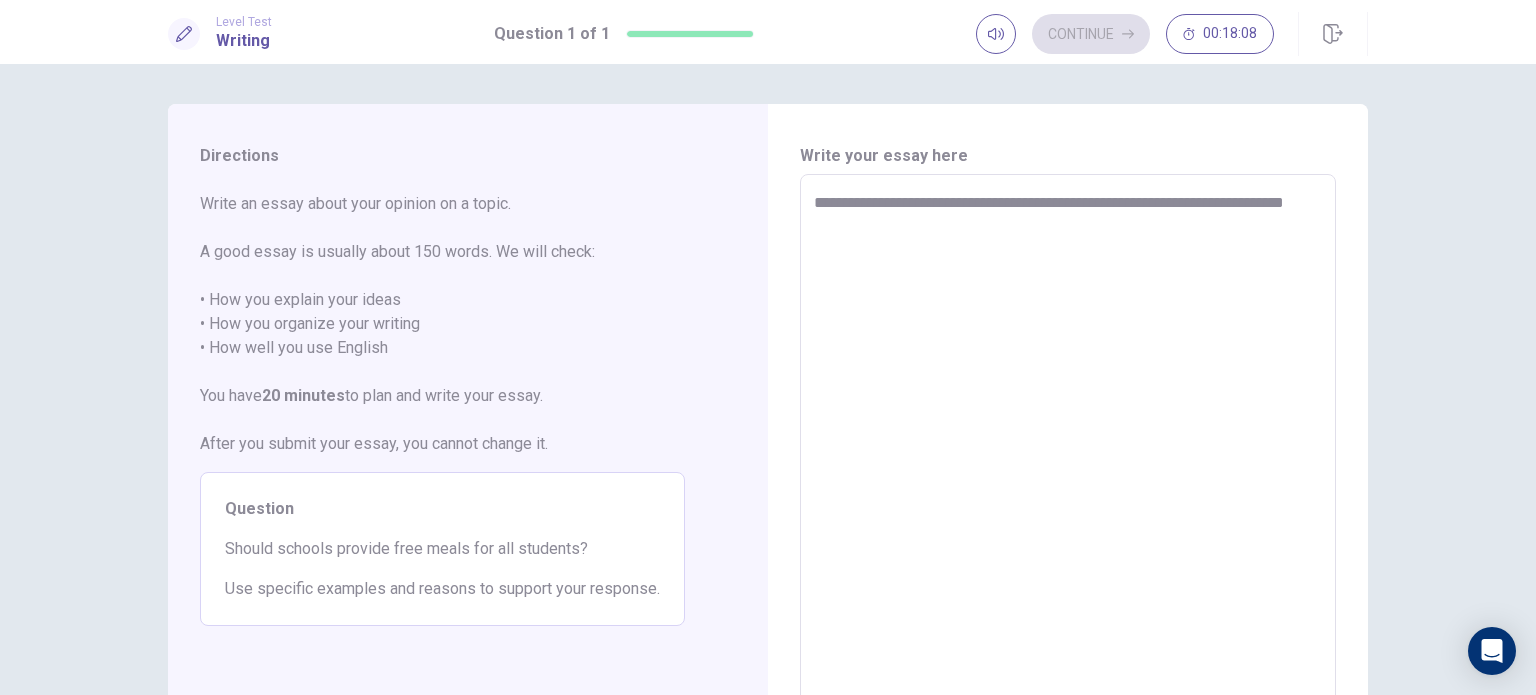type on "**********" 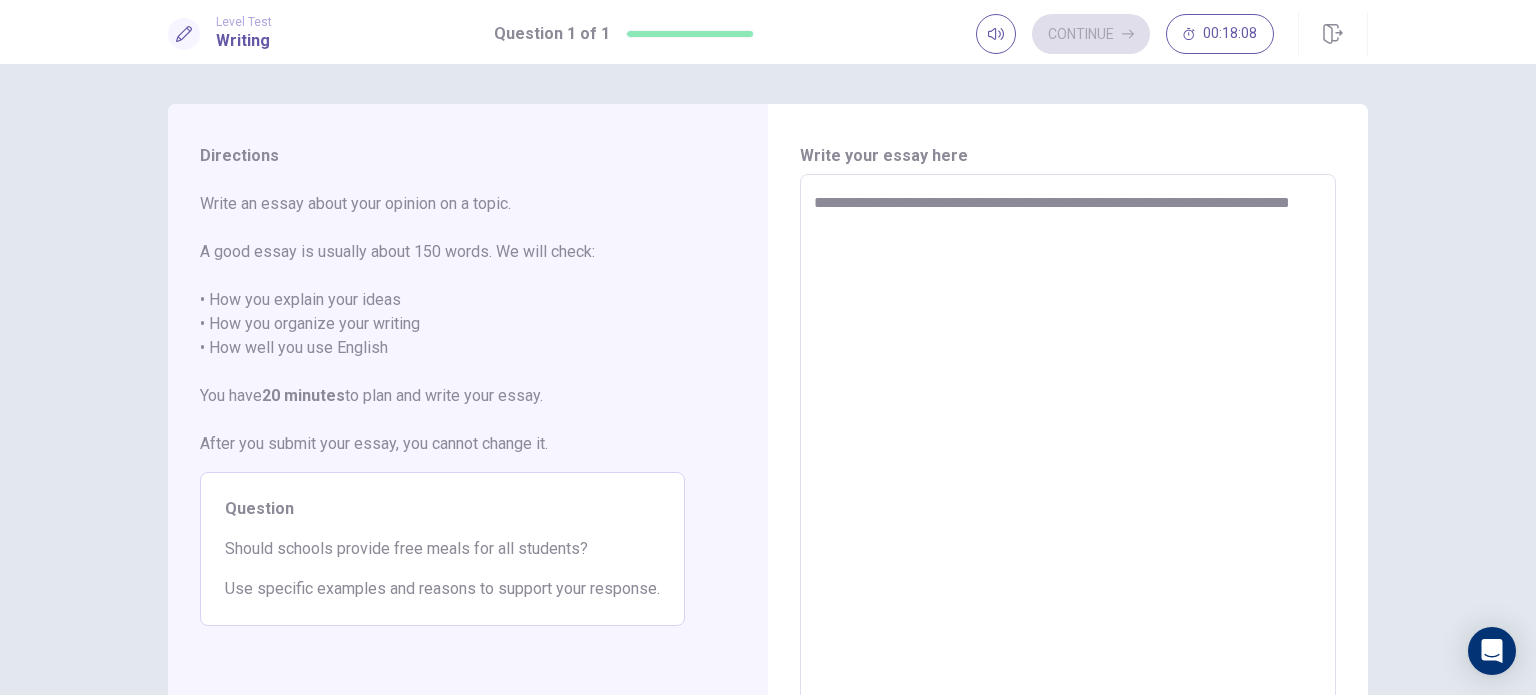 type on "*" 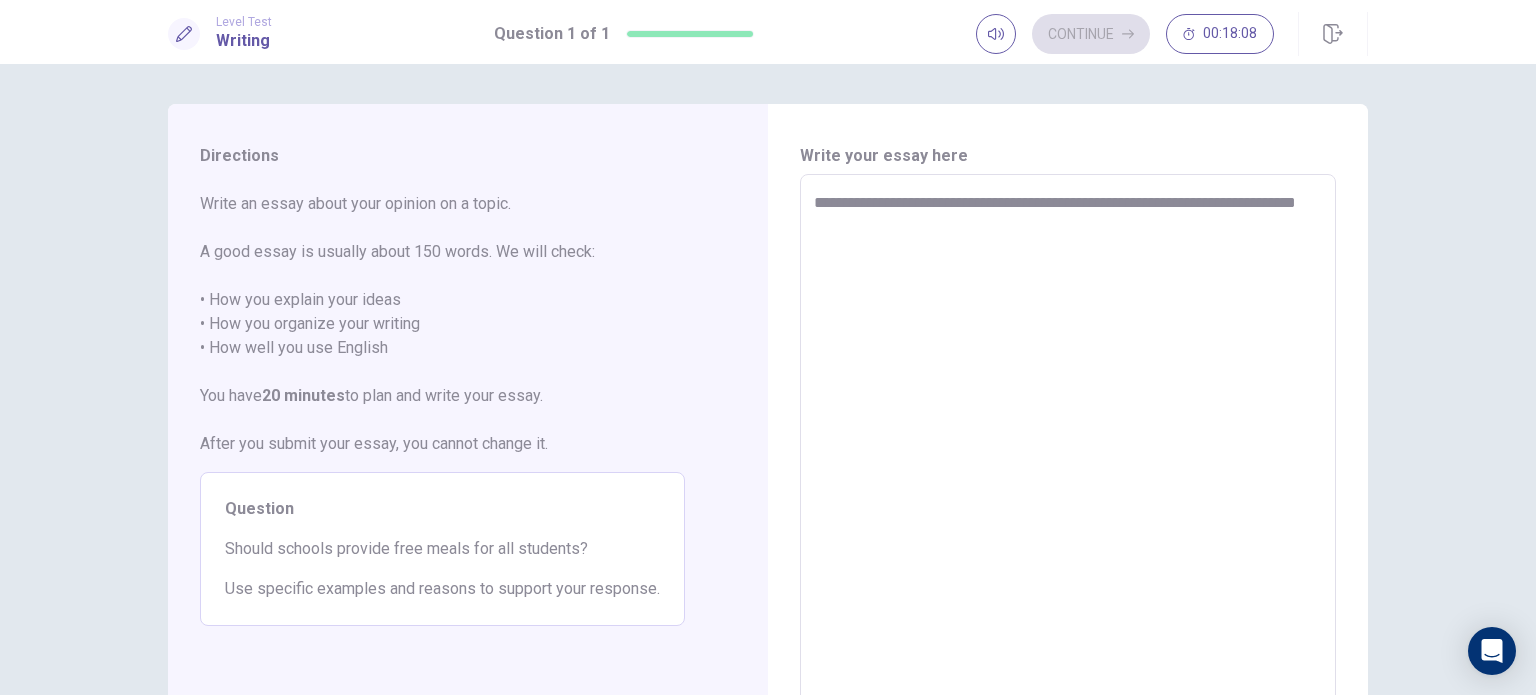 type on "*" 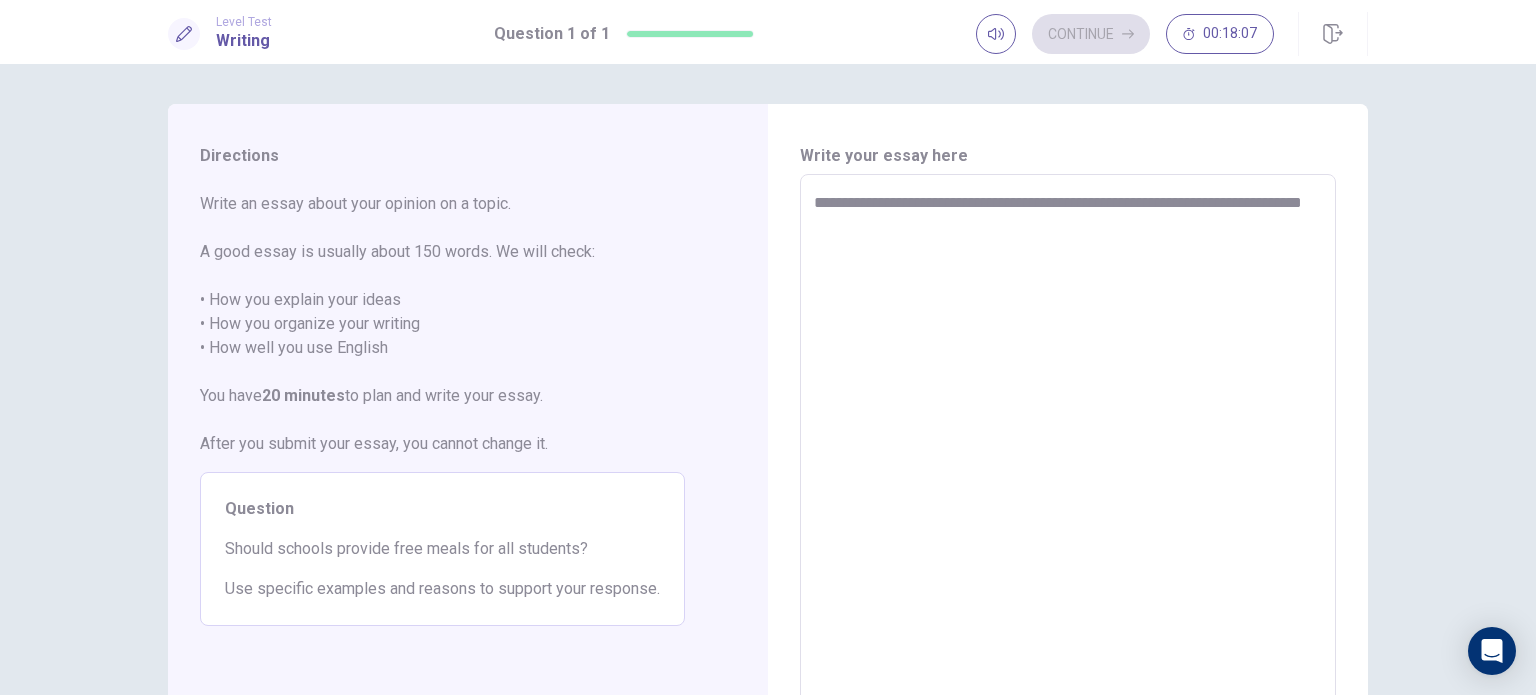 type on "*" 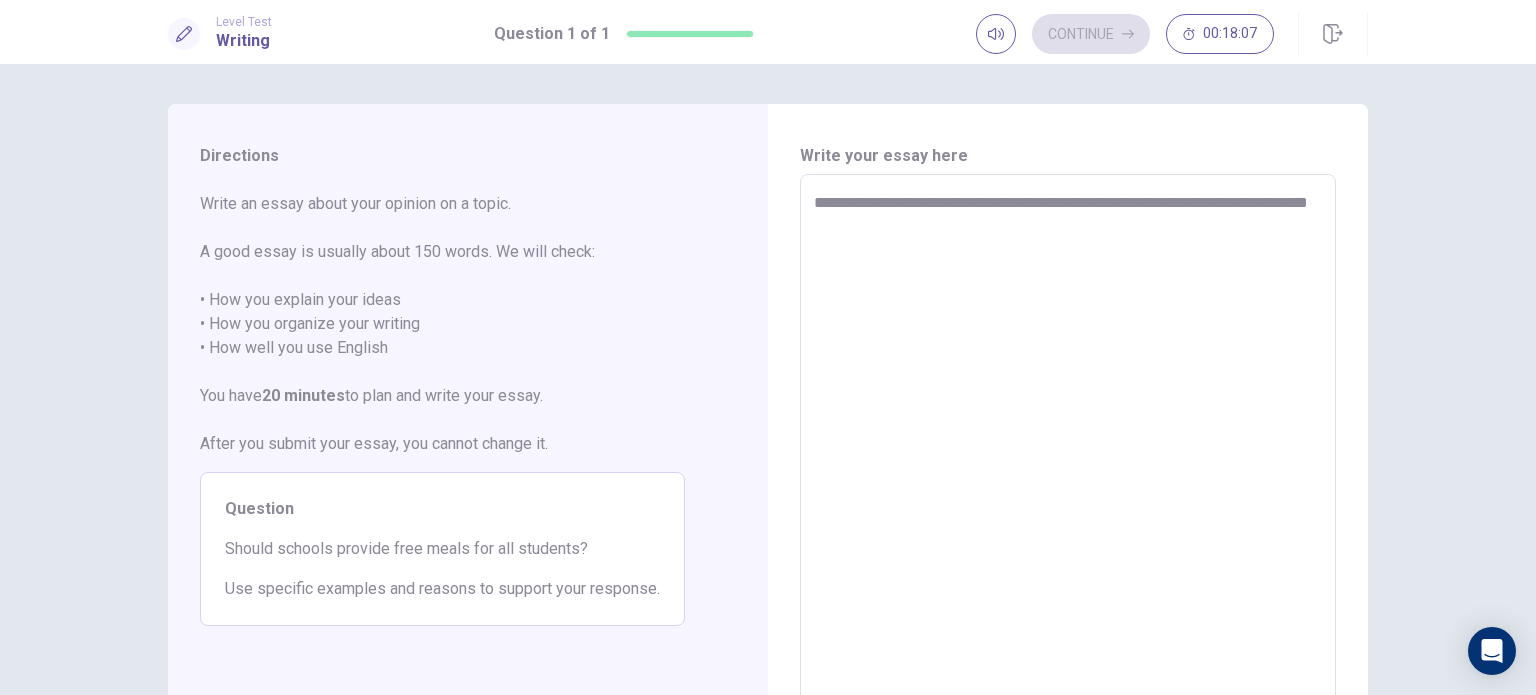 type on "*" 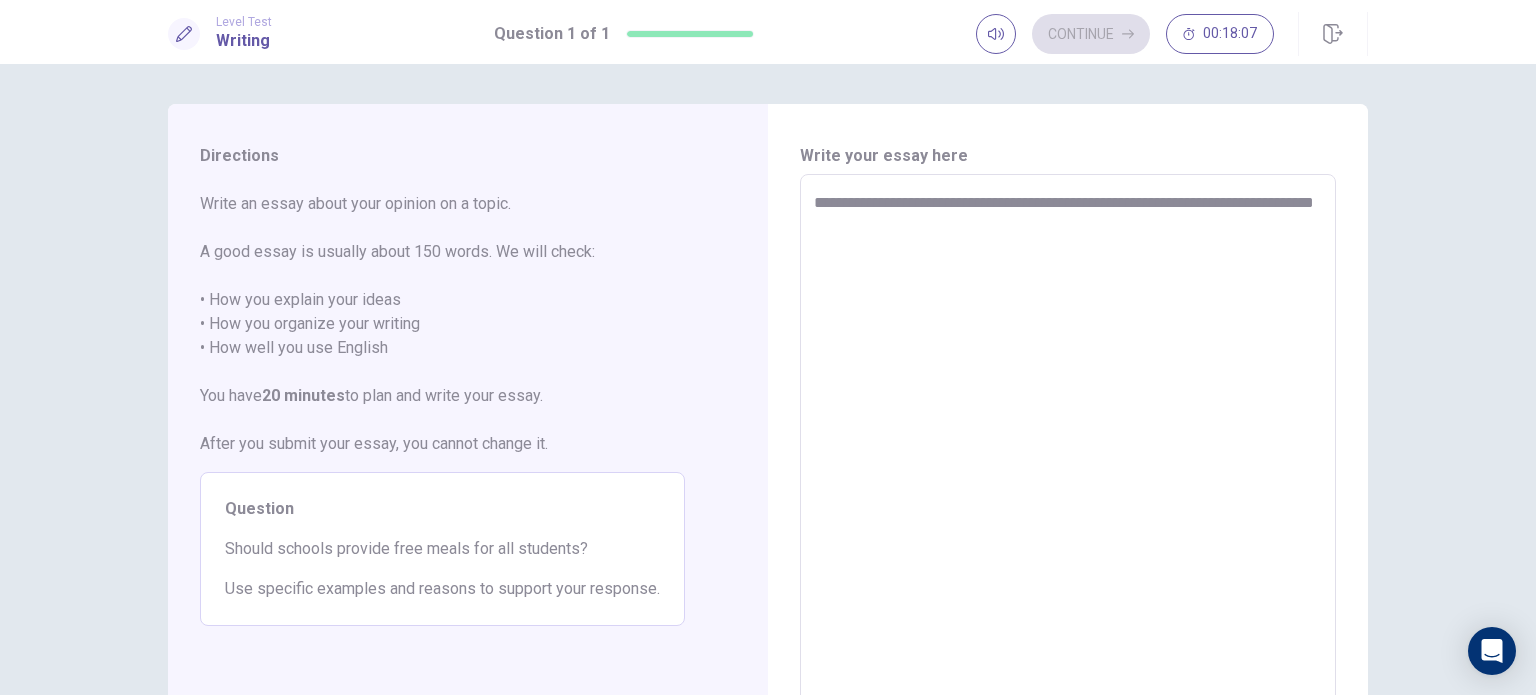 type on "*" 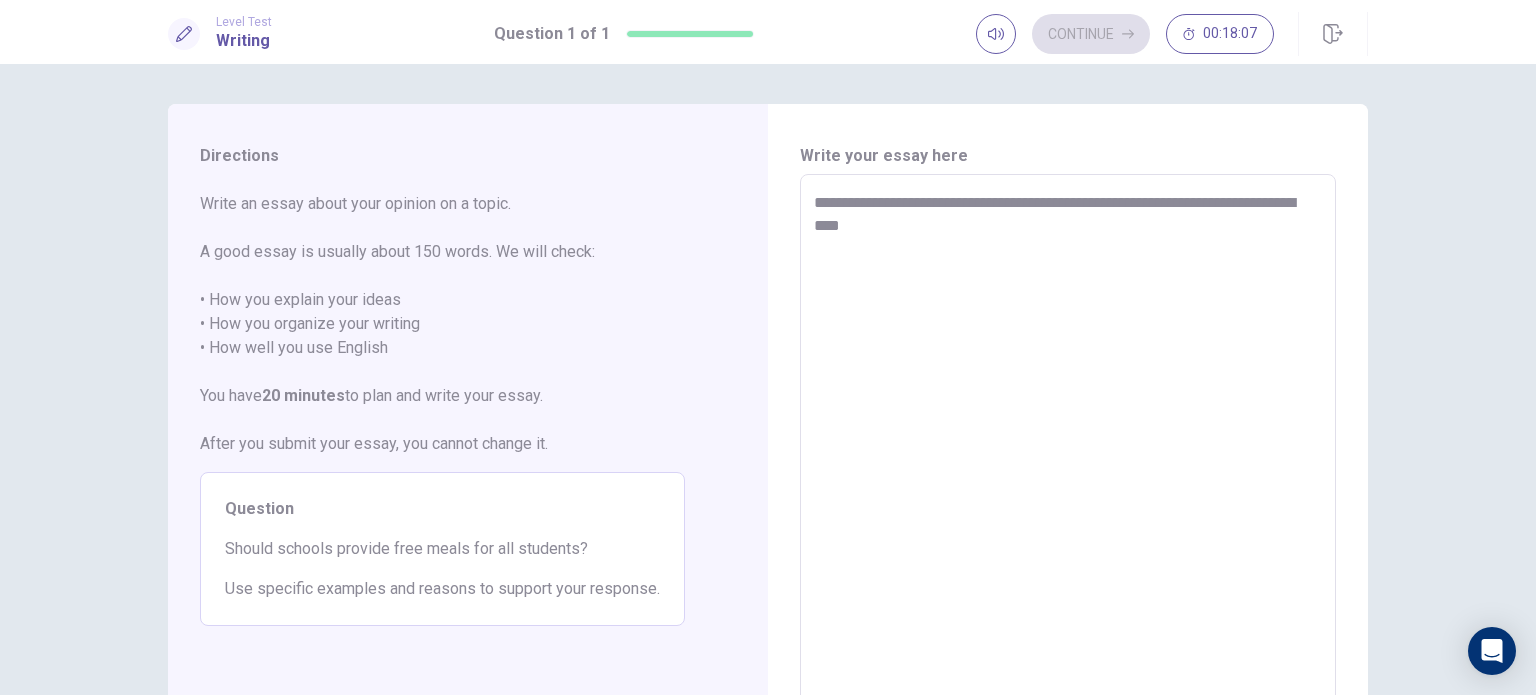 type on "*" 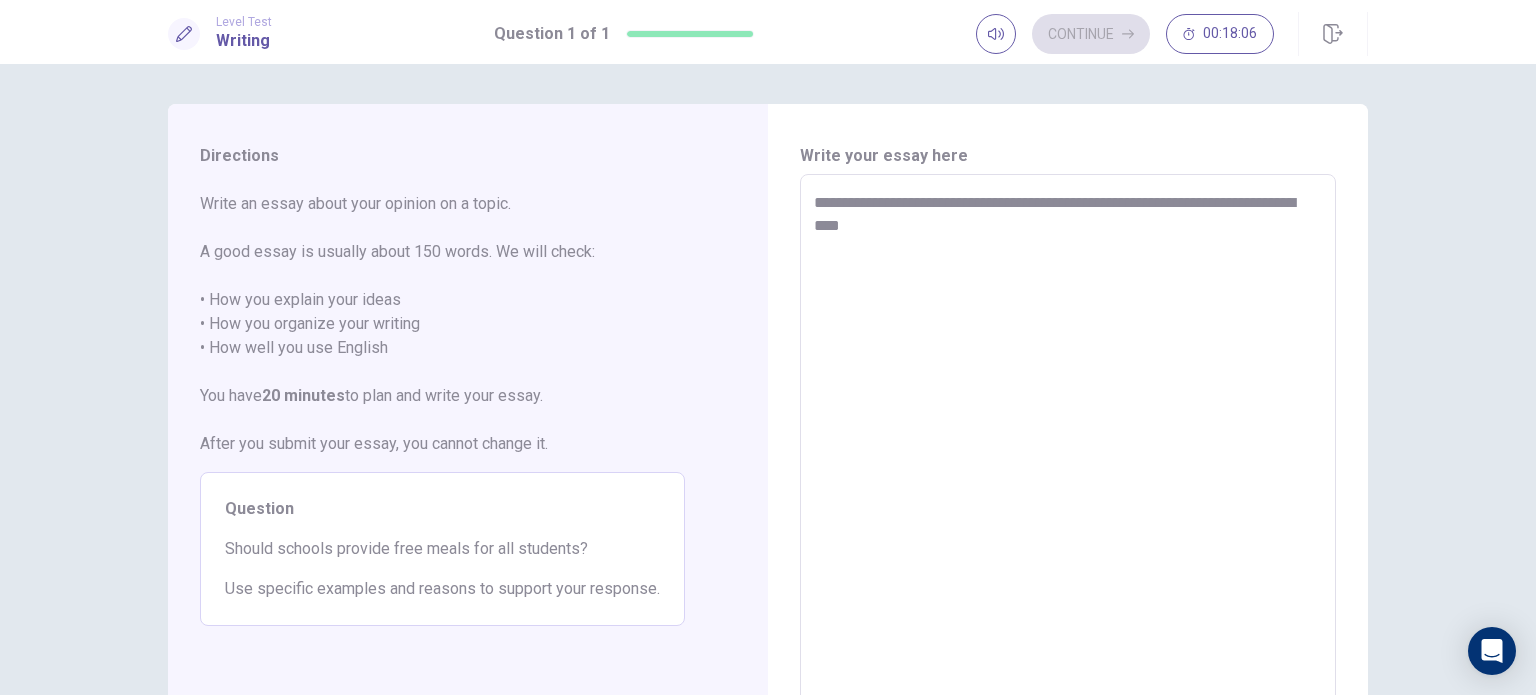 type on "**********" 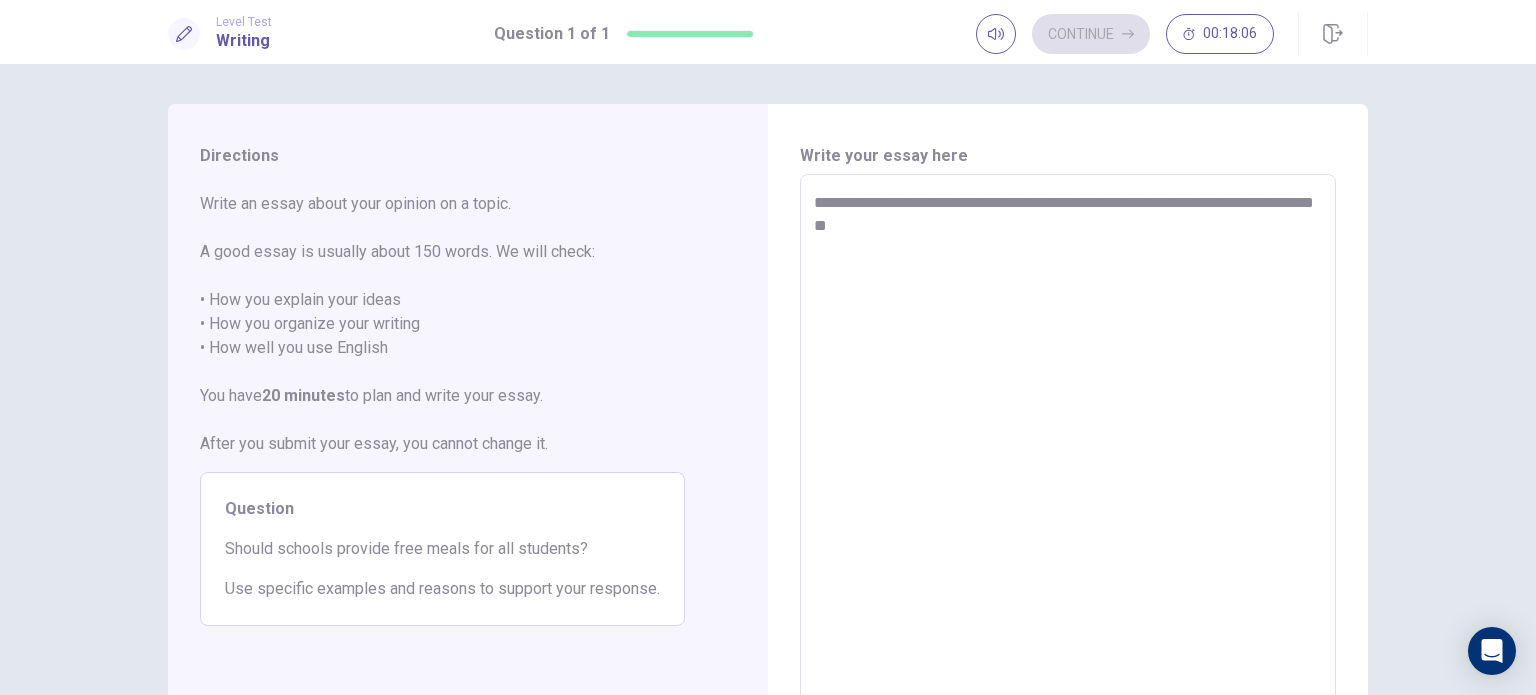type on "*" 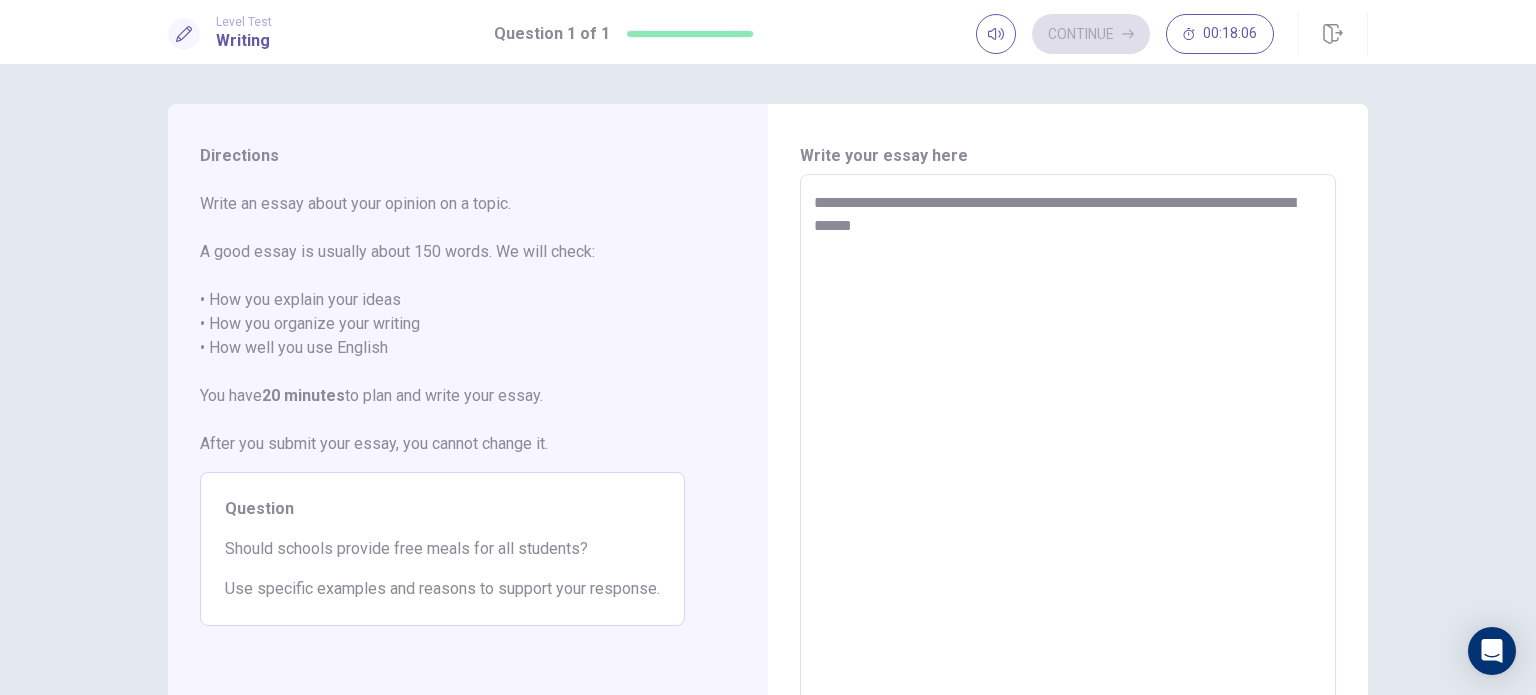 type on "*" 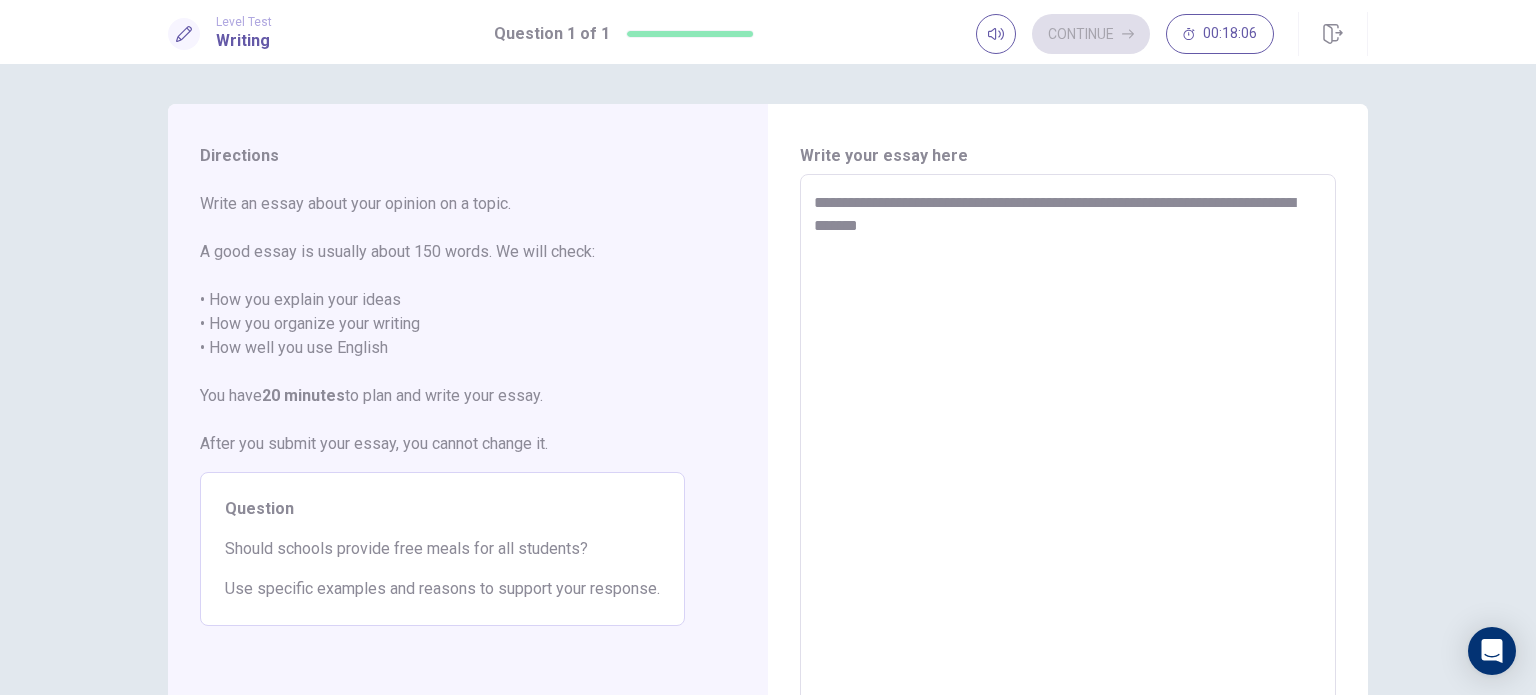 type on "*" 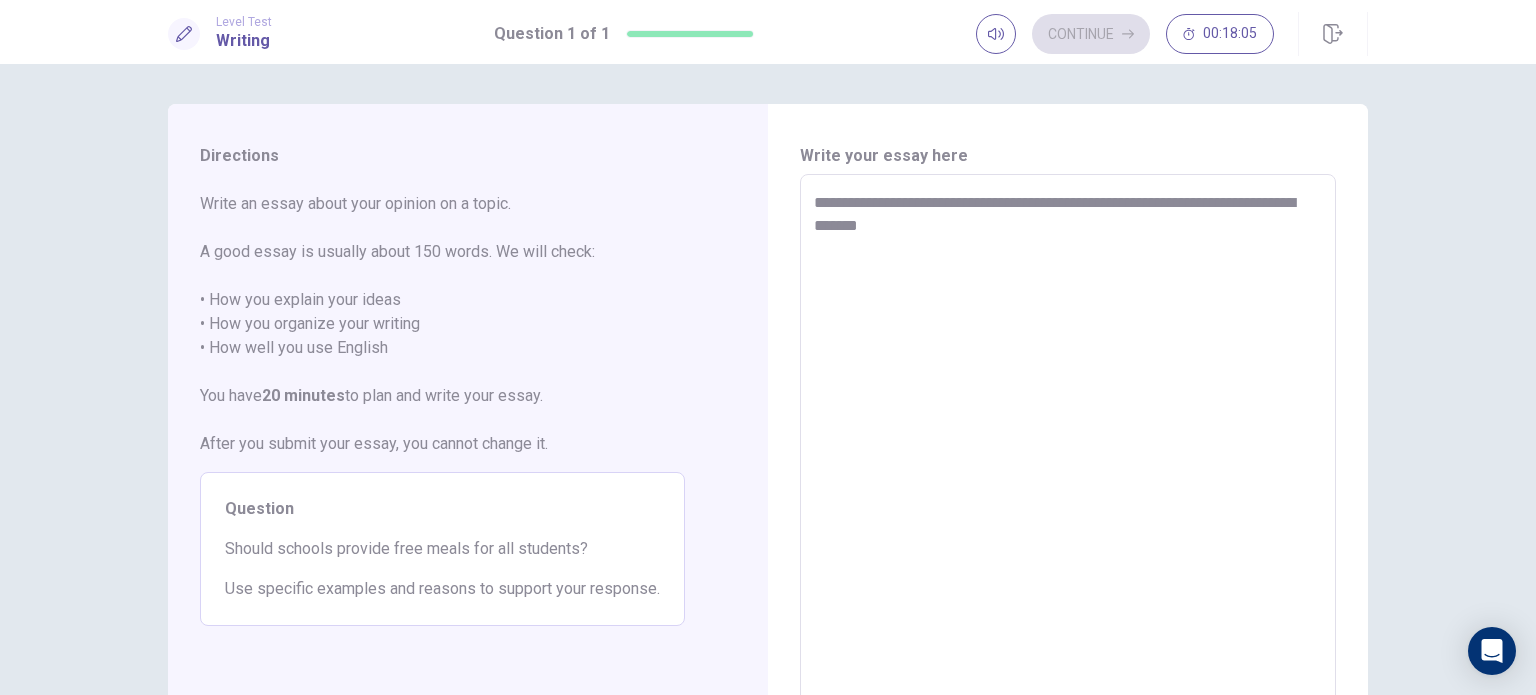 type on "**********" 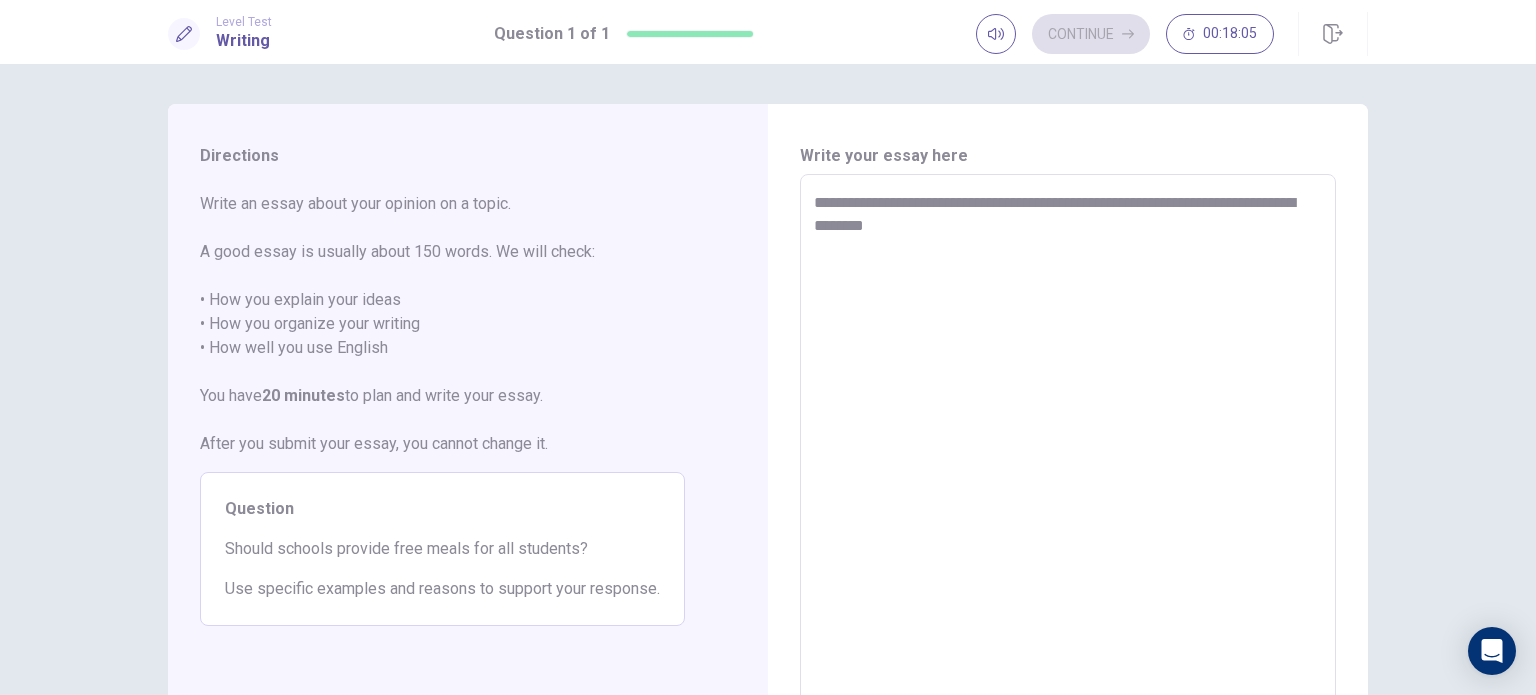 type on "*" 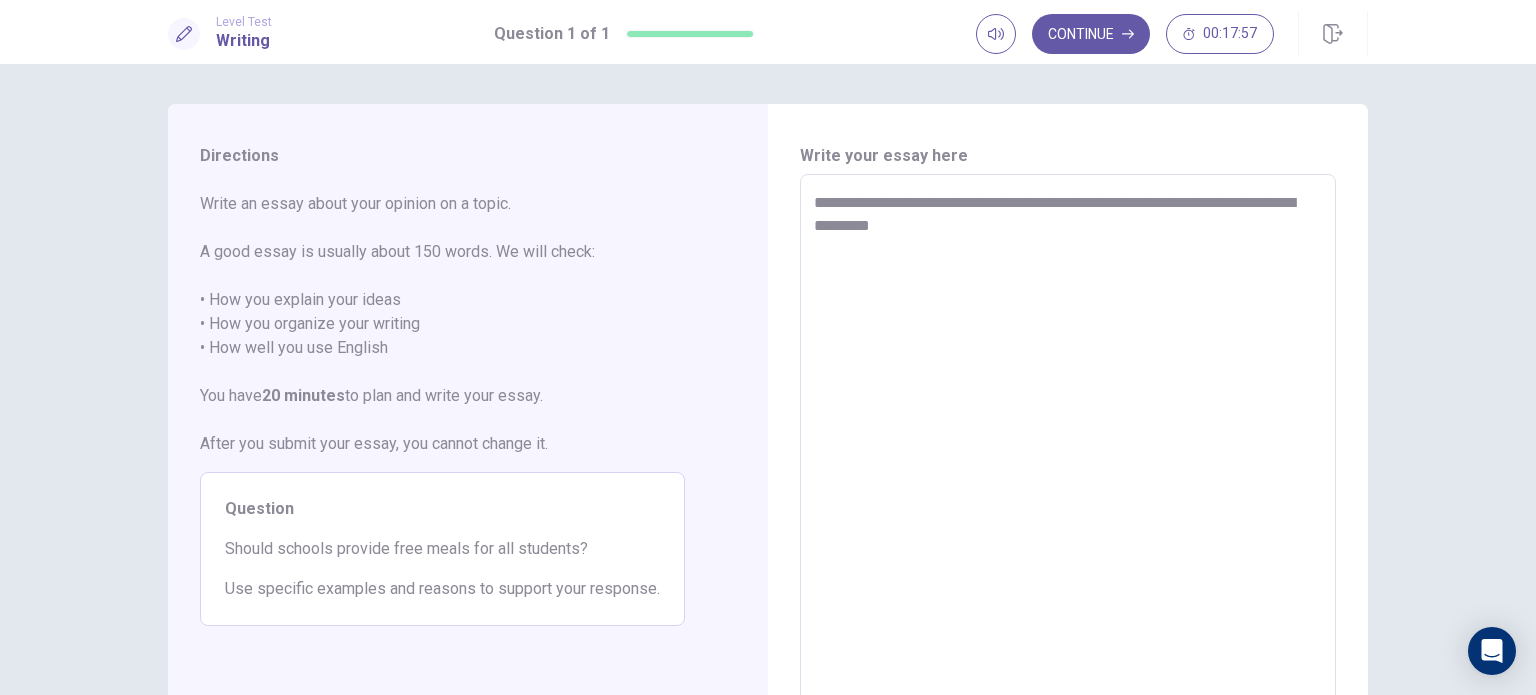 type on "*" 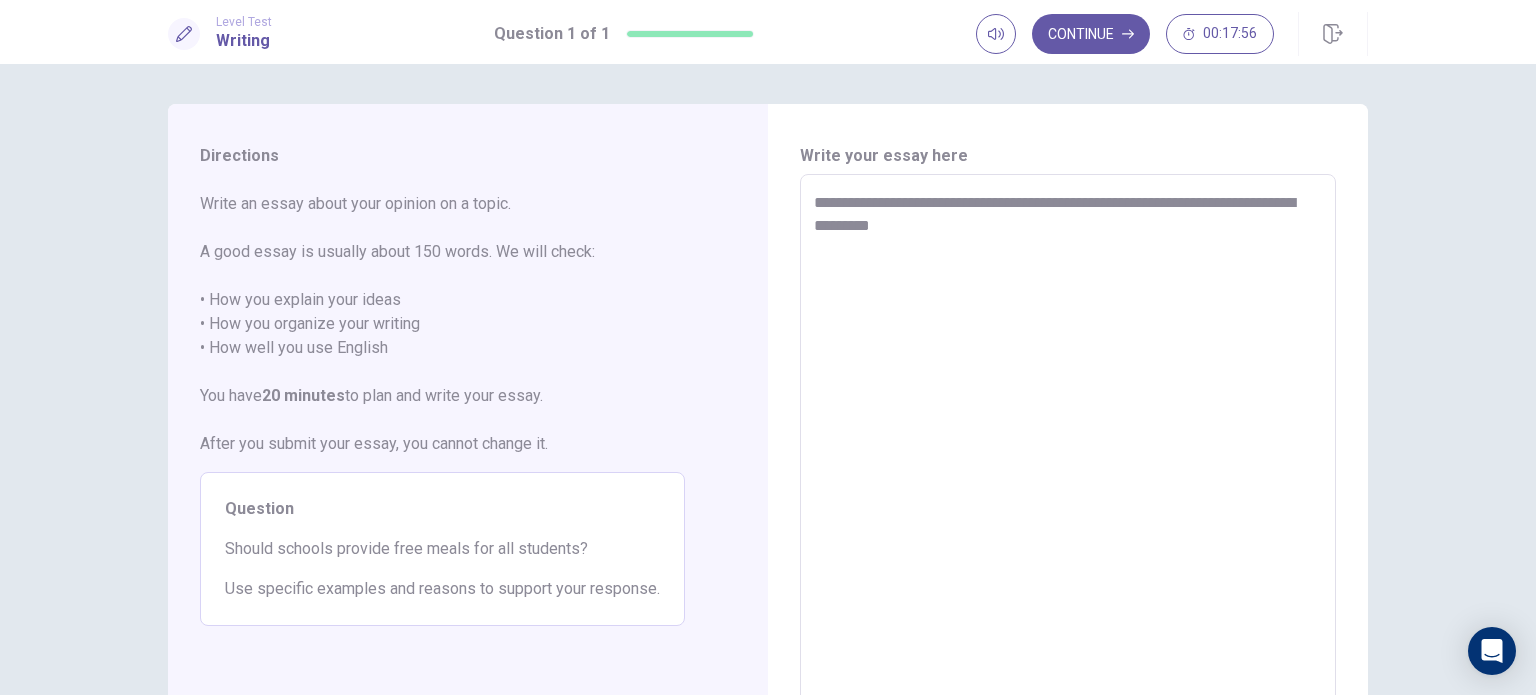 type on "**********" 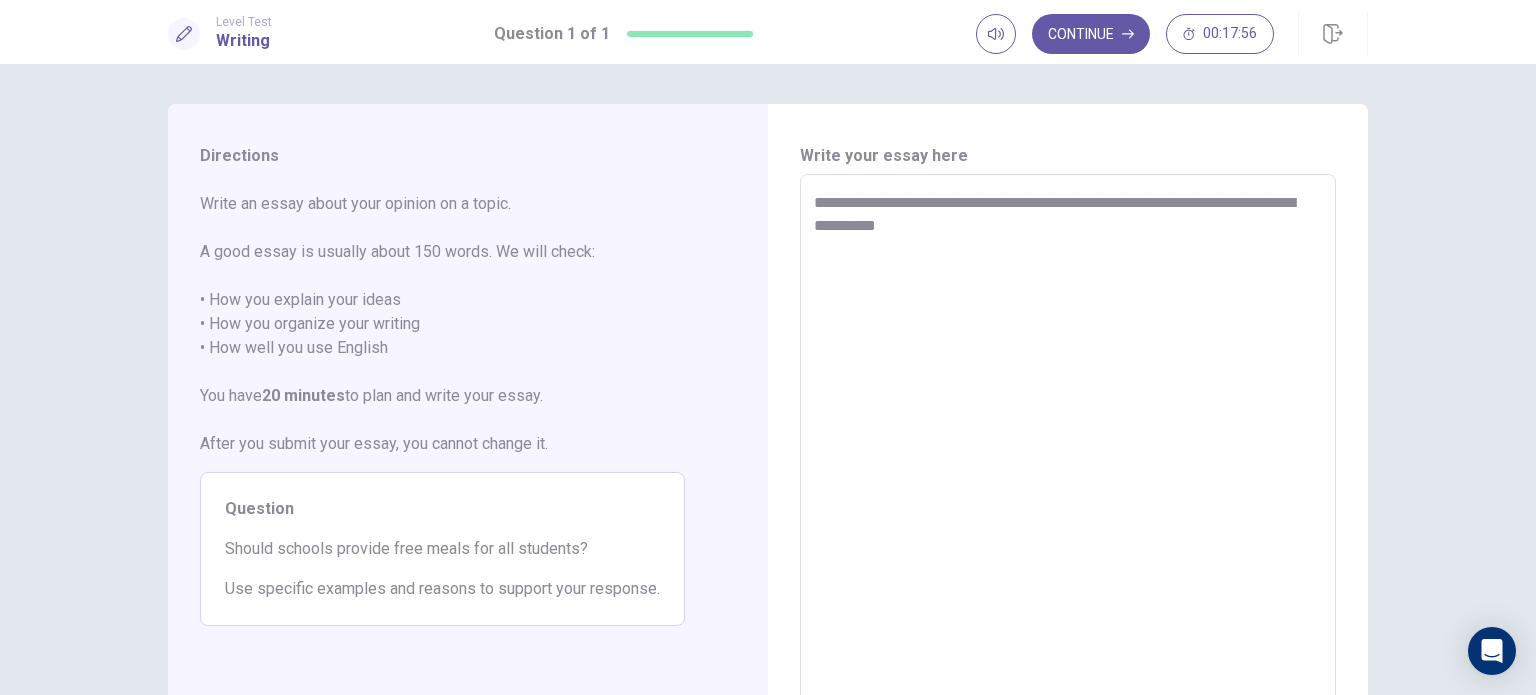 type on "*" 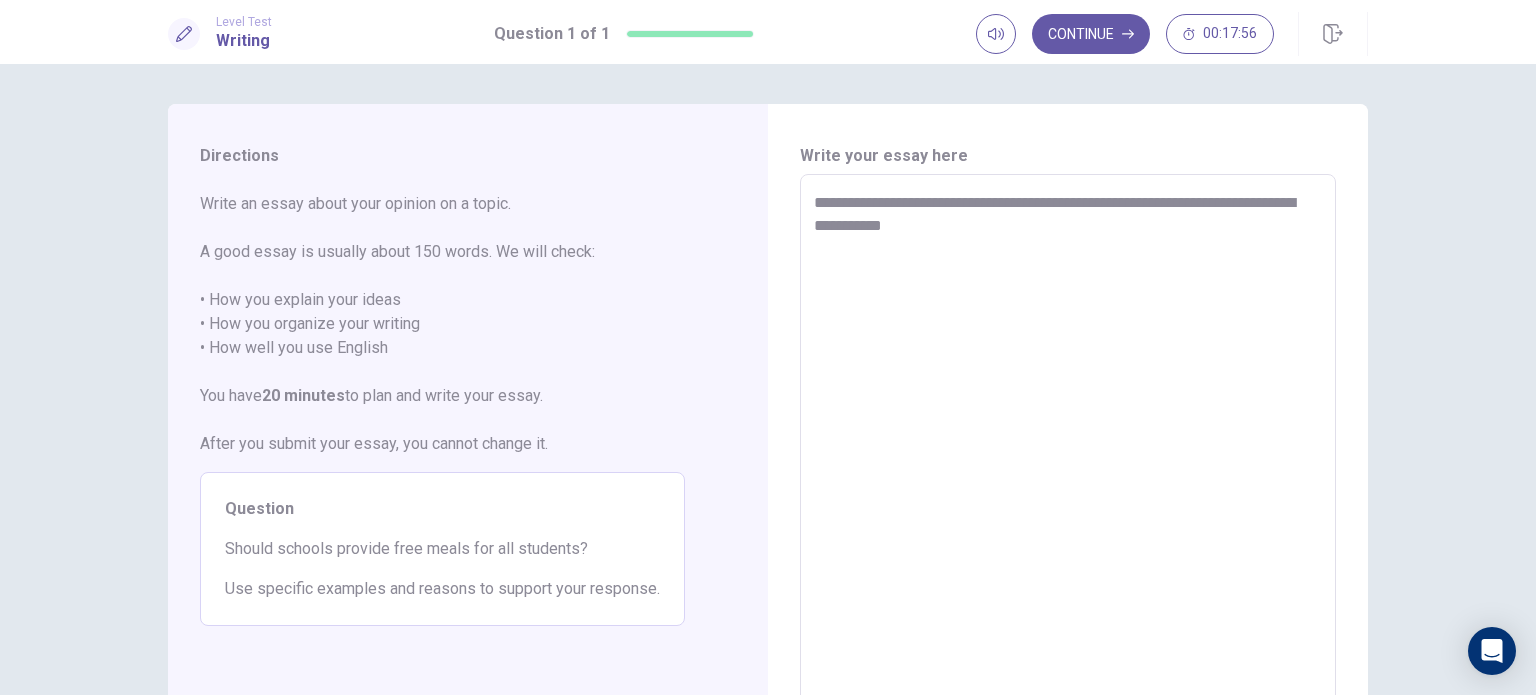 type on "*" 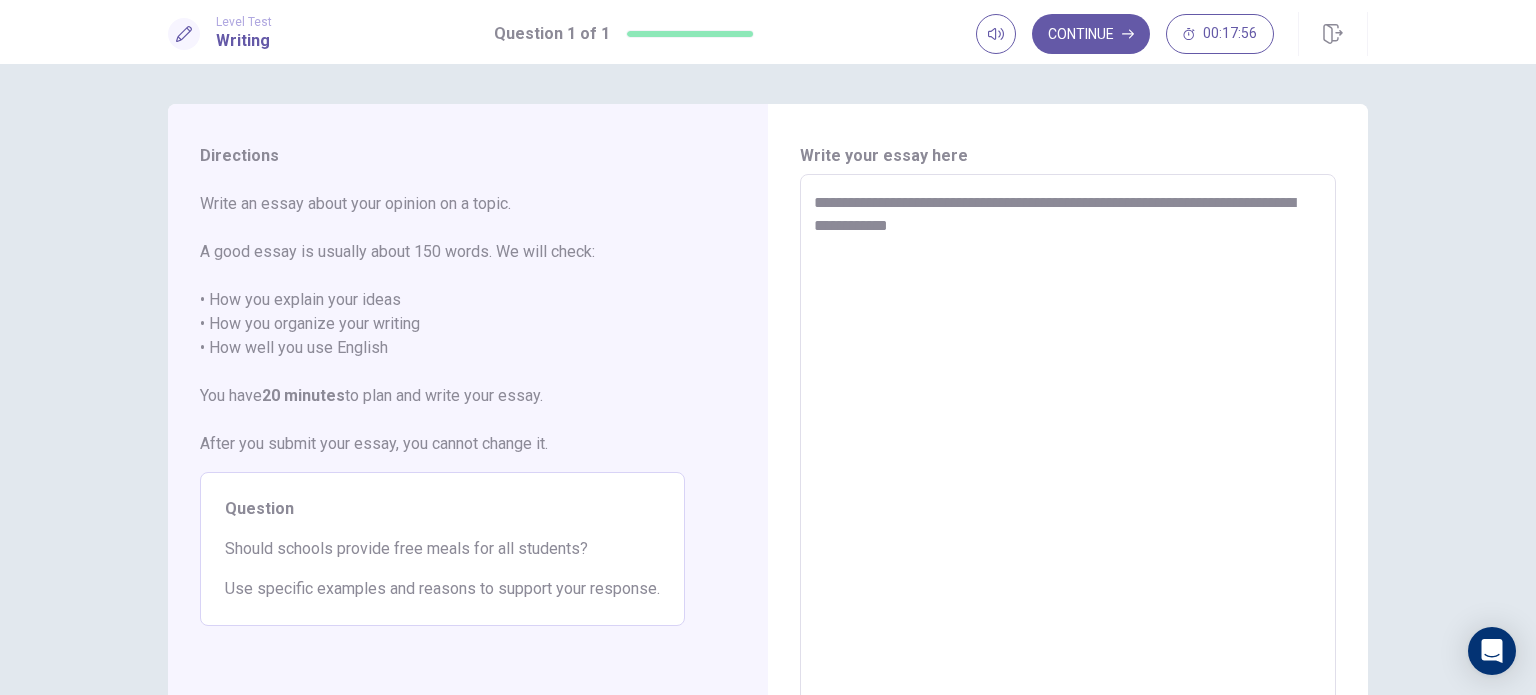 type on "*" 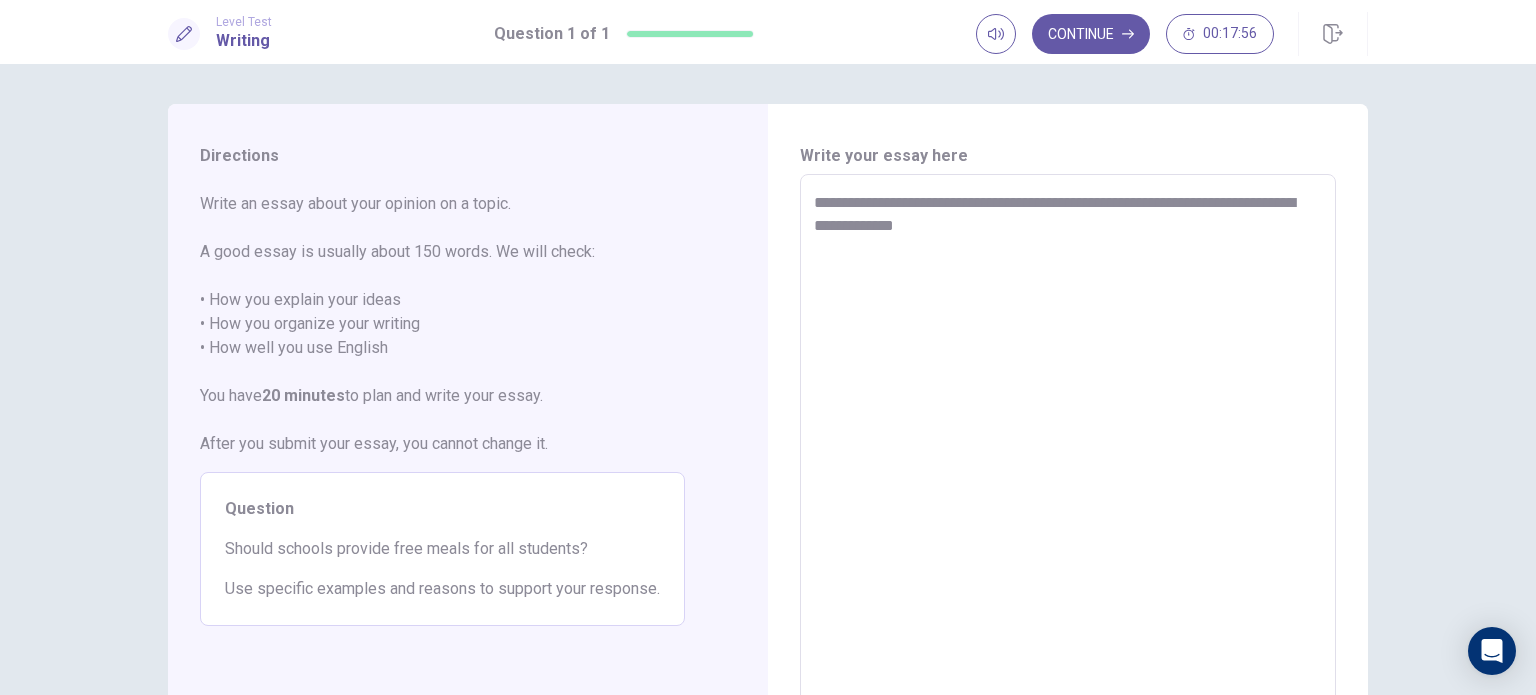 type on "*" 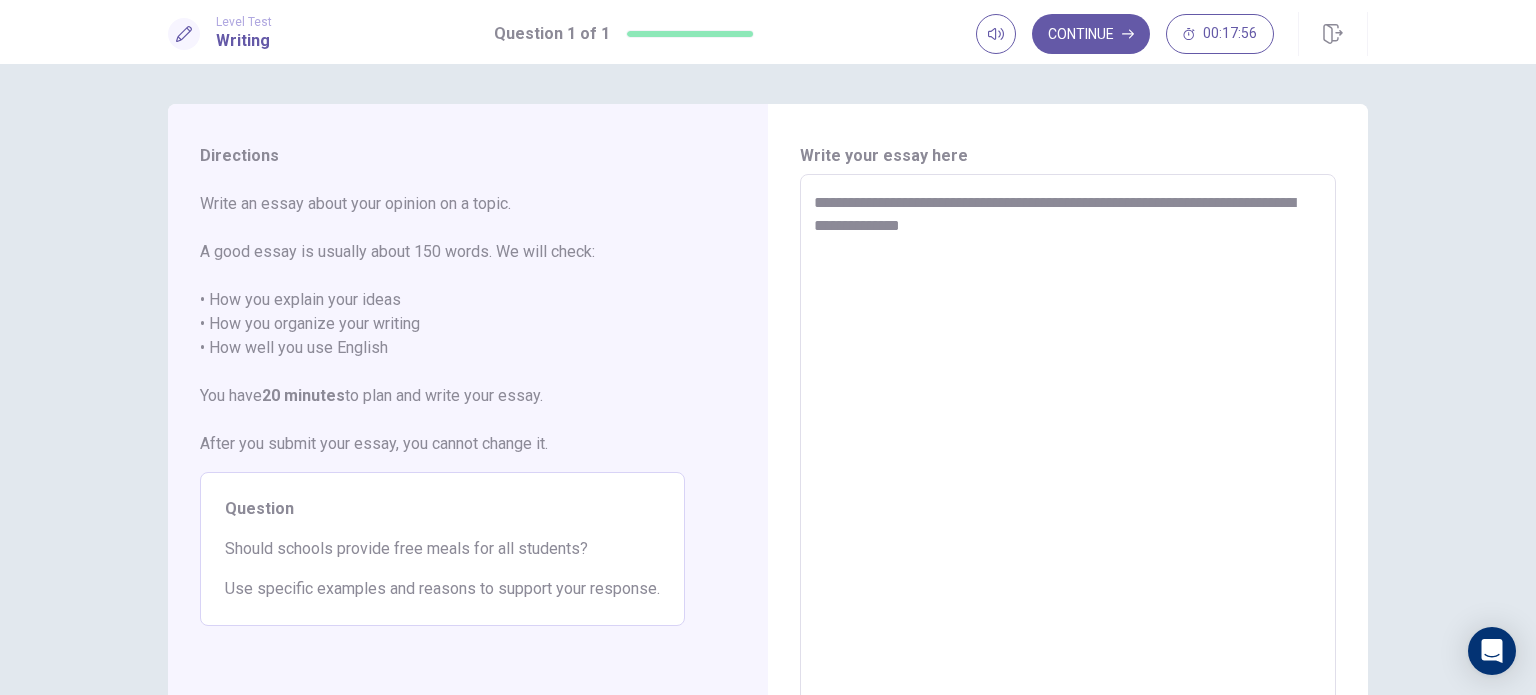 type on "*" 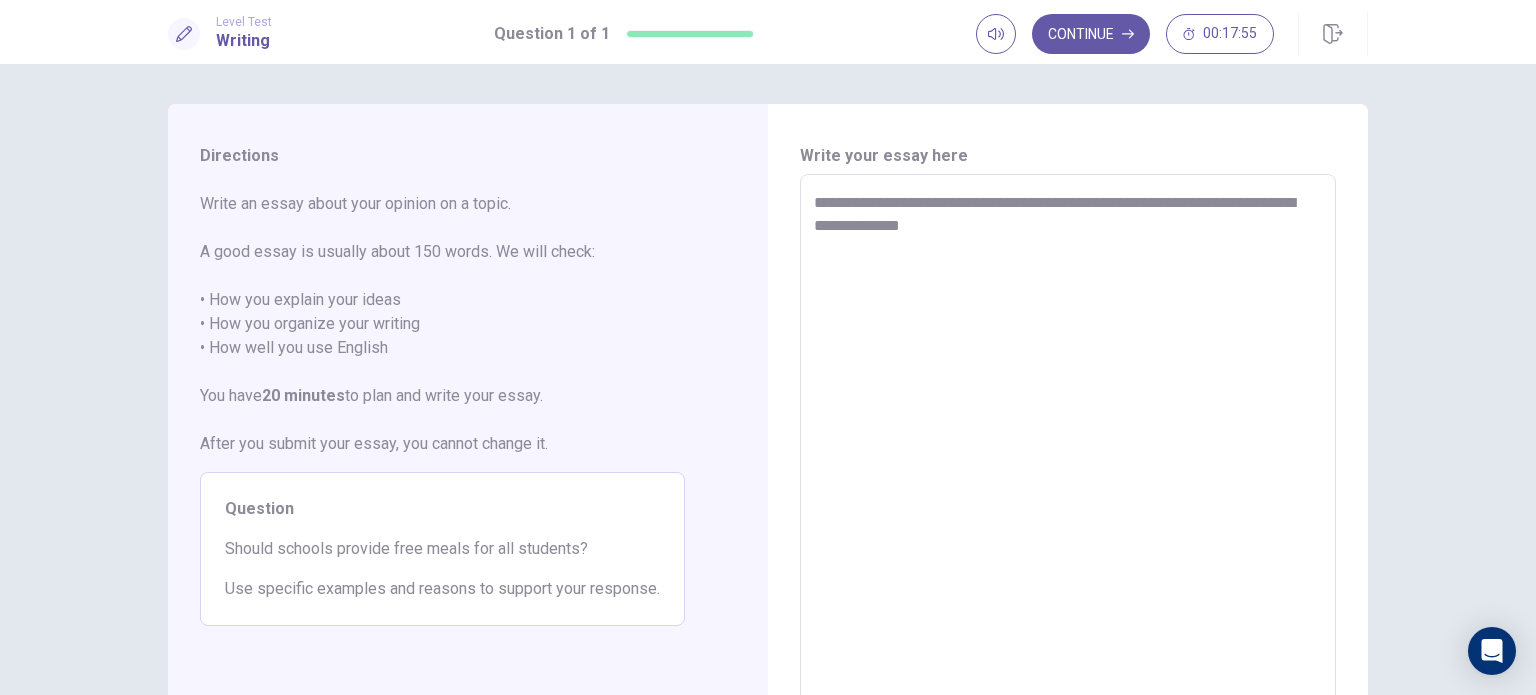 type on "**********" 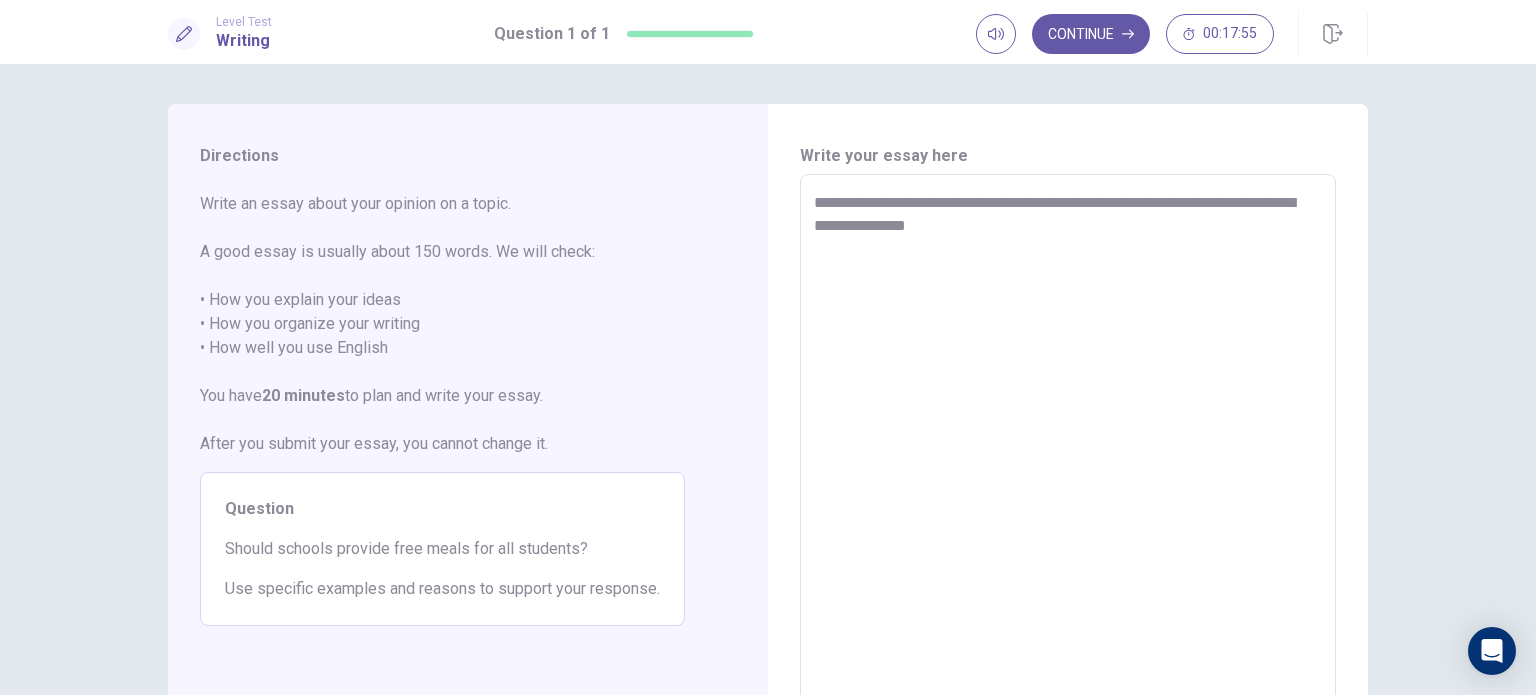 type on "*" 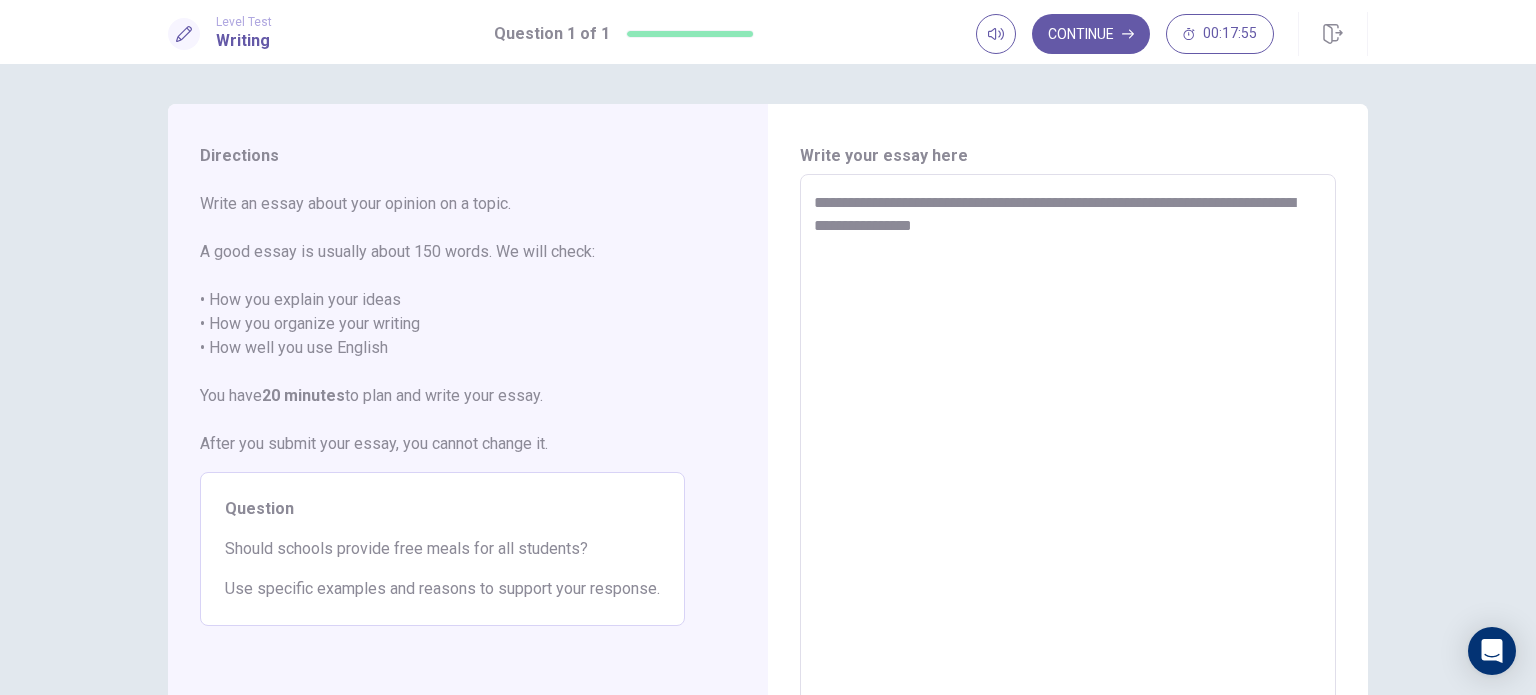 type on "*" 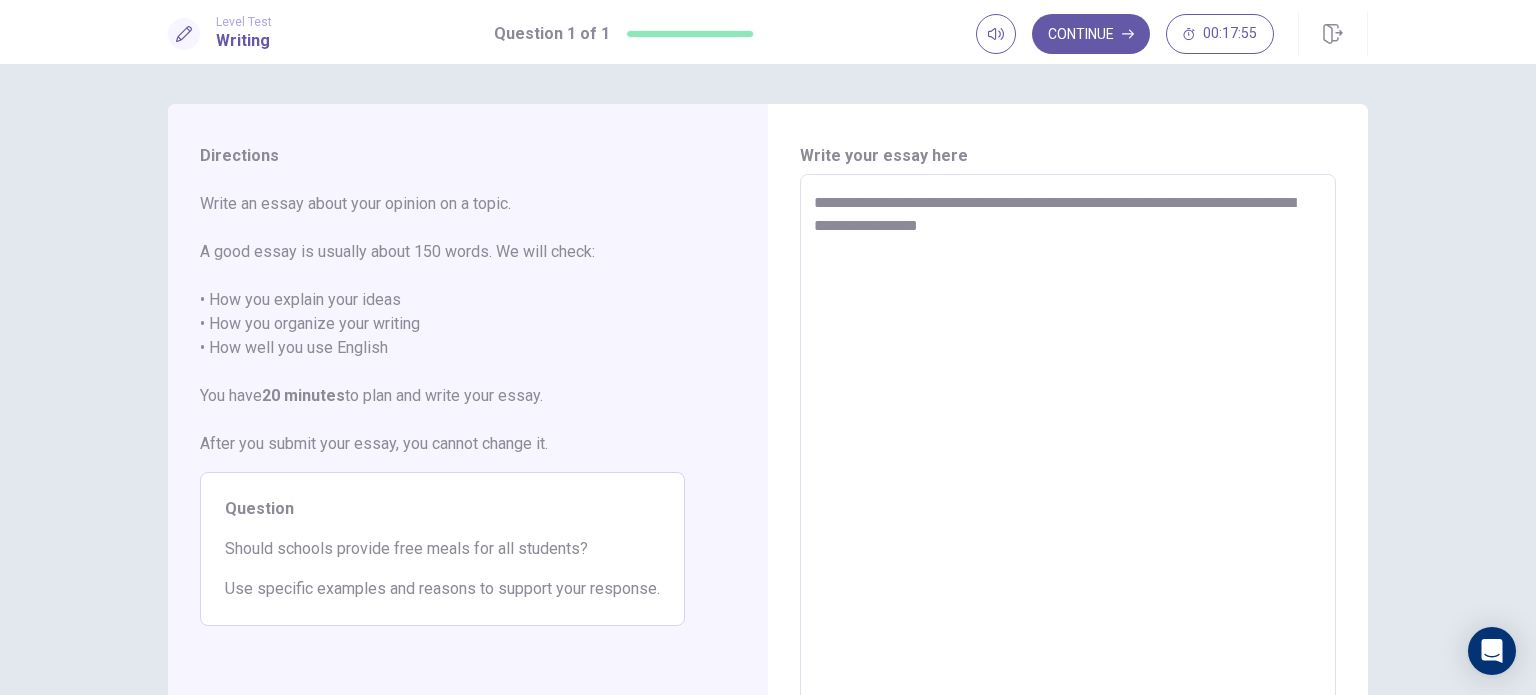 type on "*" 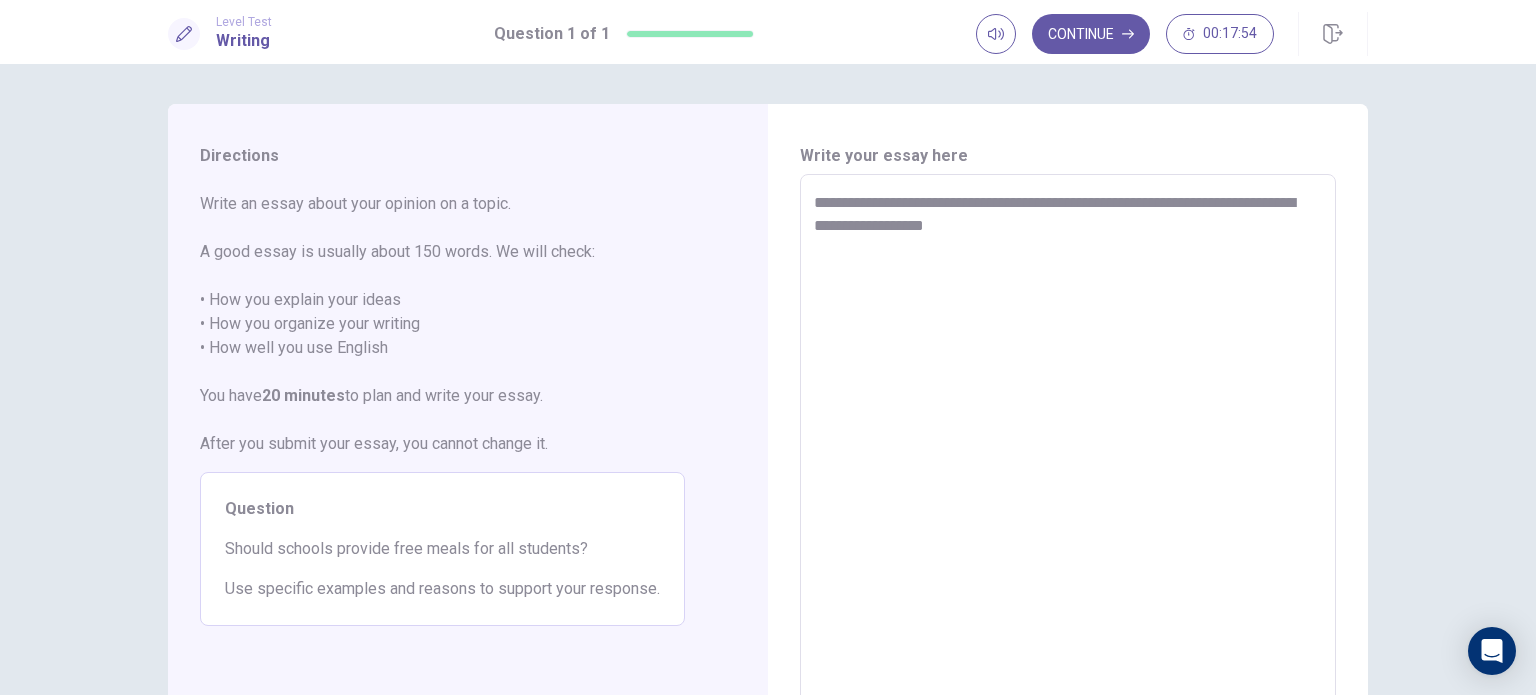 type on "*" 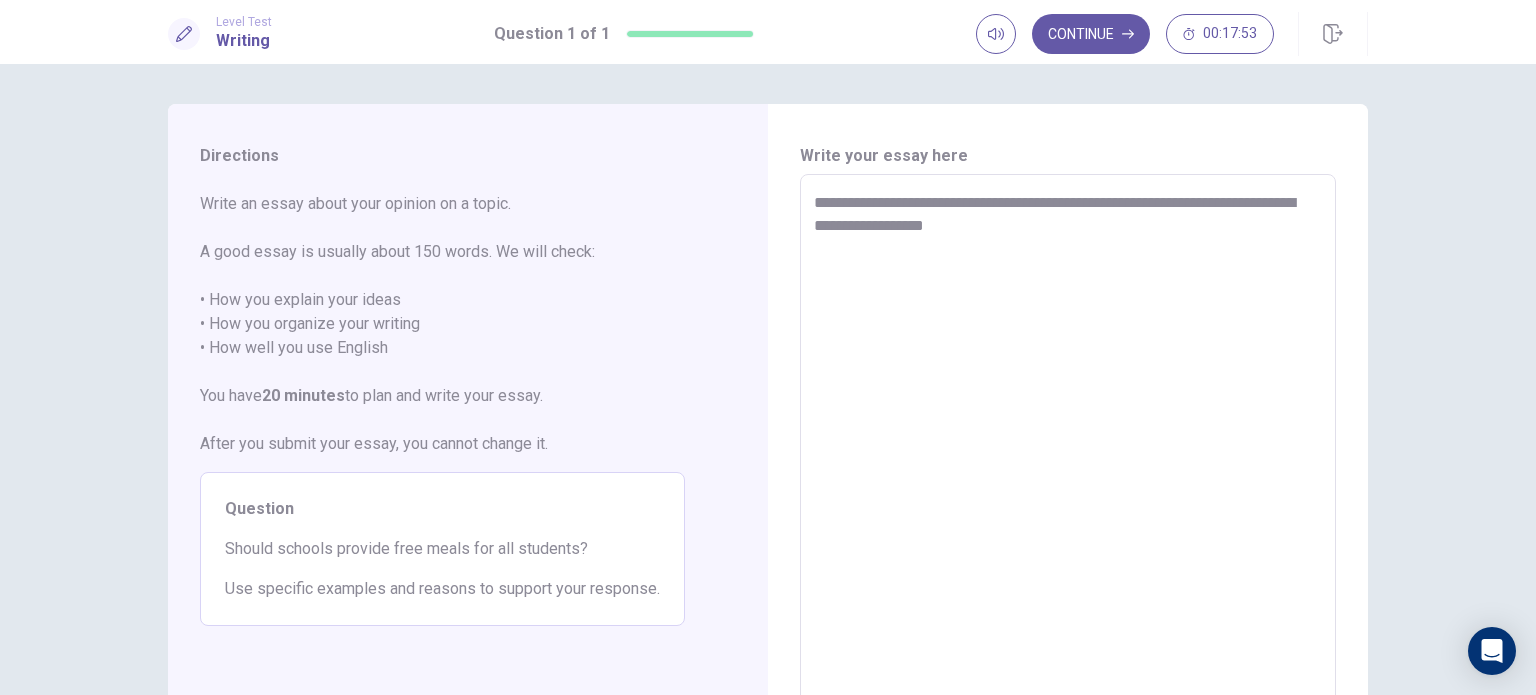 type on "**********" 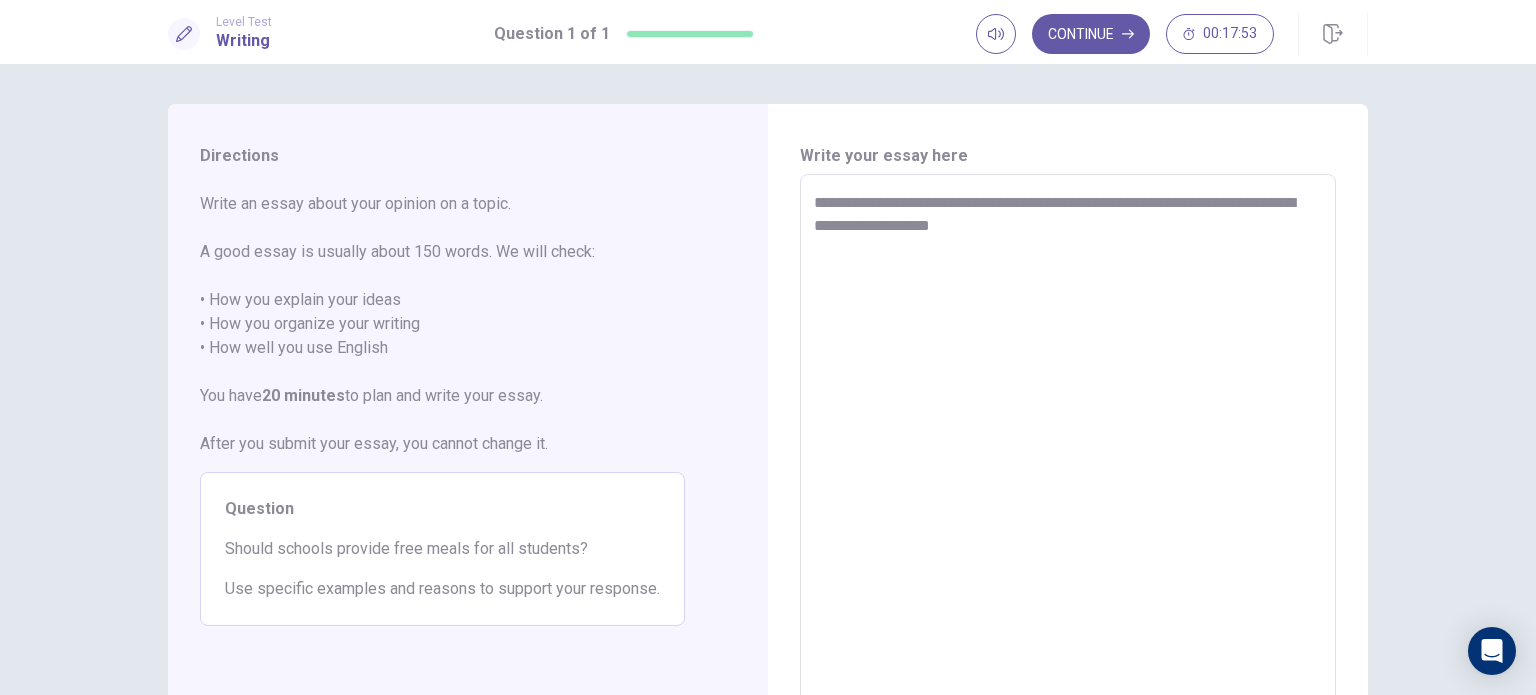 type on "*" 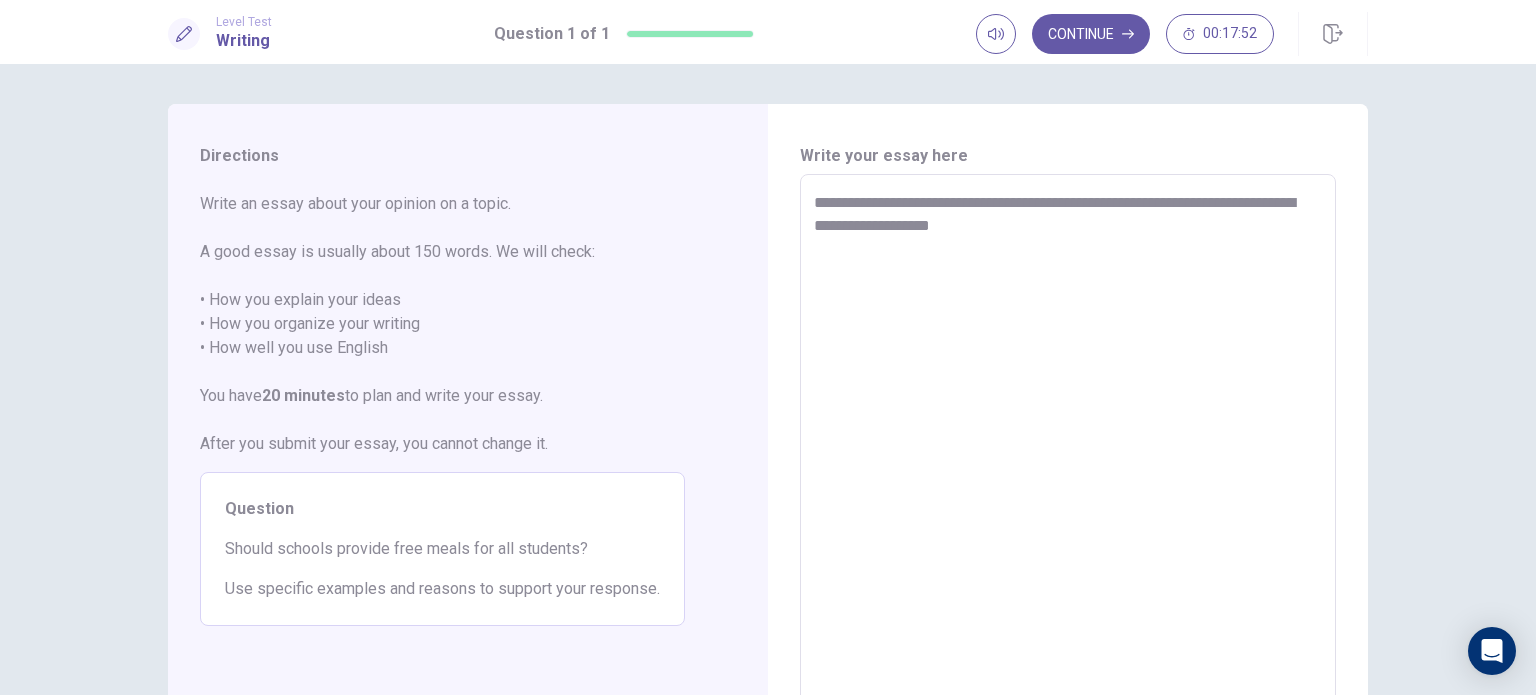 type 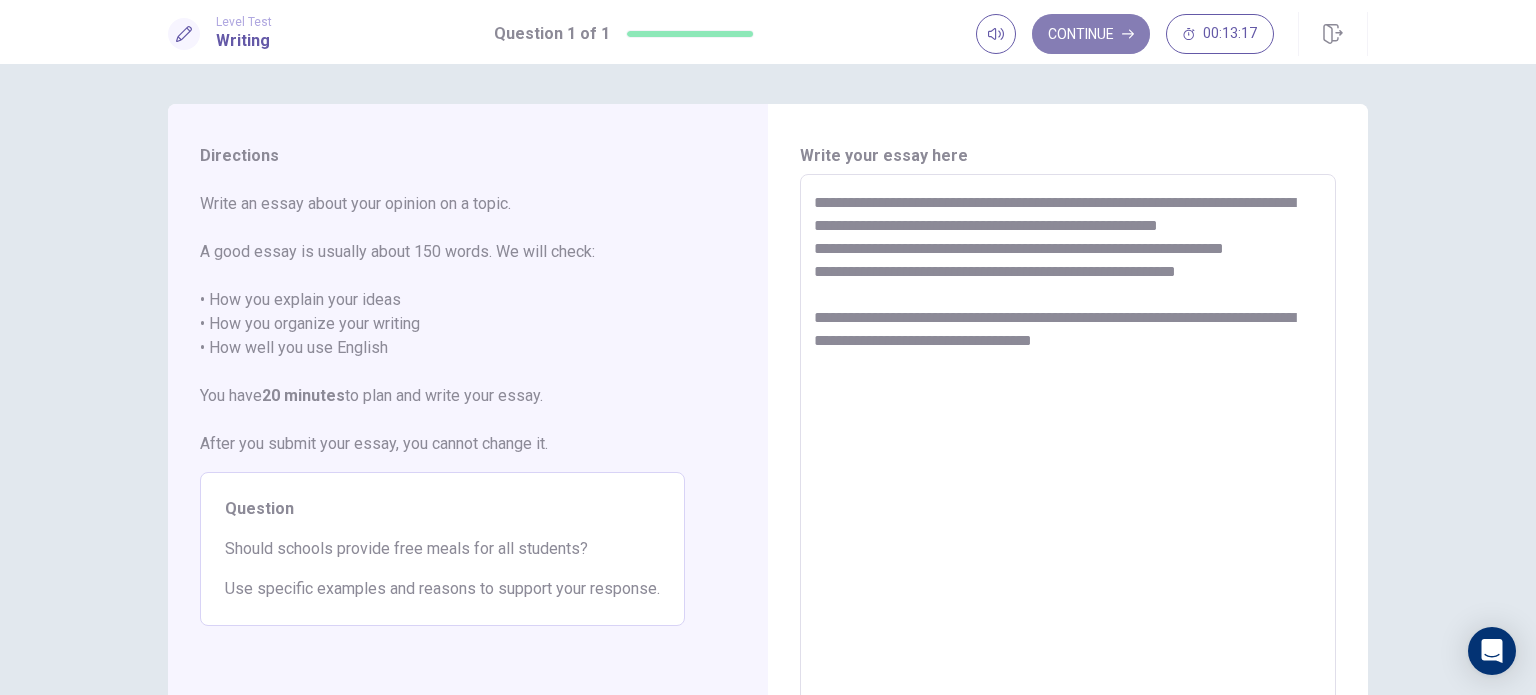 click 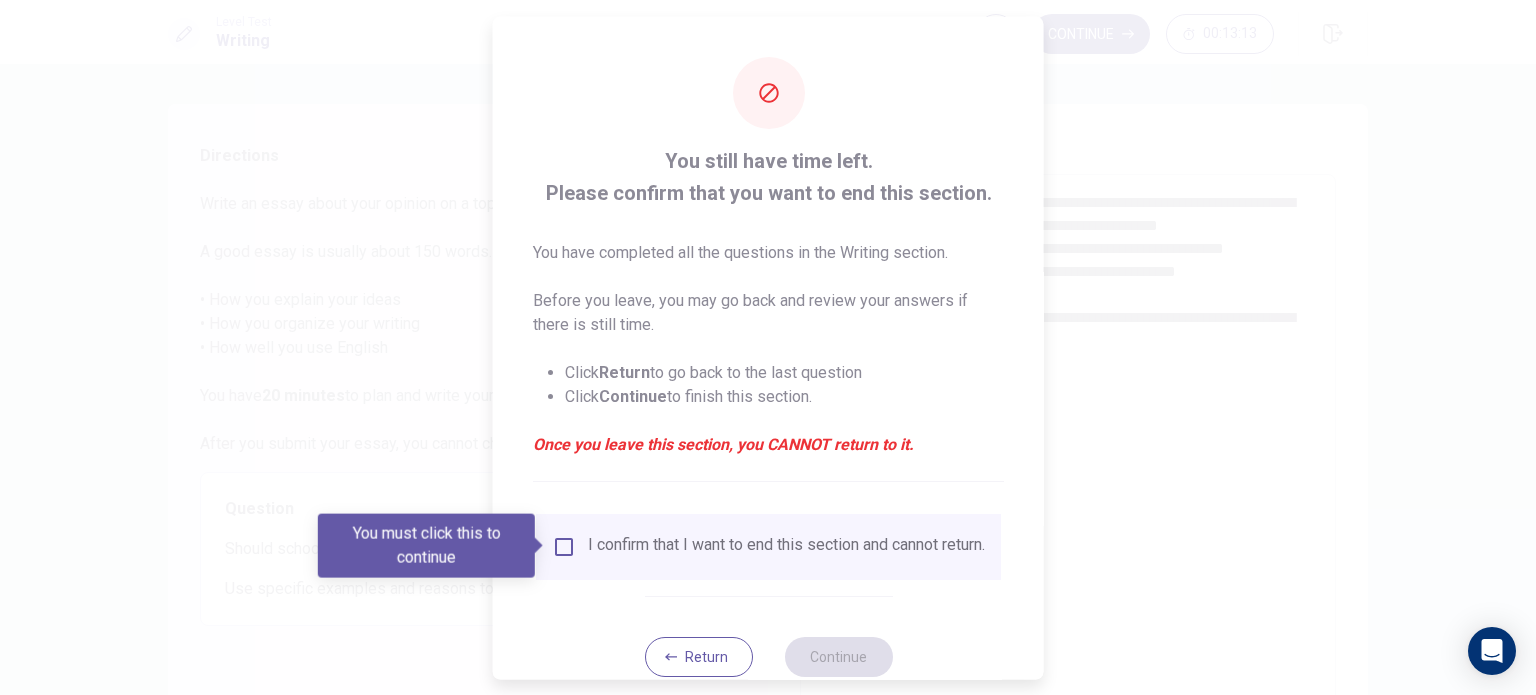 click at bounding box center [540, 546] 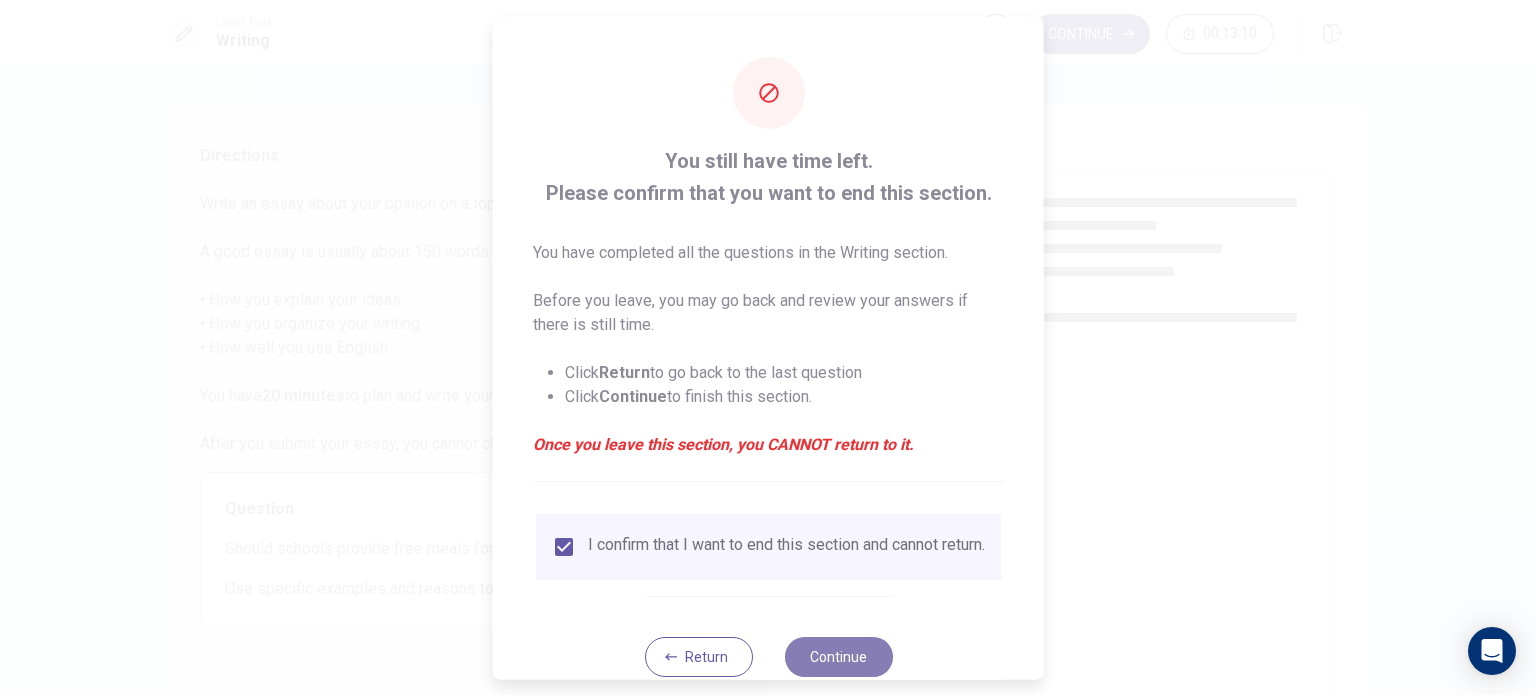 click on "Continue" at bounding box center [838, 656] 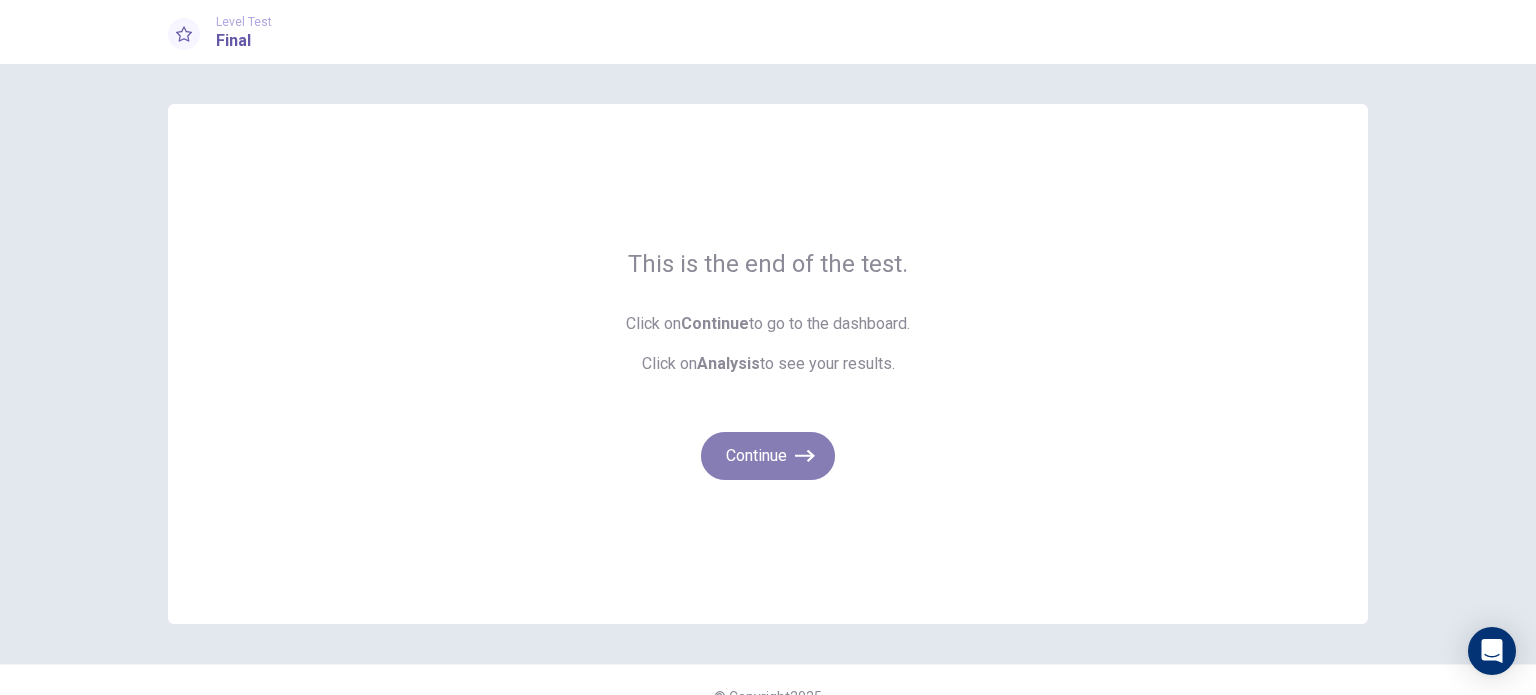 click on "Continue" at bounding box center [768, 456] 